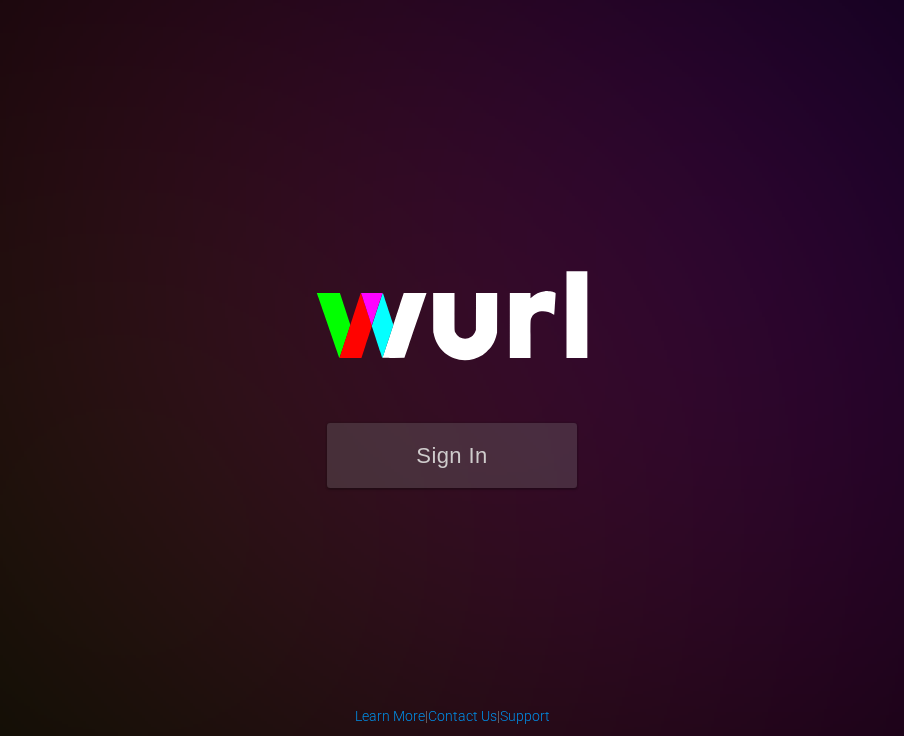 scroll, scrollTop: 0, scrollLeft: 0, axis: both 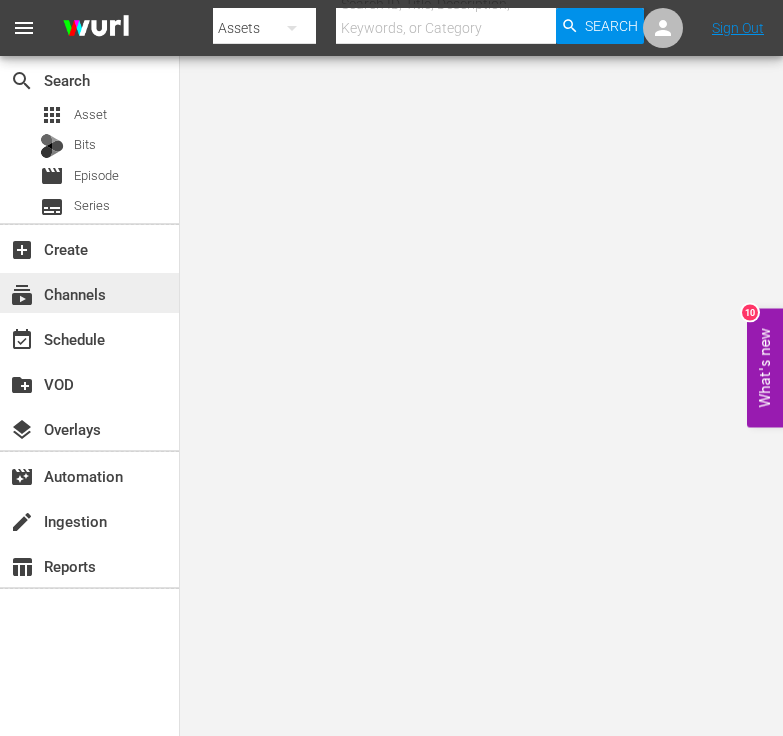 click on "subscriptions   Channels" at bounding box center [56, 291] 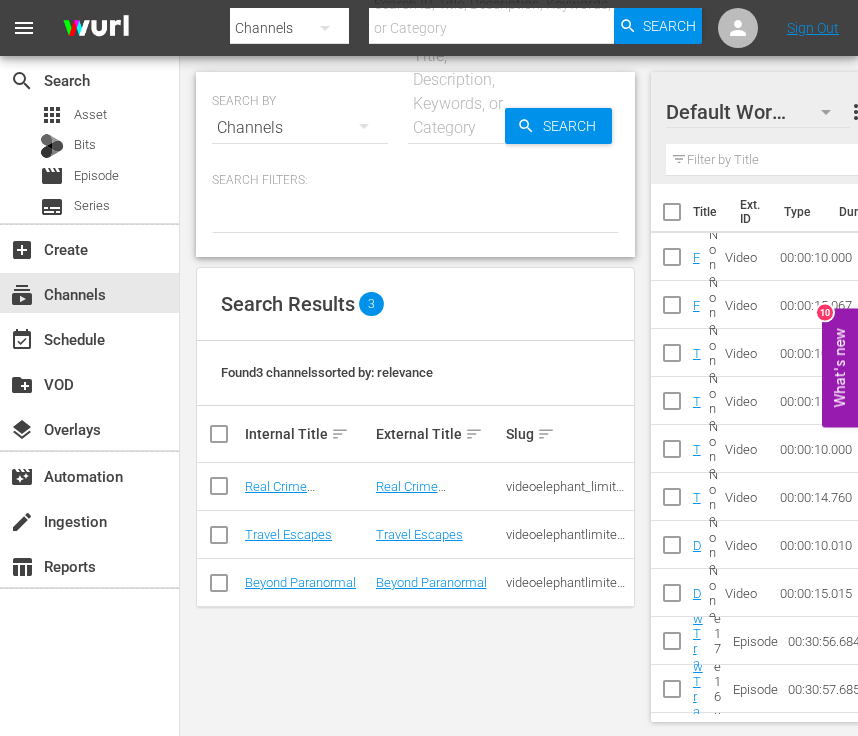 click on "search   Search apps Asset Bits movie Episode subtitles Series add_box   Create subscriptions   Channels event_available   Schedule create_new_folder   VOD layers   Overlays movie_filter   Automation create   Ingestion table_chart   Reports" at bounding box center [90, 424] 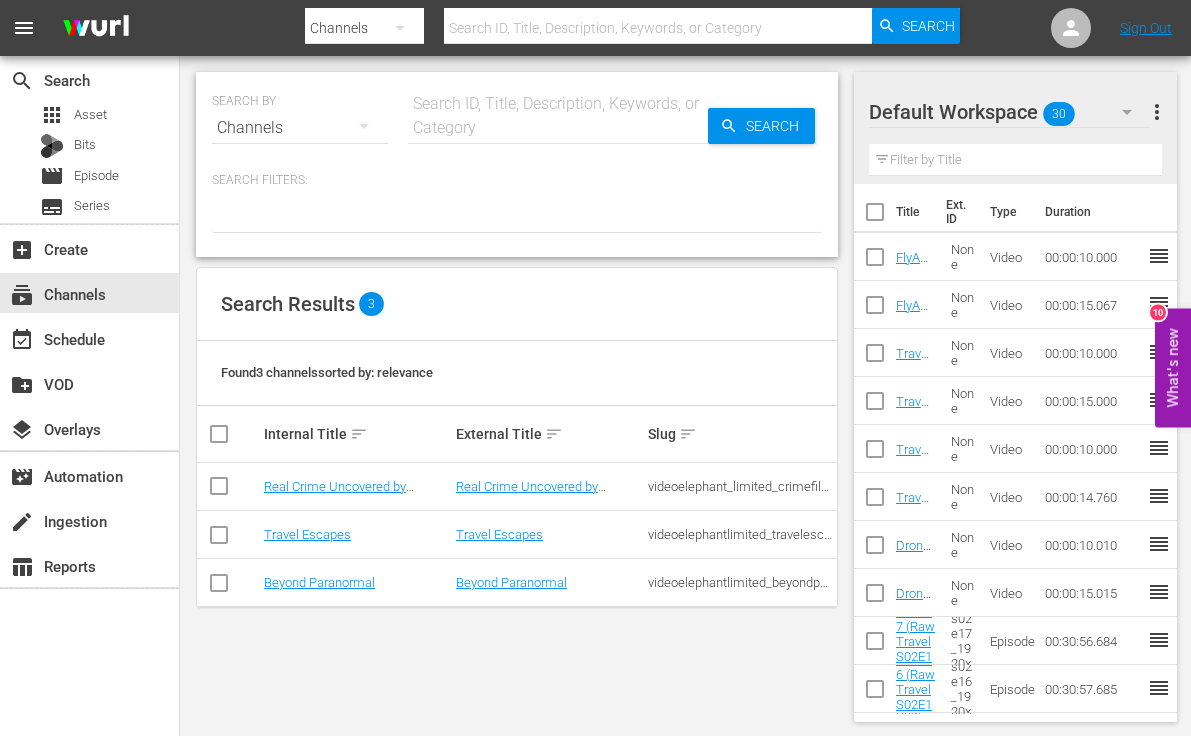 click on "search   Search apps Asset Bits movie Episode subtitles Series add_box   Create subscriptions   Channels event_available   Schedule create_new_folder   VOD layers   Overlays movie_filter   Automation create   Ingestion table_chart   Reports" at bounding box center [90, 424] 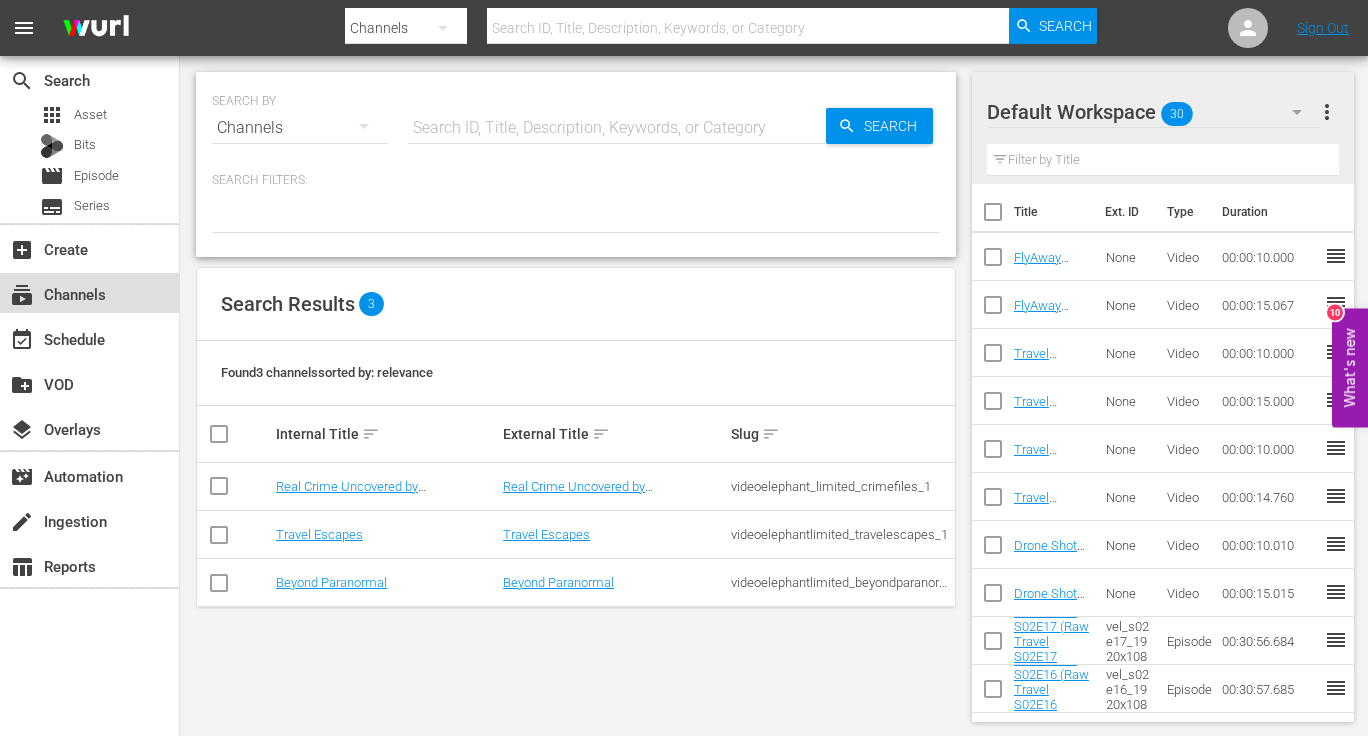 click on "subscriptions   Channels" at bounding box center (56, 291) 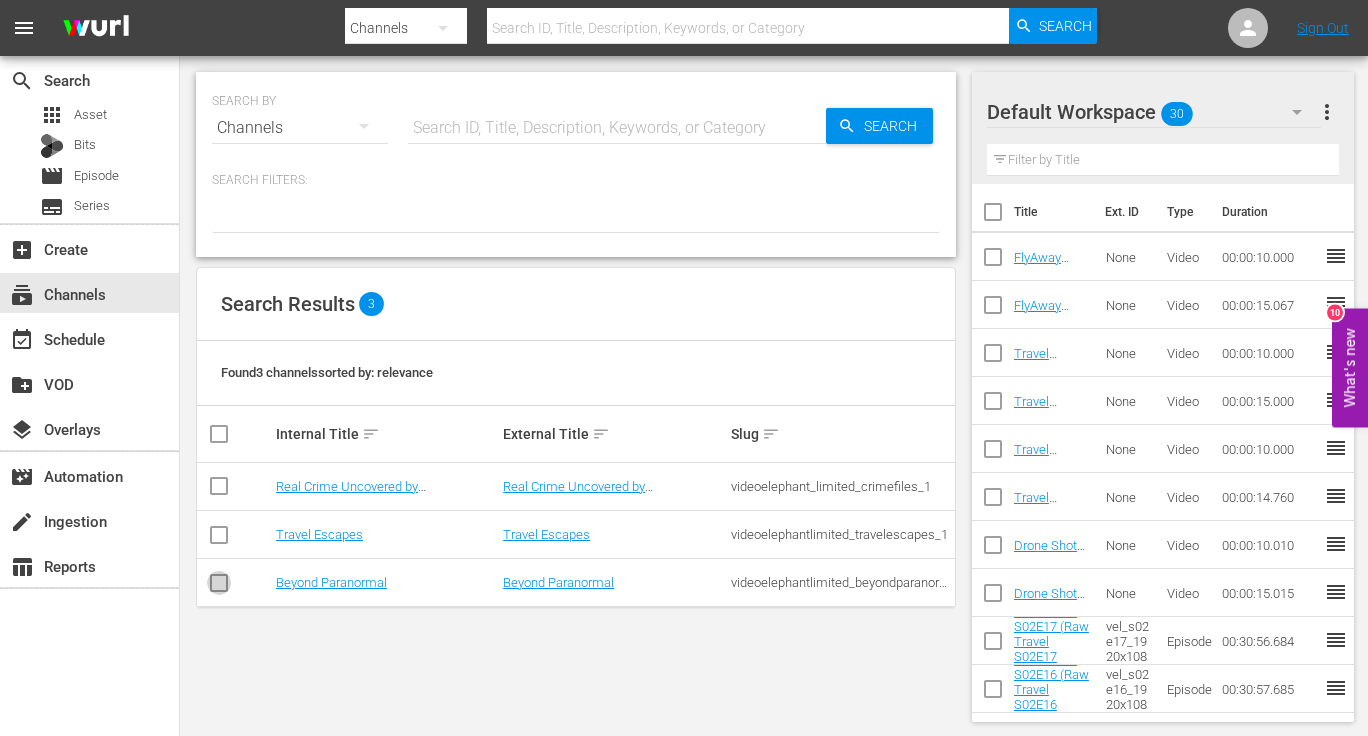 click at bounding box center (219, 587) 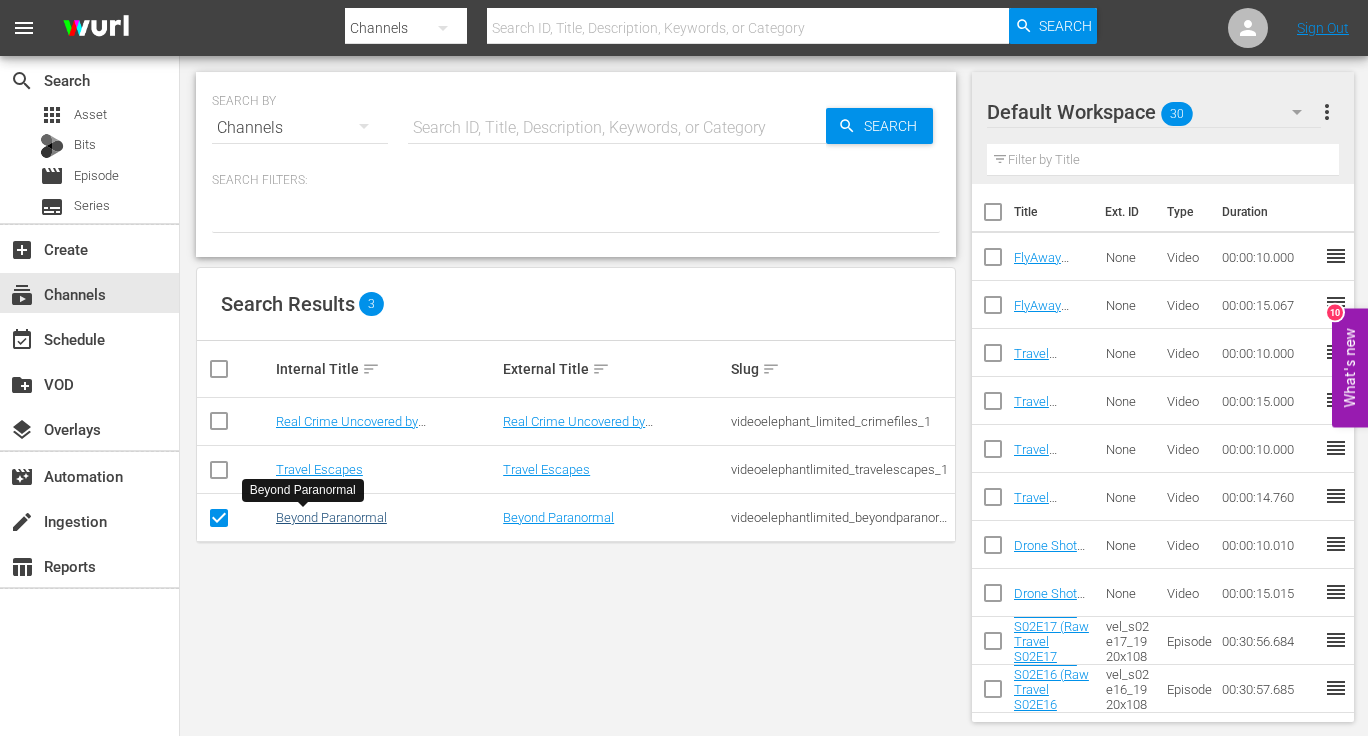click on "Beyond Paranormal" at bounding box center [331, 517] 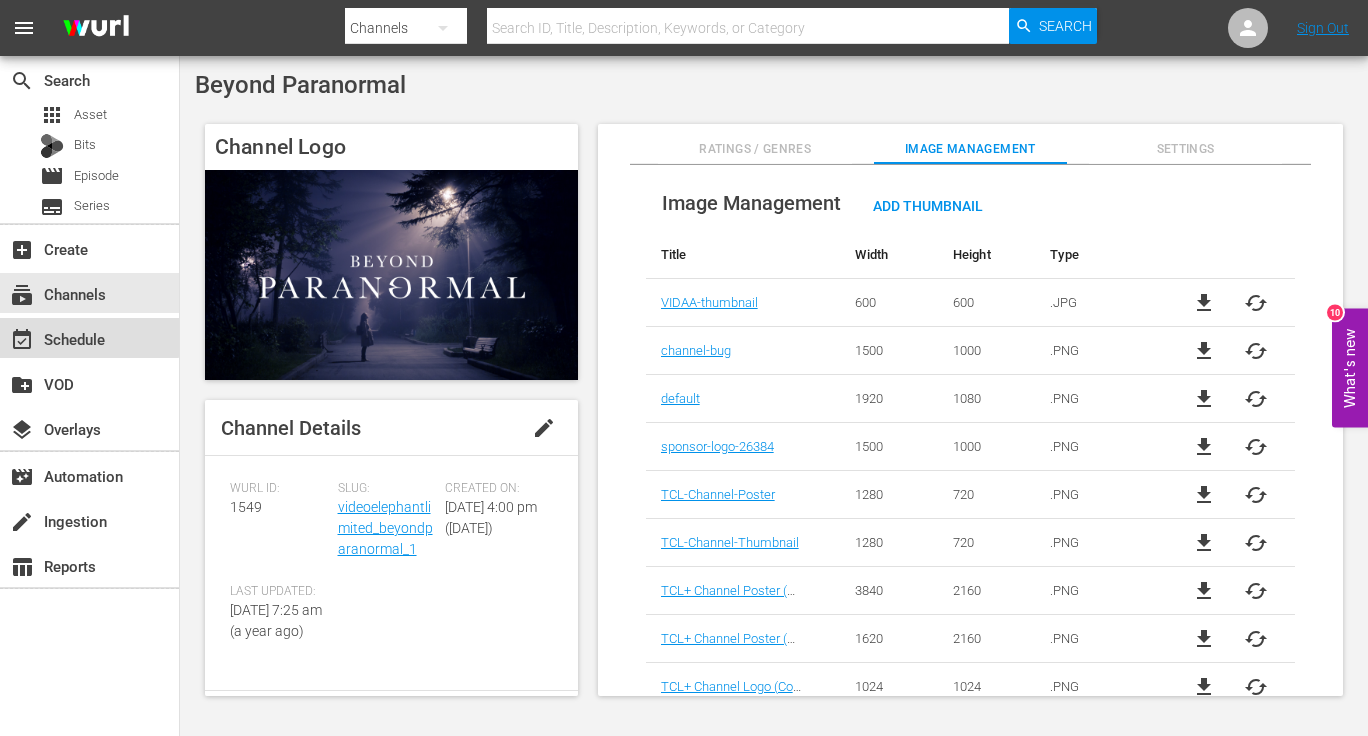click on "event_available   Schedule" at bounding box center [56, 336] 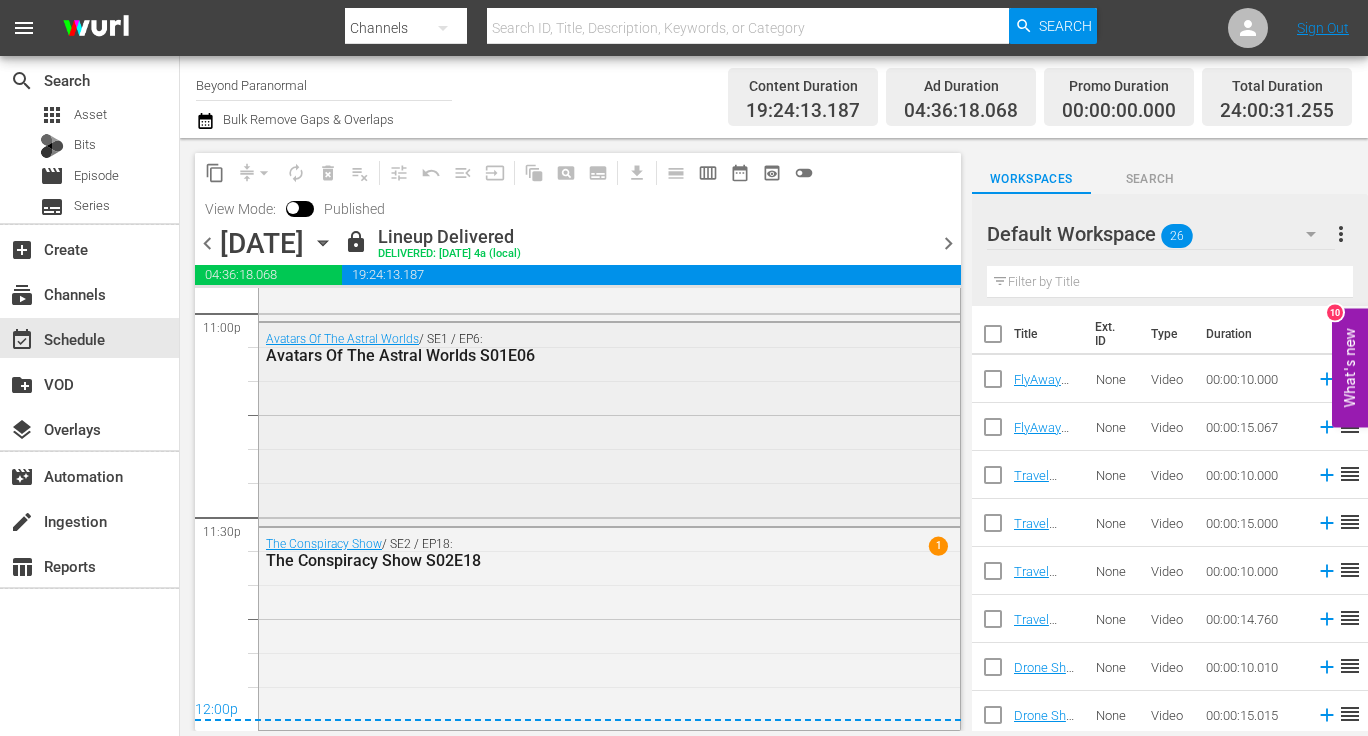scroll, scrollTop: 9346, scrollLeft: 0, axis: vertical 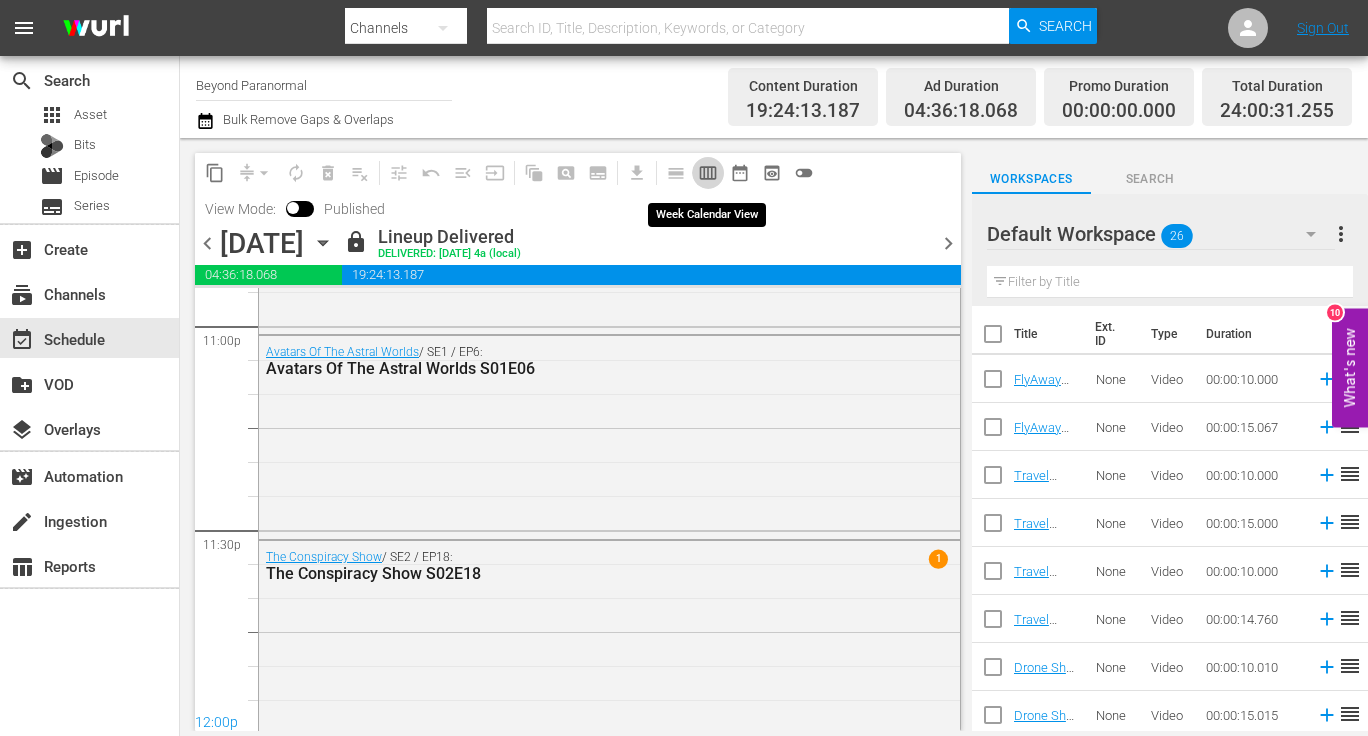 click on "calendar_view_week_outlined" at bounding box center (708, 173) 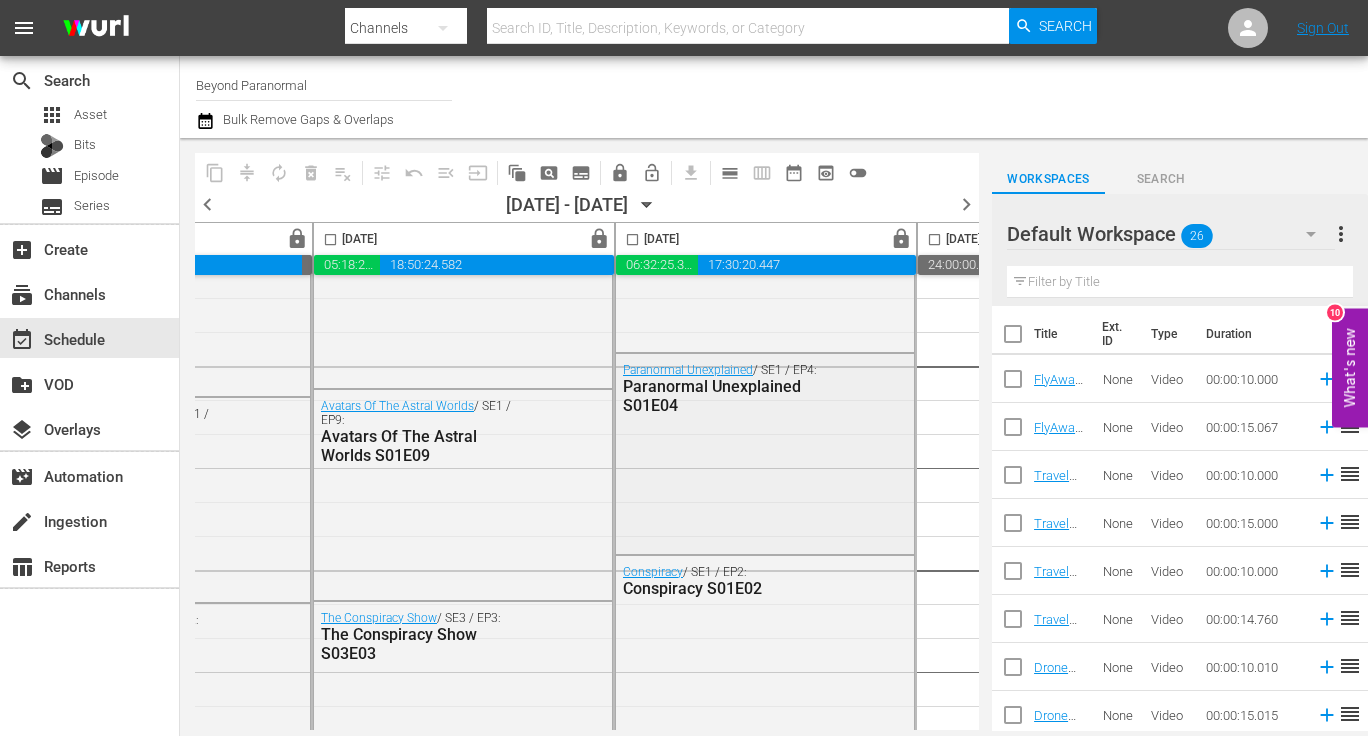 scroll, scrollTop: 730, scrollLeft: 1149, axis: both 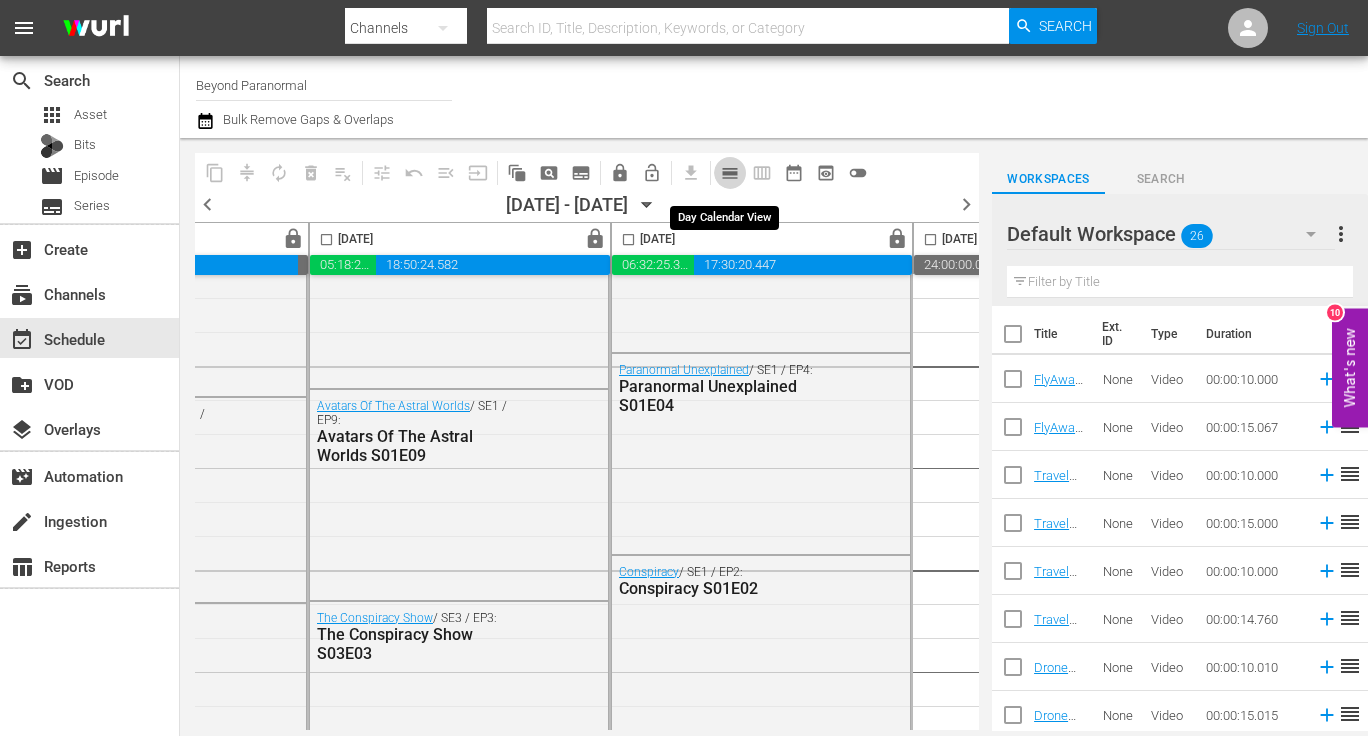 click on "calendar_view_day_outlined" at bounding box center [730, 173] 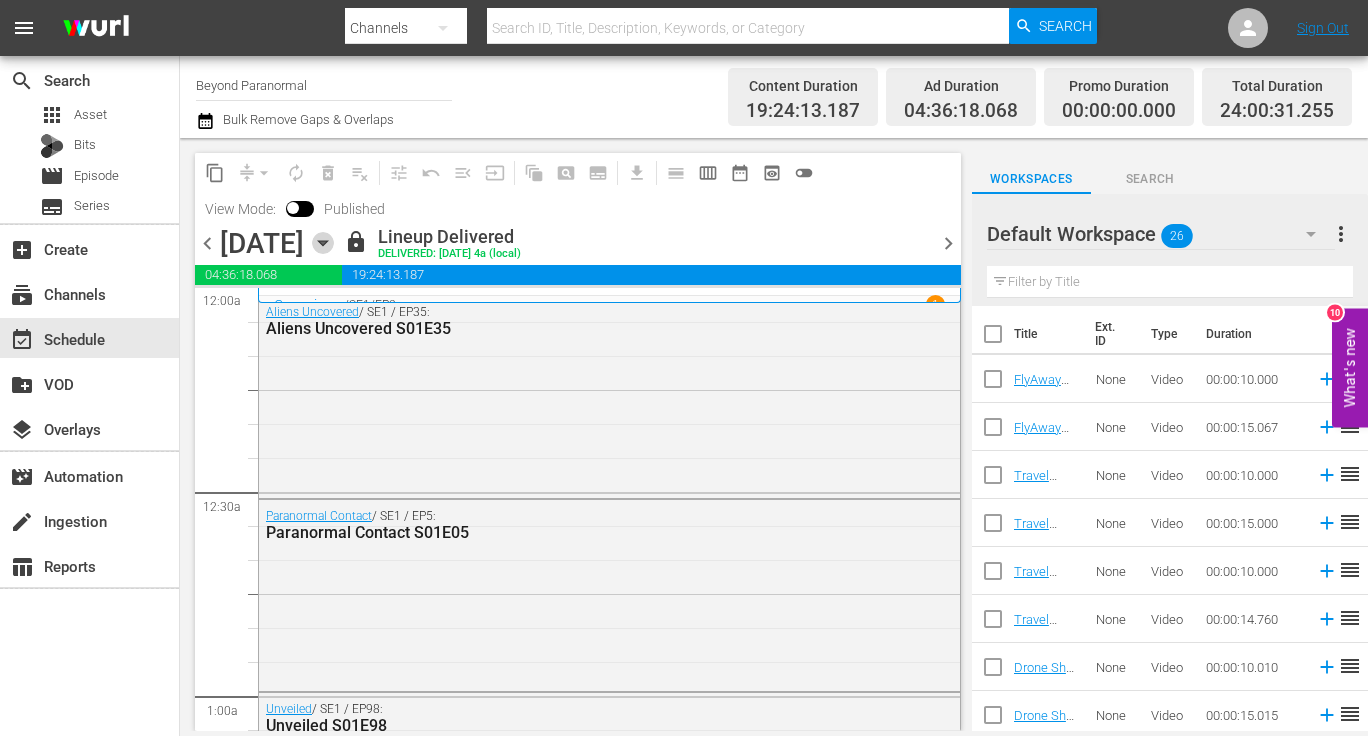 click 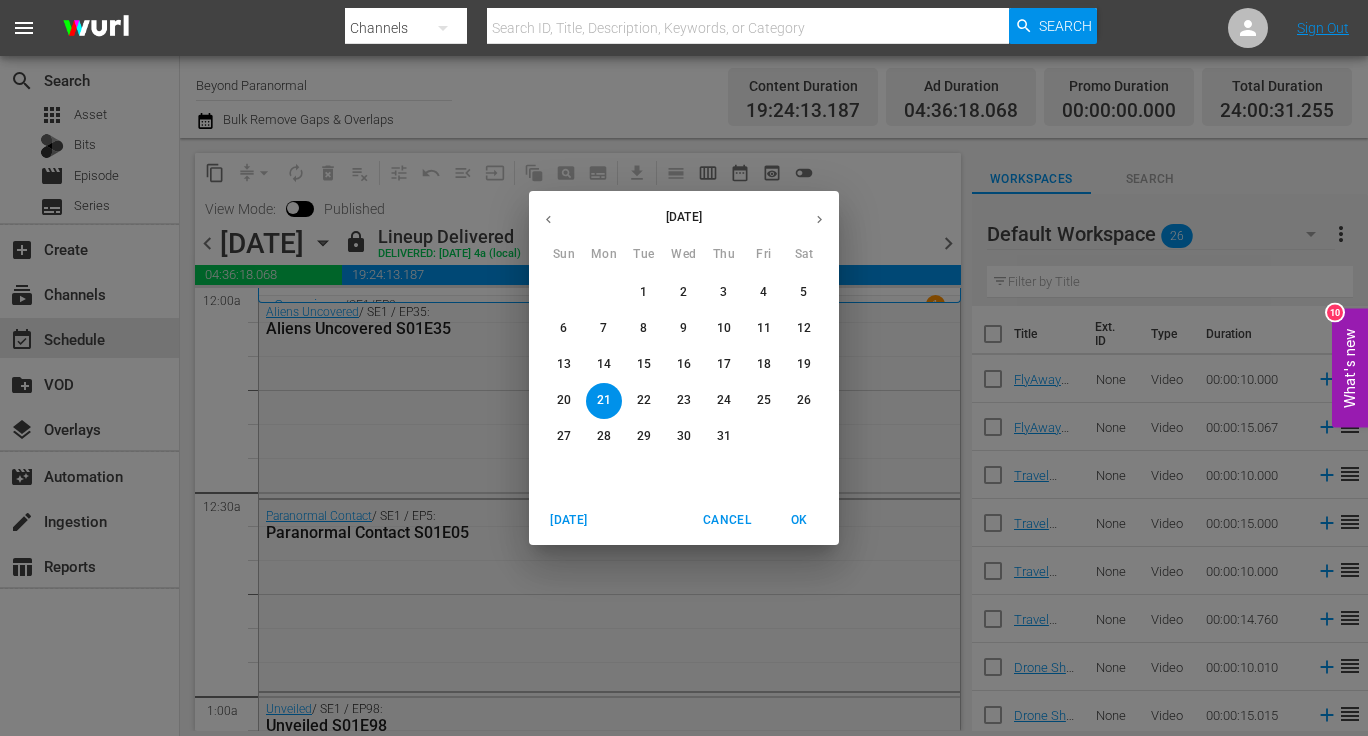click 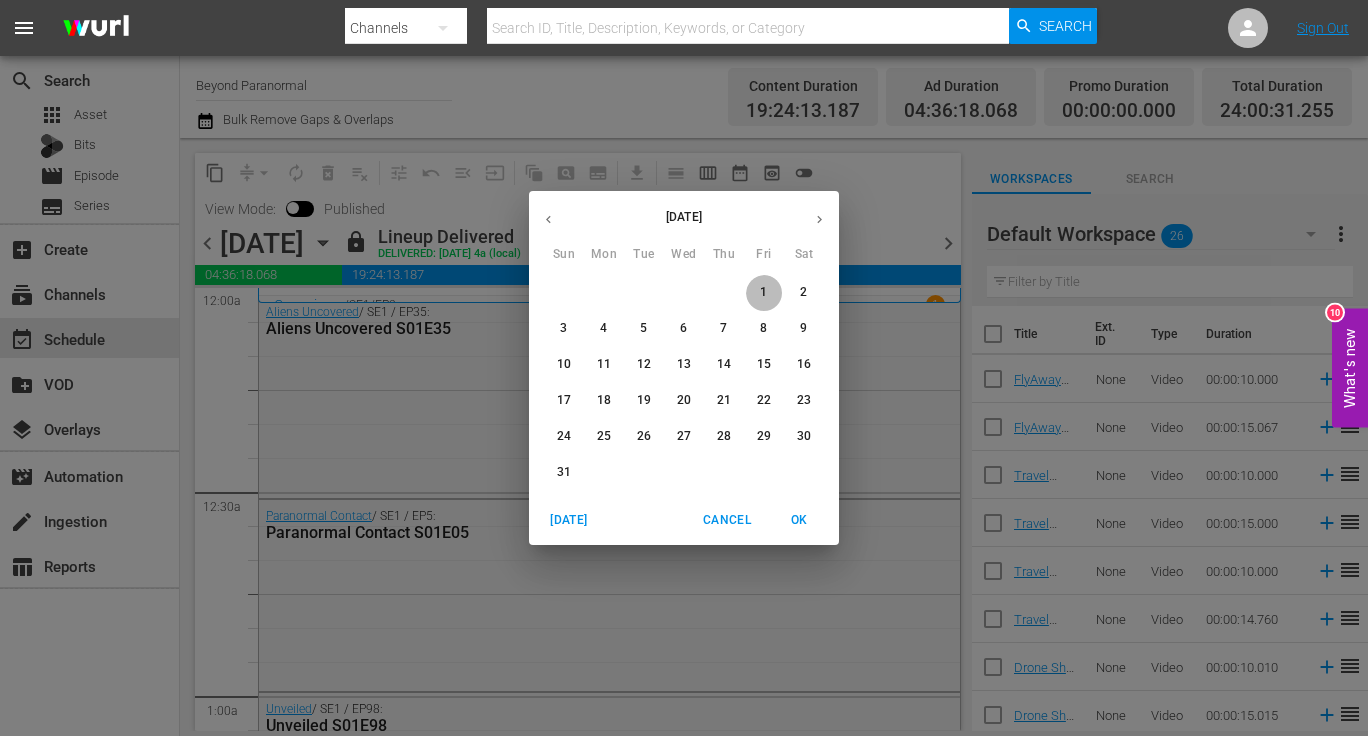 click on "1" at bounding box center (764, 292) 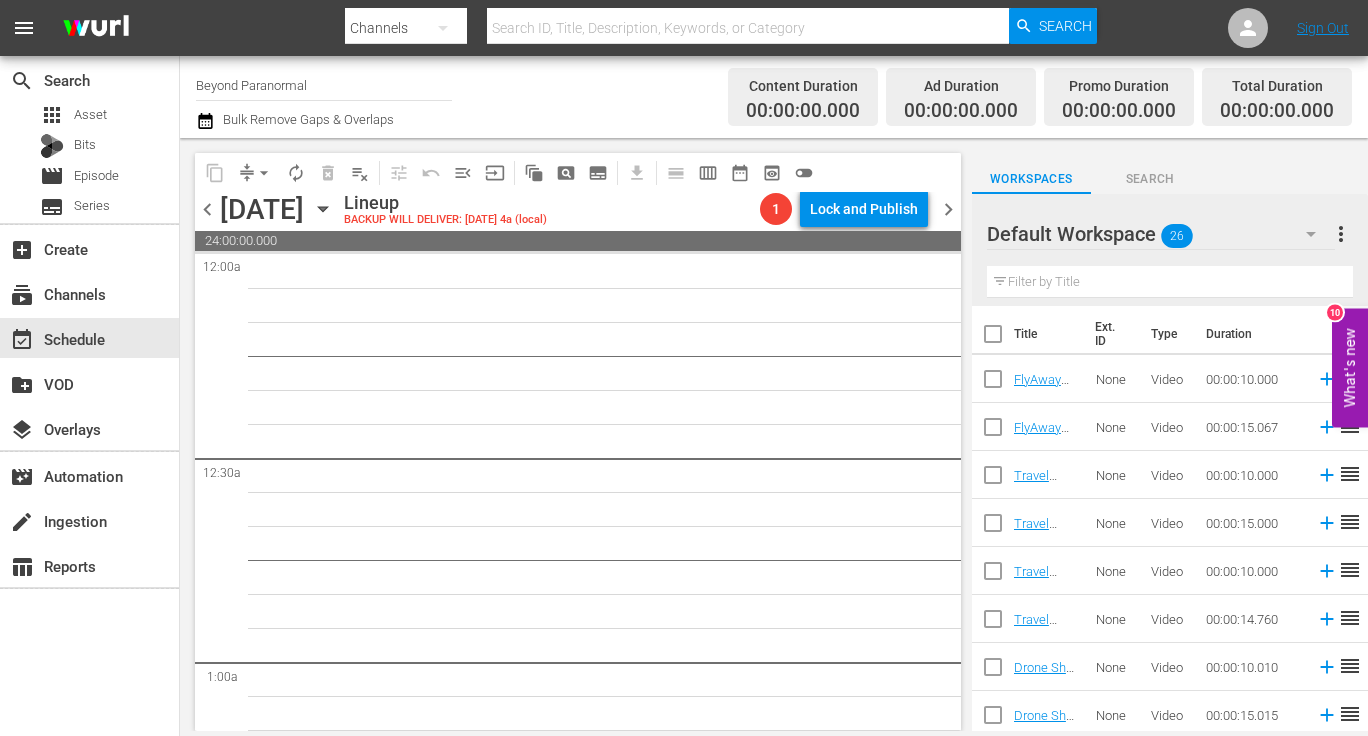scroll, scrollTop: 0, scrollLeft: 0, axis: both 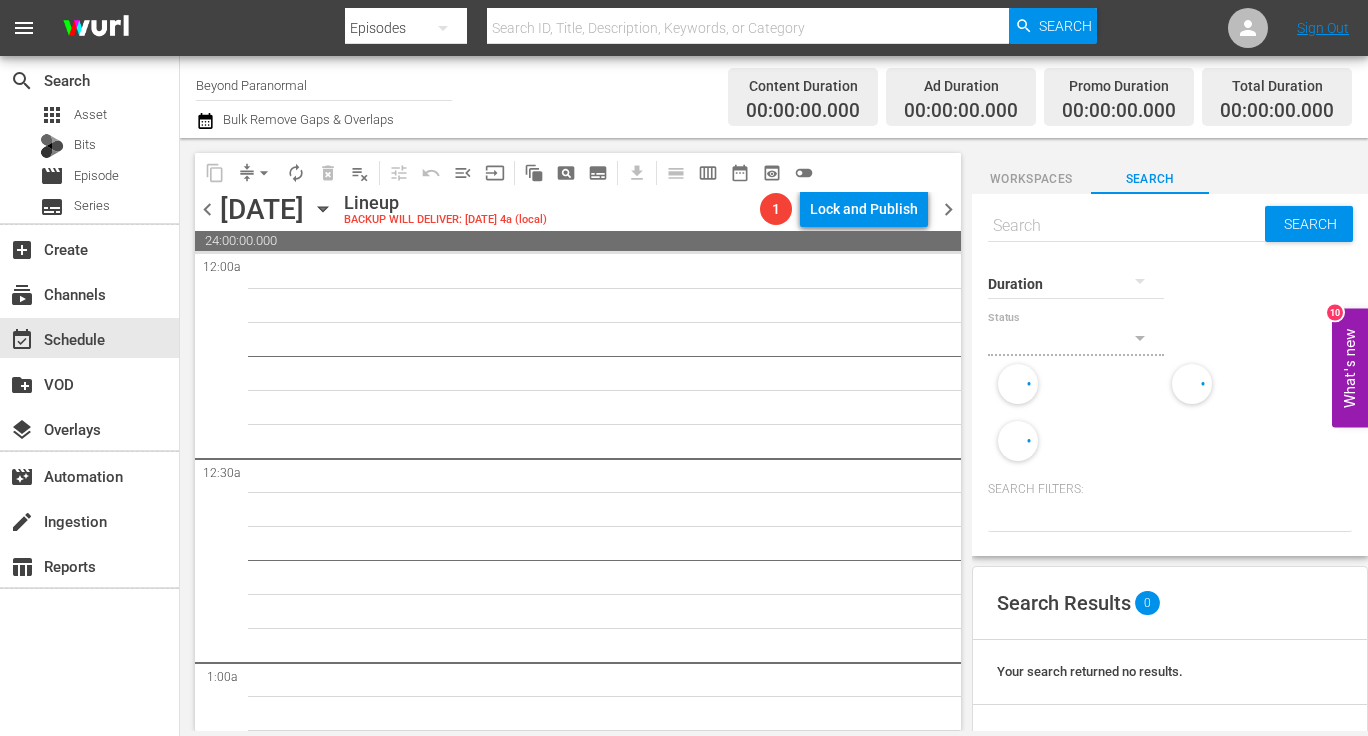 click at bounding box center [1126, 226] 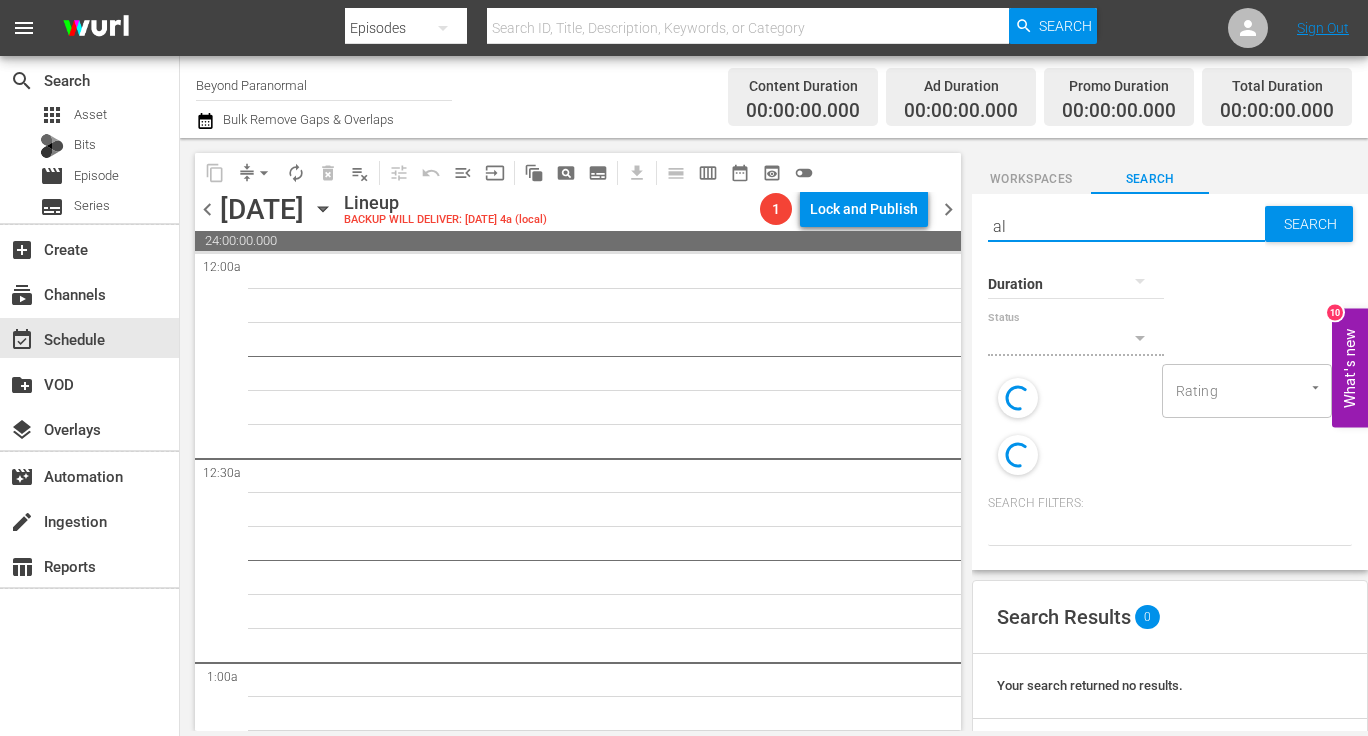 type on "ali" 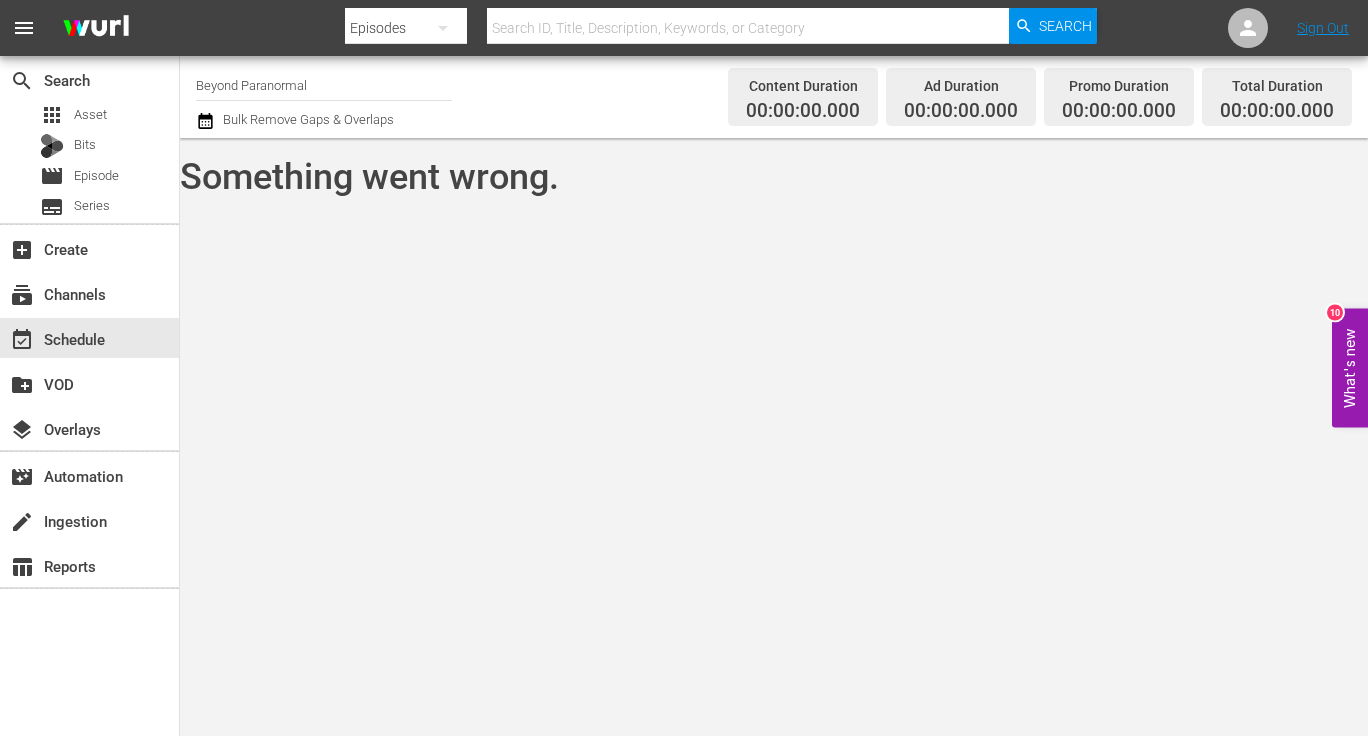 type on "ali" 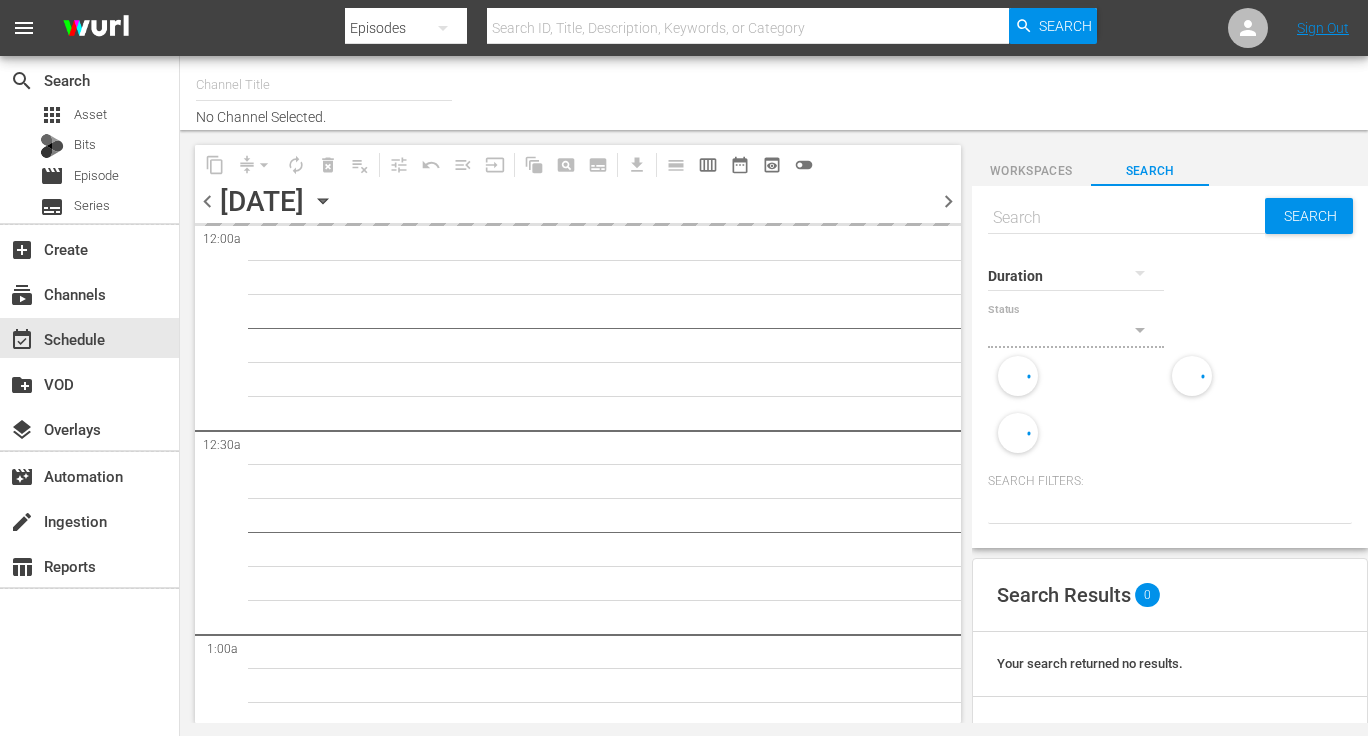 scroll, scrollTop: 0, scrollLeft: 0, axis: both 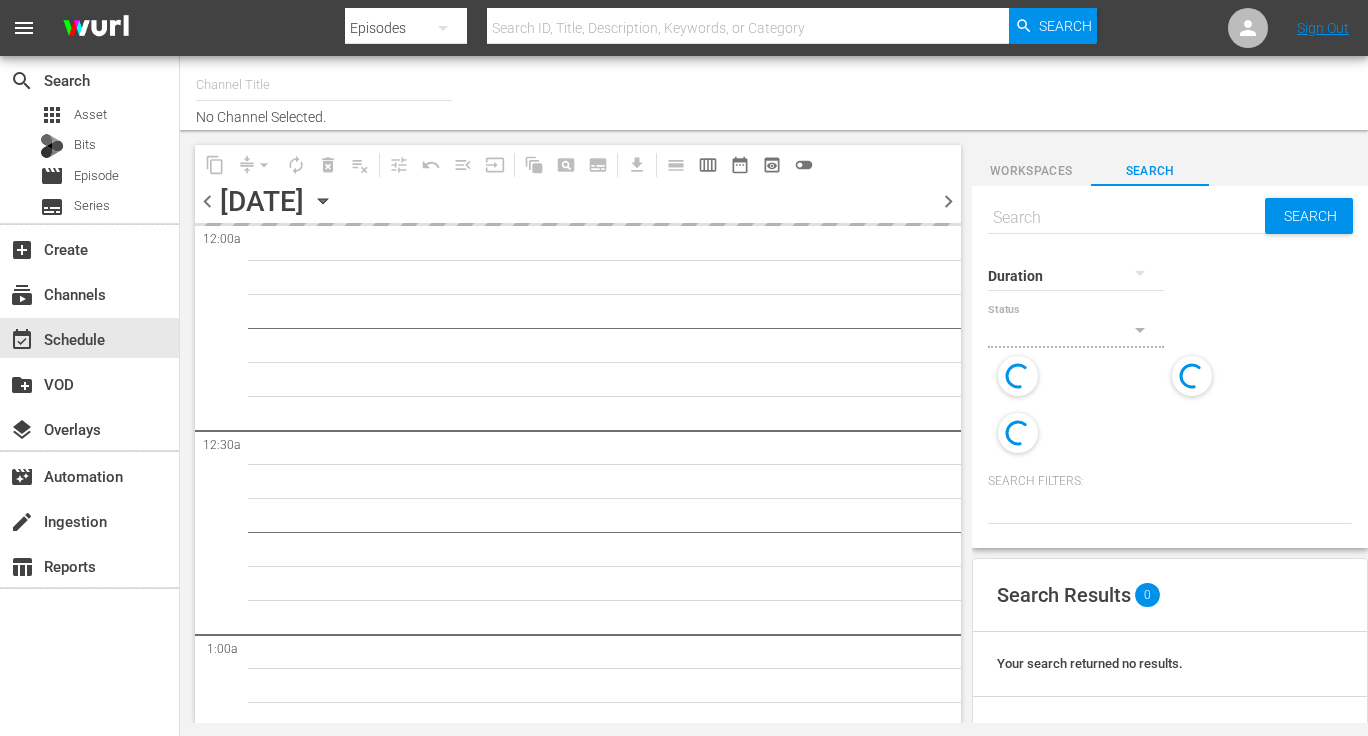type on "Beyond Paranormal (1549)" 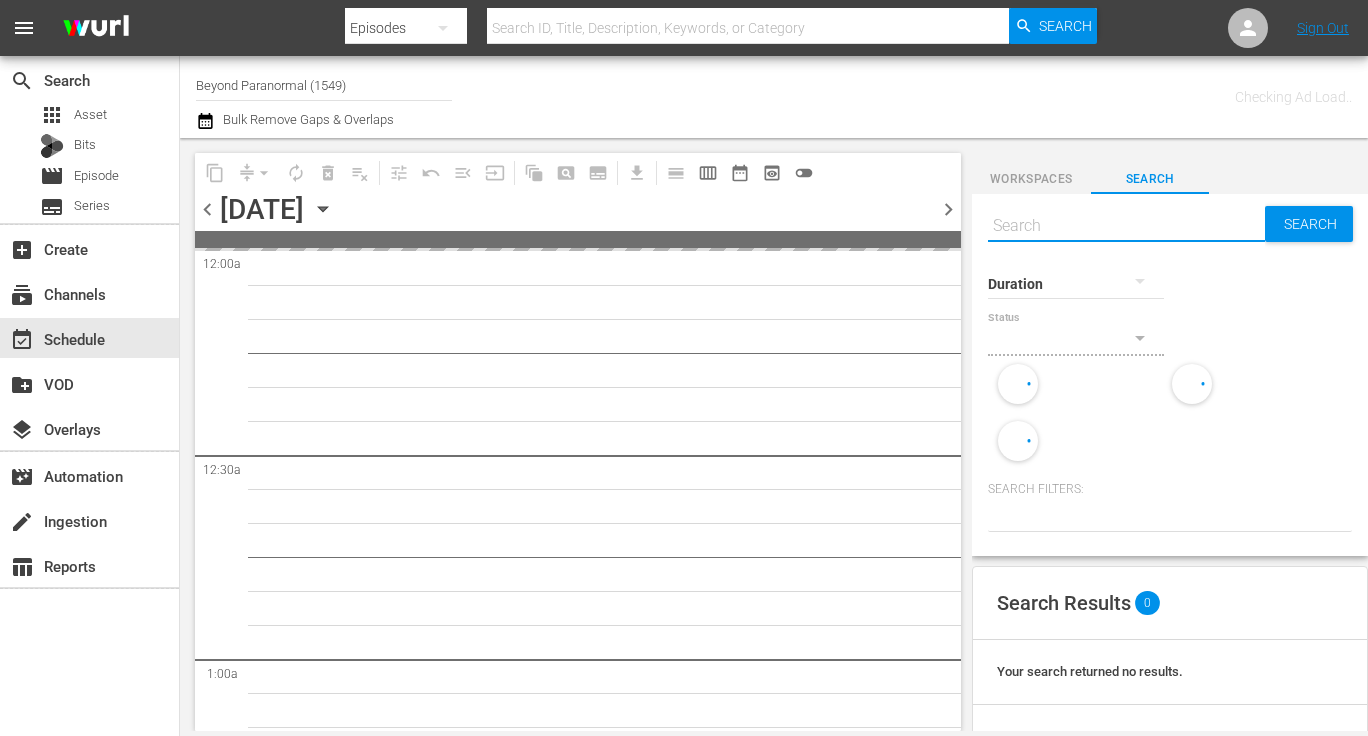 click at bounding box center (1126, 226) 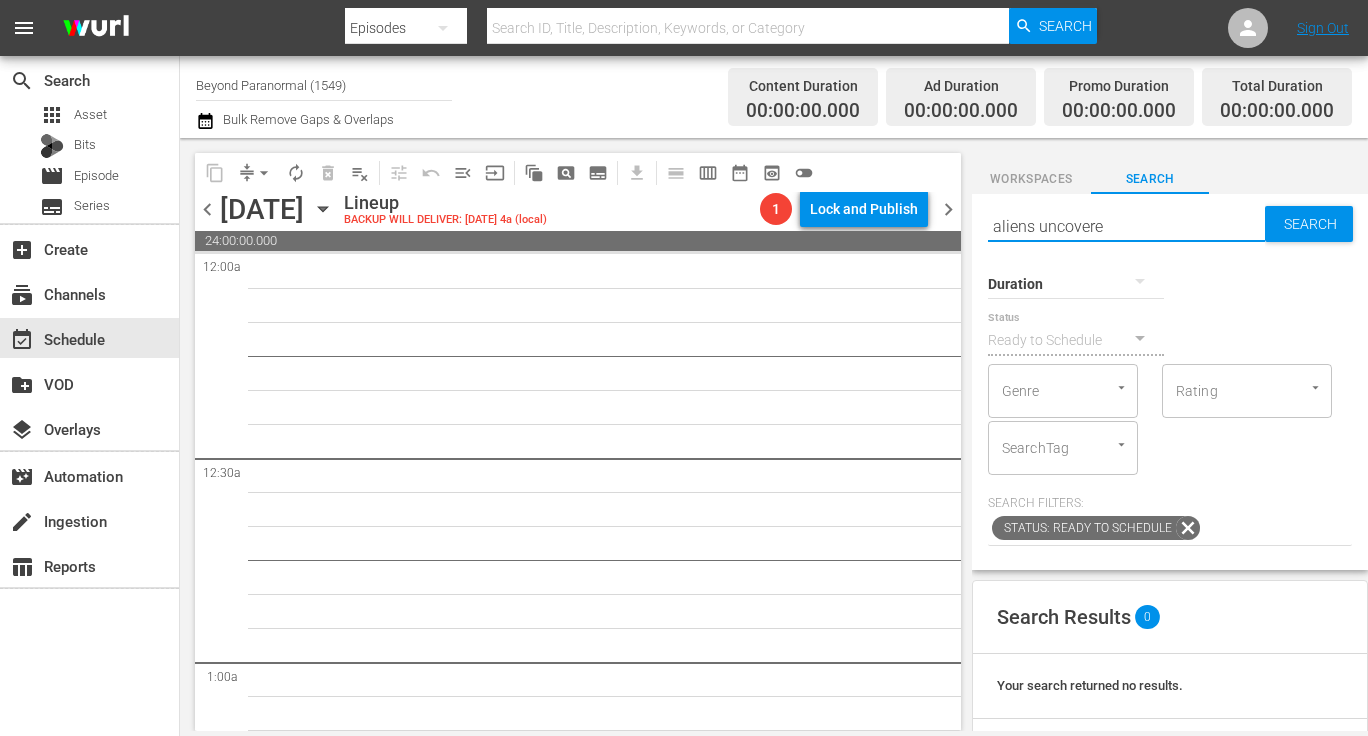 type on "aliens uncovered" 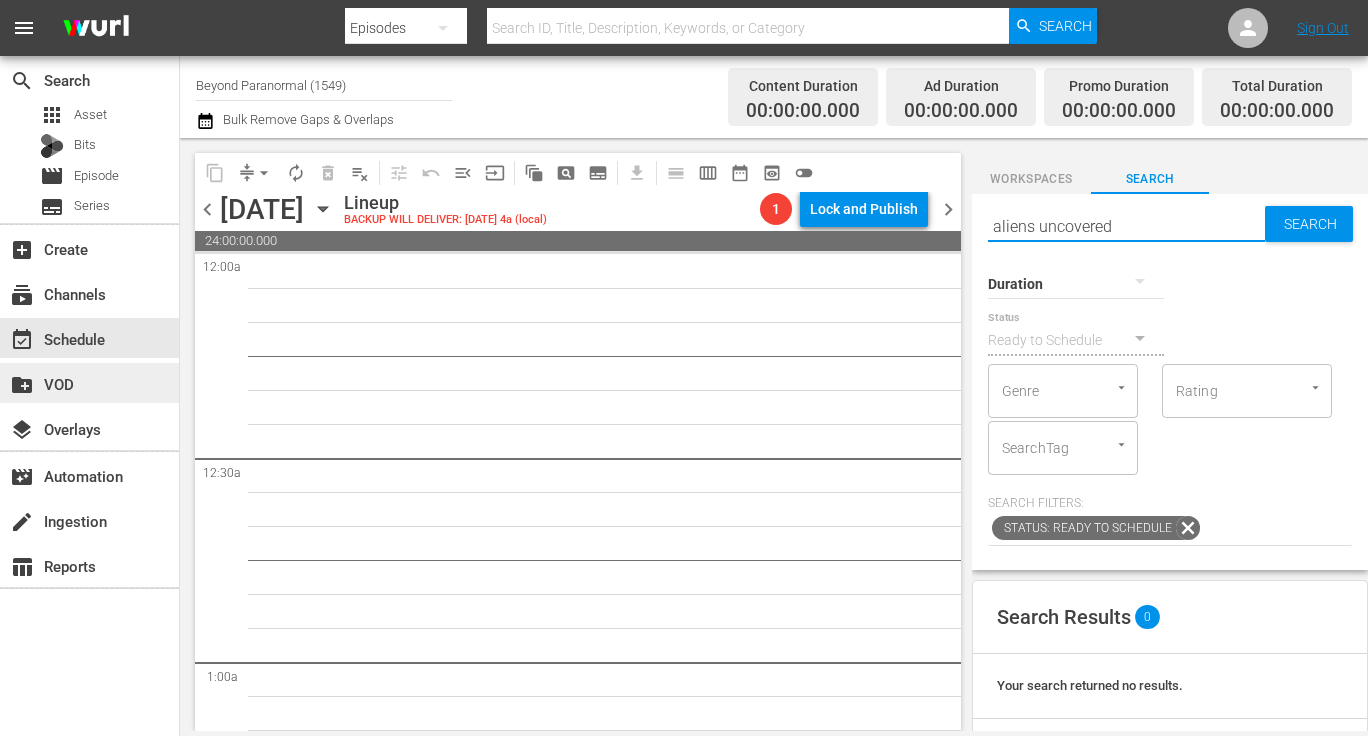 type on "aliens uncovered" 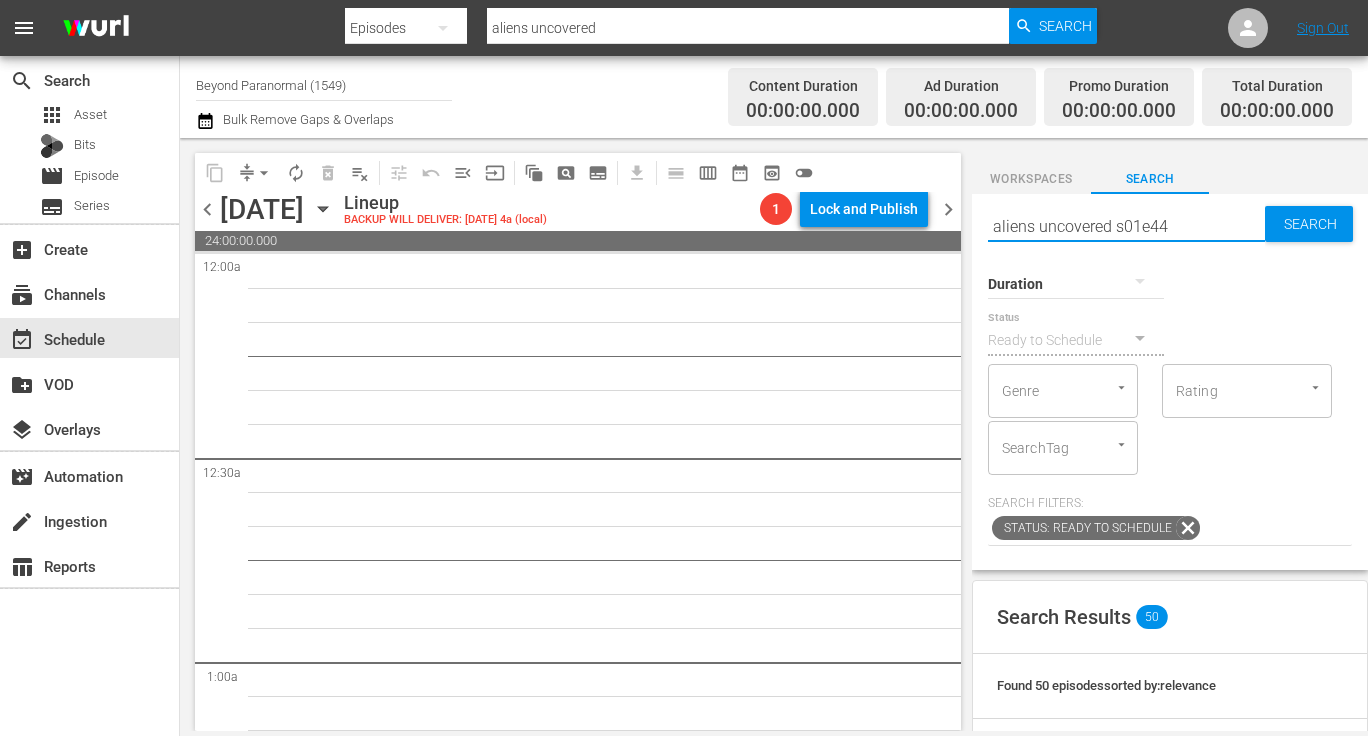 type on "aliens uncovered s01e44" 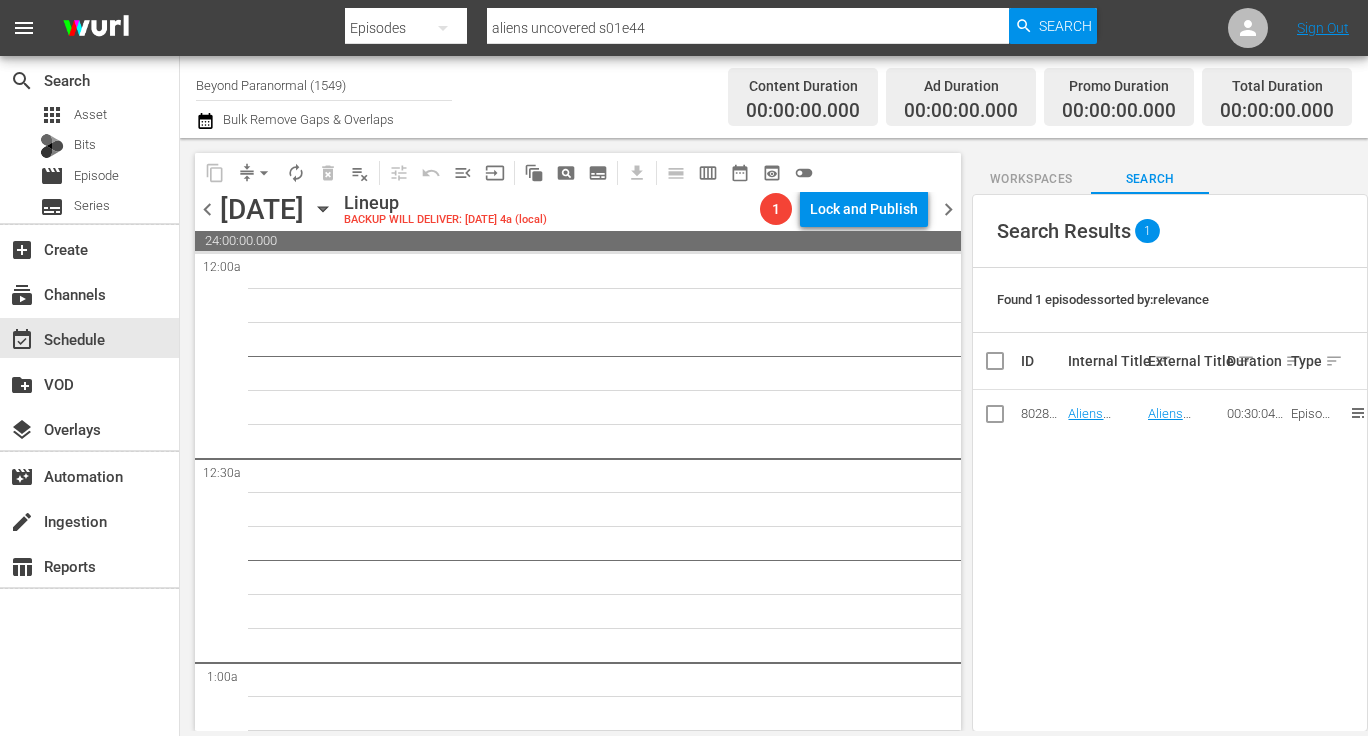 scroll, scrollTop: 386, scrollLeft: 0, axis: vertical 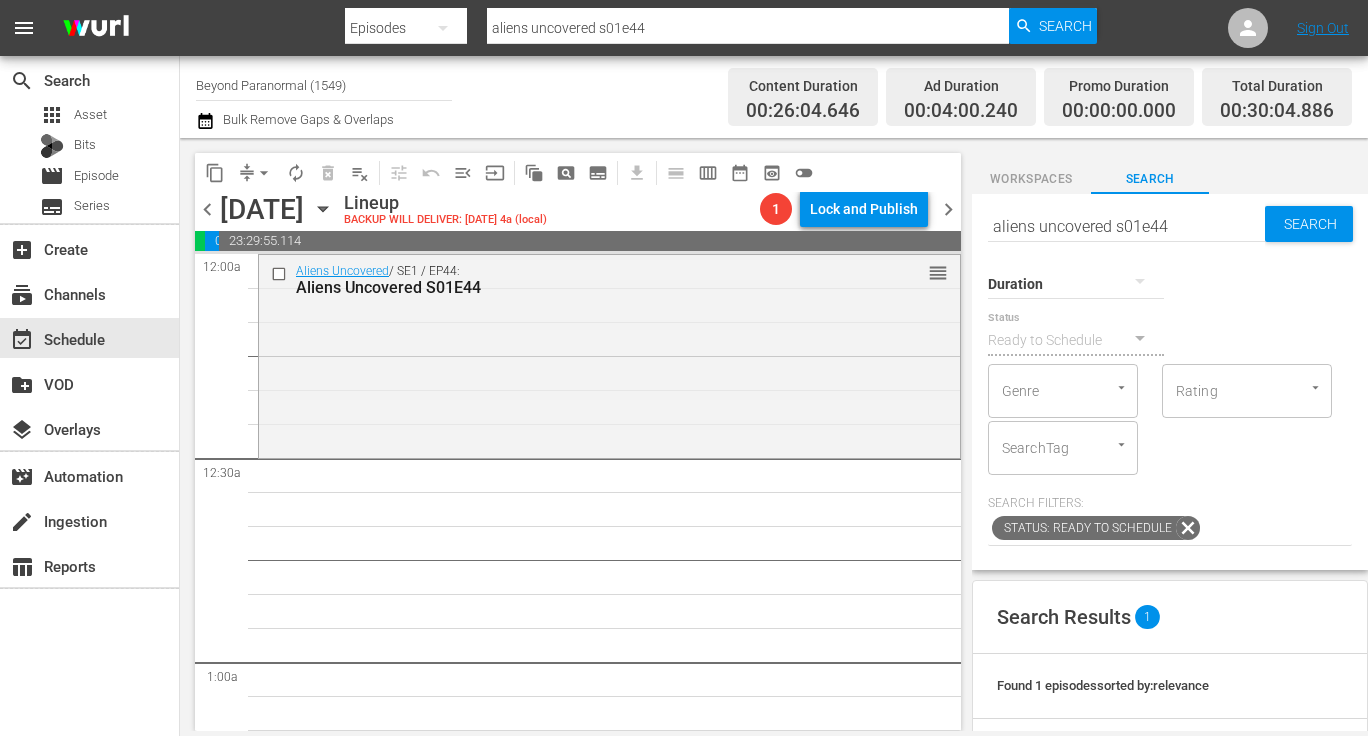 click on "aliens uncovered s01e44" at bounding box center [1126, 226] 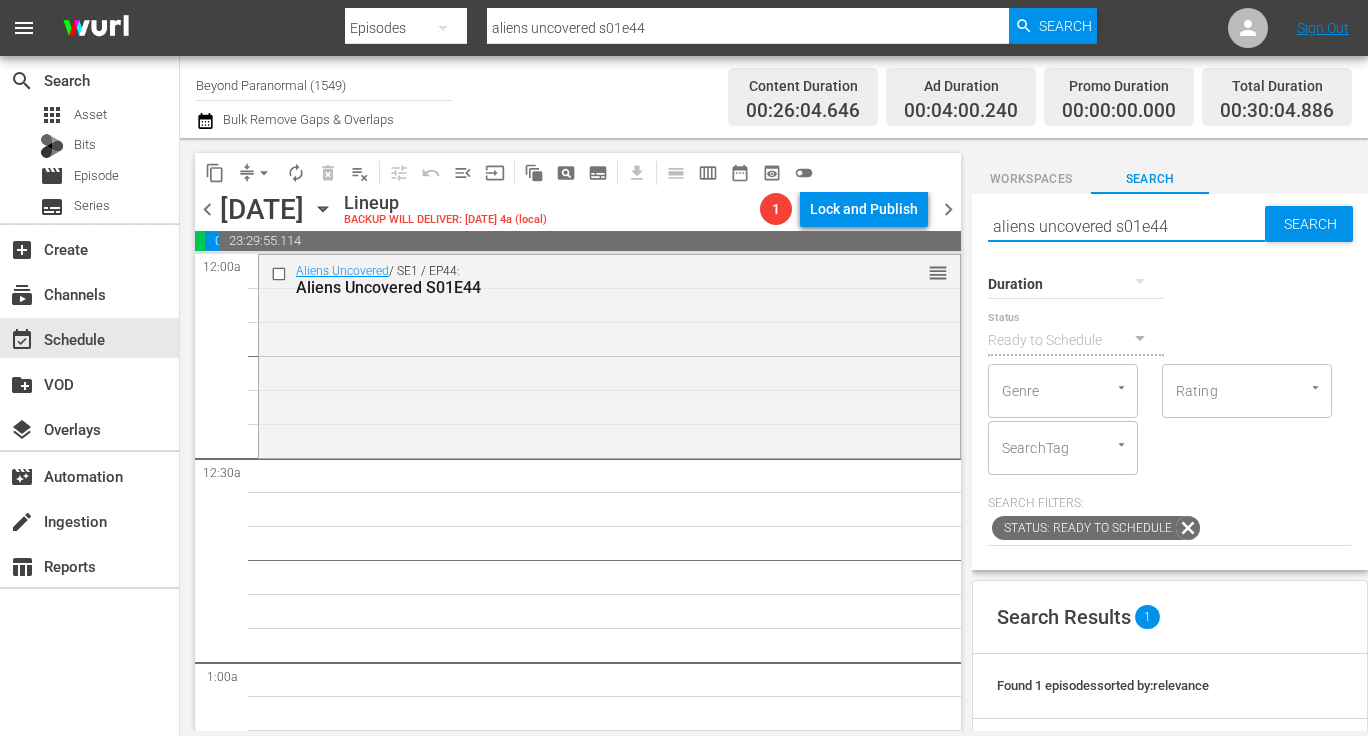 drag, startPoint x: 1109, startPoint y: 225, endPoint x: 943, endPoint y: 225, distance: 166 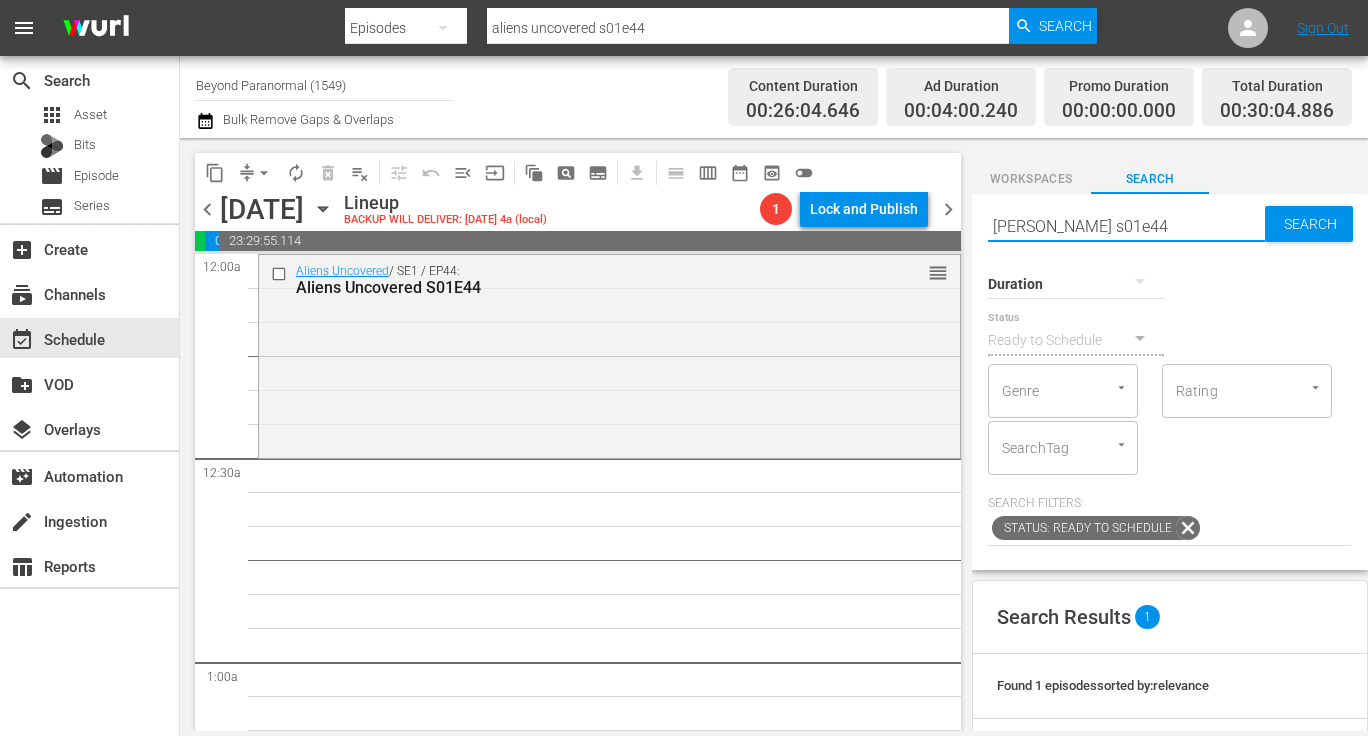 type on "[PERSON_NAME] s01e44" 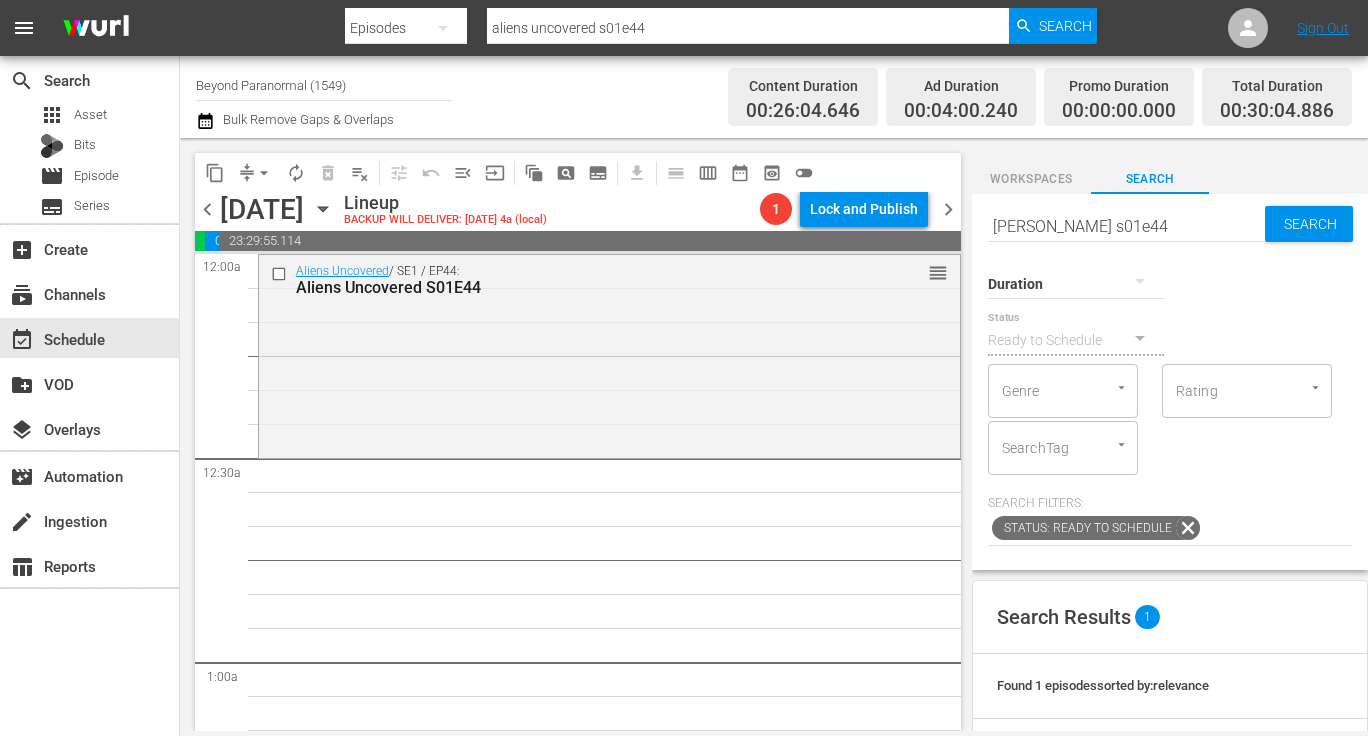type on "[PERSON_NAME] s01e44" 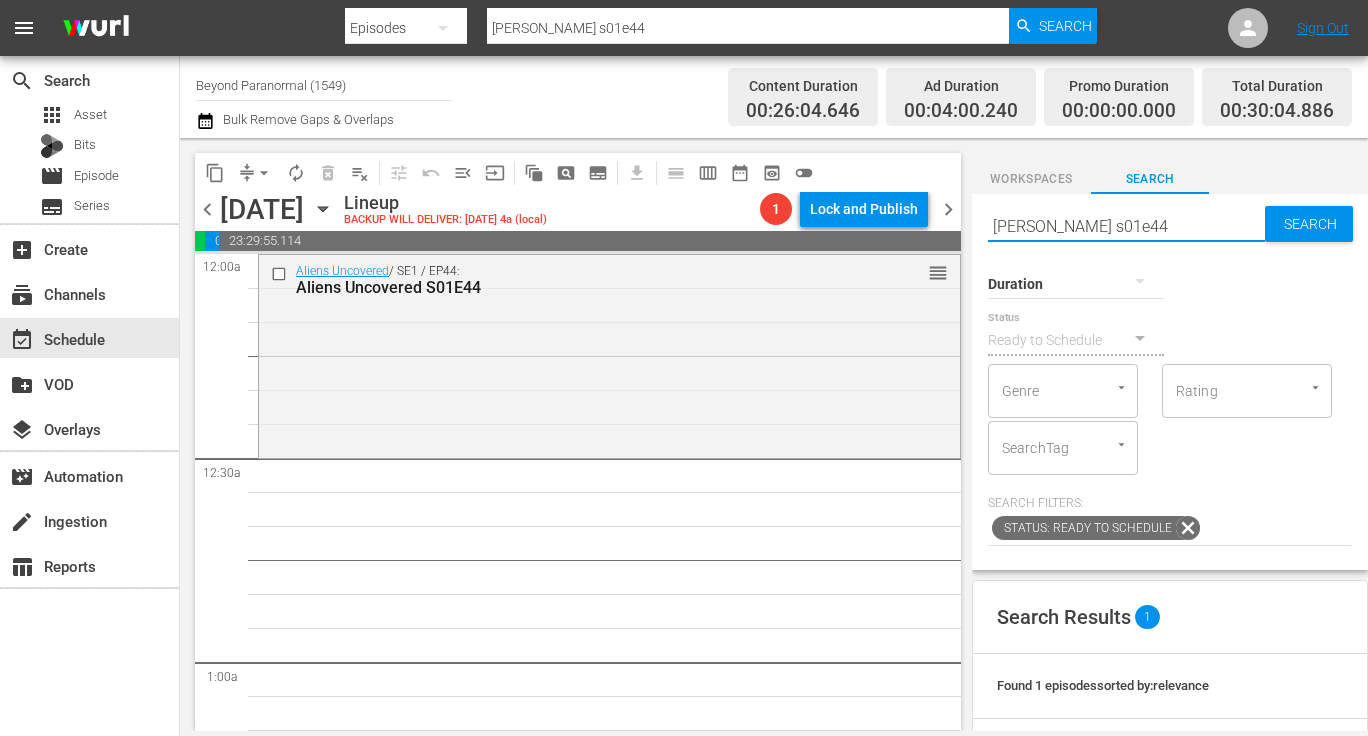 click on "[PERSON_NAME] s01e44" at bounding box center [1126, 226] 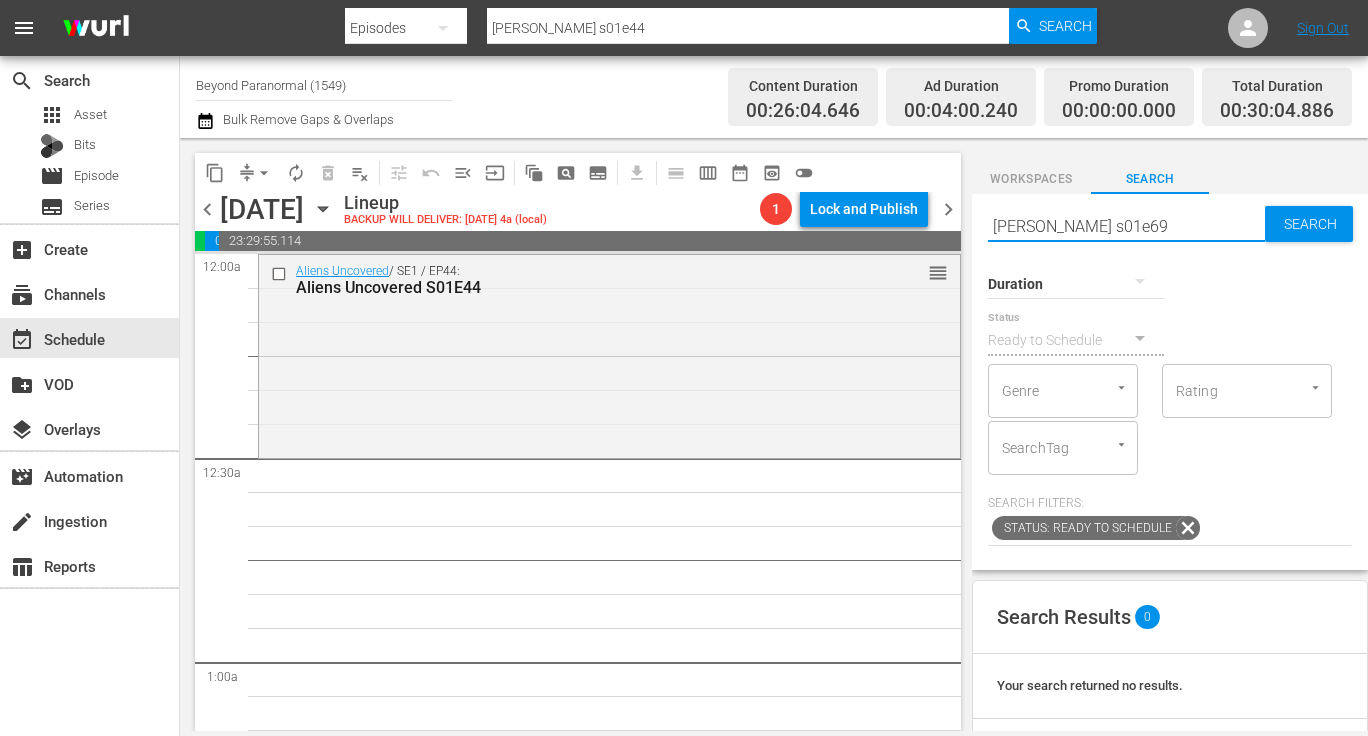 type on "[PERSON_NAME] s01e69" 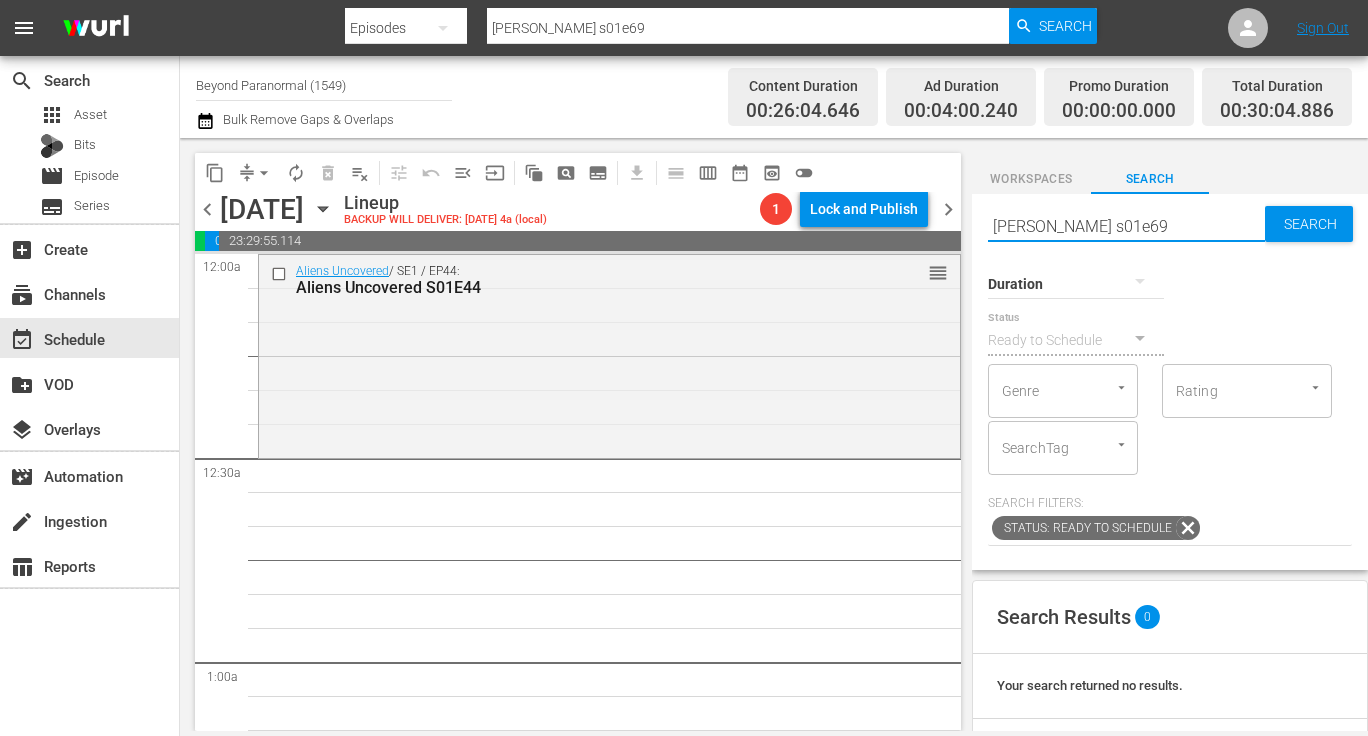 scroll, scrollTop: 0, scrollLeft: 0, axis: both 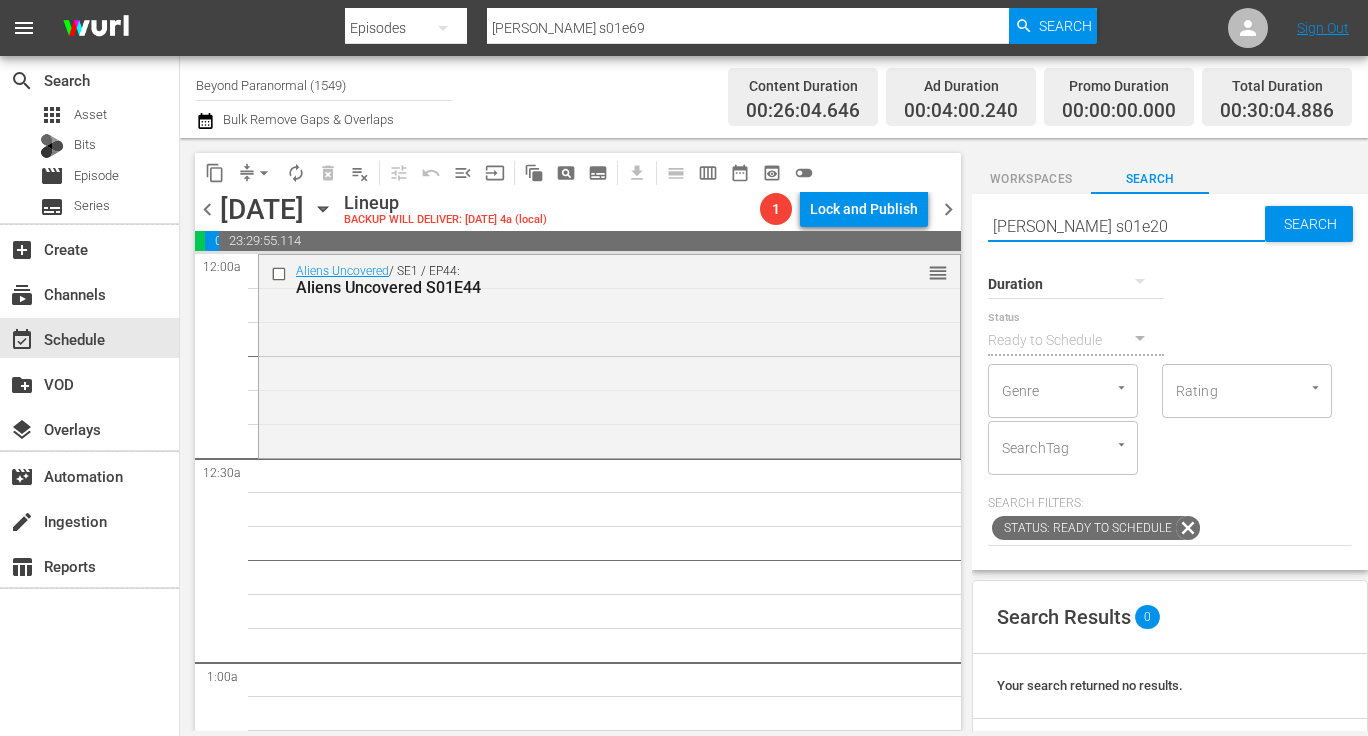 type on "[PERSON_NAME] s01e20" 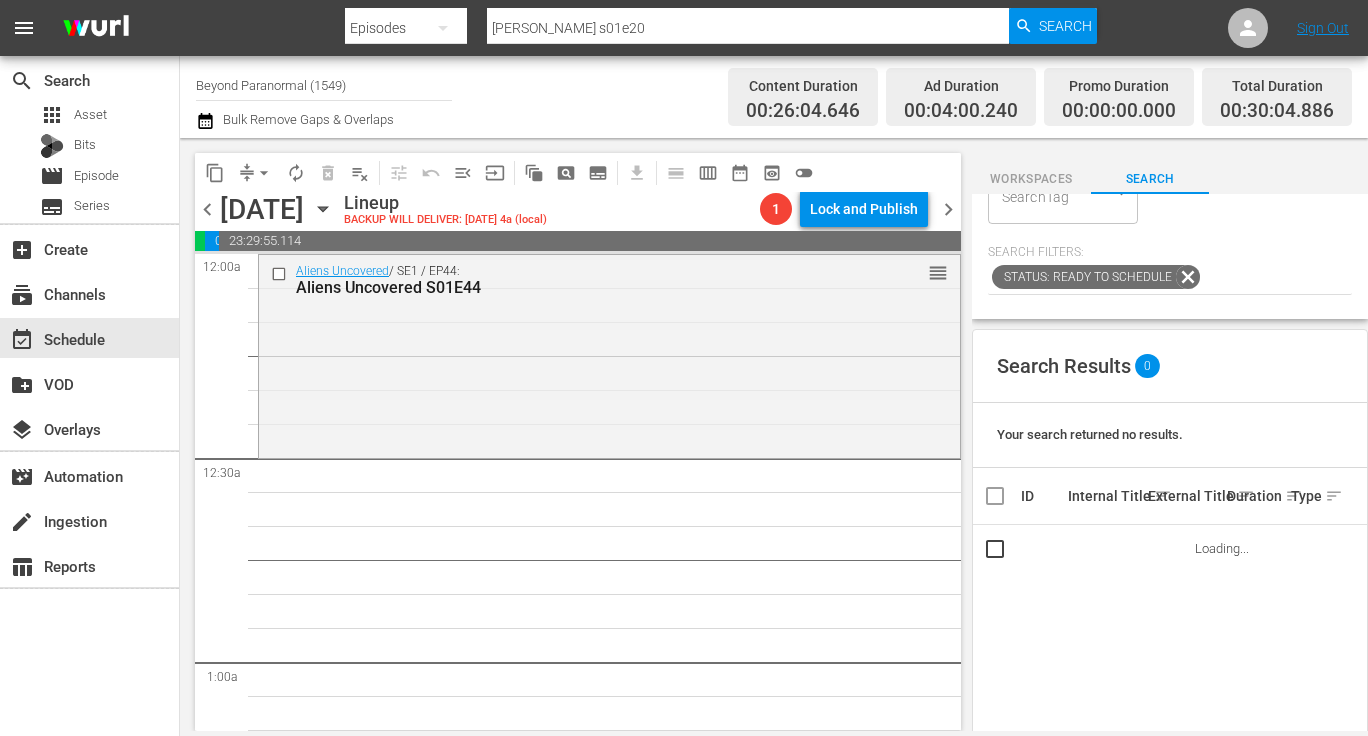 scroll, scrollTop: 360, scrollLeft: 0, axis: vertical 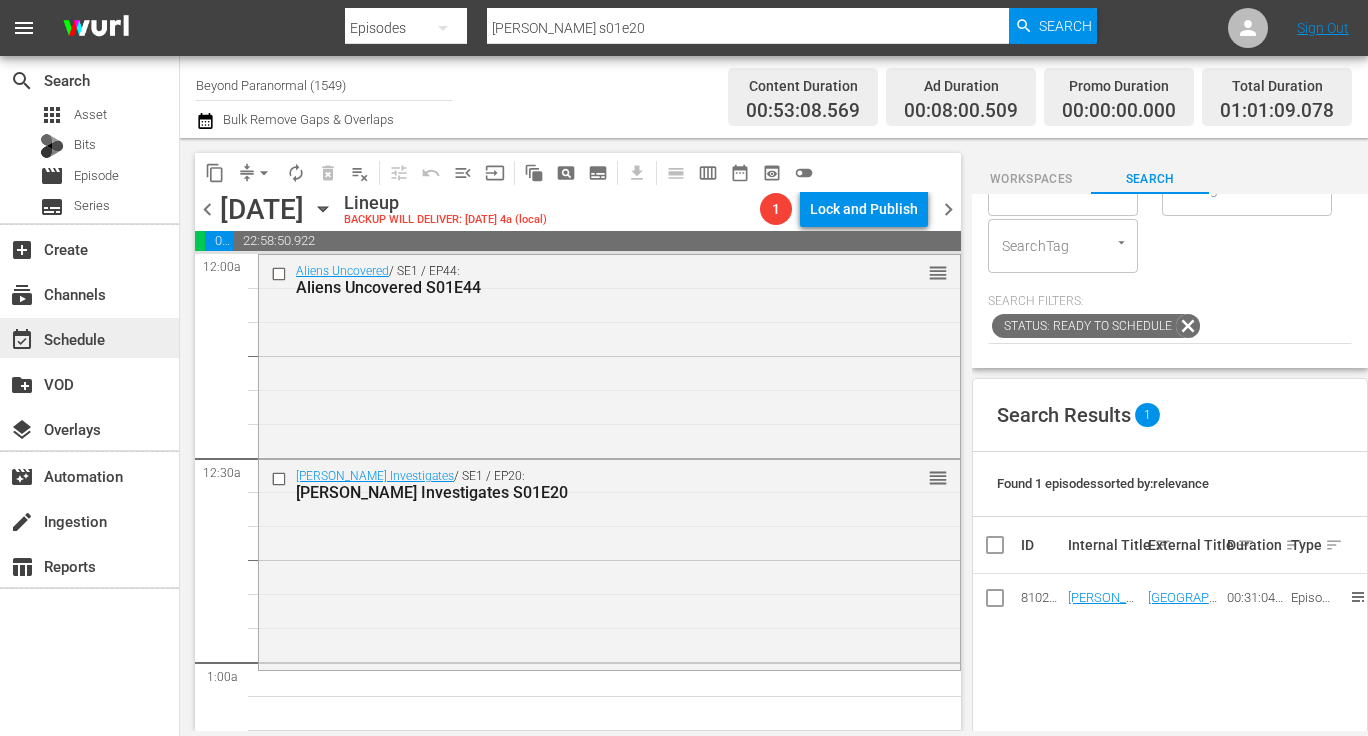 click on "event_available   Schedule" at bounding box center (56, 336) 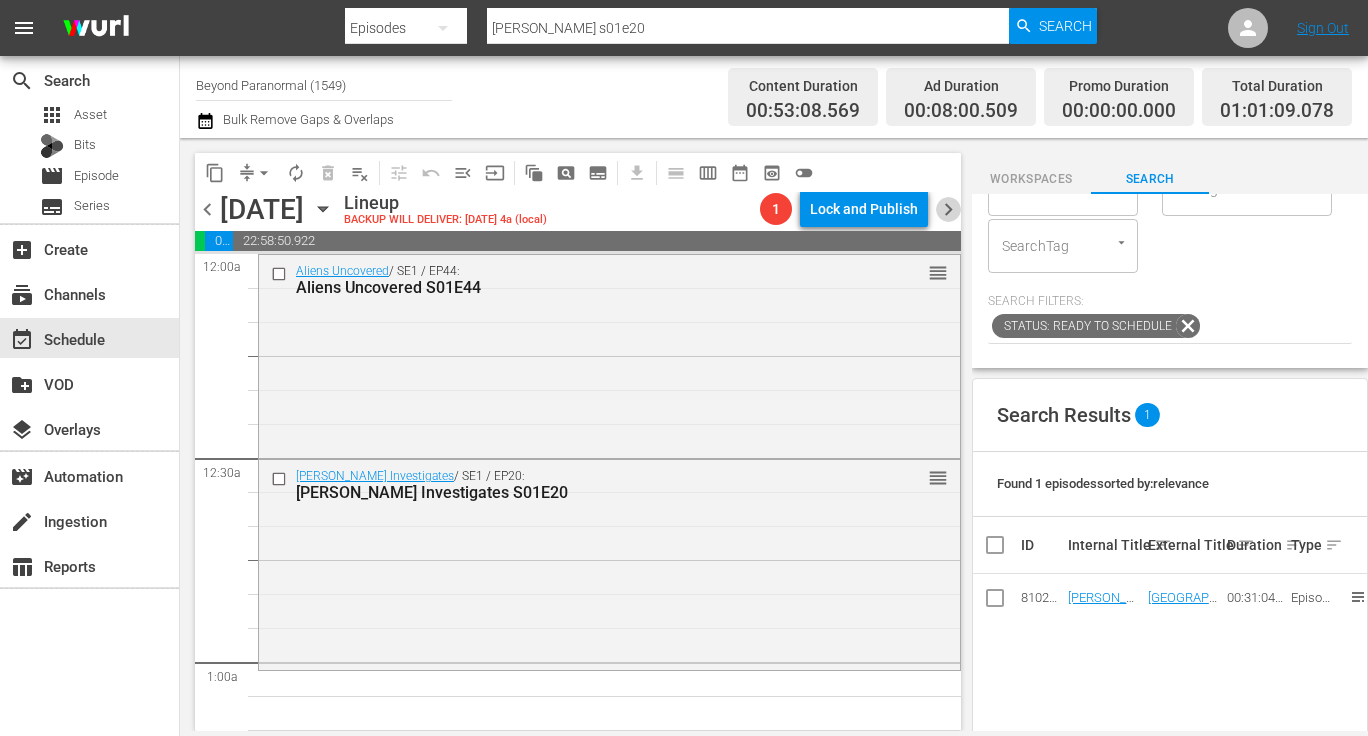 click on "chevron_right" at bounding box center [948, 209] 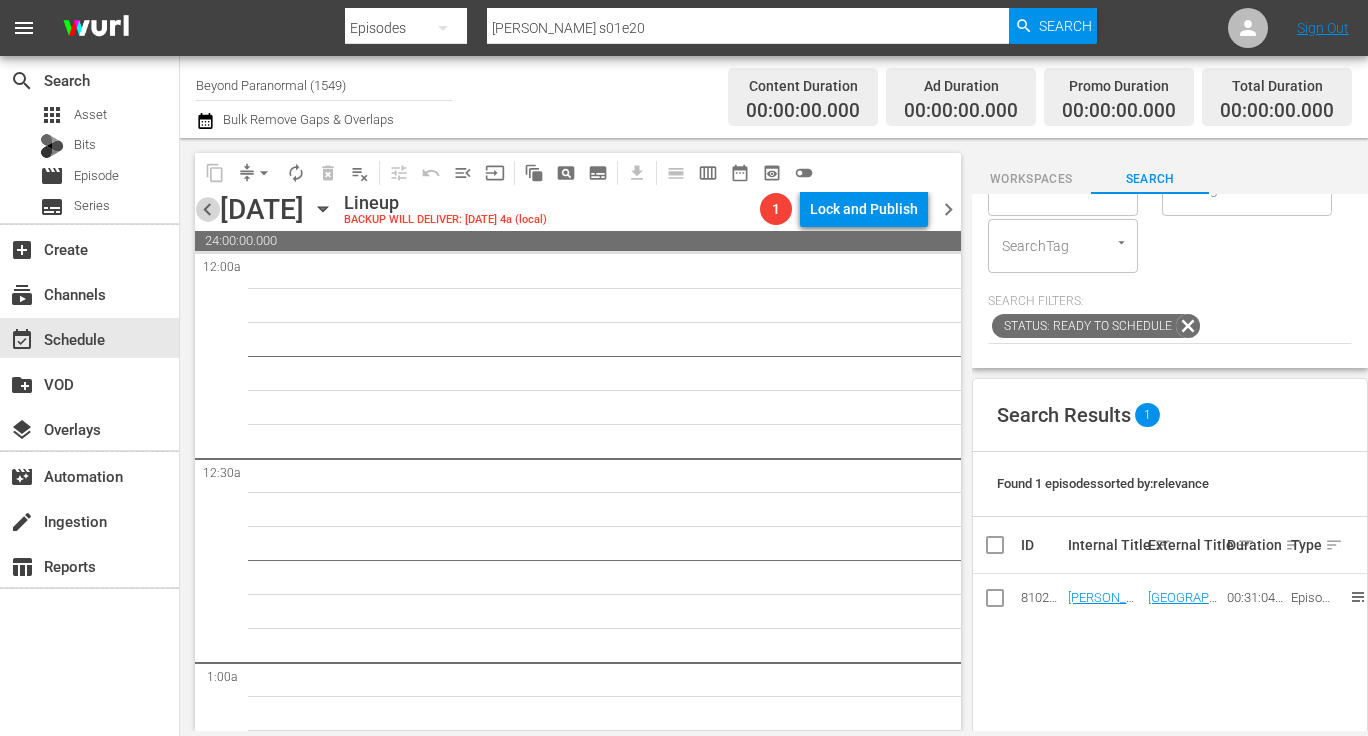 click on "chevron_left" at bounding box center [207, 209] 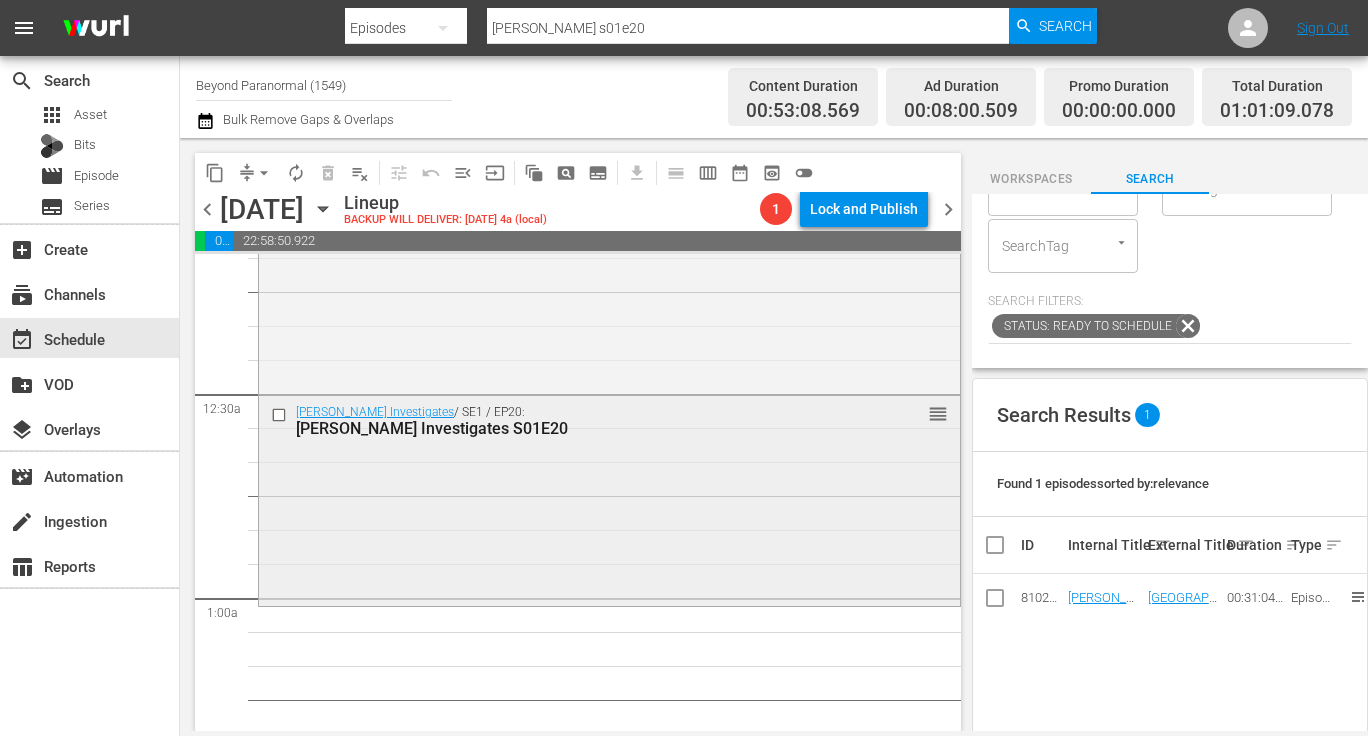 scroll, scrollTop: 91, scrollLeft: 0, axis: vertical 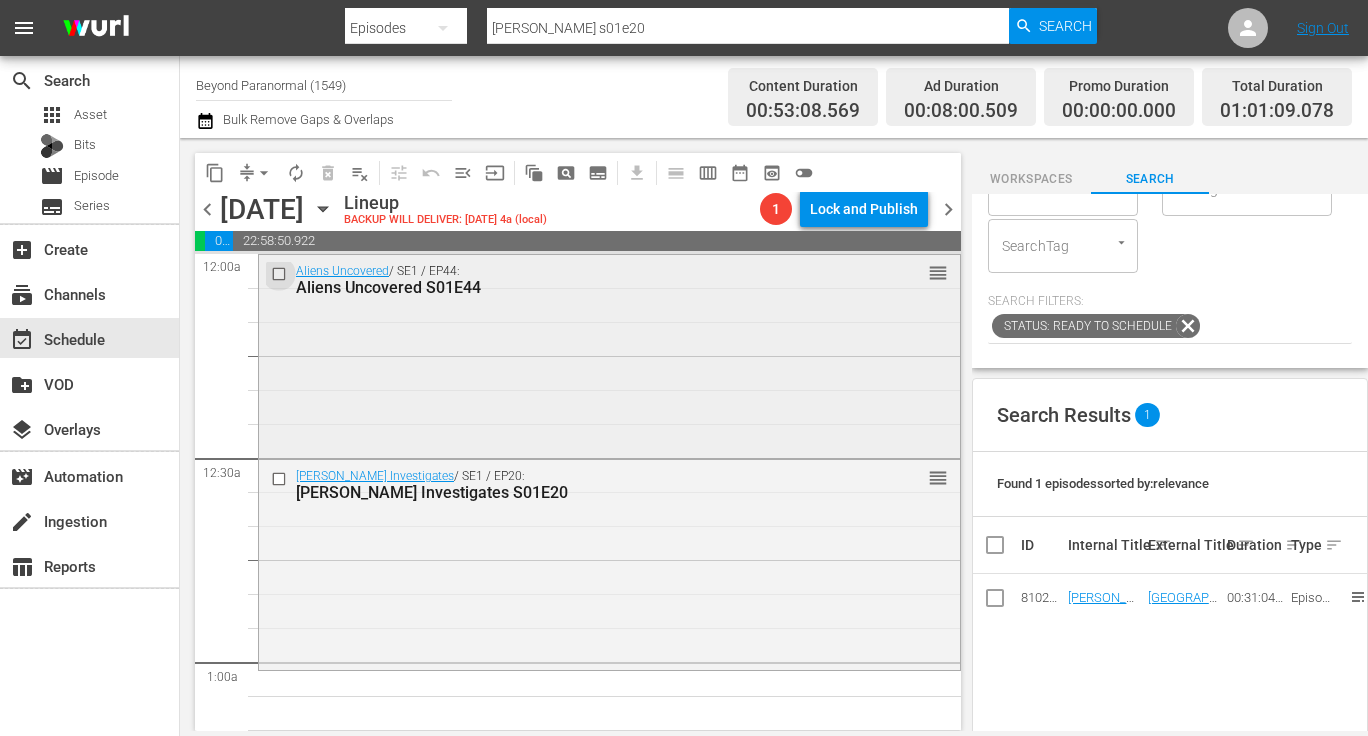 click at bounding box center (281, 274) 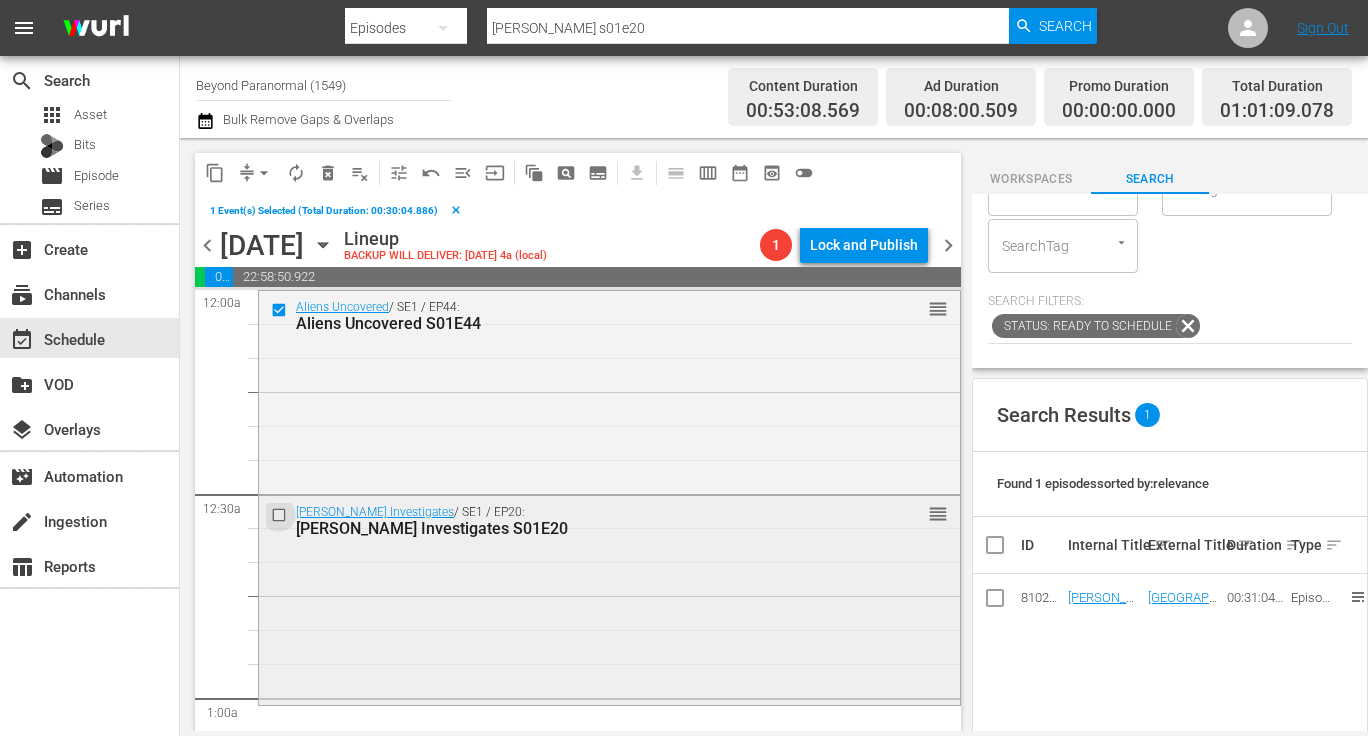 click at bounding box center [281, 514] 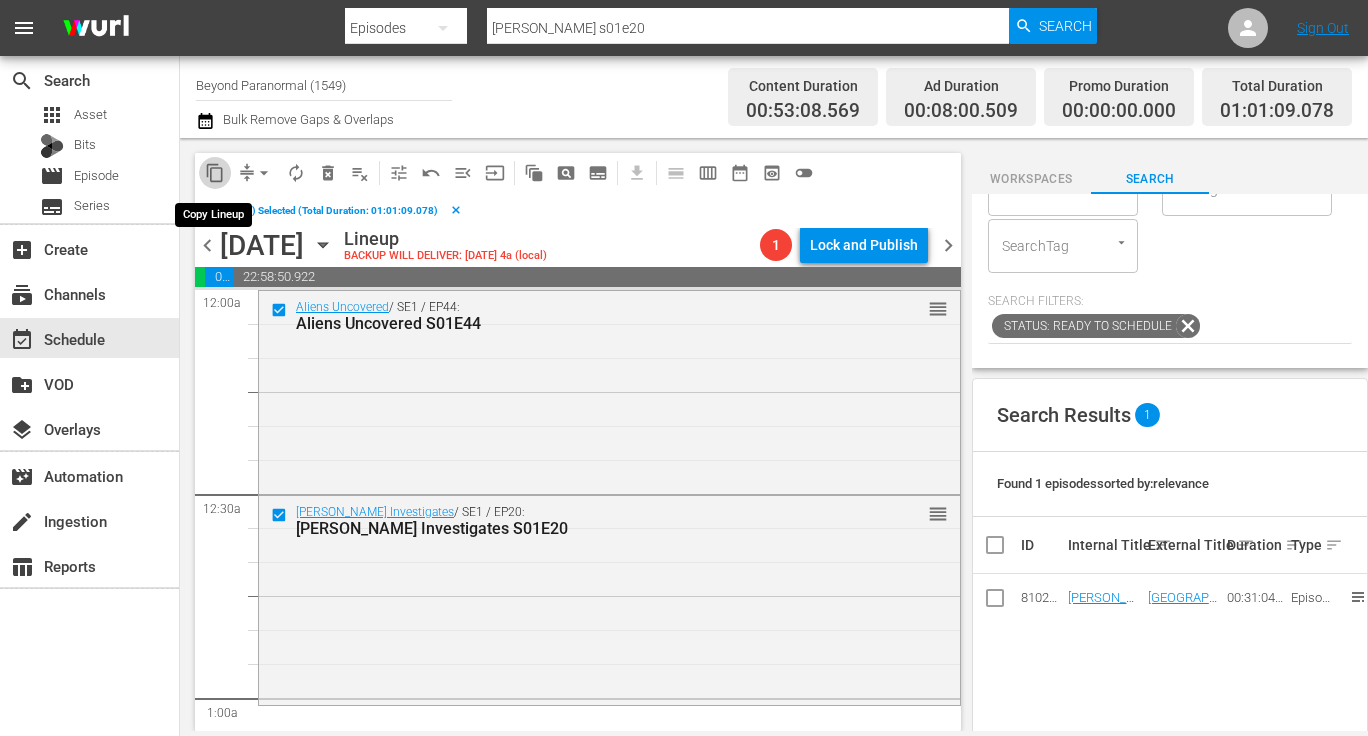 click on "content_copy" at bounding box center (215, 173) 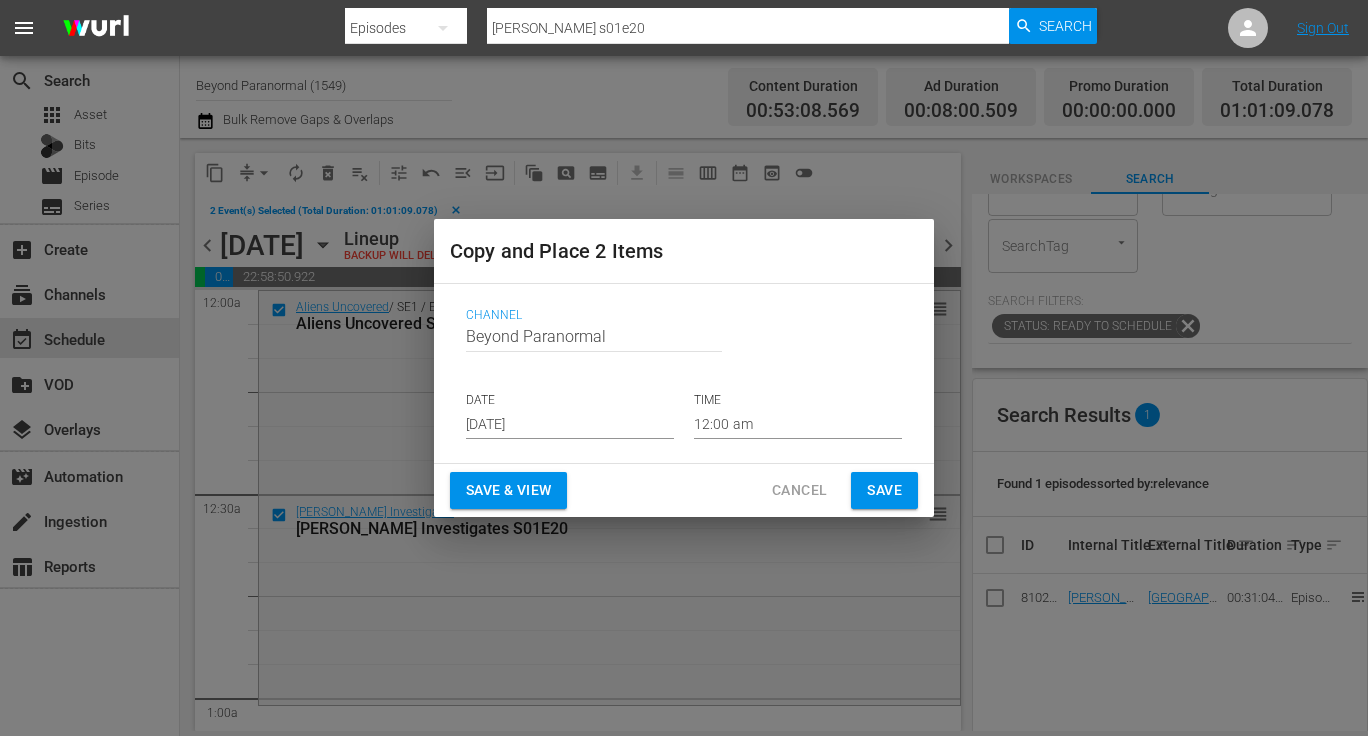 click on "[DATE]" at bounding box center [570, 424] 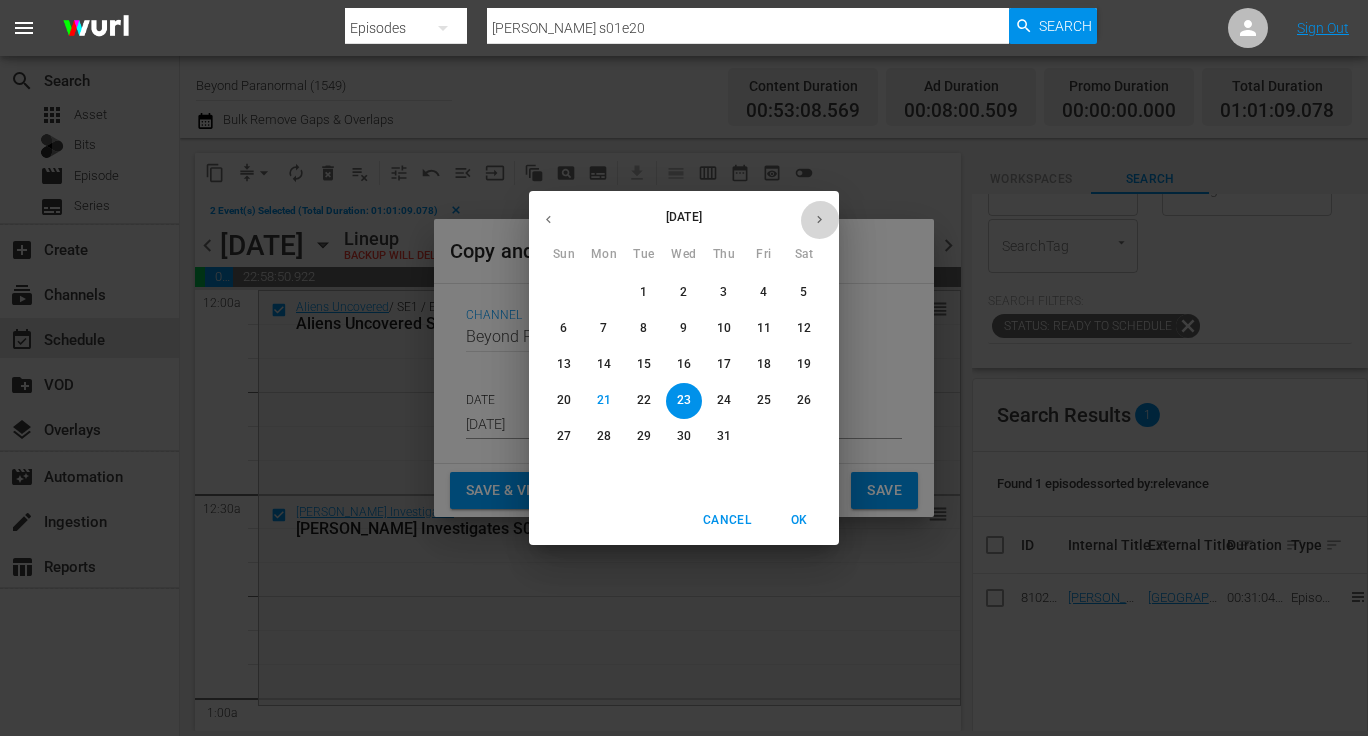 click 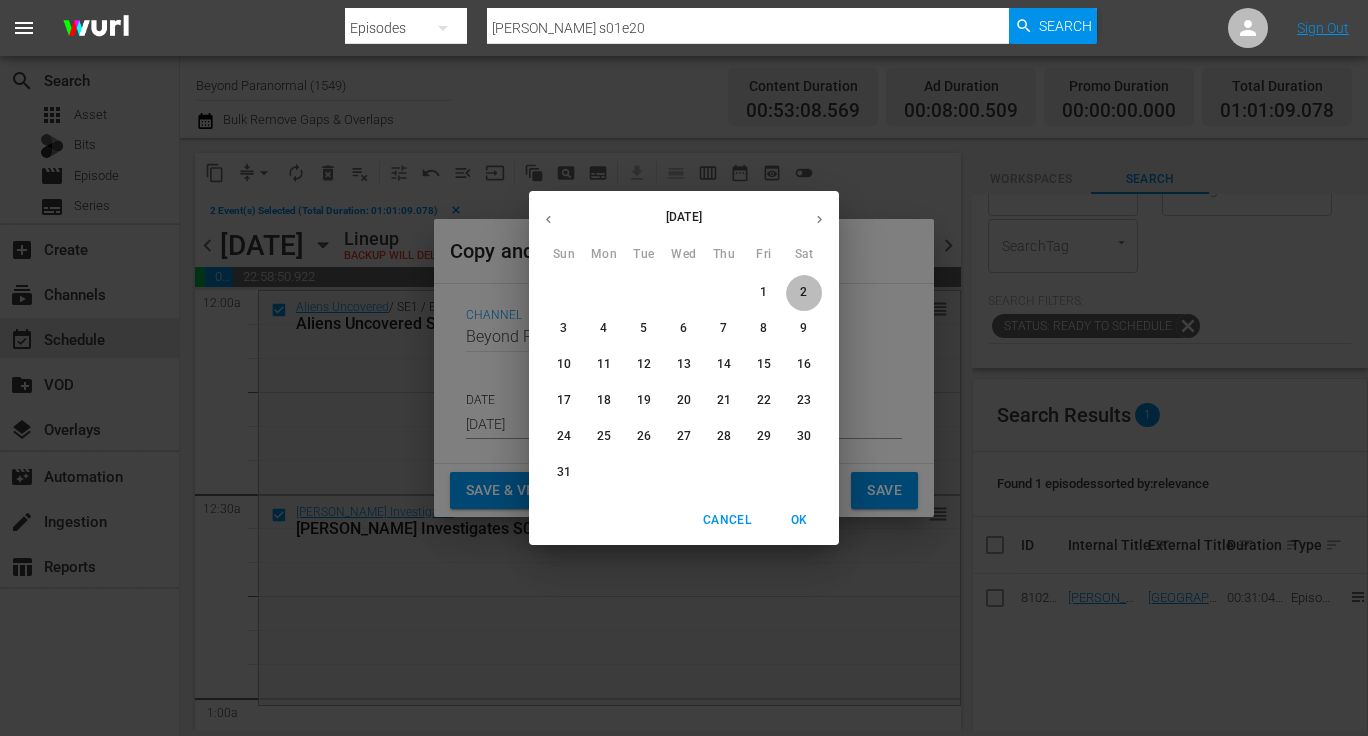 click on "2" at bounding box center [804, 292] 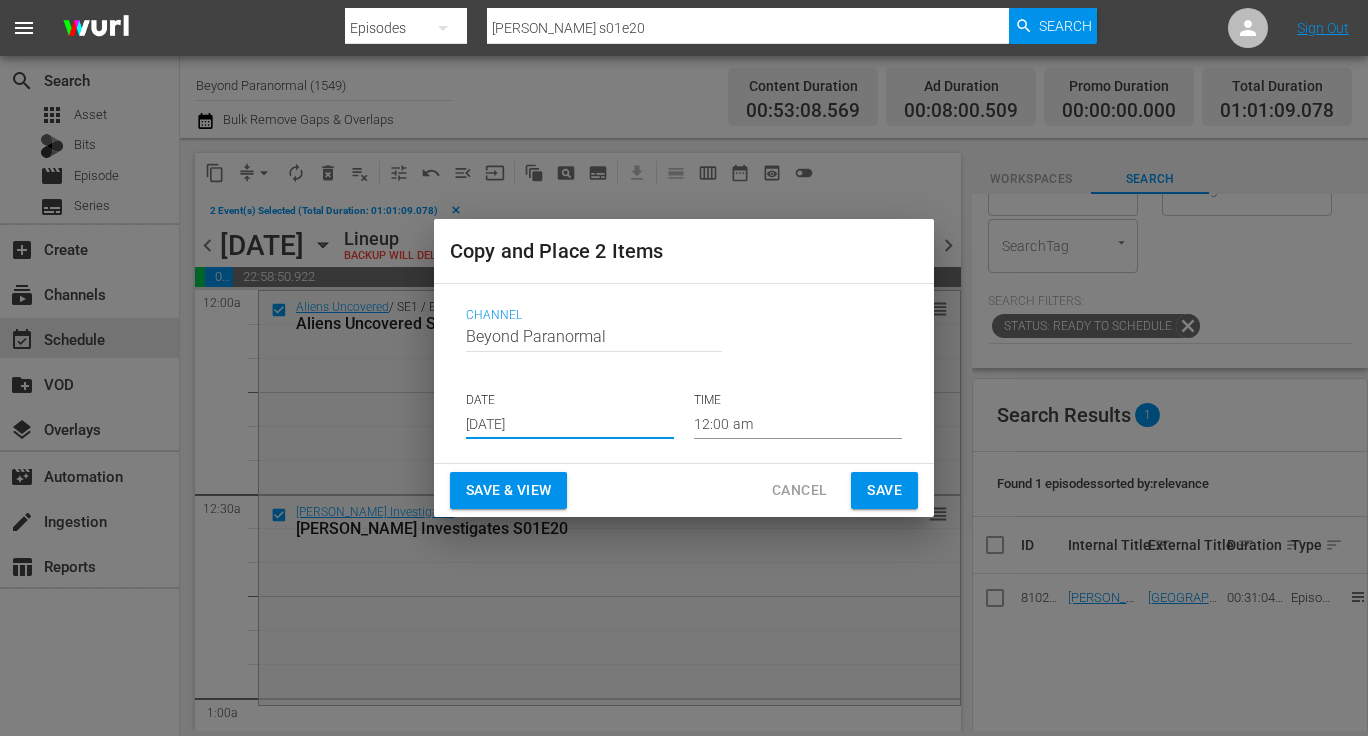 click on "Save" at bounding box center [884, 490] 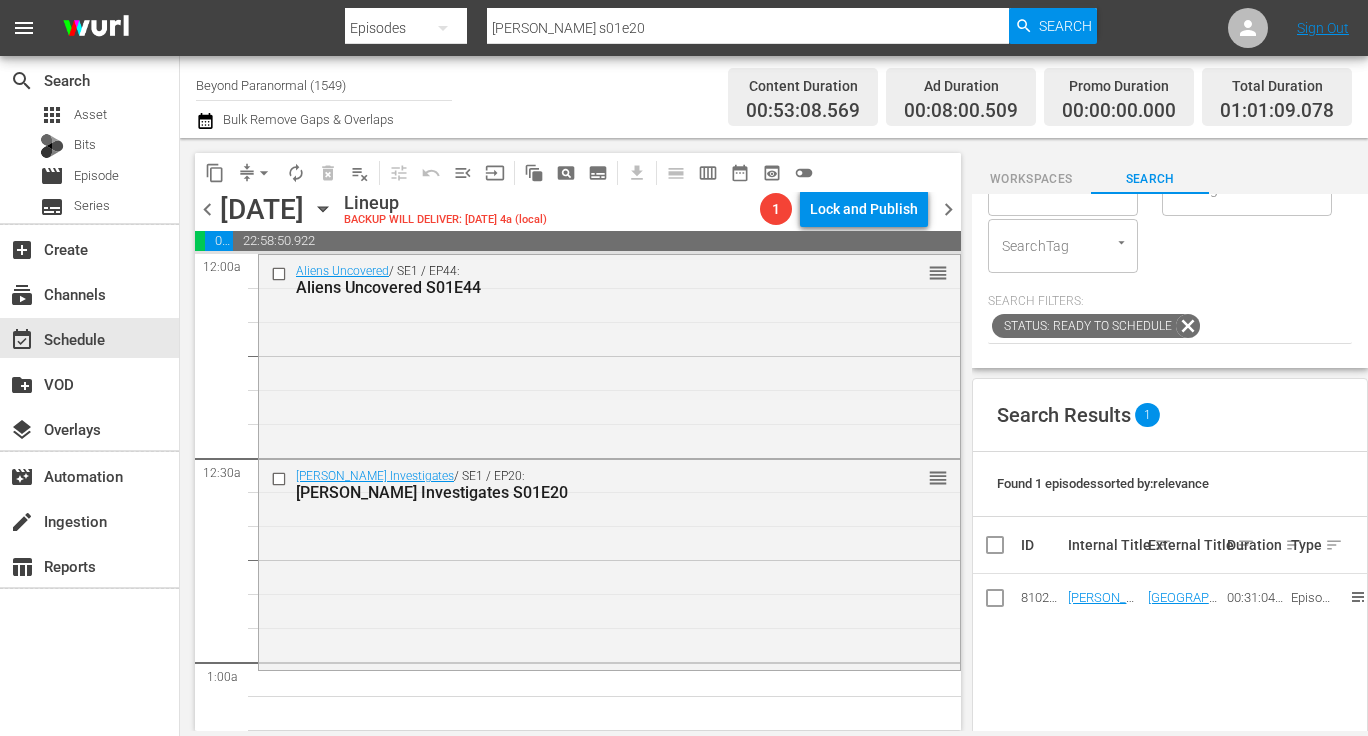 click on "chevron_right" at bounding box center [948, 209] 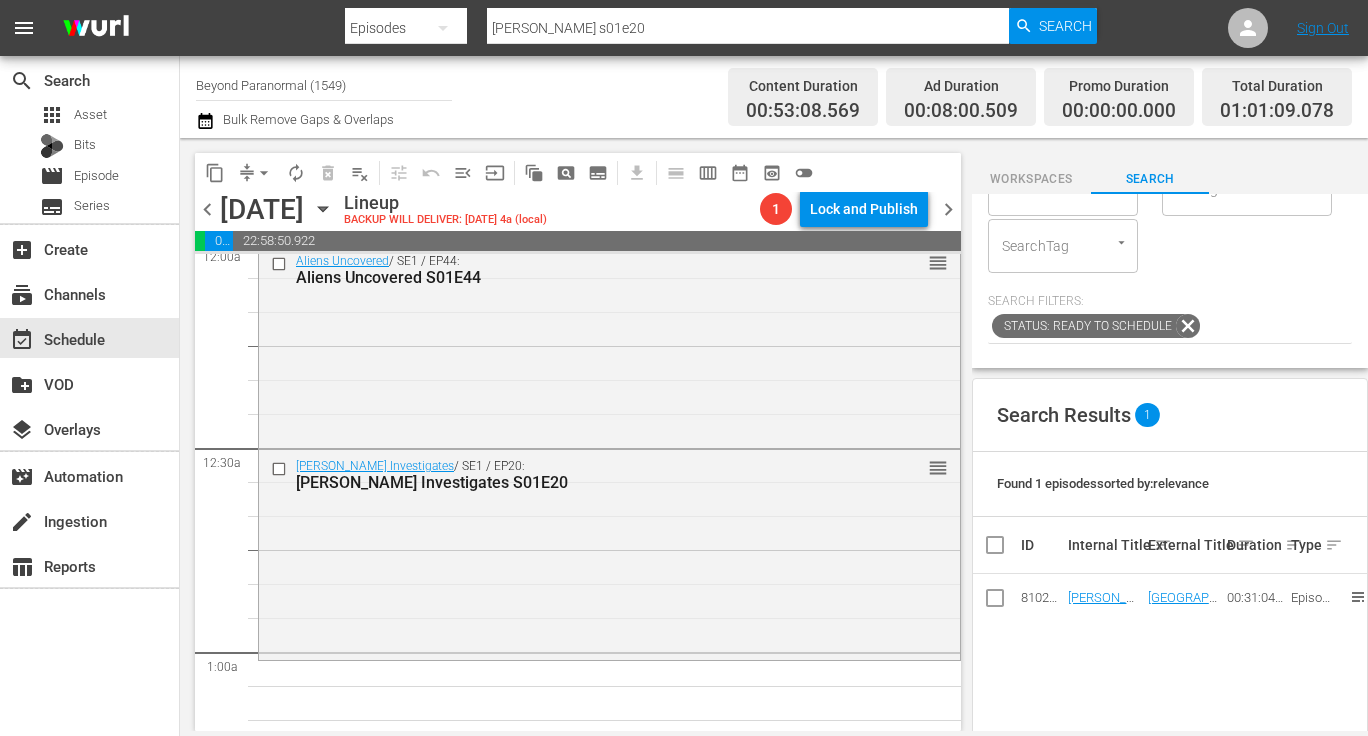 scroll, scrollTop: 3, scrollLeft: 0, axis: vertical 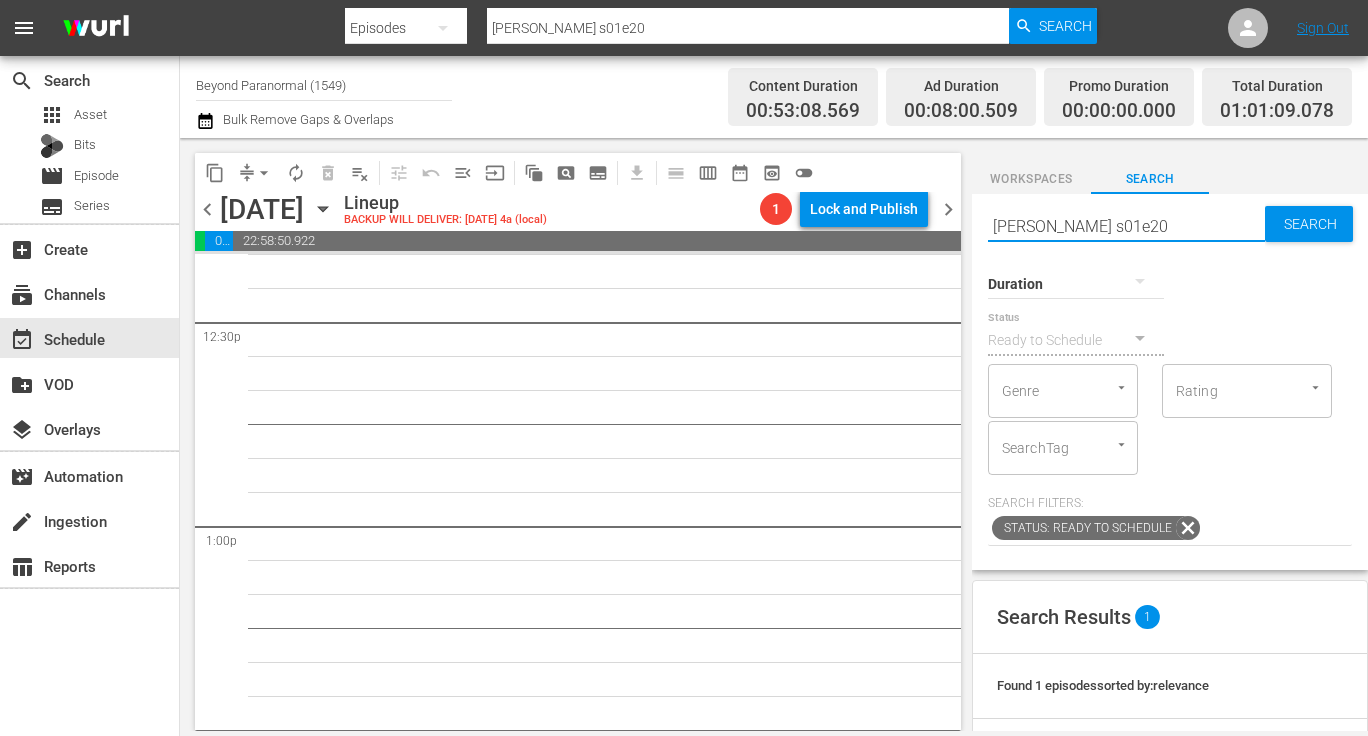 drag, startPoint x: 1068, startPoint y: 223, endPoint x: 942, endPoint y: 222, distance: 126.00397 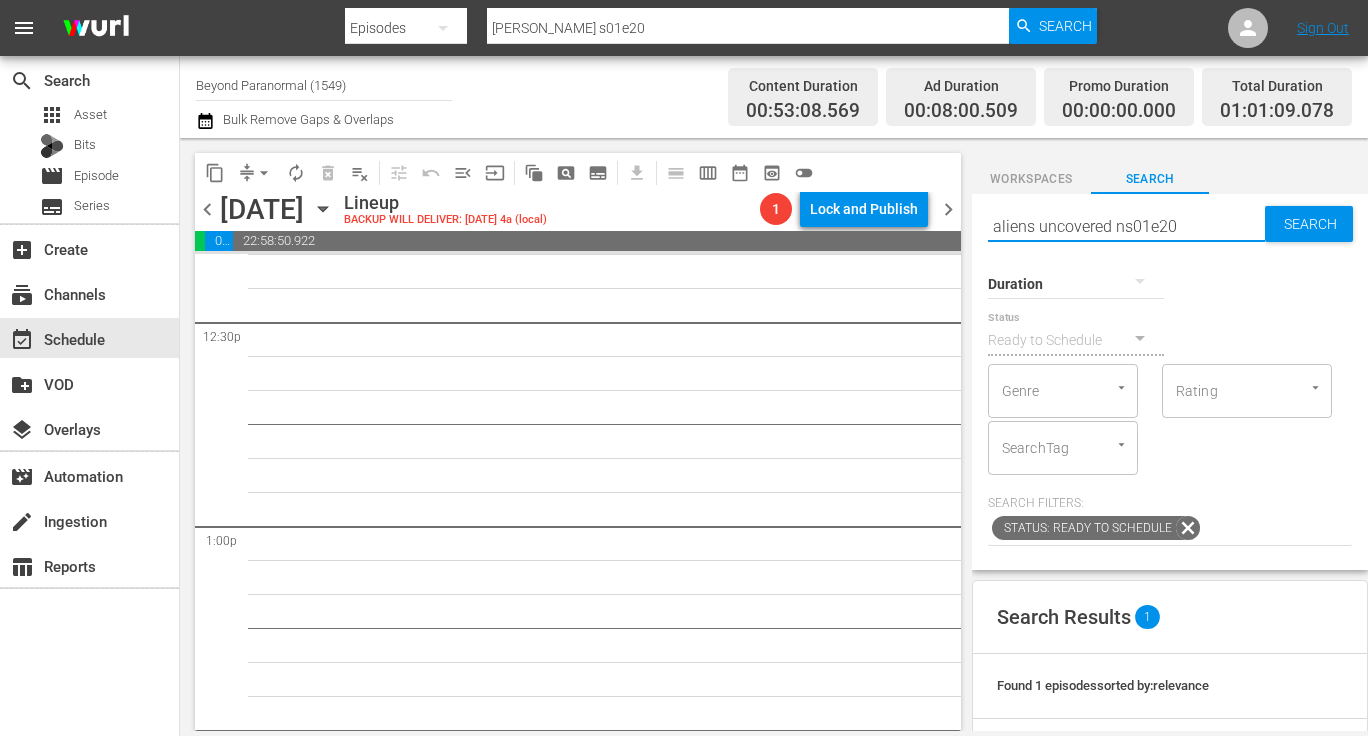 type on "aliens uncovered s01e20" 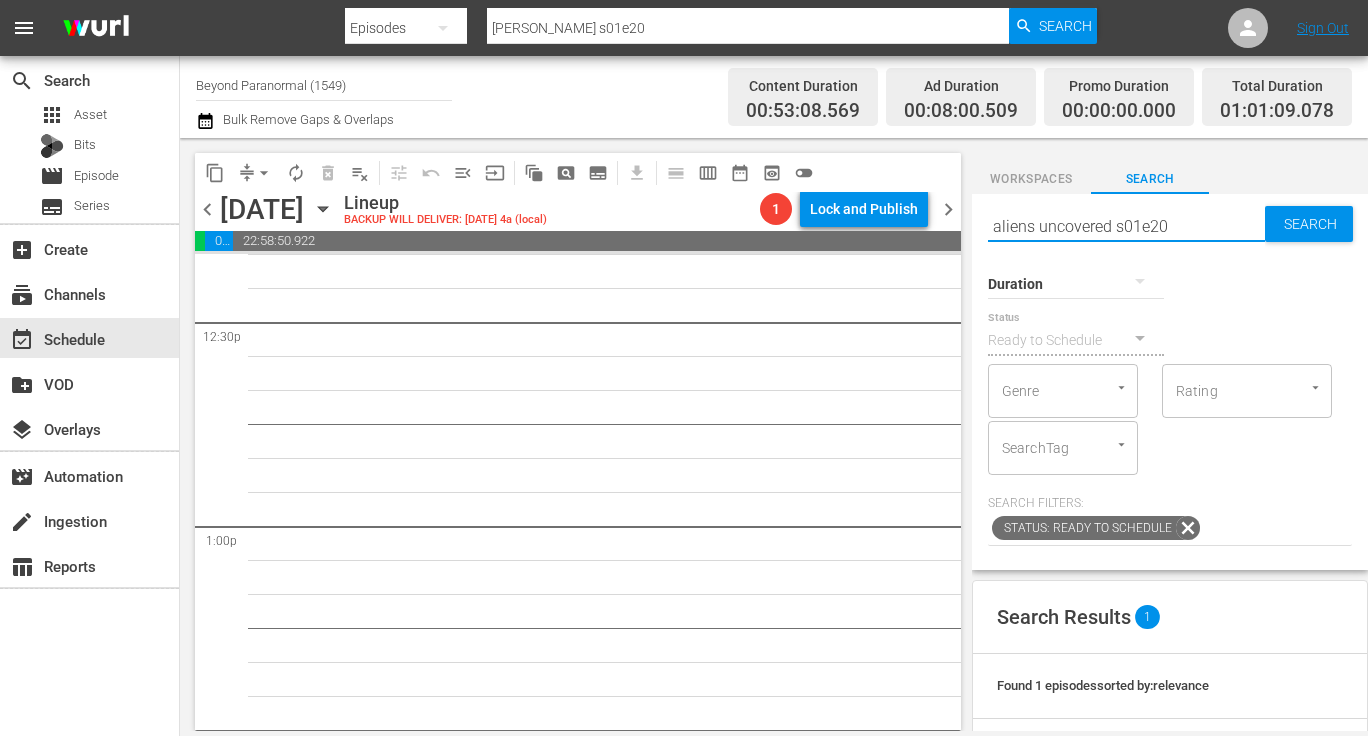 type on "aliens uncovered s01e20" 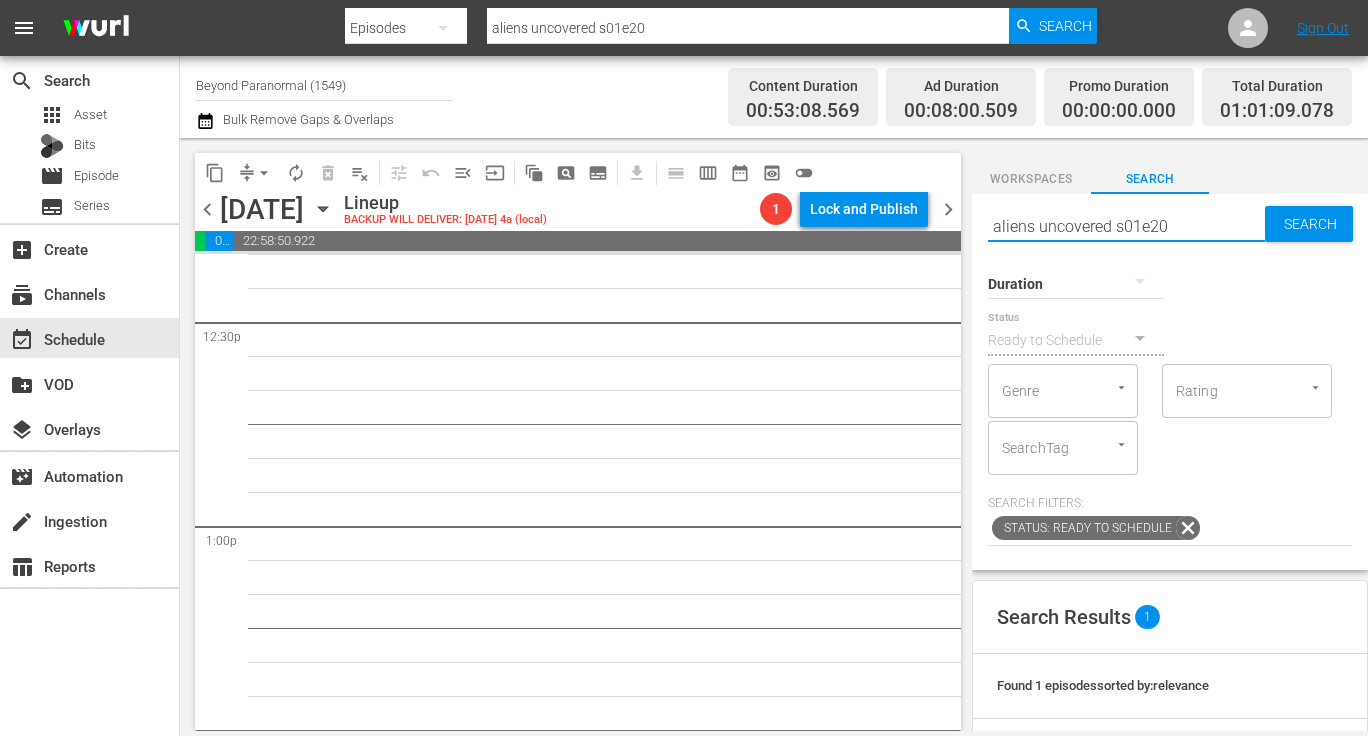 drag, startPoint x: 1140, startPoint y: 228, endPoint x: 1205, endPoint y: 224, distance: 65.12296 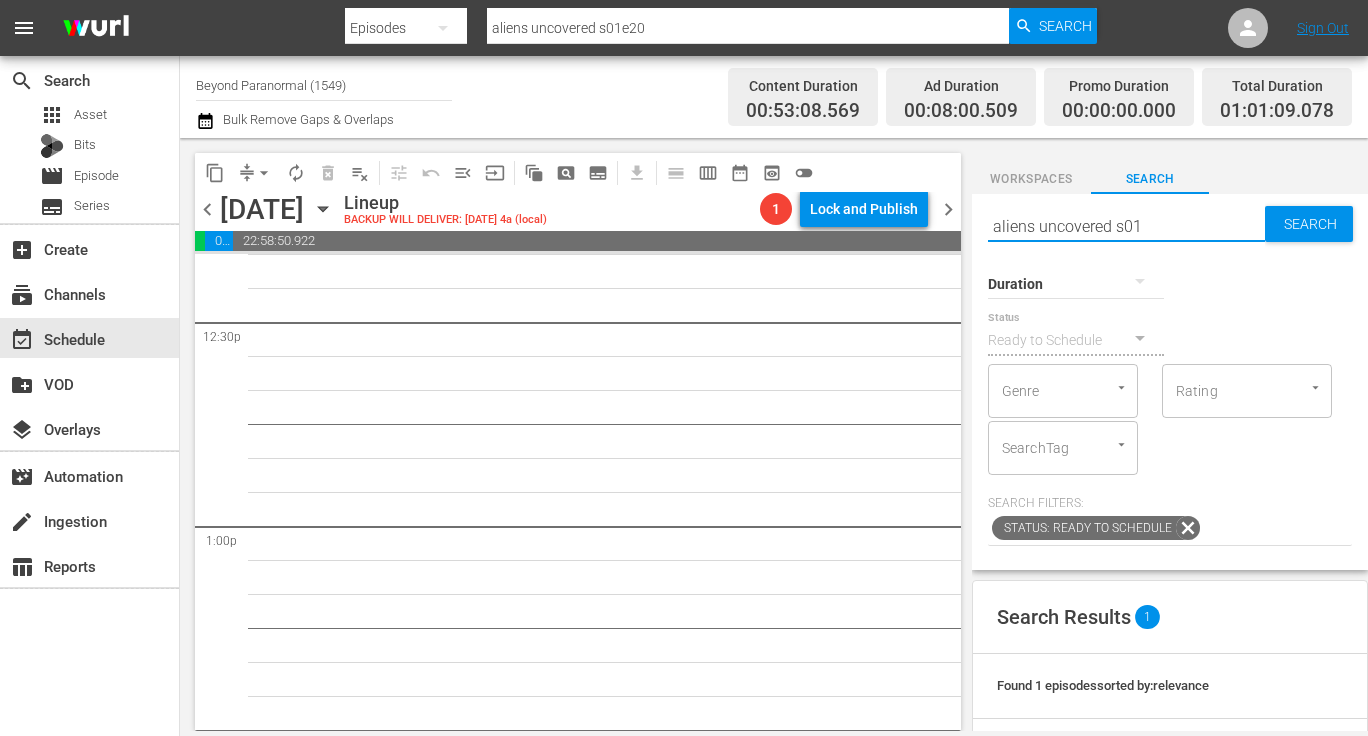 type on "aliens uncovered s01" 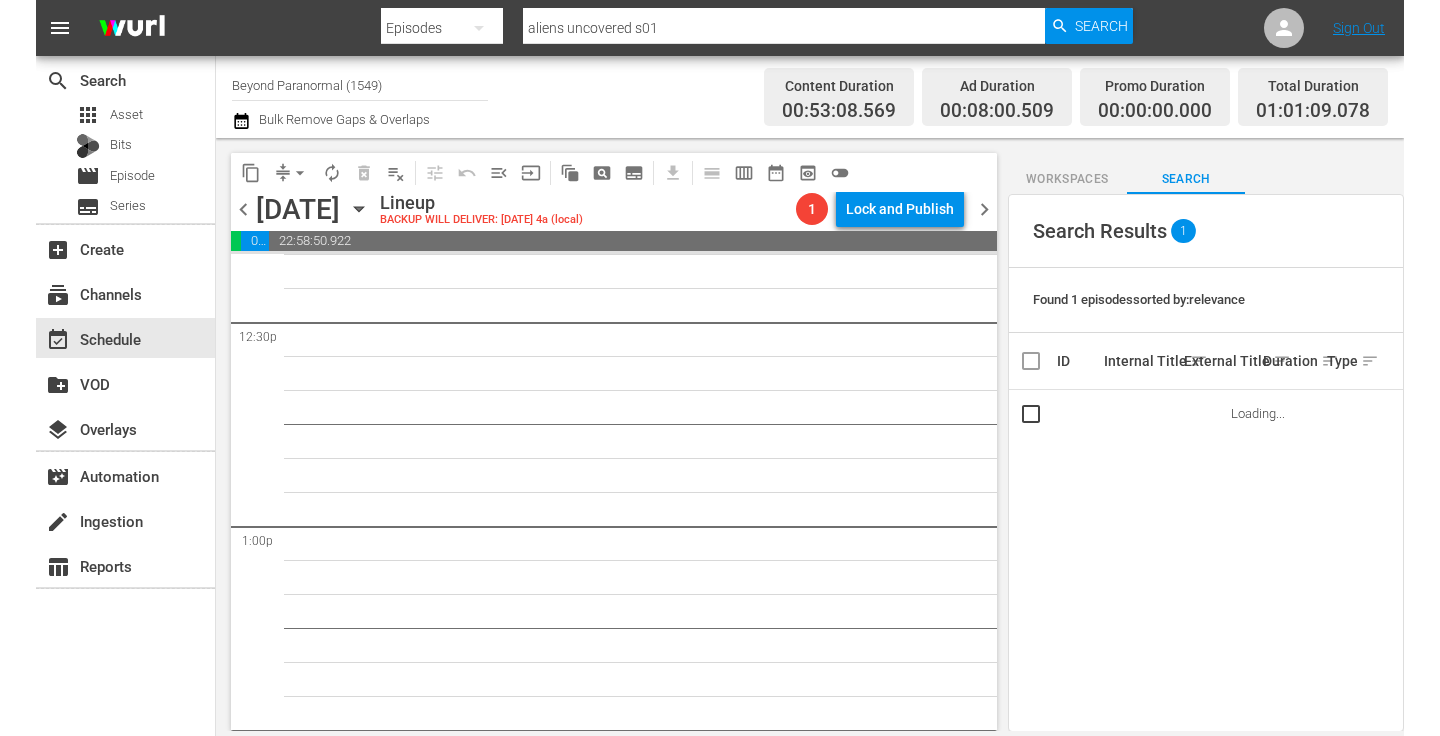 scroll, scrollTop: 386, scrollLeft: 0, axis: vertical 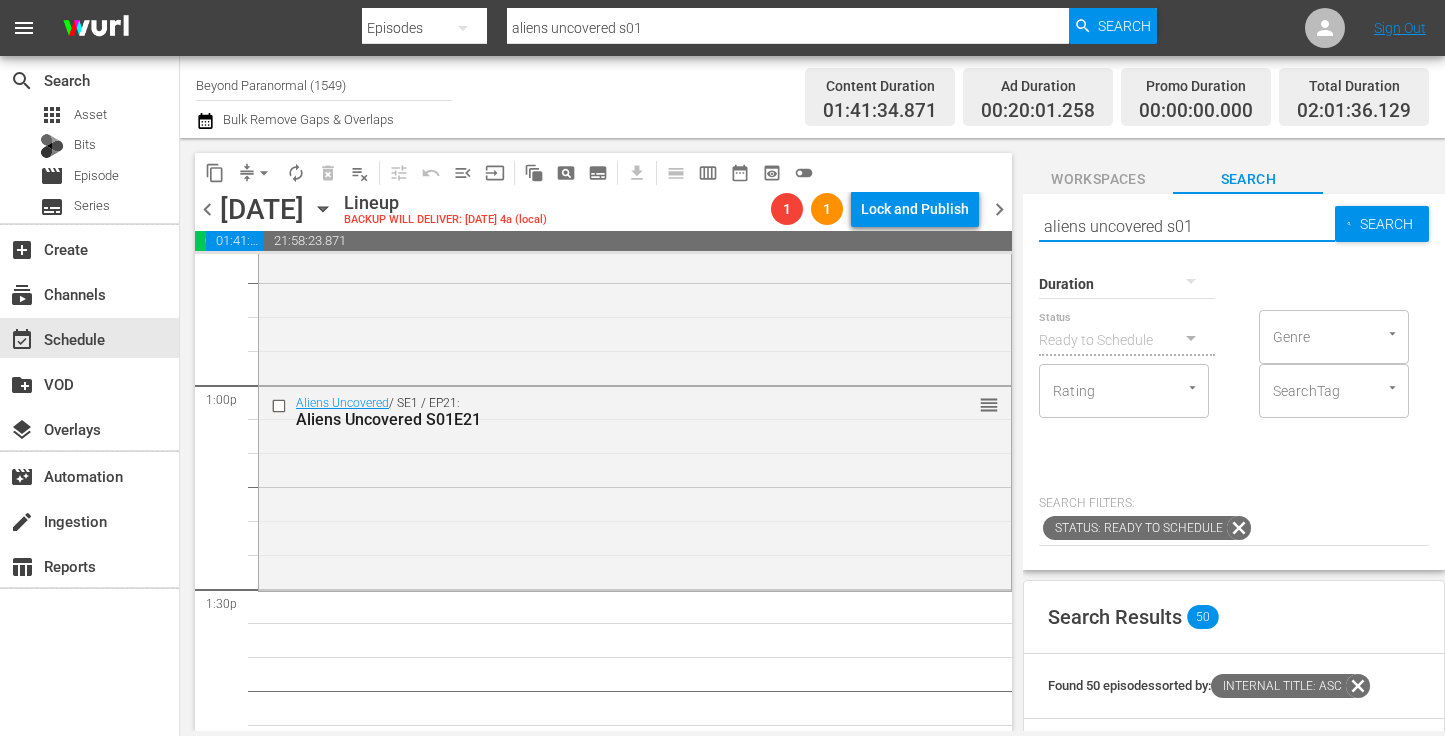 click on "aliens uncovered s01" at bounding box center [1187, 226] 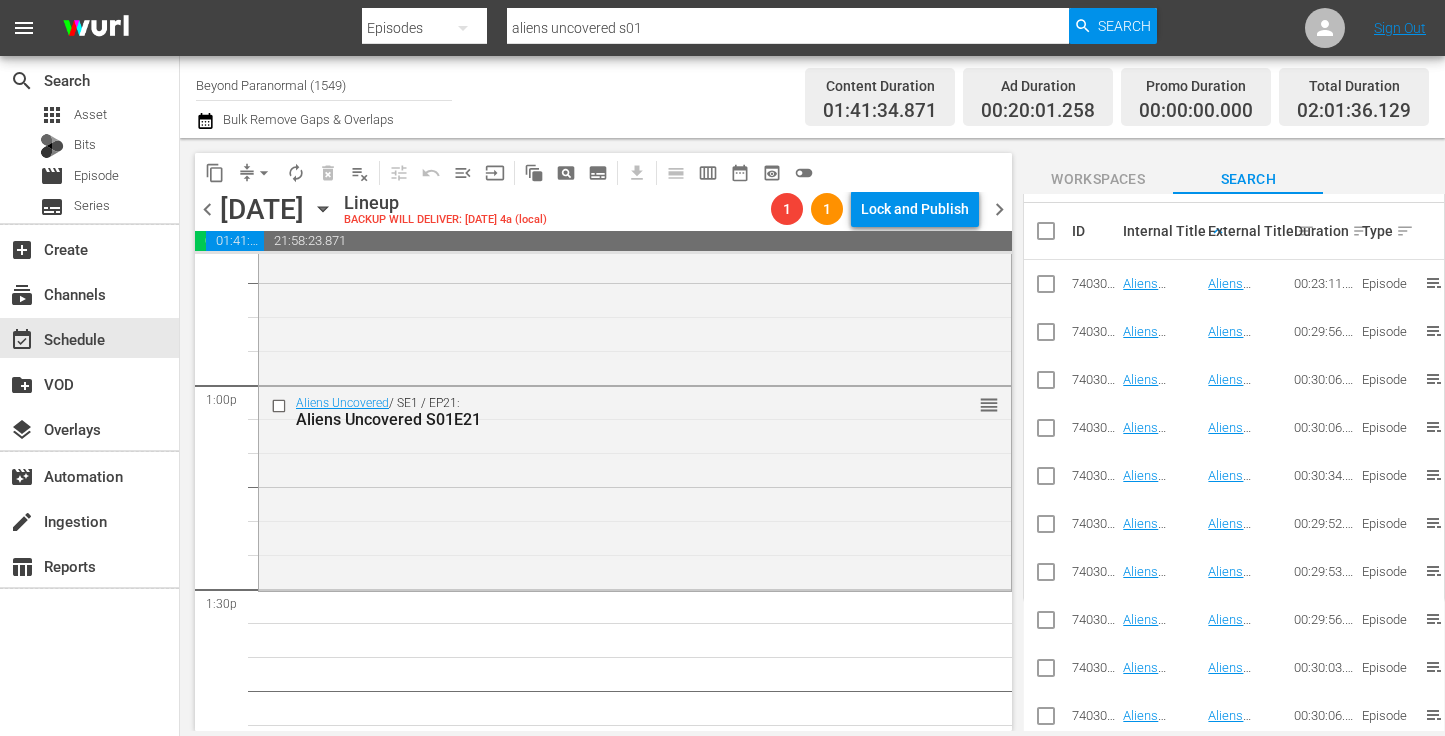 scroll, scrollTop: 510, scrollLeft: 0, axis: vertical 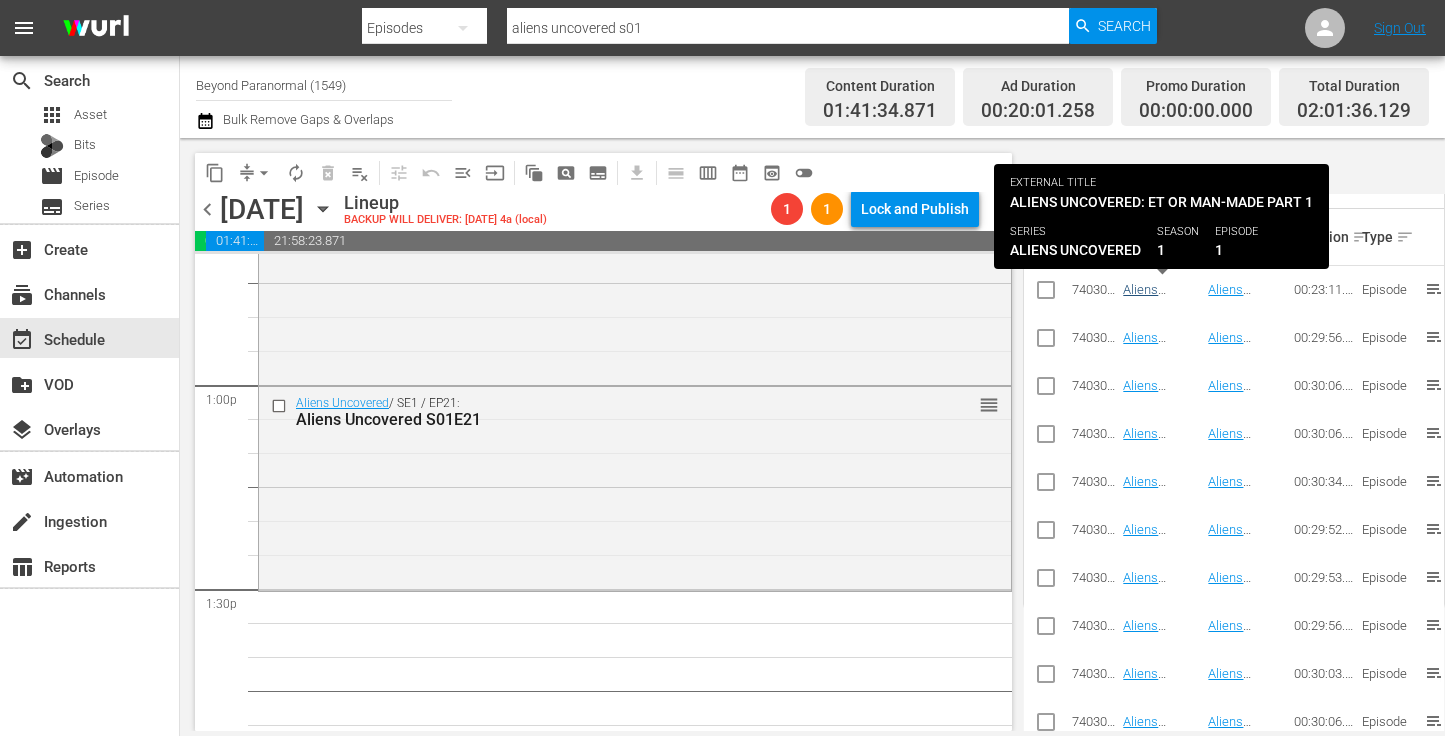click on "Aliens Uncovered S01E01" at bounding box center [1153, 304] 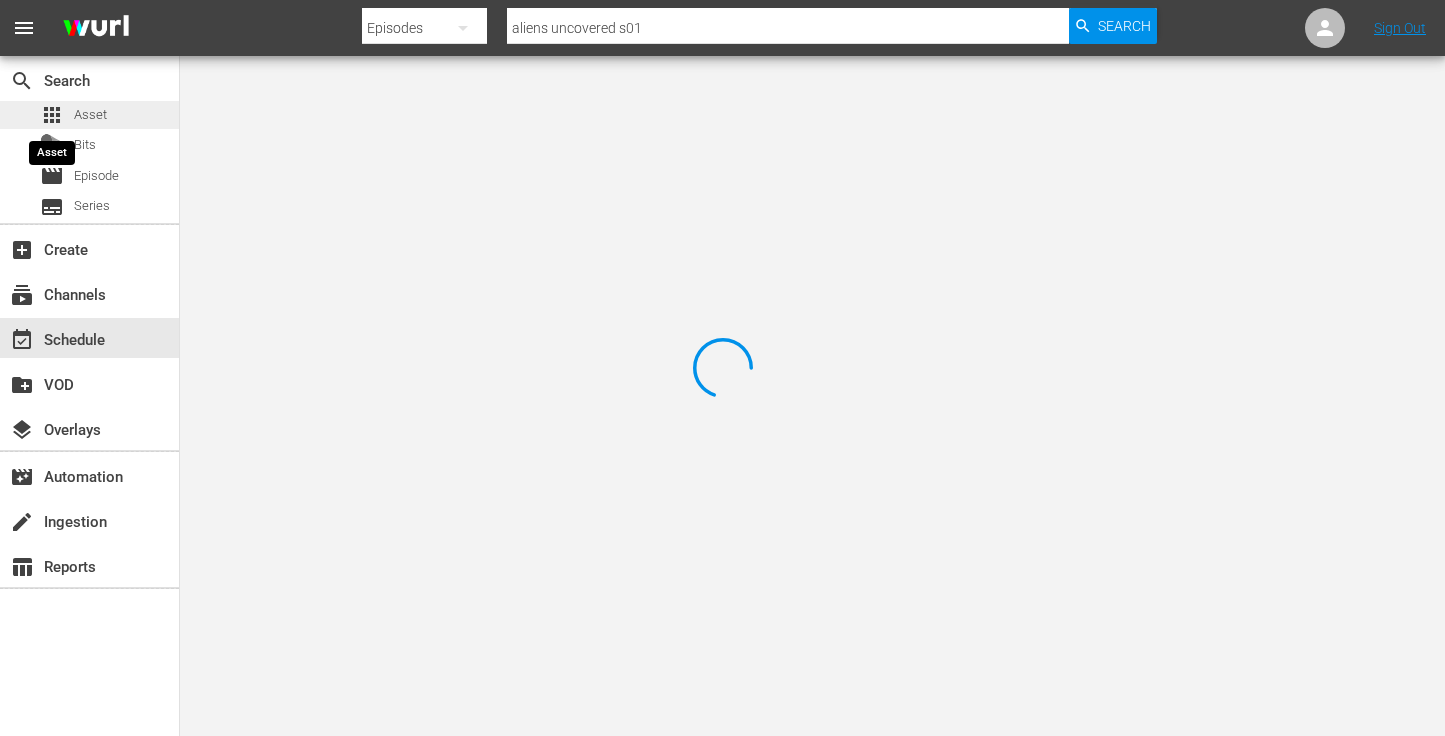 click on "apps Asset" at bounding box center [73, 115] 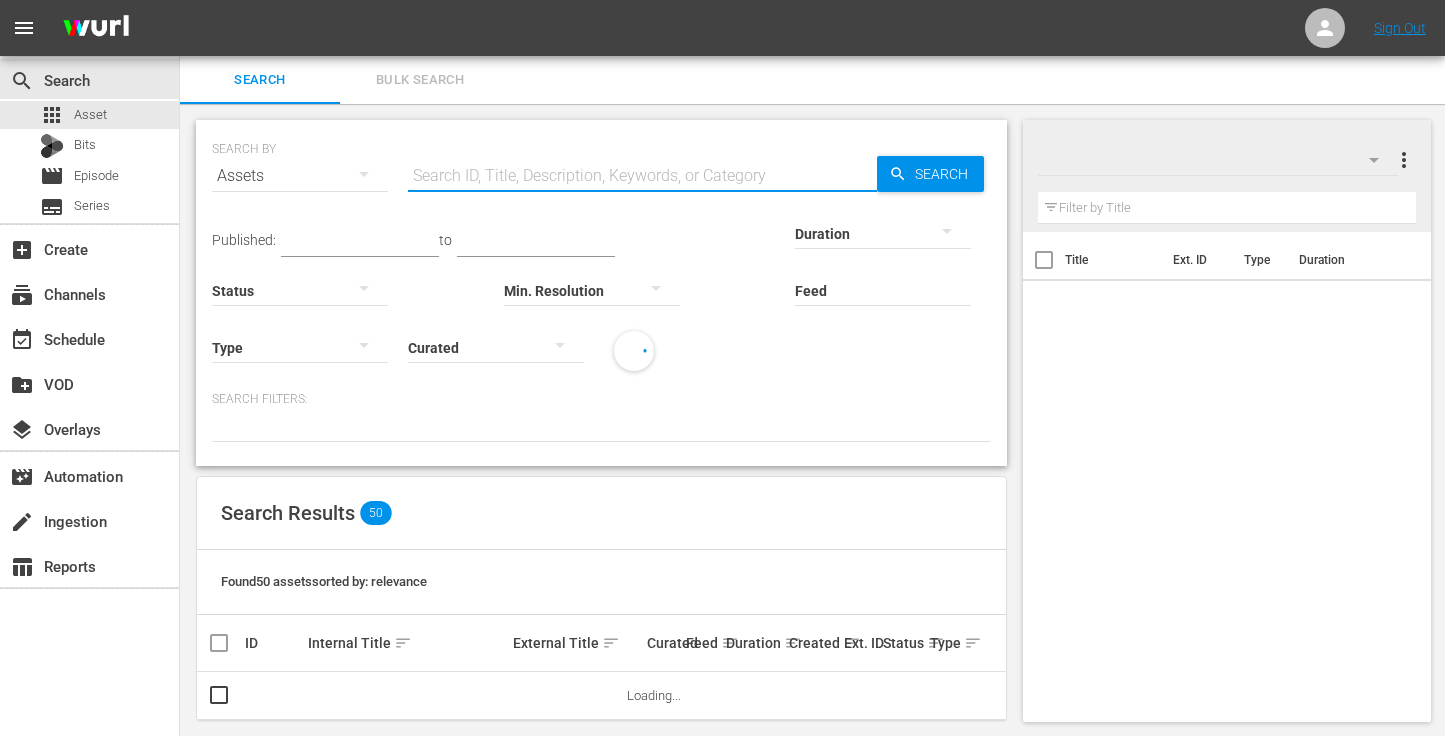 click at bounding box center (642, 176) 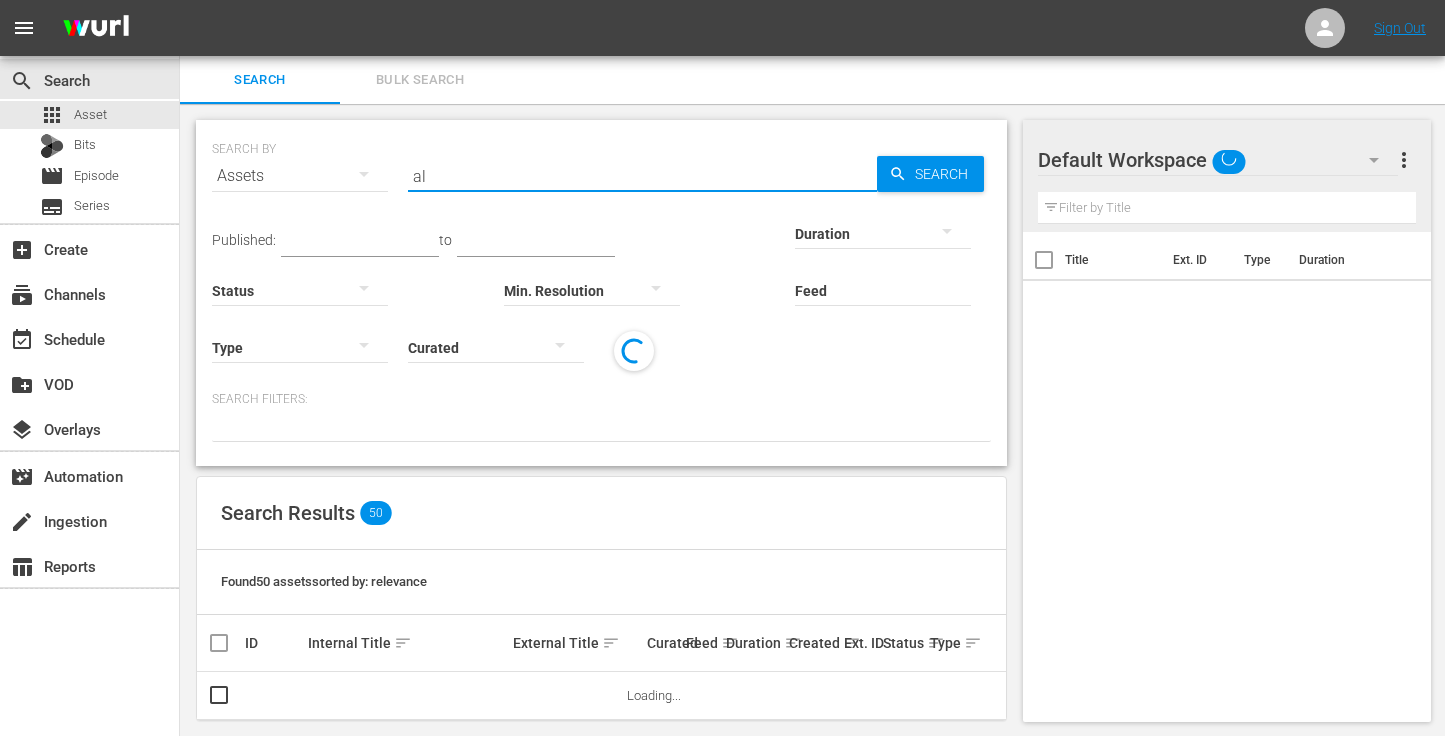 type on "a" 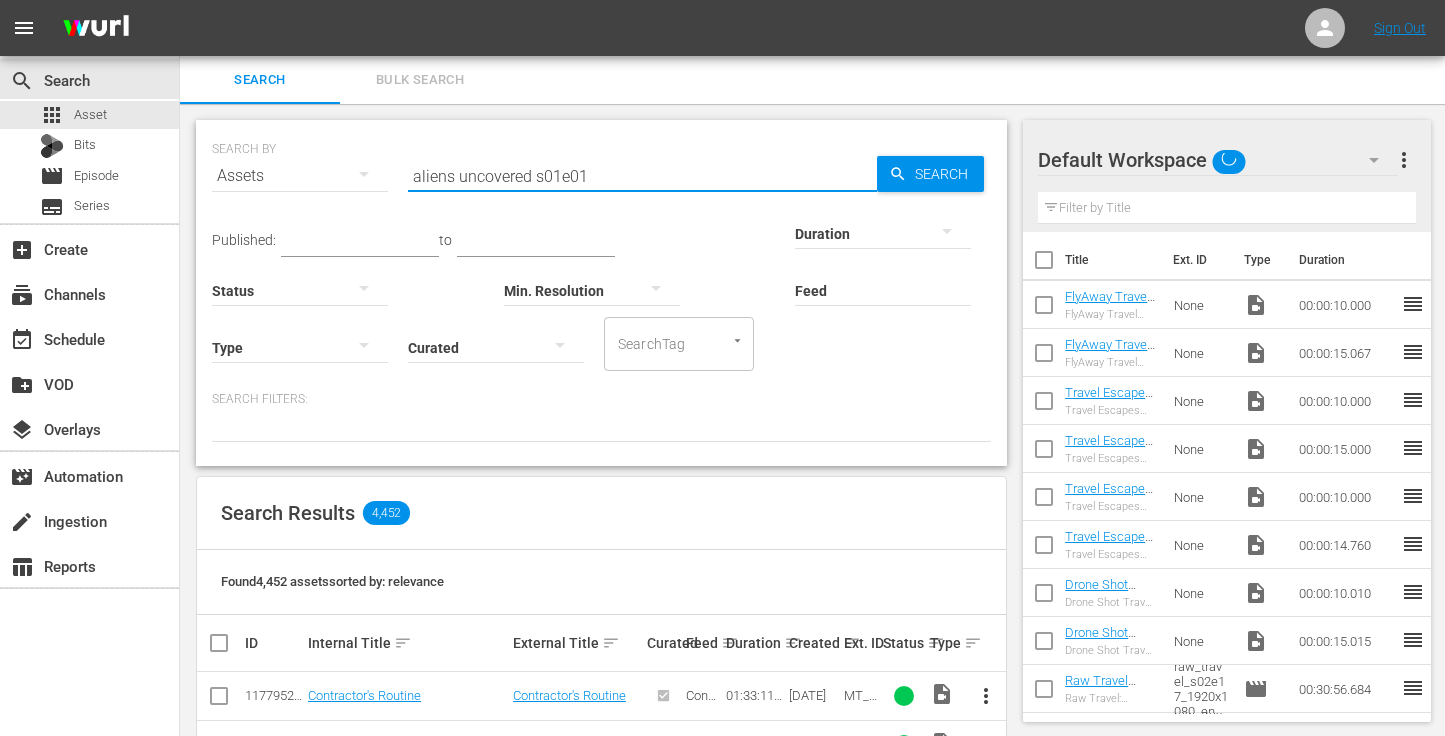 type on "aliens uncovered s01e01" 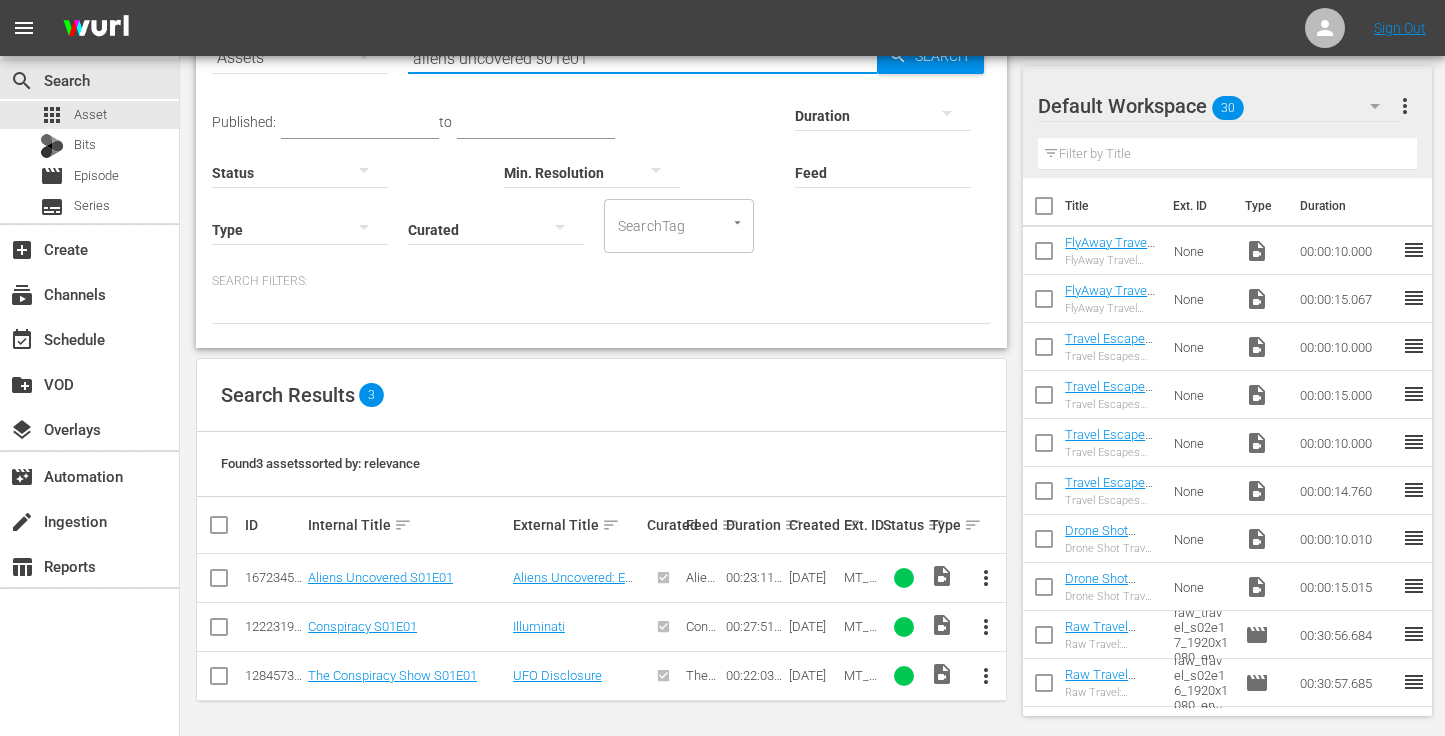 scroll, scrollTop: 117, scrollLeft: 0, axis: vertical 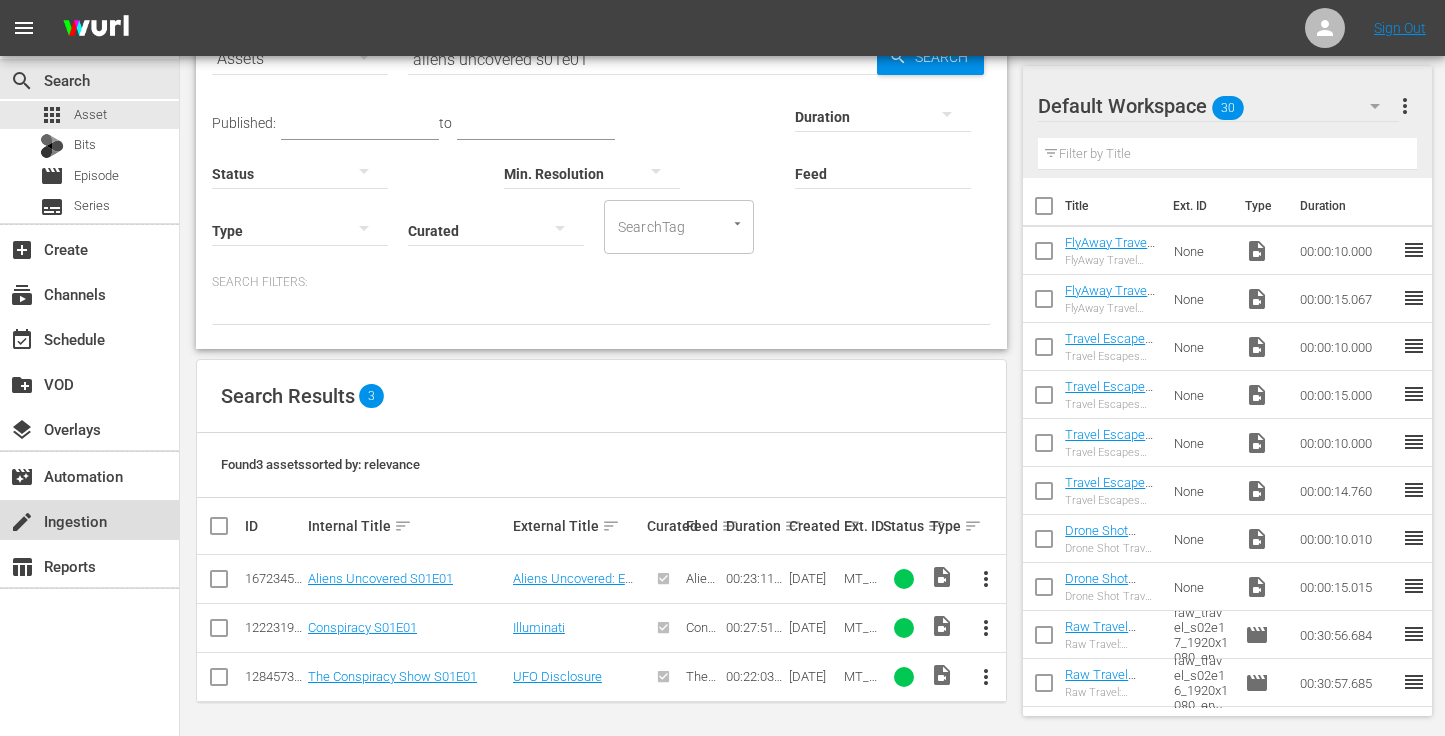 click on "create   Ingestion" at bounding box center [56, 518] 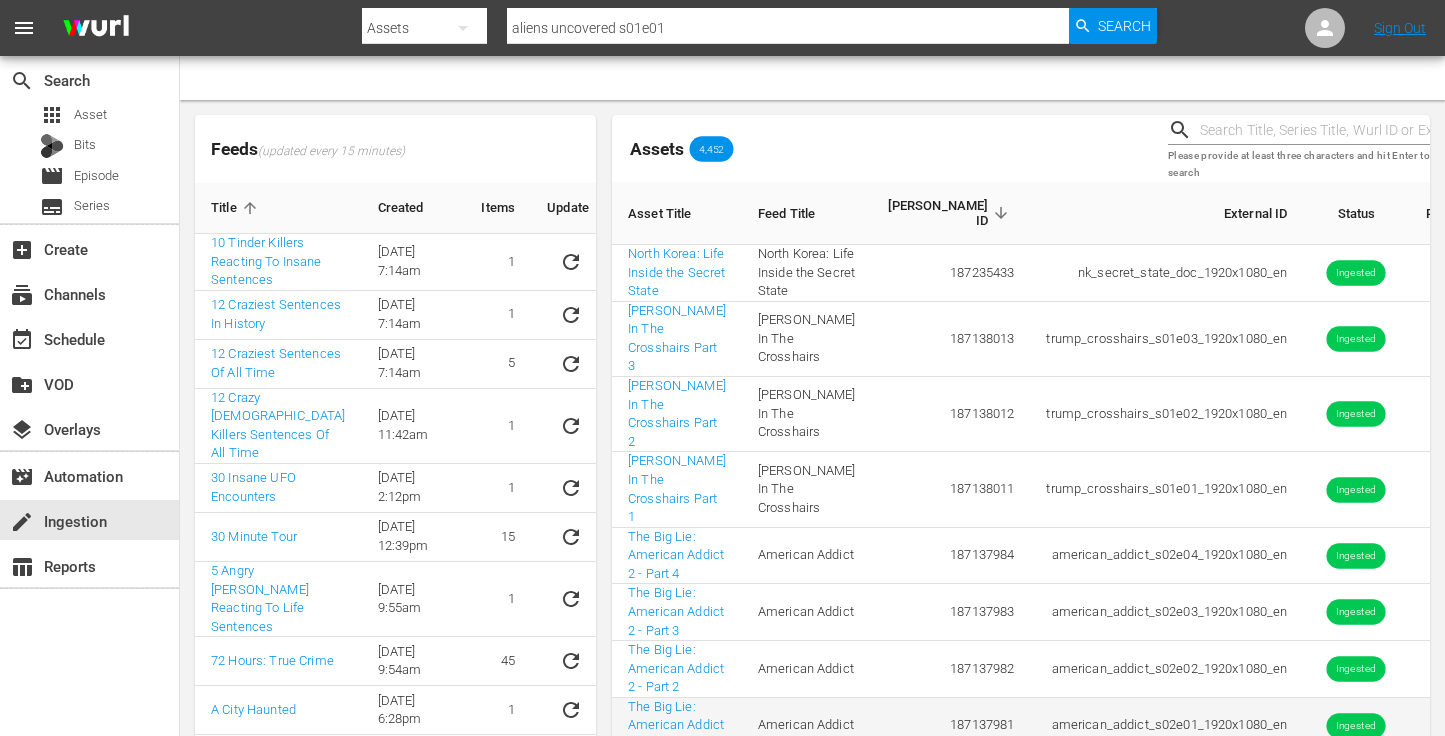 scroll, scrollTop: 0, scrollLeft: 0, axis: both 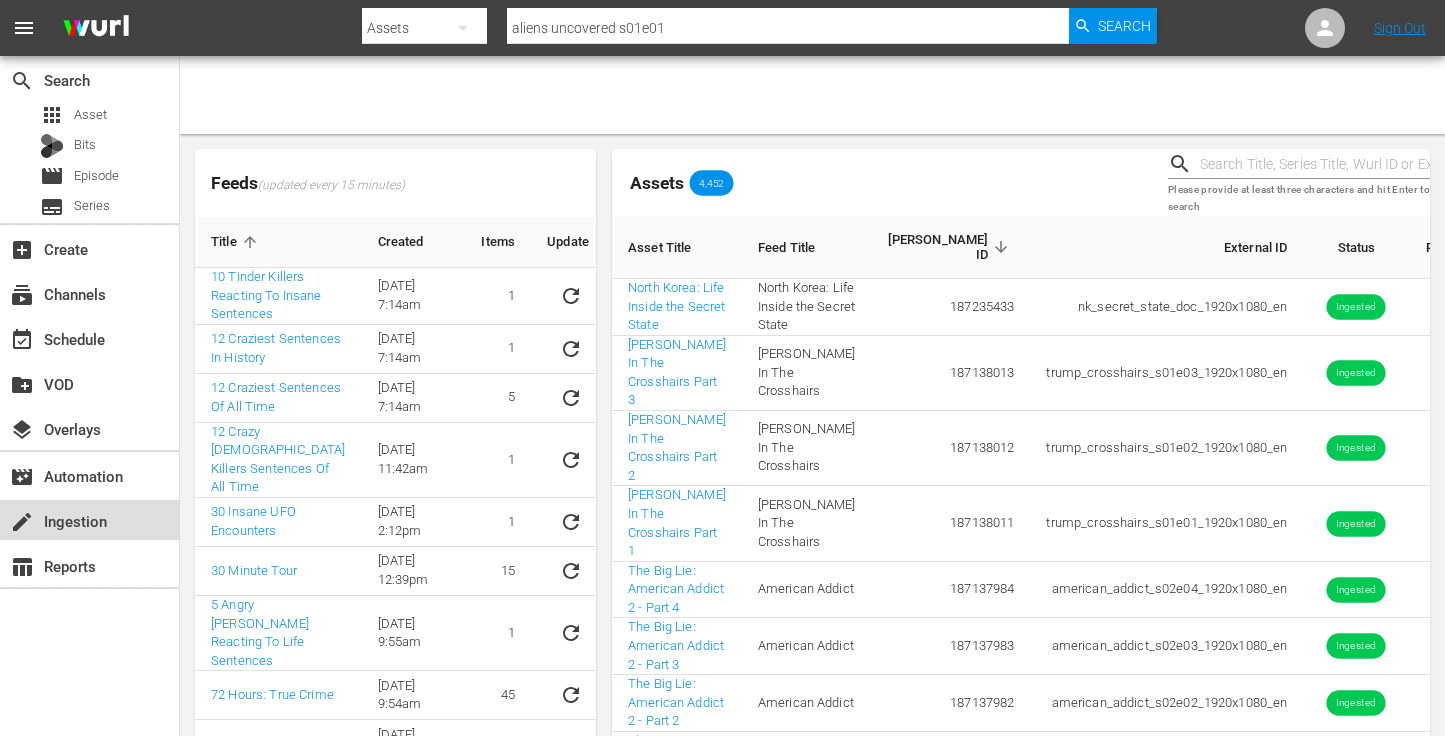click on "create   Ingestion" at bounding box center [56, 518] 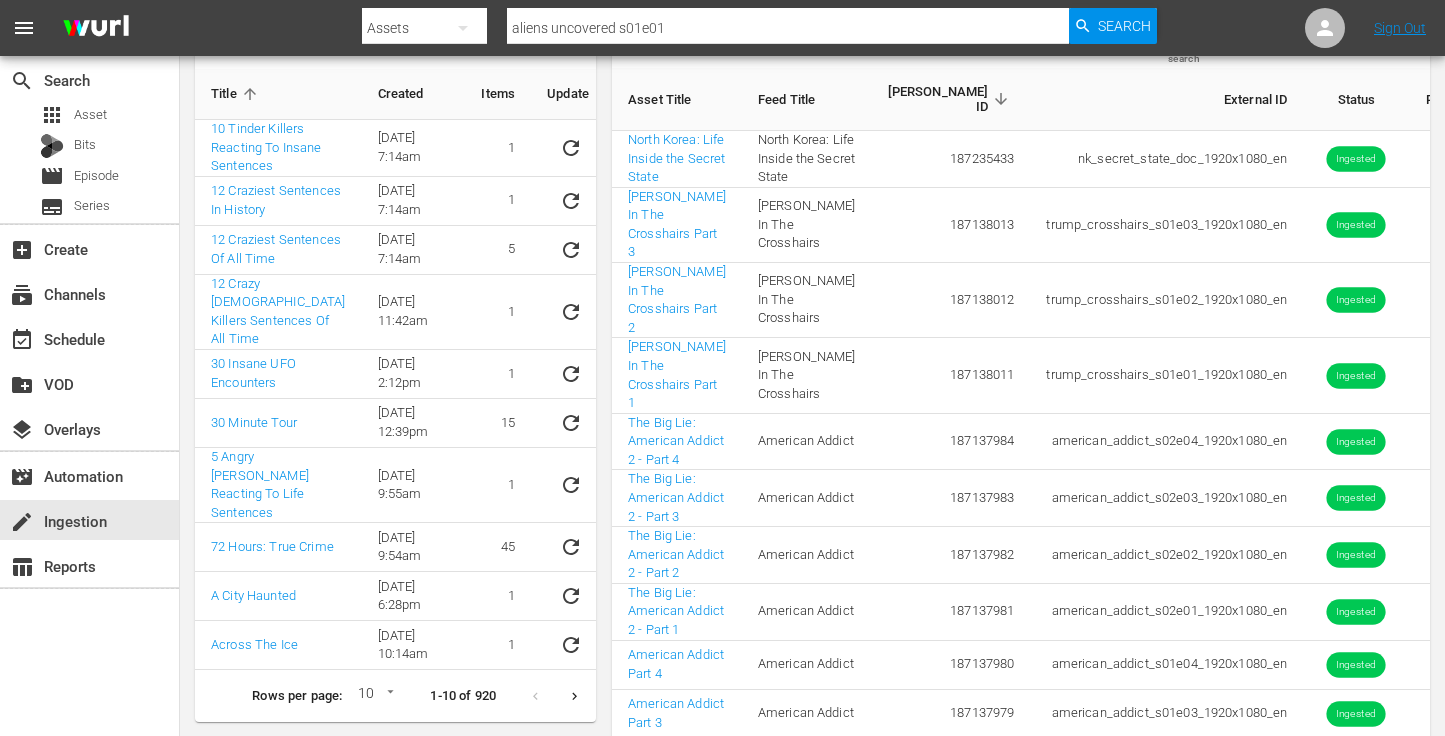 click 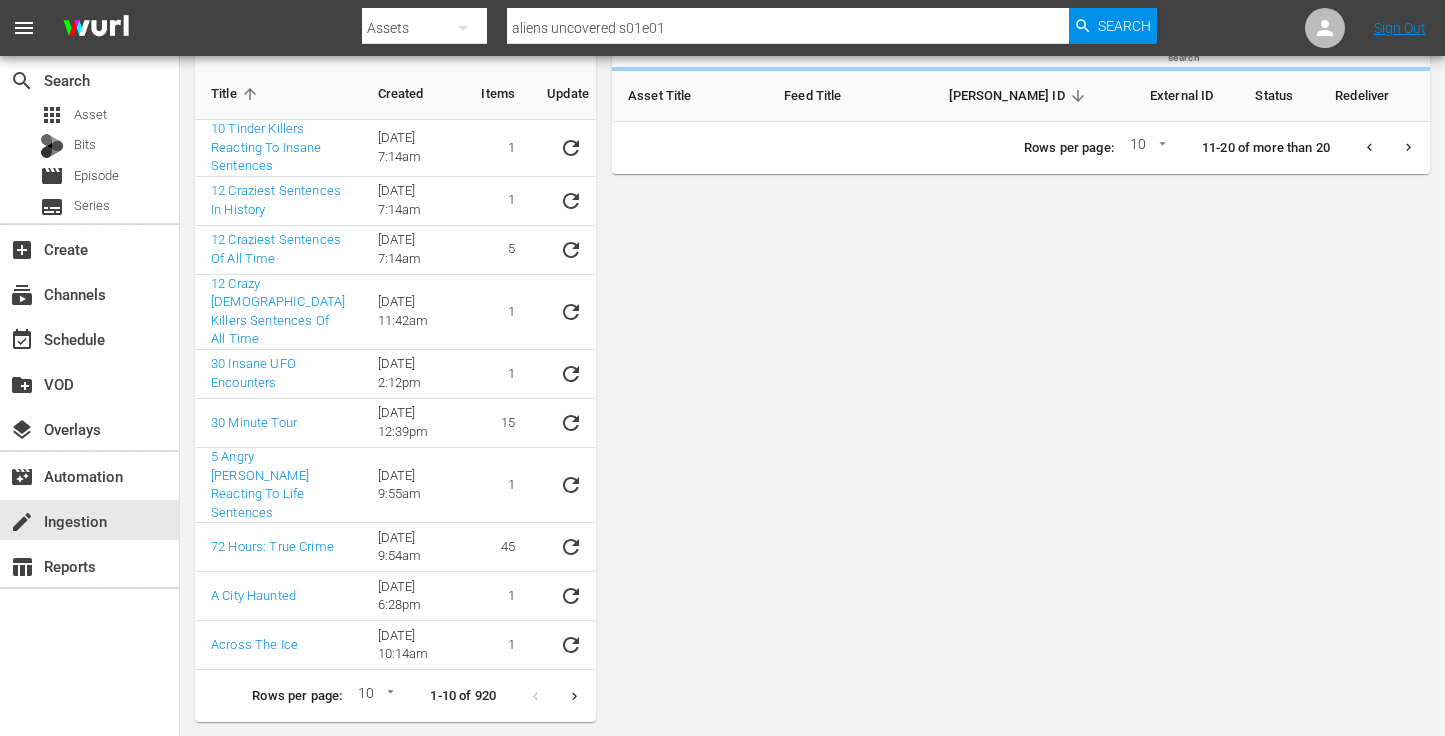 scroll, scrollTop: 118, scrollLeft: 0, axis: vertical 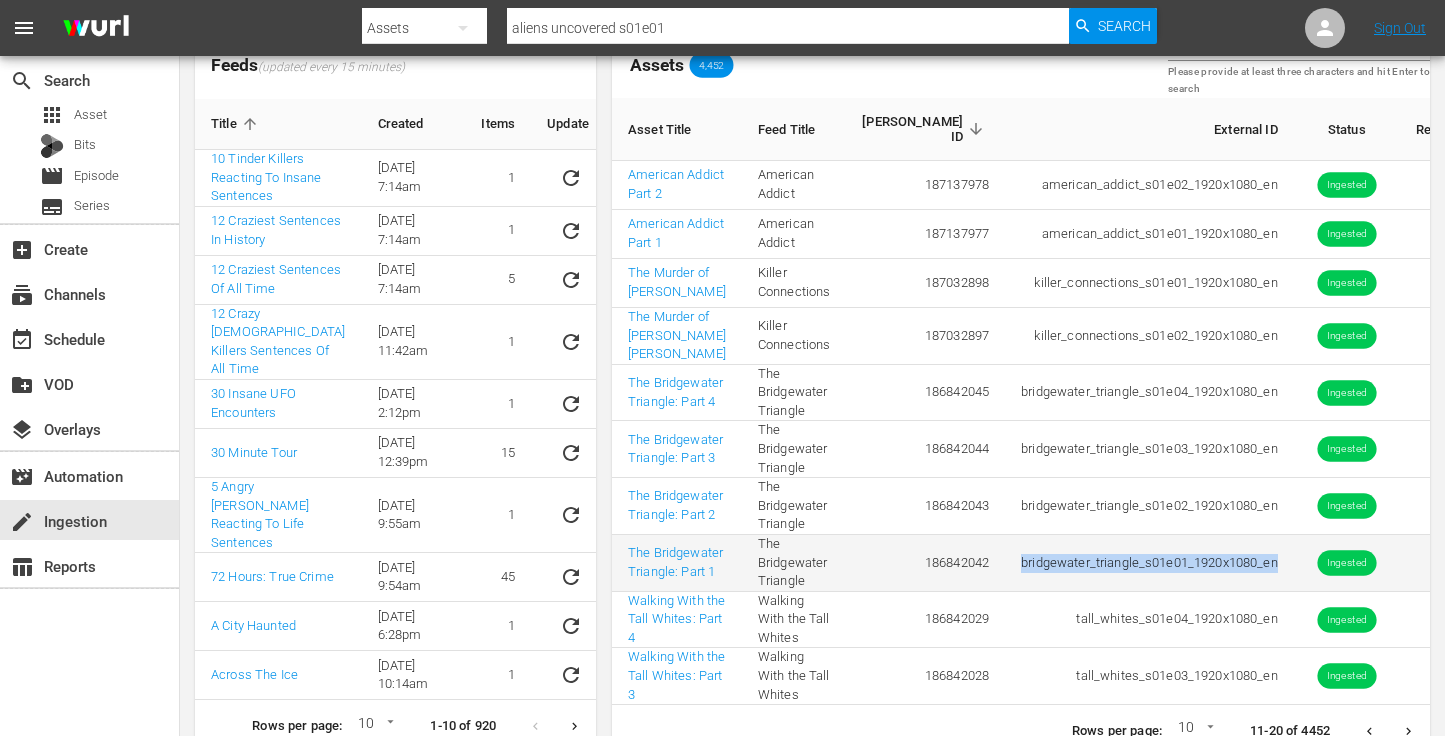 drag, startPoint x: 1224, startPoint y: 549, endPoint x: 960, endPoint y: 558, distance: 264.15335 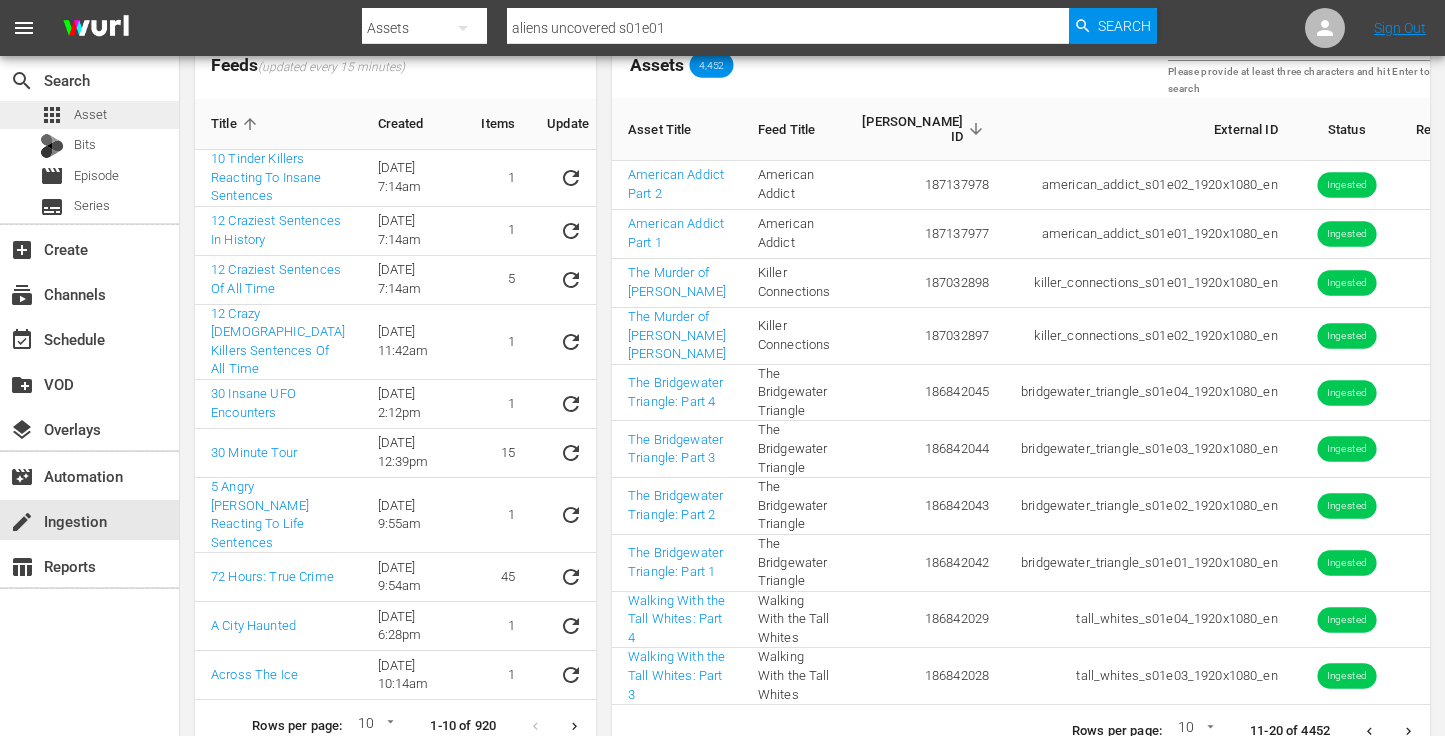 click on "apps Asset" at bounding box center (73, 115) 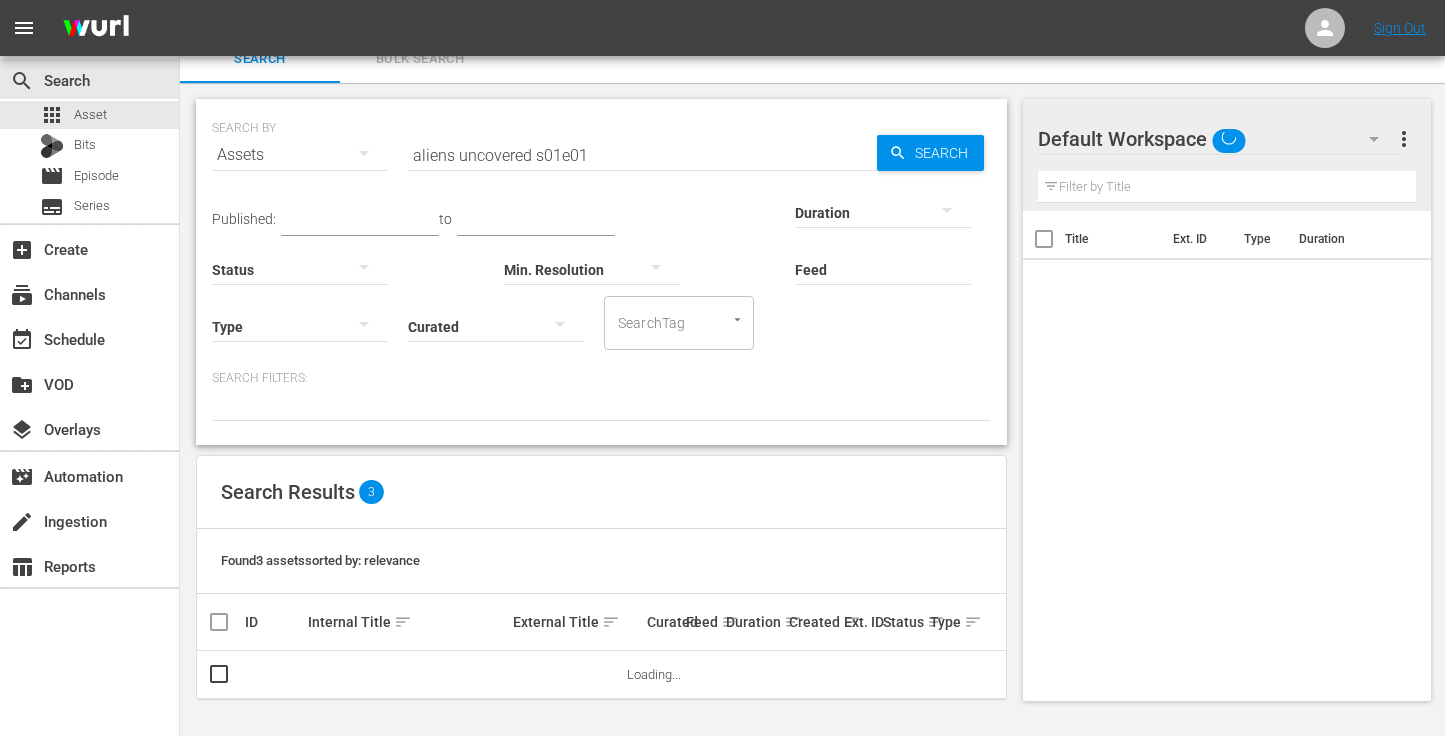 scroll, scrollTop: 21, scrollLeft: 0, axis: vertical 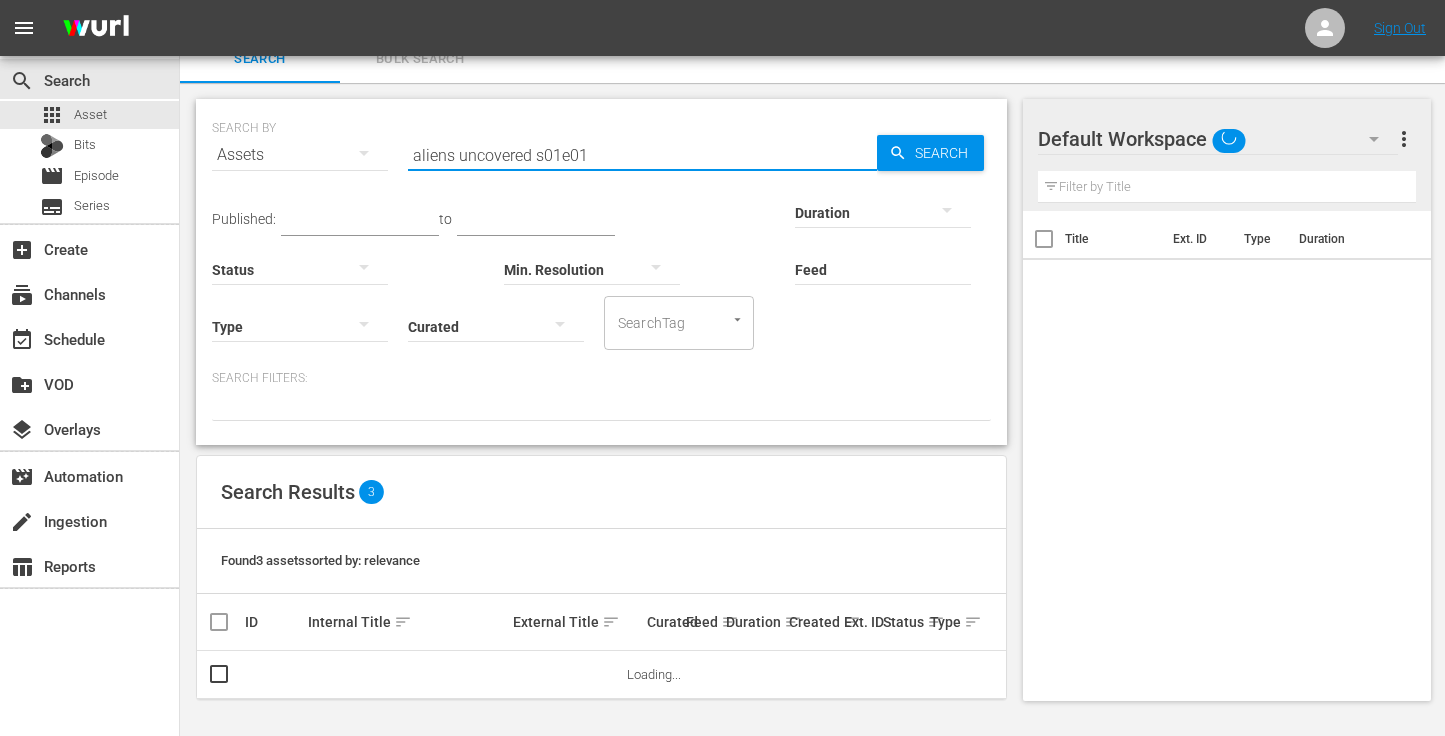 click on "aliens uncovered s01e01" at bounding box center (642, 155) 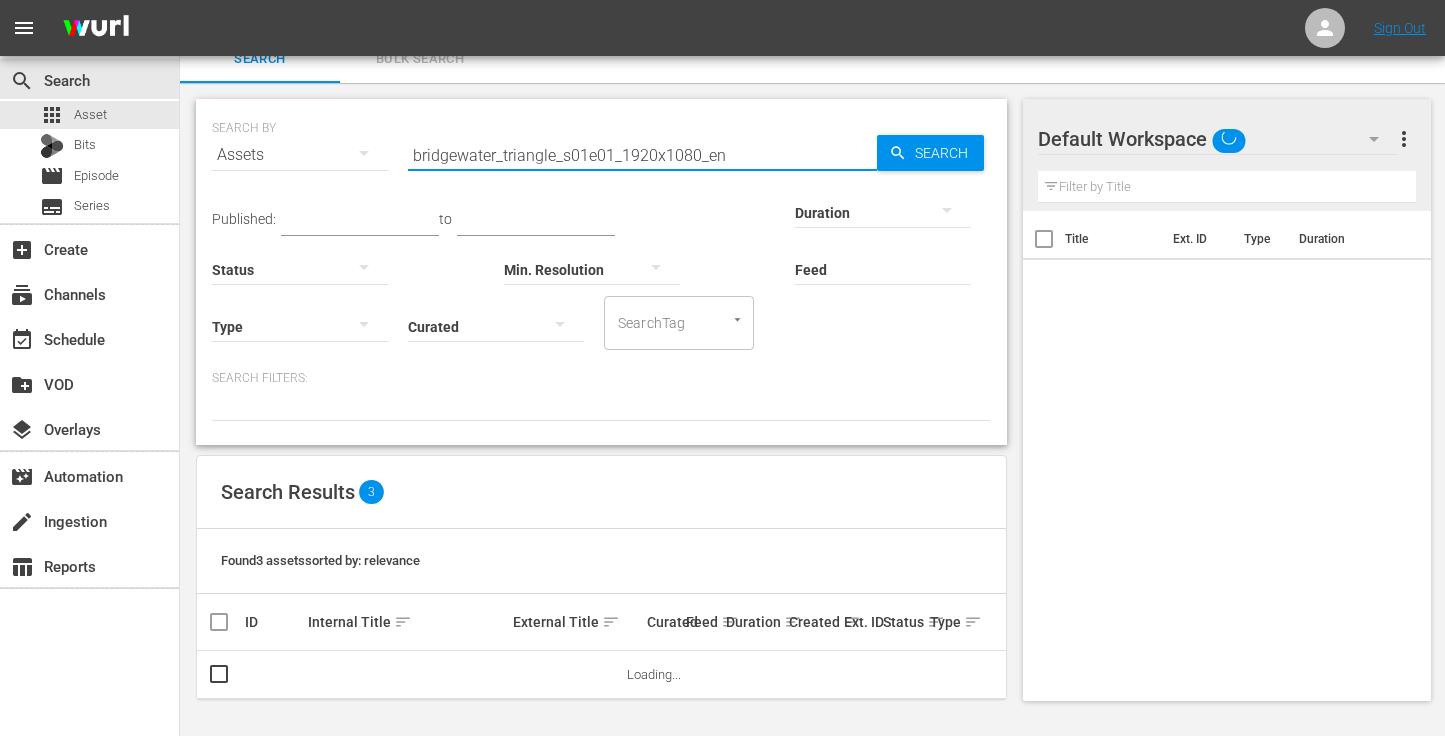 type on "bridgewater_triangle_s01e01_1920x1080_en" 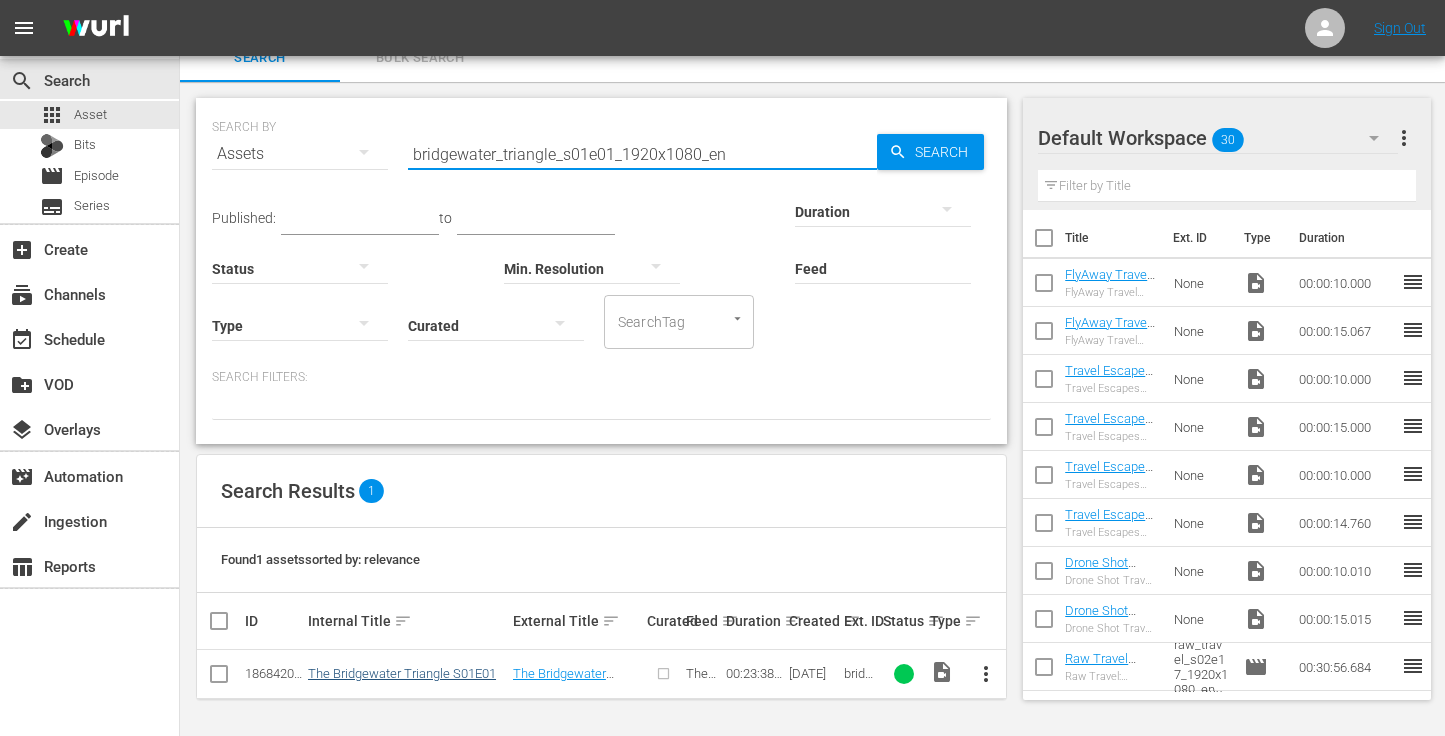 scroll, scrollTop: 21, scrollLeft: 0, axis: vertical 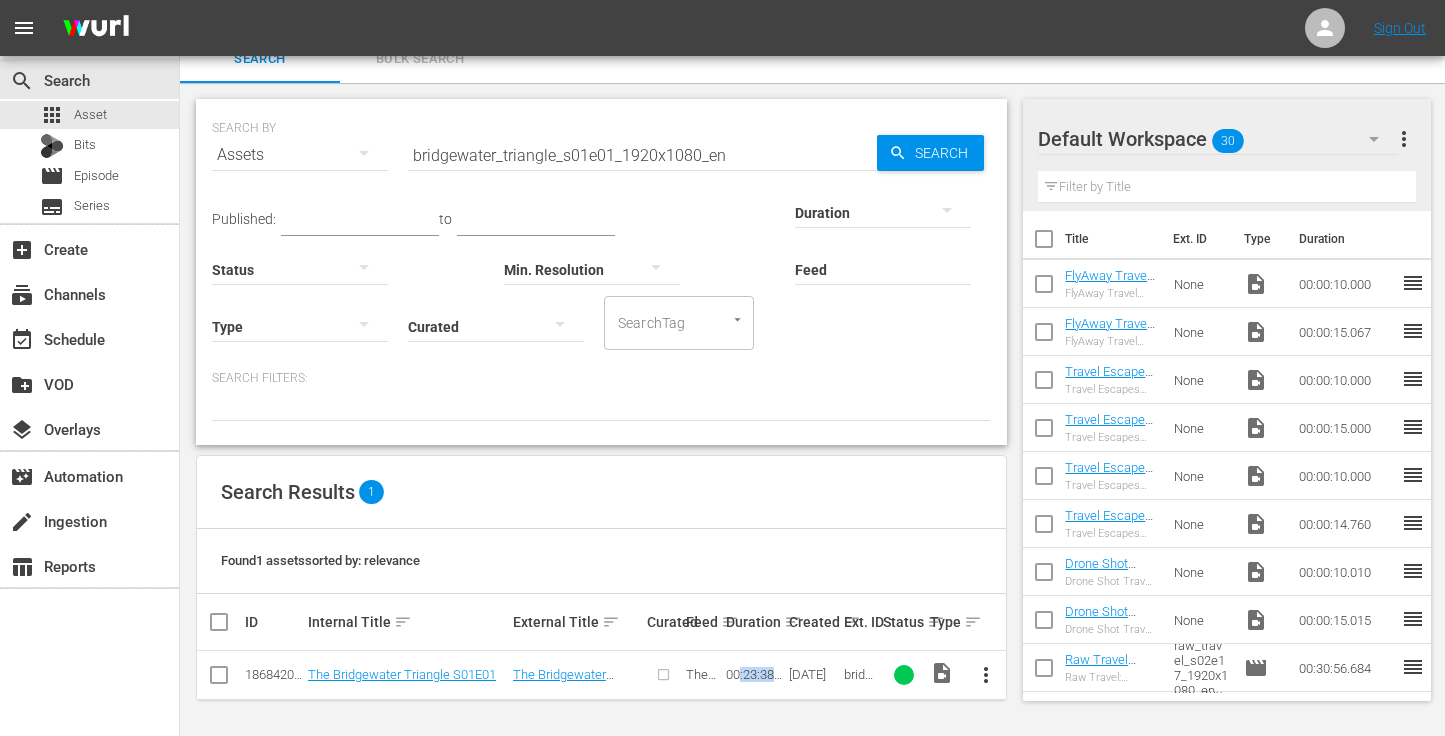 drag, startPoint x: 737, startPoint y: 676, endPoint x: 779, endPoint y: 671, distance: 42.296574 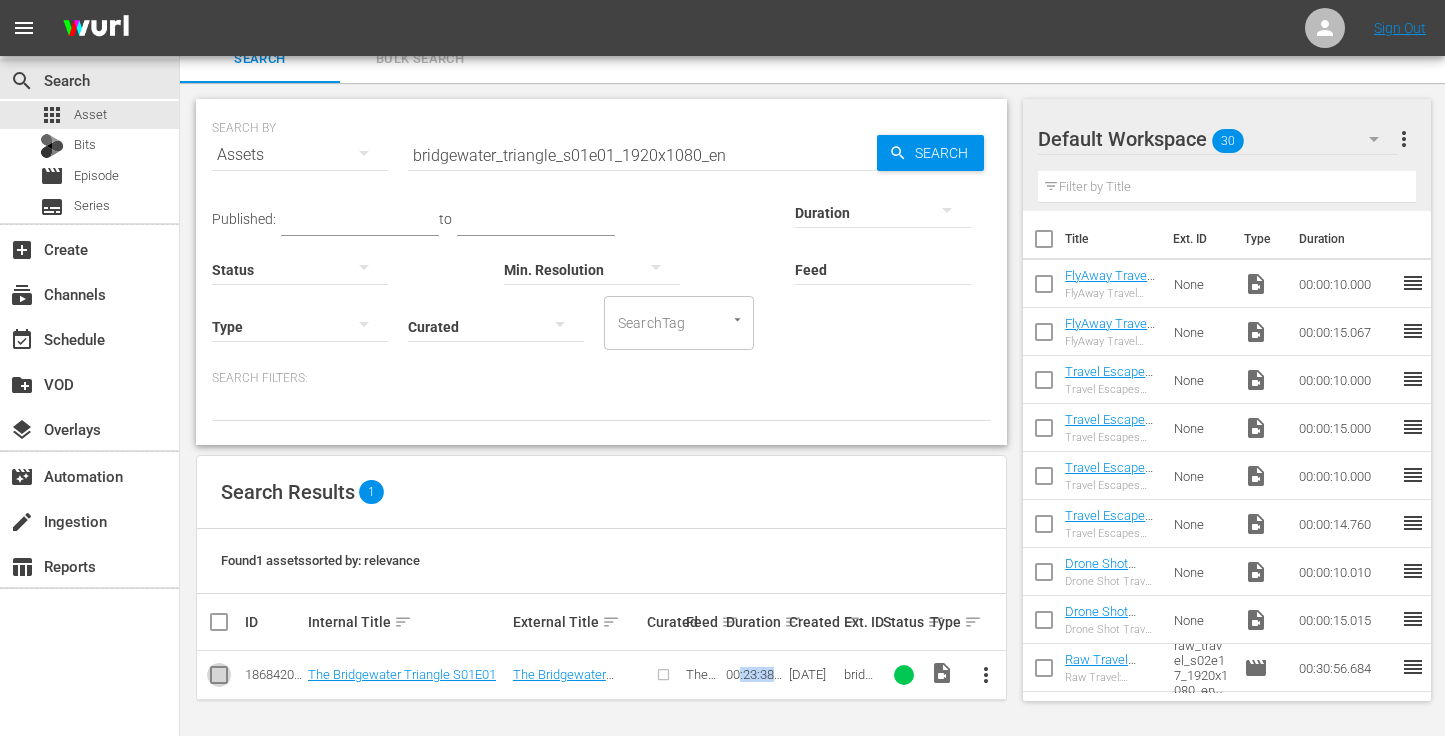 click at bounding box center [219, 679] 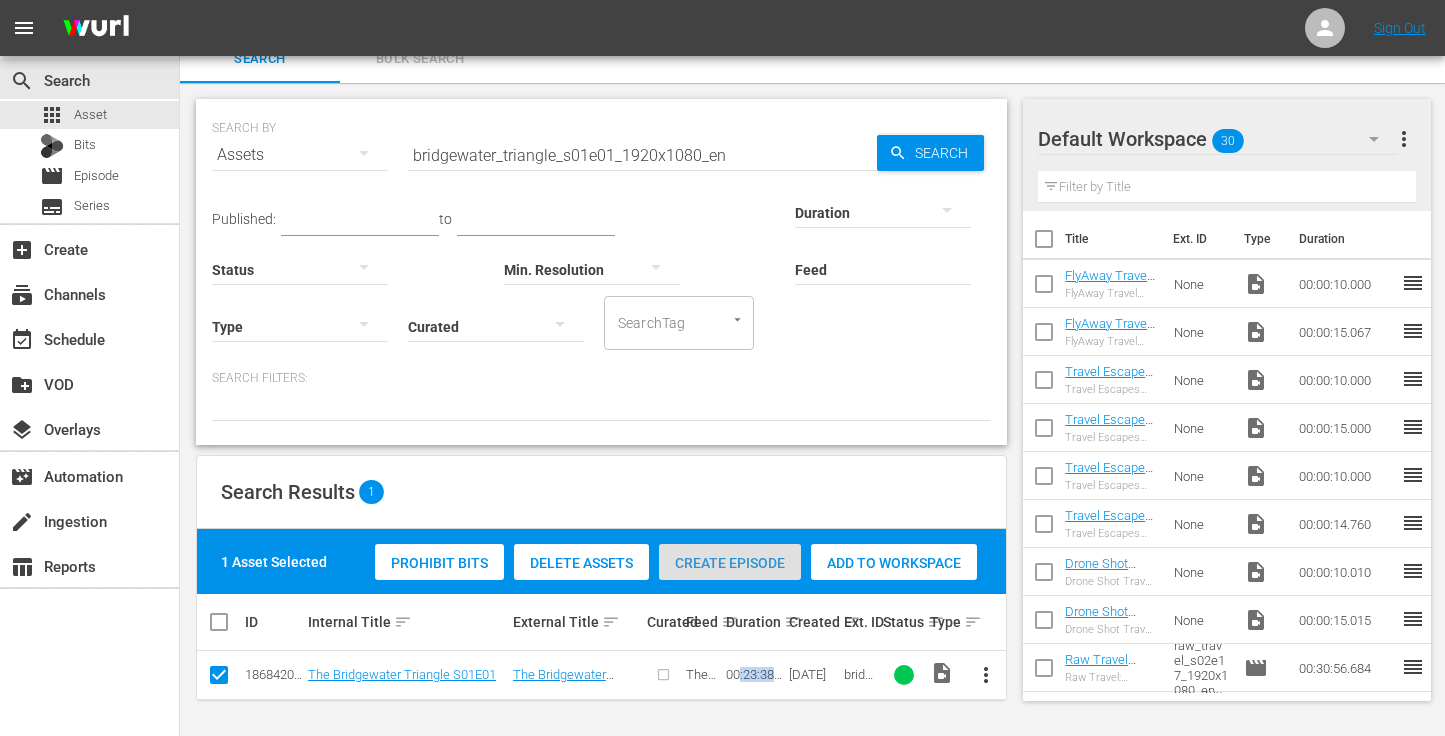 click on "Create Episode" at bounding box center (730, 563) 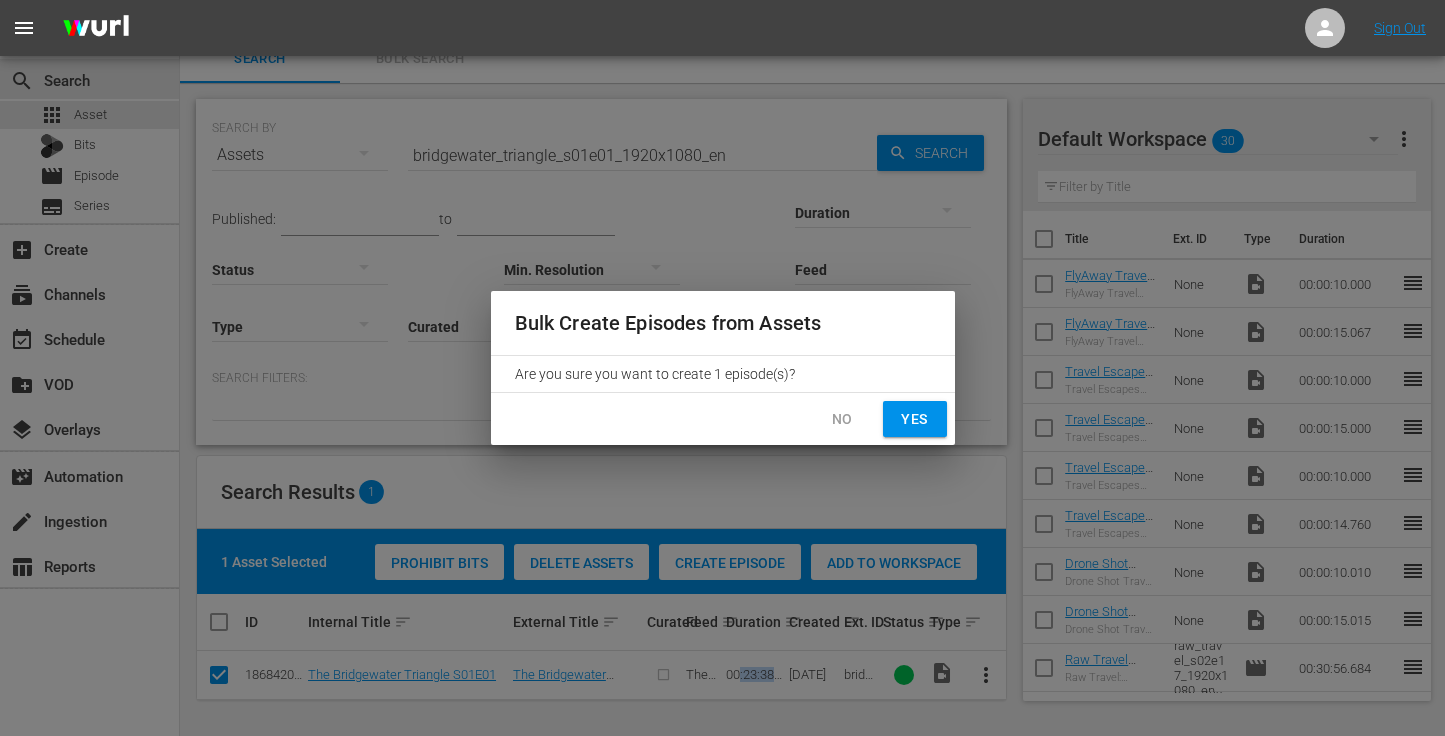 click on "Yes" at bounding box center [915, 419] 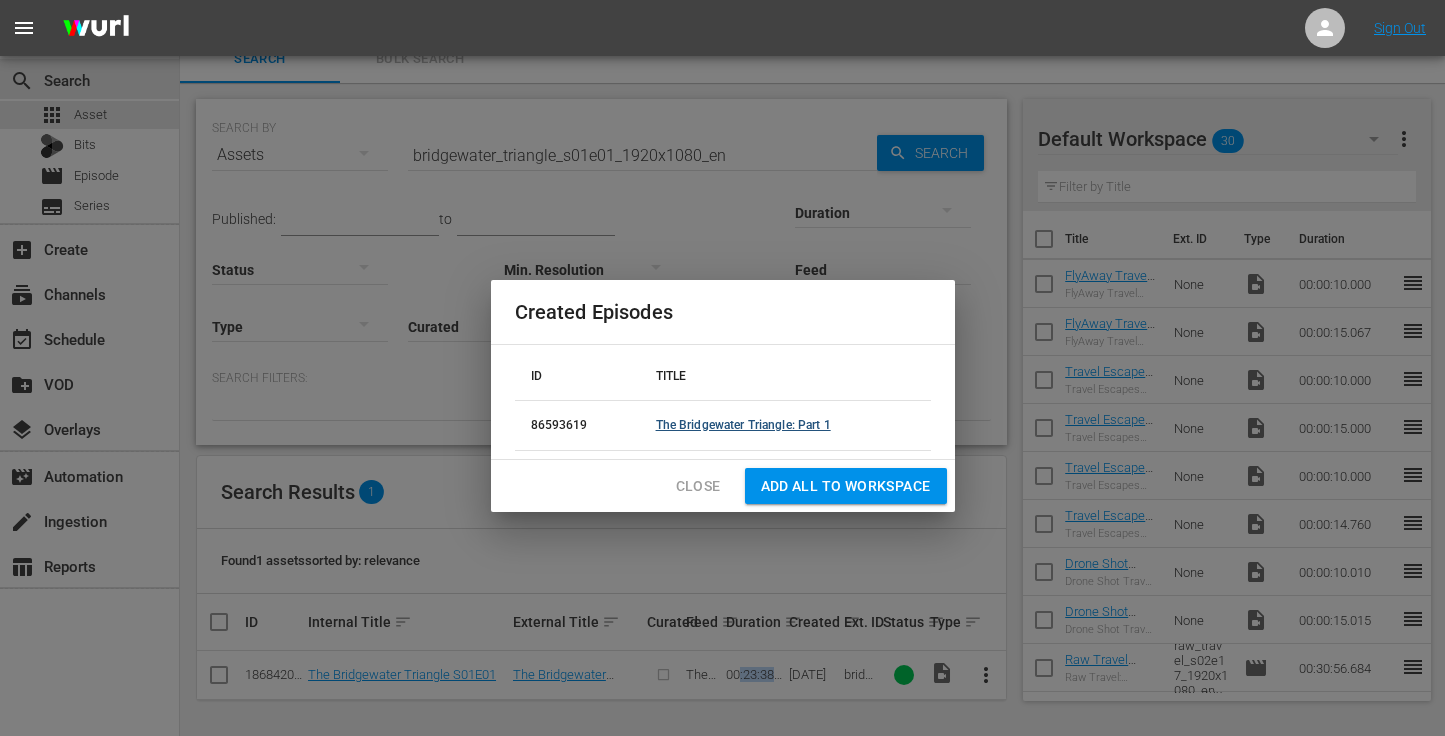 click on "The Bridgewater Triangle: Part 1" at bounding box center (743, 425) 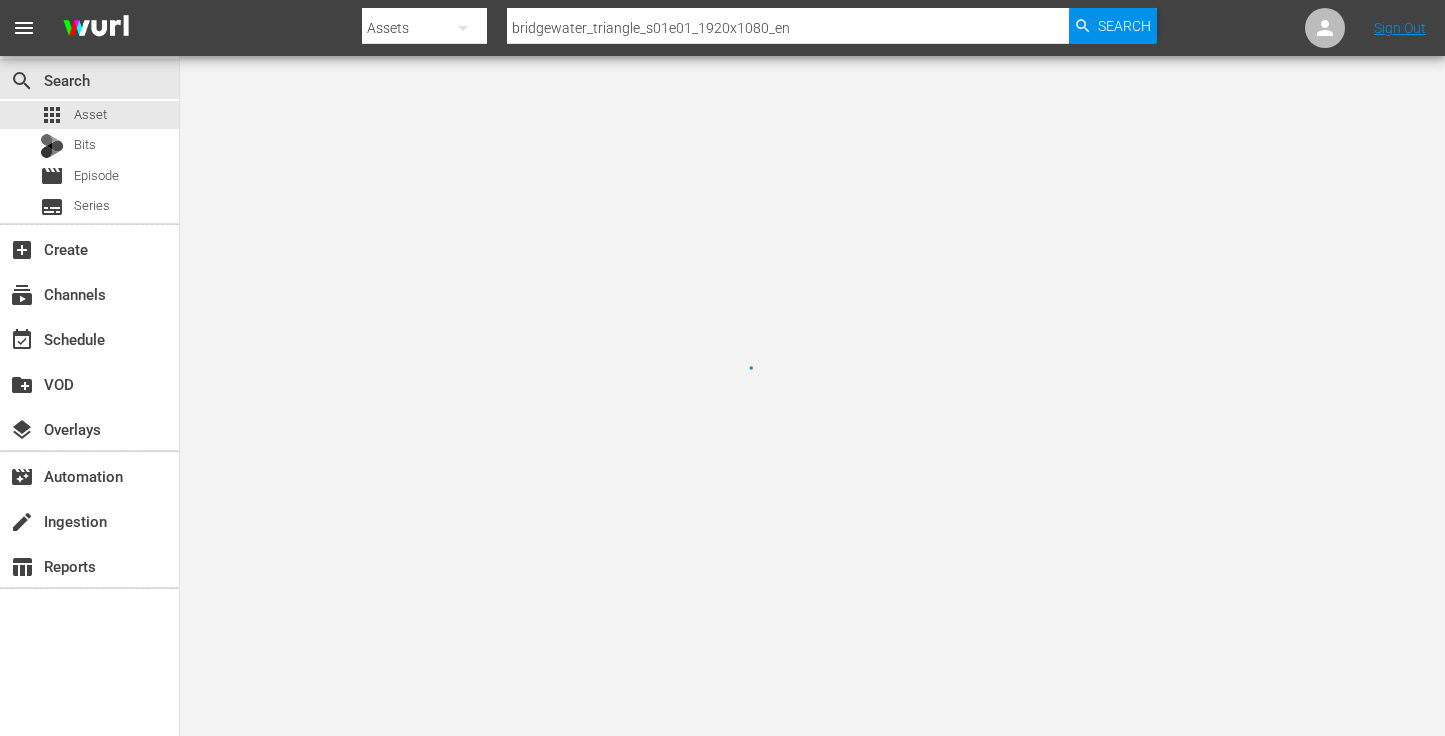 scroll, scrollTop: 0, scrollLeft: 0, axis: both 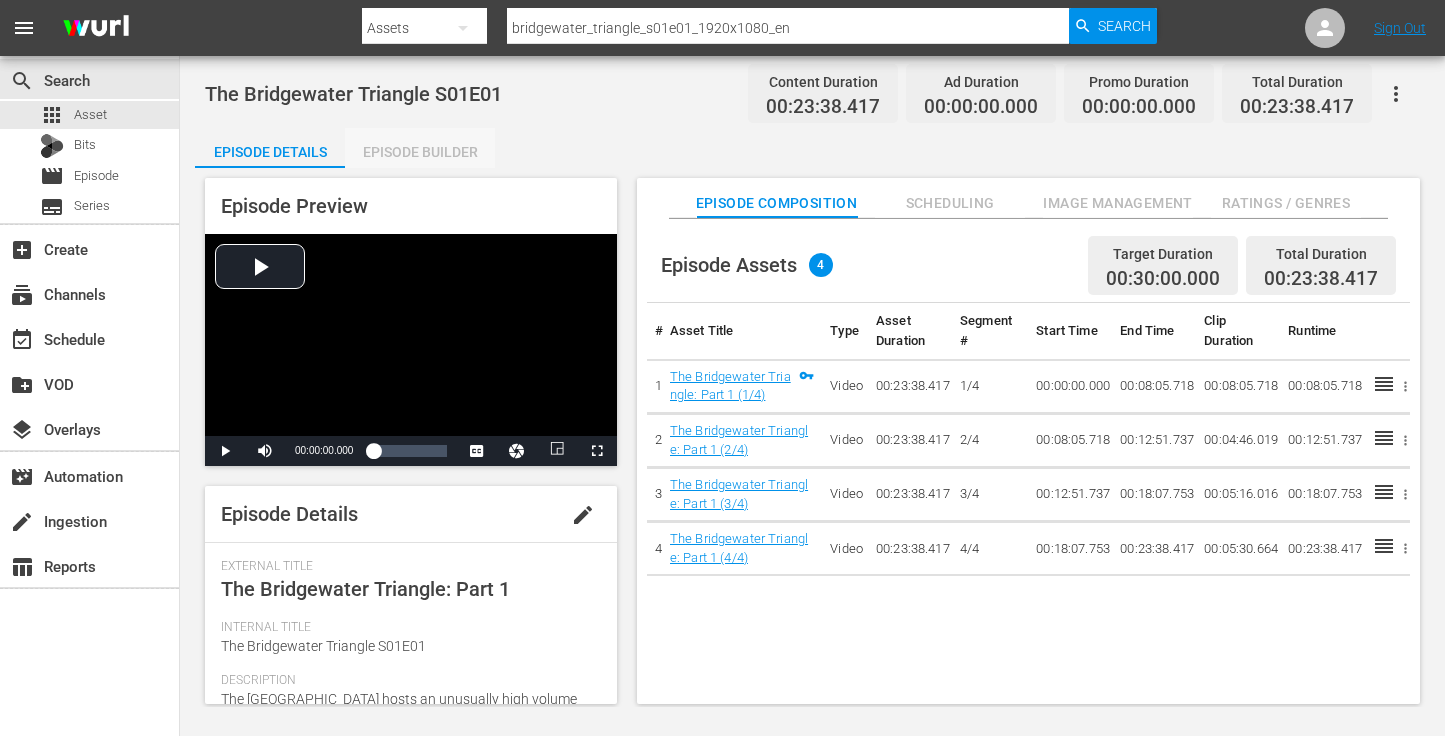 click on "Episode Builder" at bounding box center [420, 152] 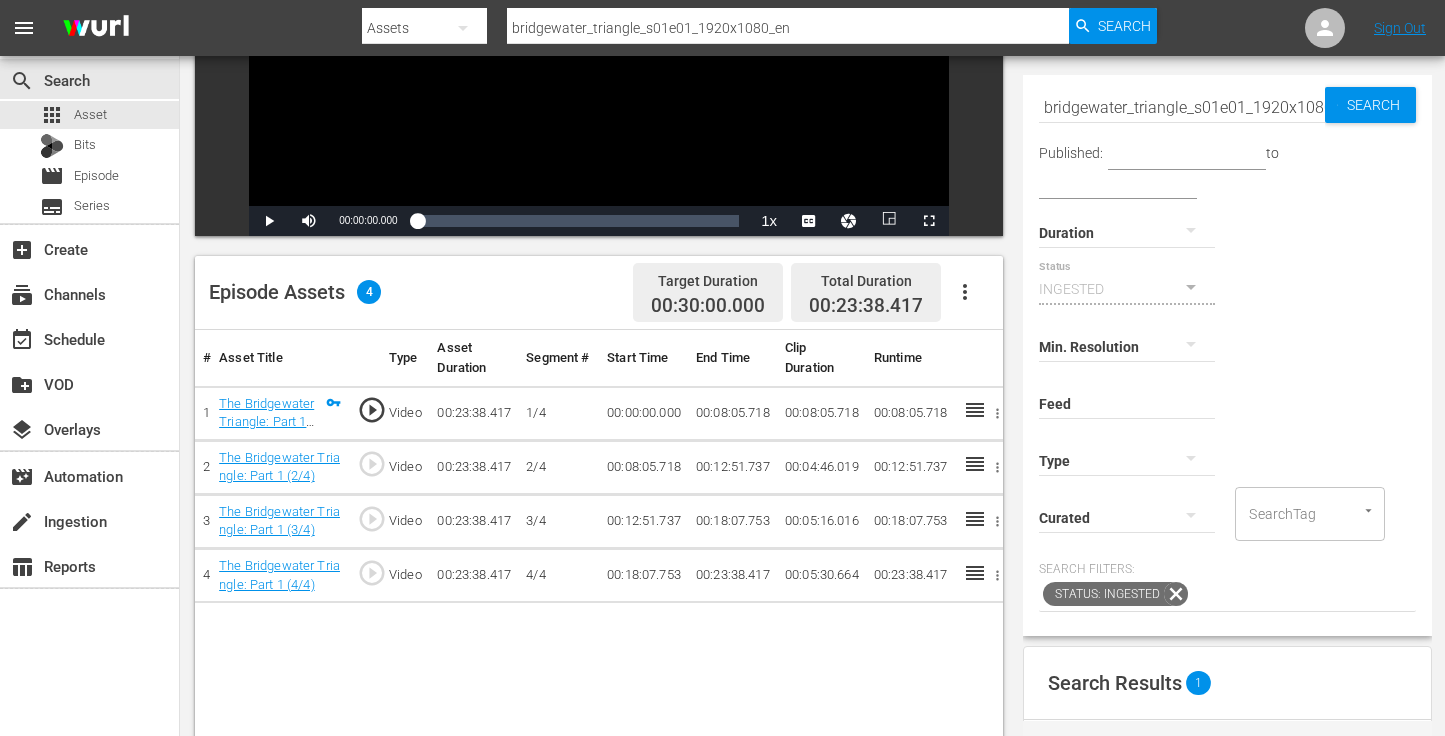 scroll, scrollTop: 328, scrollLeft: 0, axis: vertical 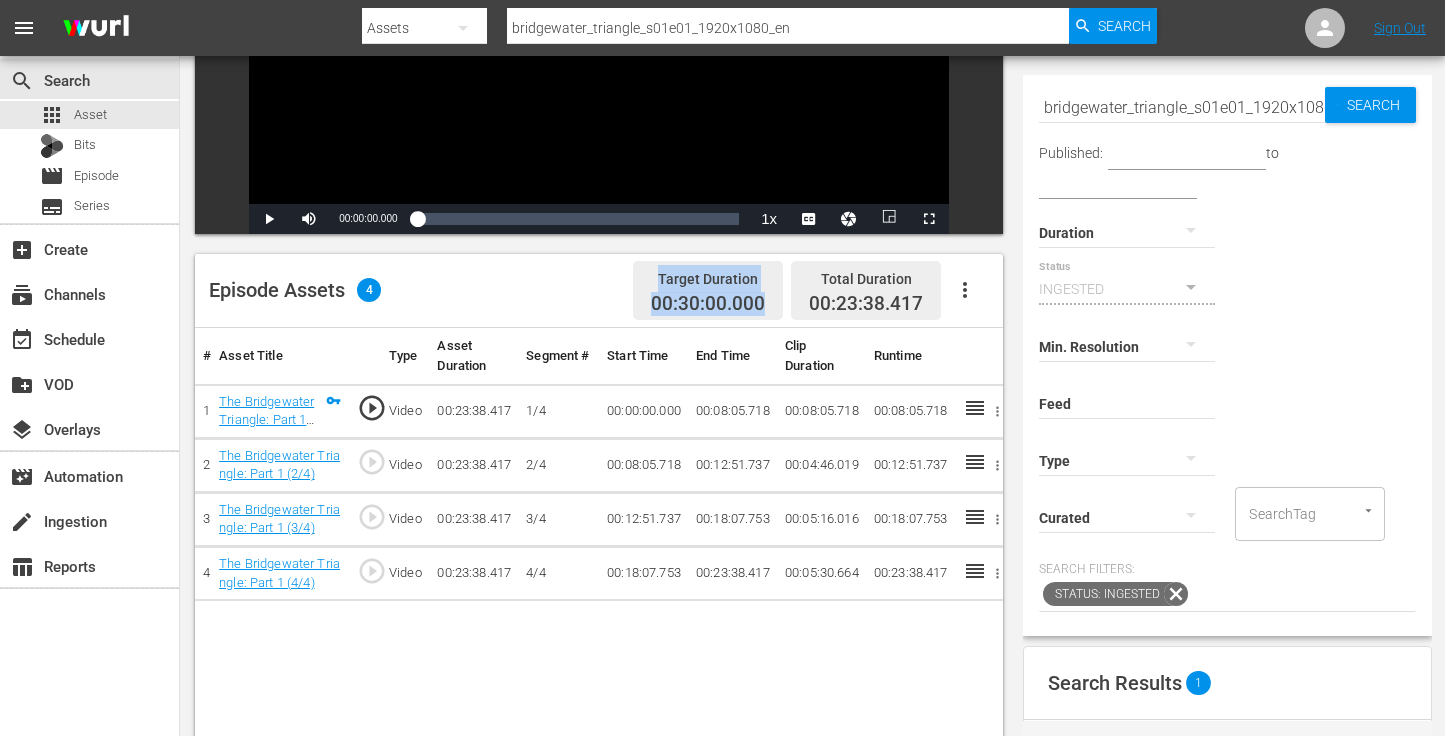 drag, startPoint x: 663, startPoint y: 277, endPoint x: 787, endPoint y: 304, distance: 126.90548 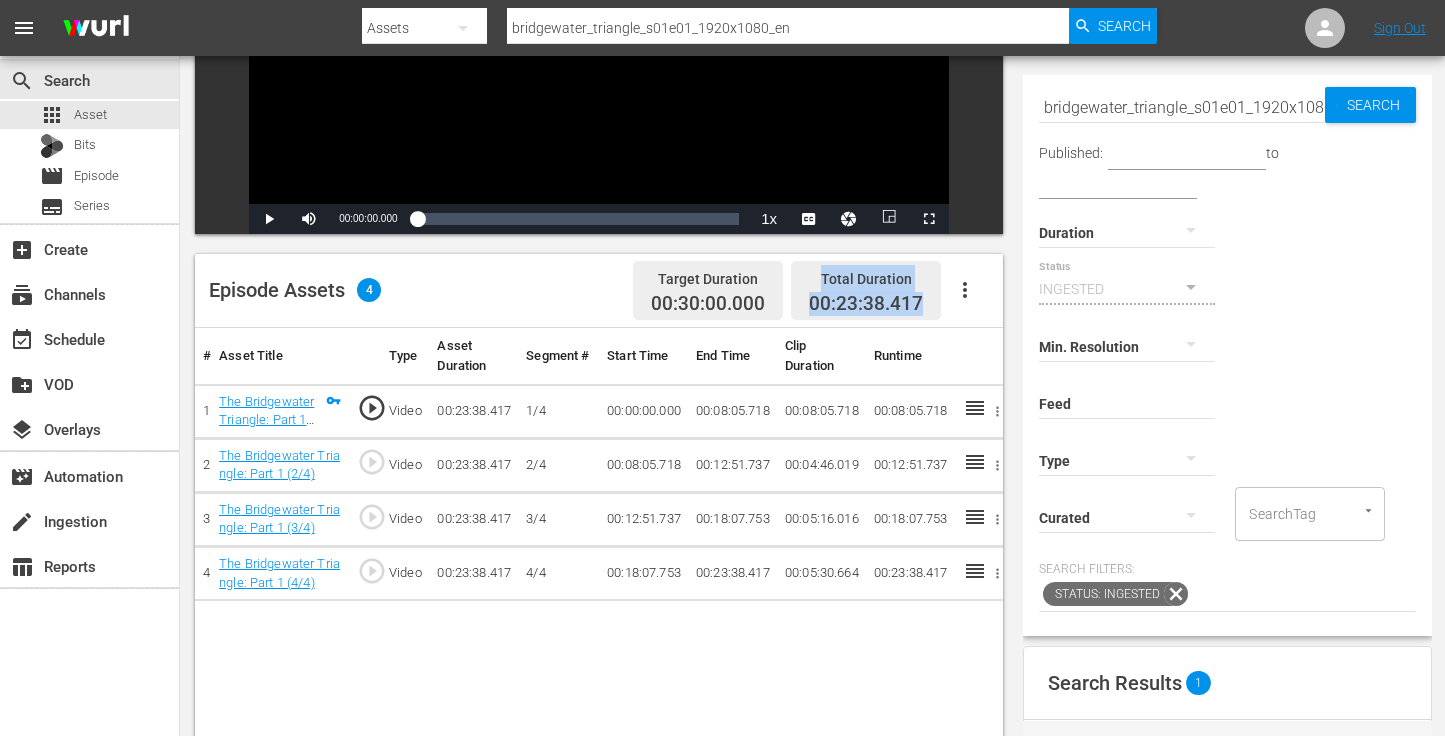 drag, startPoint x: 823, startPoint y: 273, endPoint x: 925, endPoint y: 309, distance: 108.16654 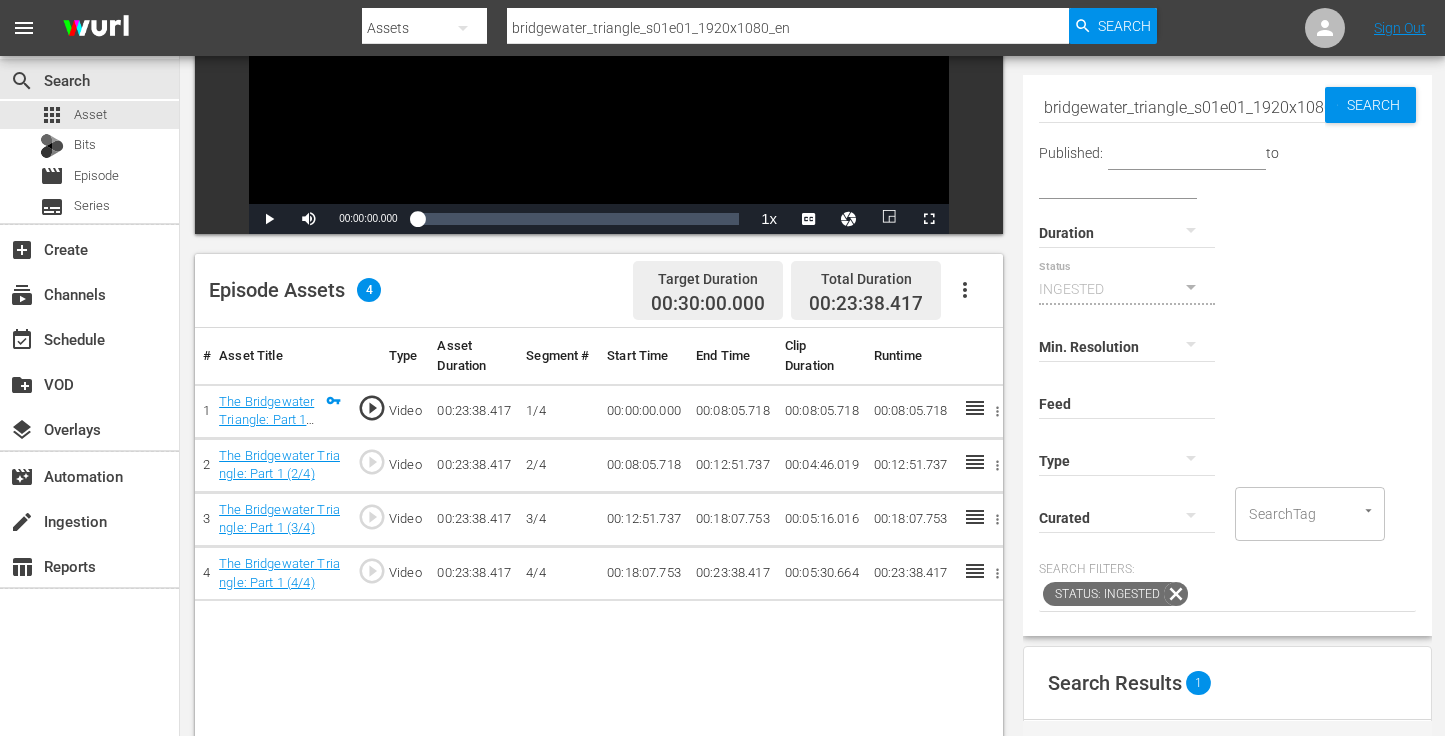 click at bounding box center [967, 356] 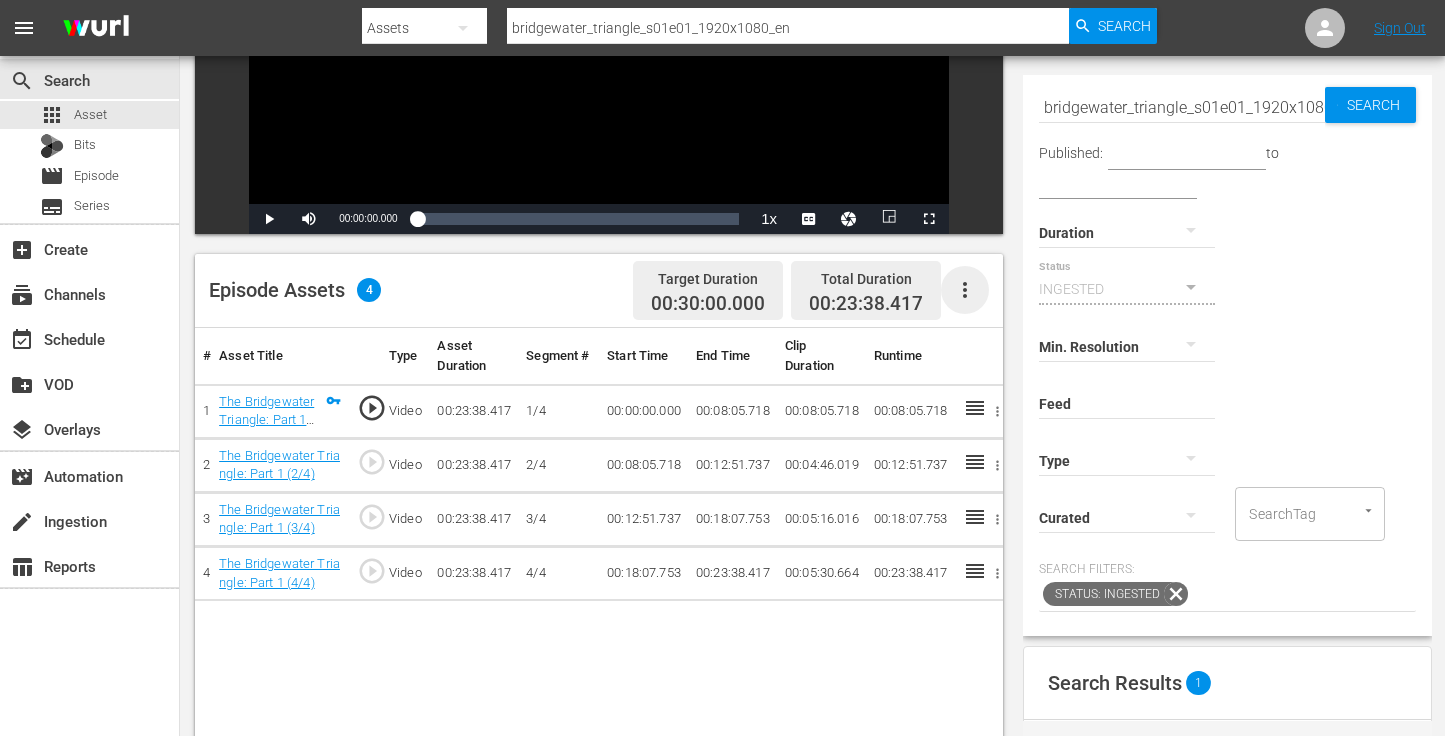 click 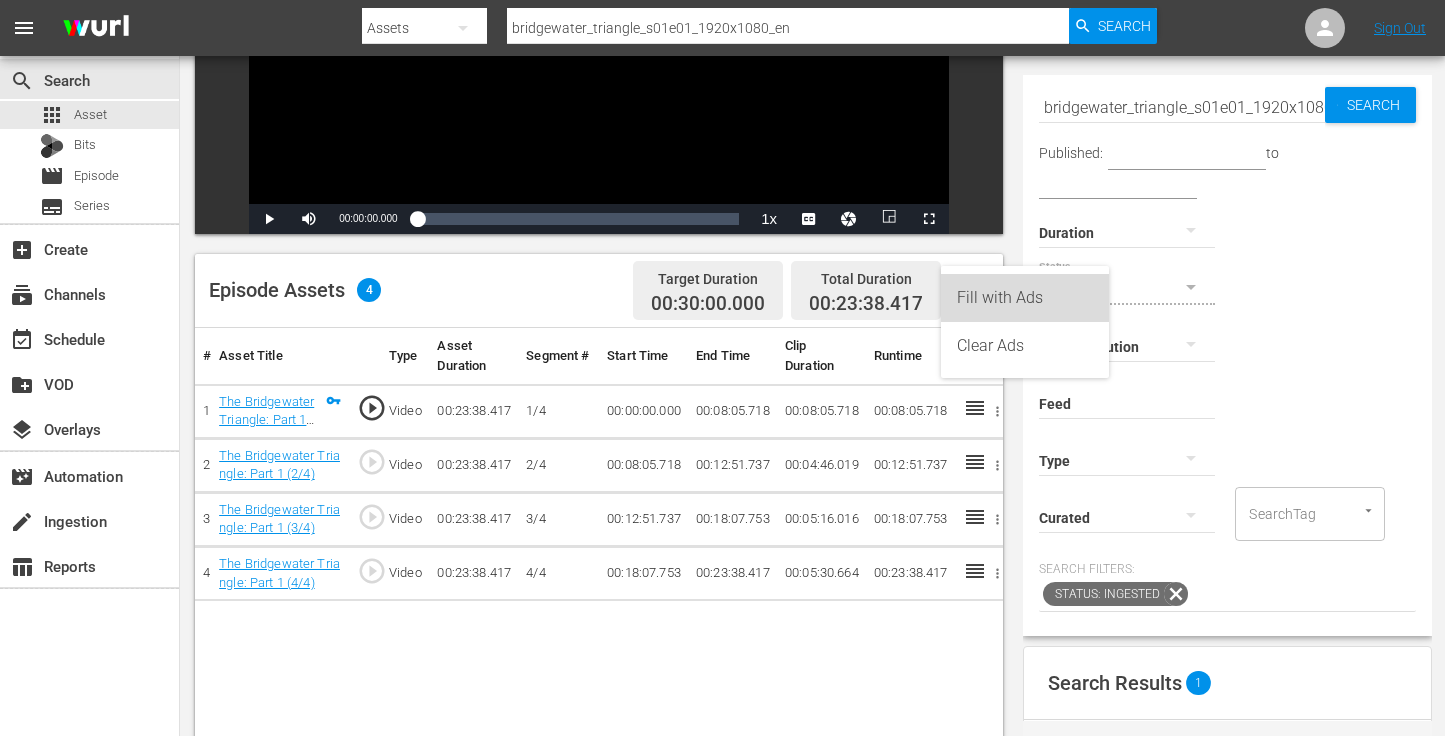 click on "Fill with Ads" at bounding box center (1025, 298) 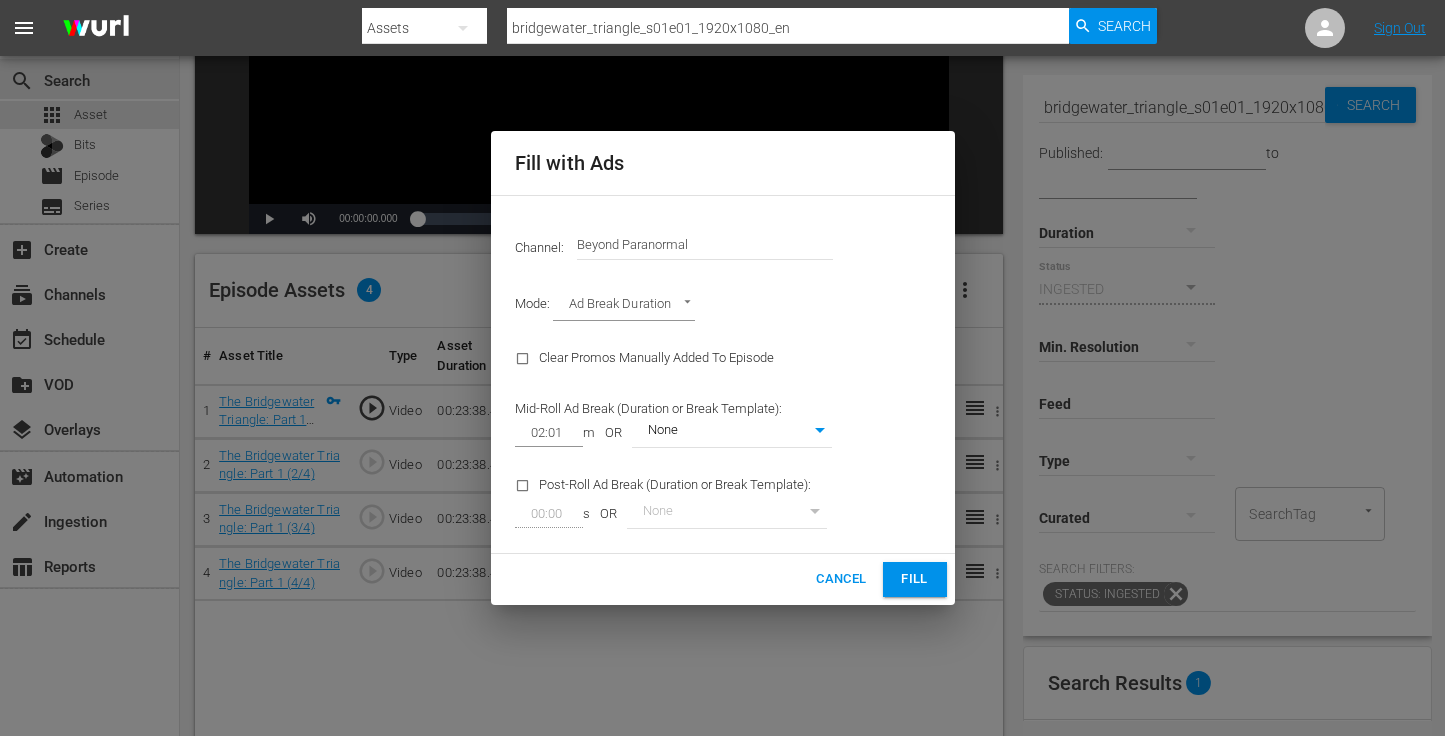 click on "Fill" at bounding box center (915, 579) 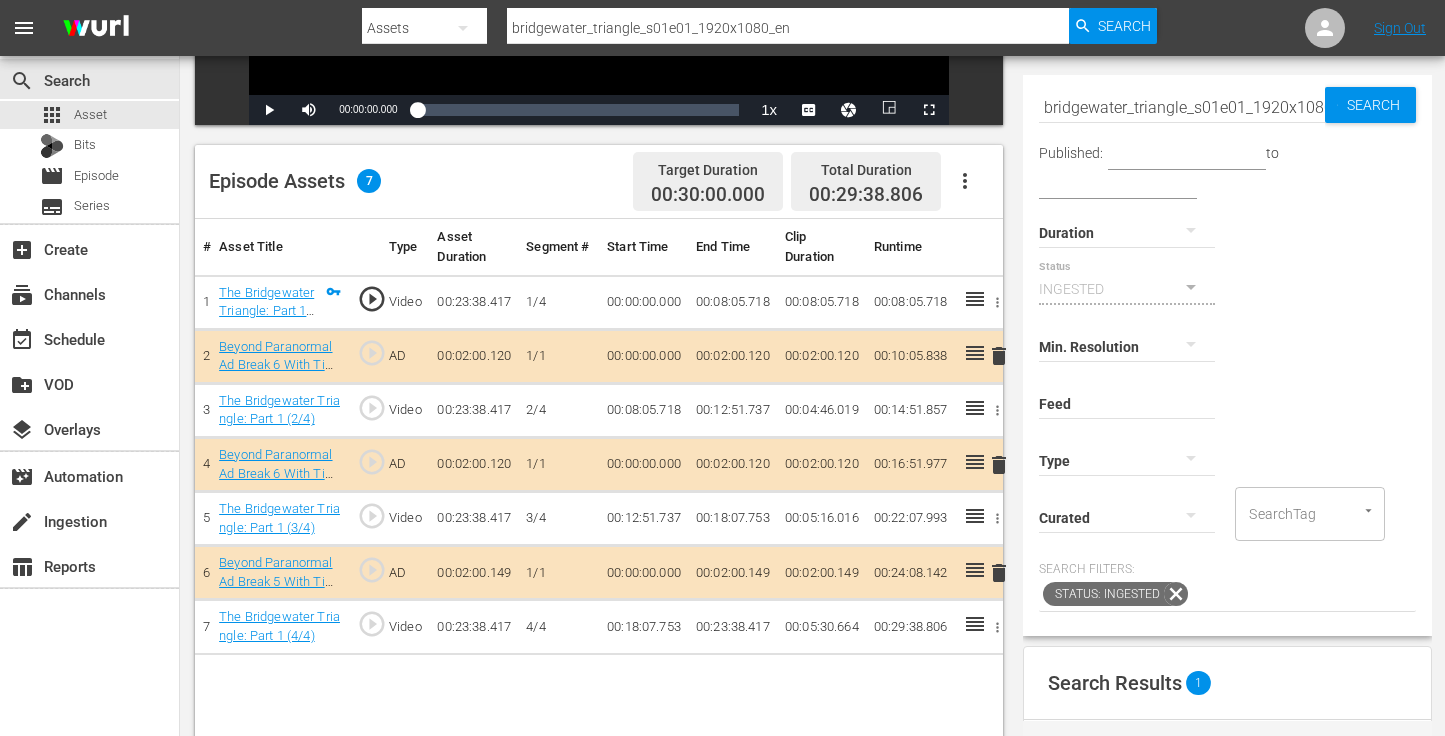 scroll, scrollTop: 458, scrollLeft: 0, axis: vertical 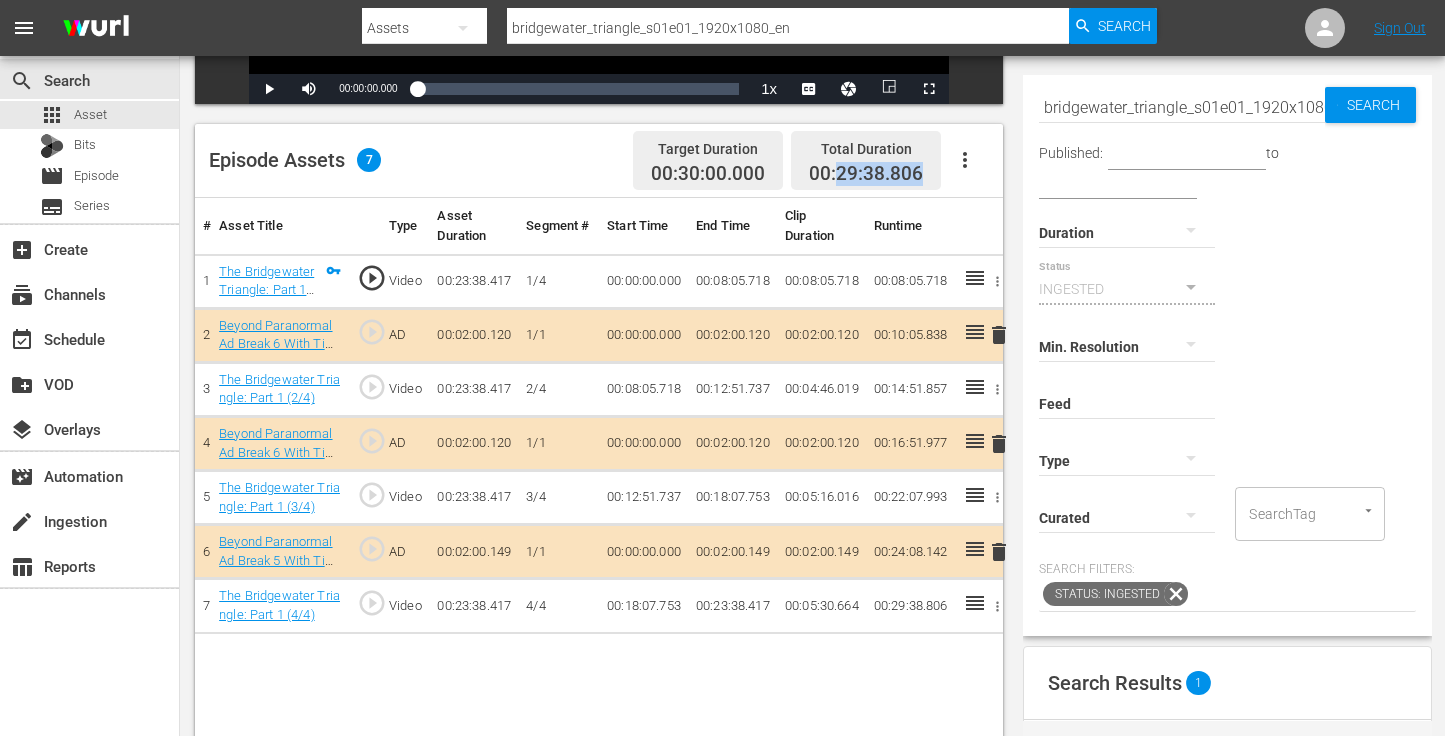 drag, startPoint x: 839, startPoint y: 170, endPoint x: 926, endPoint y: 172, distance: 87.02299 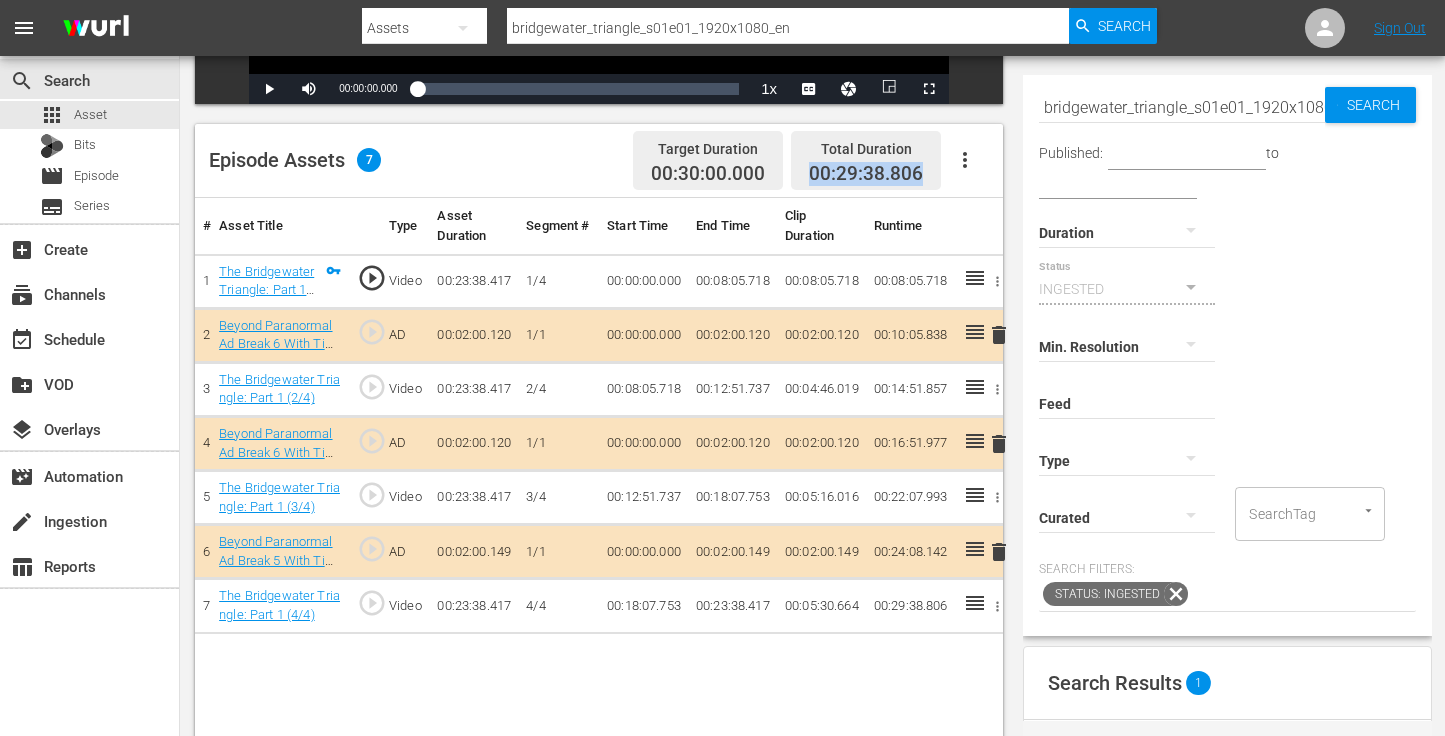drag, startPoint x: 812, startPoint y: 173, endPoint x: 924, endPoint y: 175, distance: 112.01785 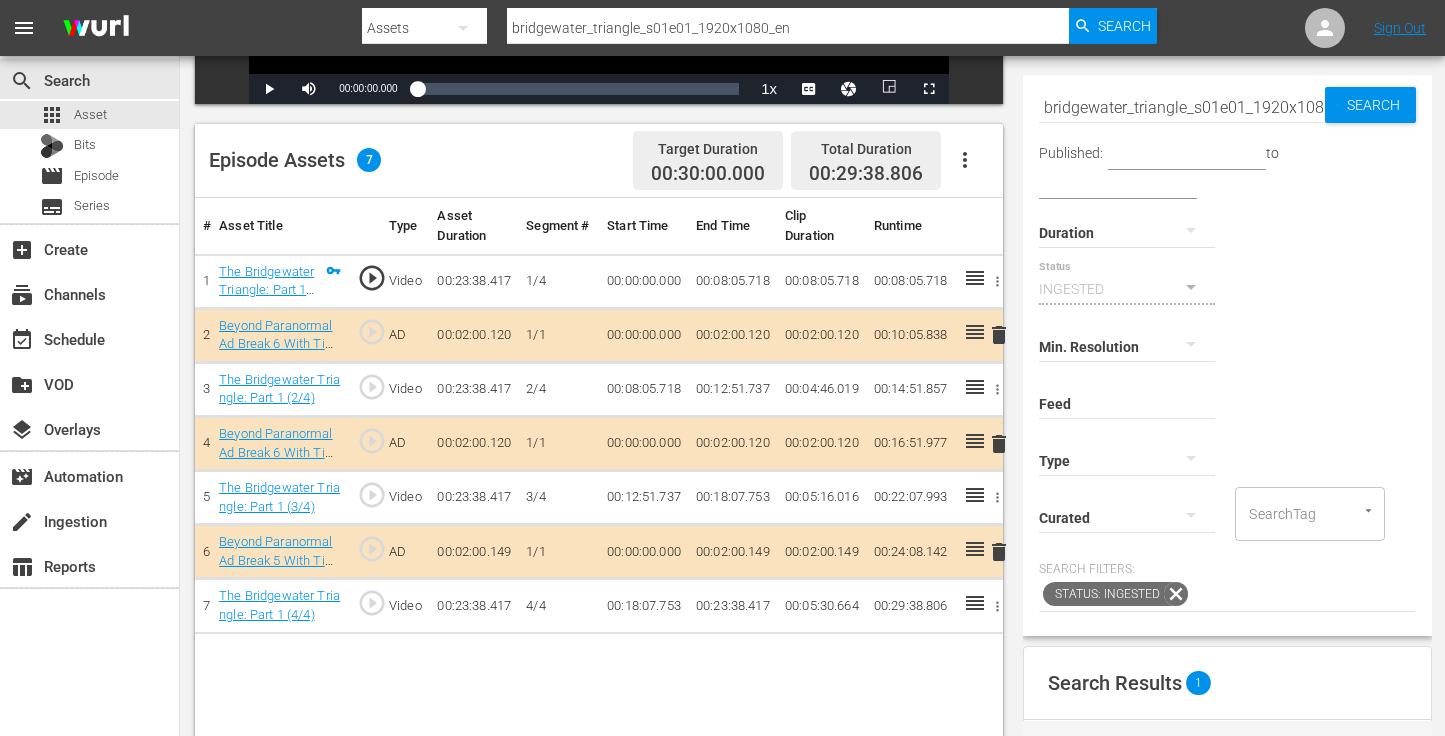 click on "00:29:38.806" at bounding box center (866, 173) 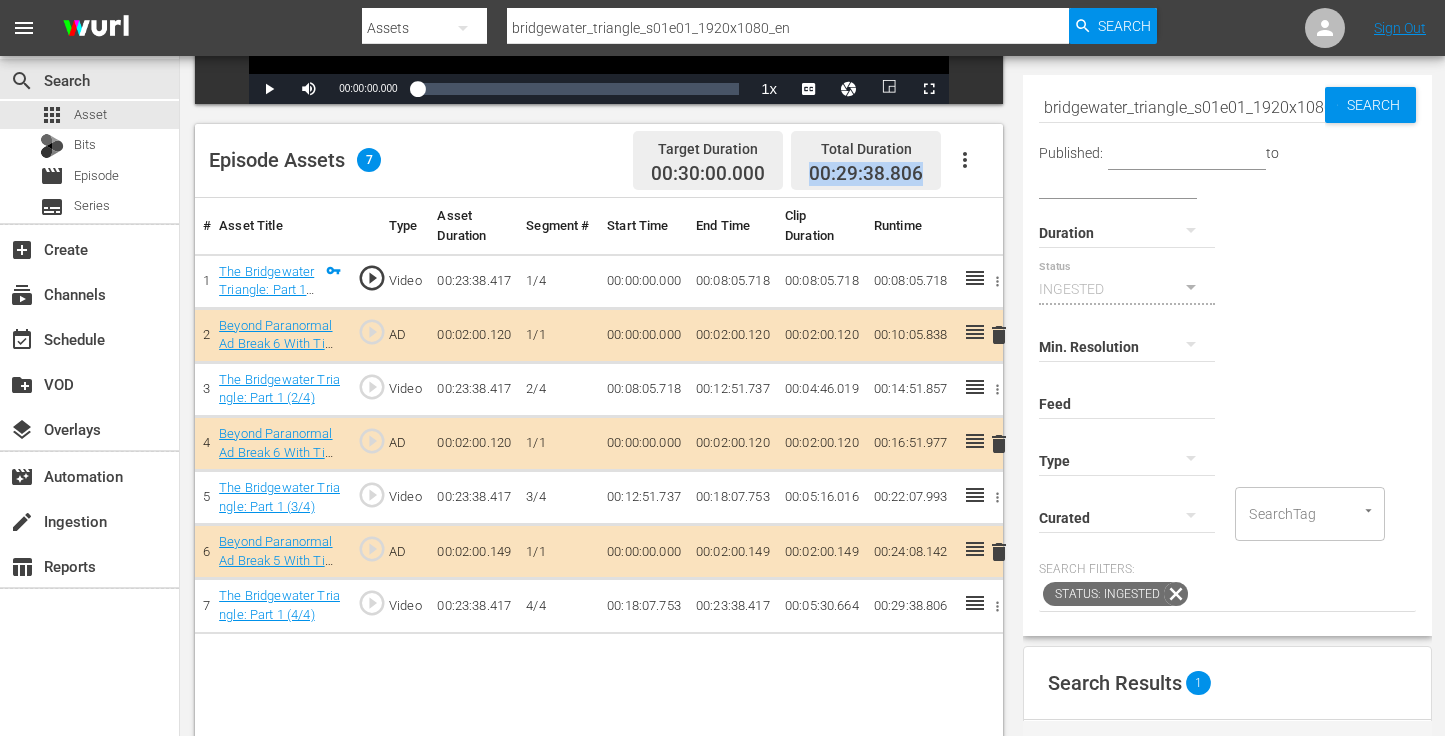 drag, startPoint x: 811, startPoint y: 173, endPoint x: 922, endPoint y: 175, distance: 111.01801 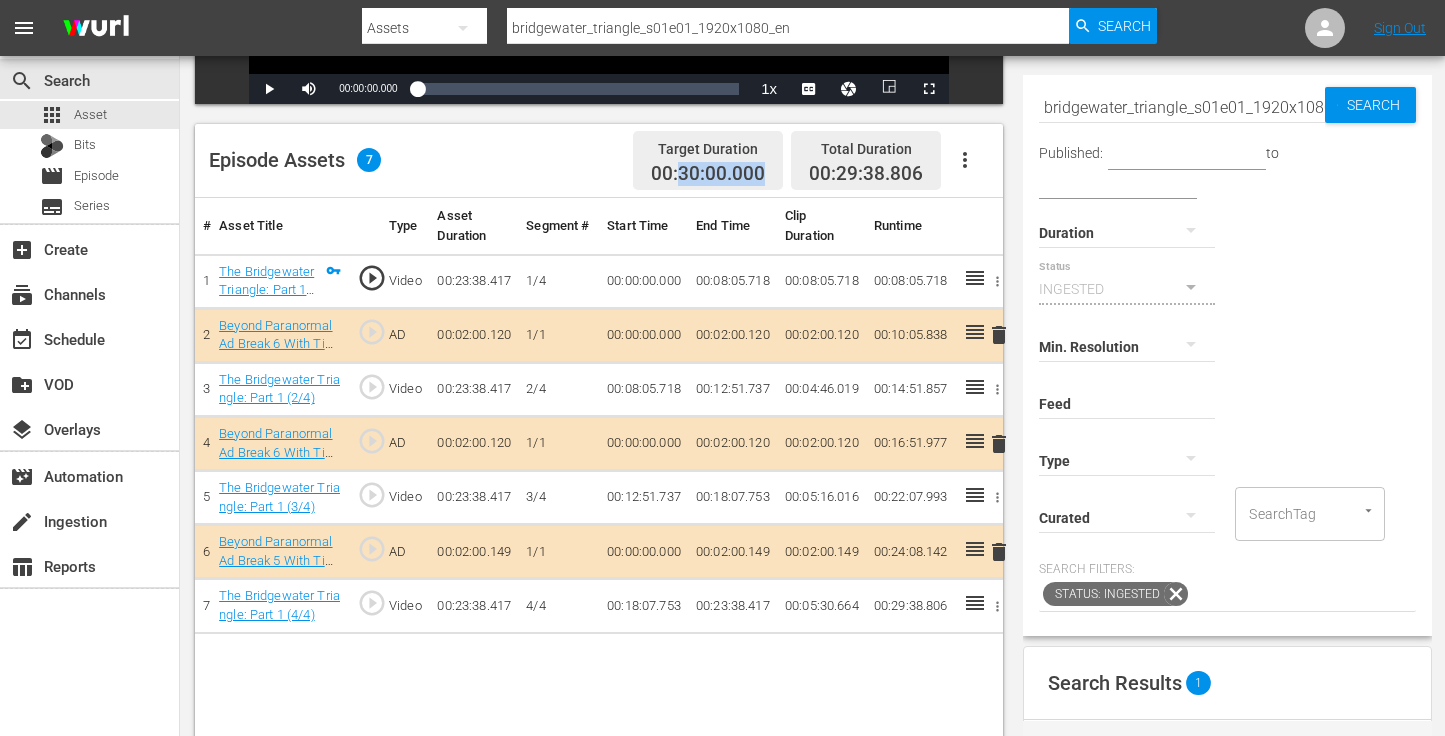 drag, startPoint x: 682, startPoint y: 174, endPoint x: 773, endPoint y: 172, distance: 91.02197 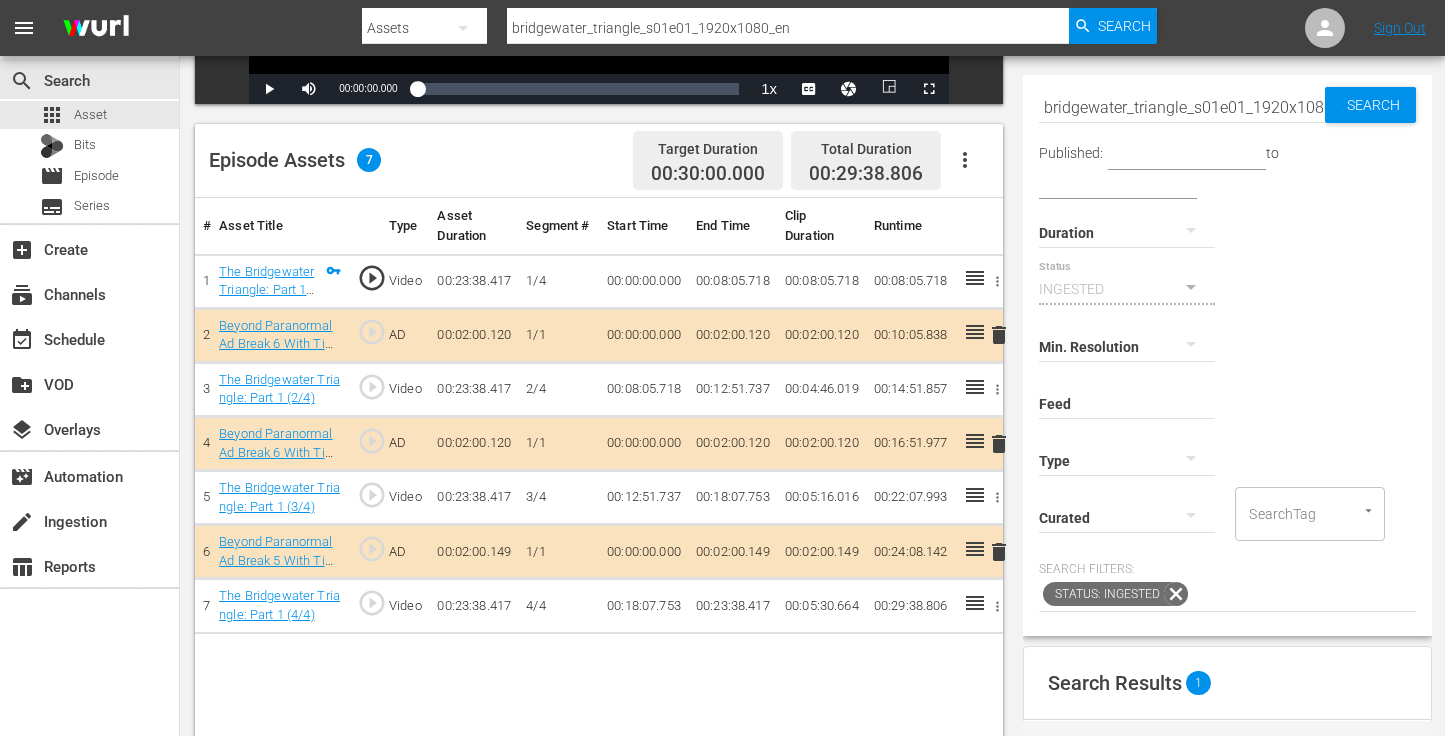 click on "bridgewater_triangle_s01e01_1920x1080_en" at bounding box center [1182, 107] 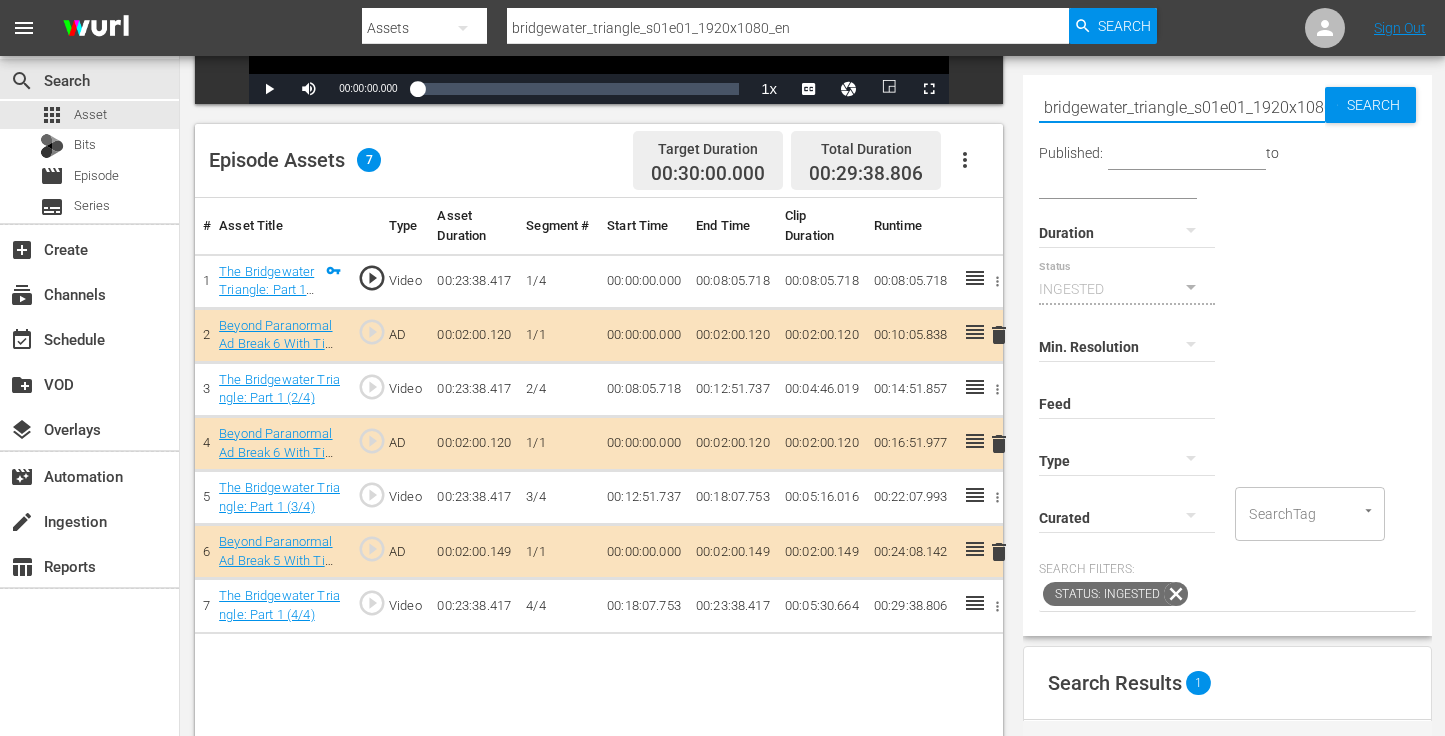 click on "bridgewater_triangle_s01e01_1920x1080_en" at bounding box center (1182, 107) 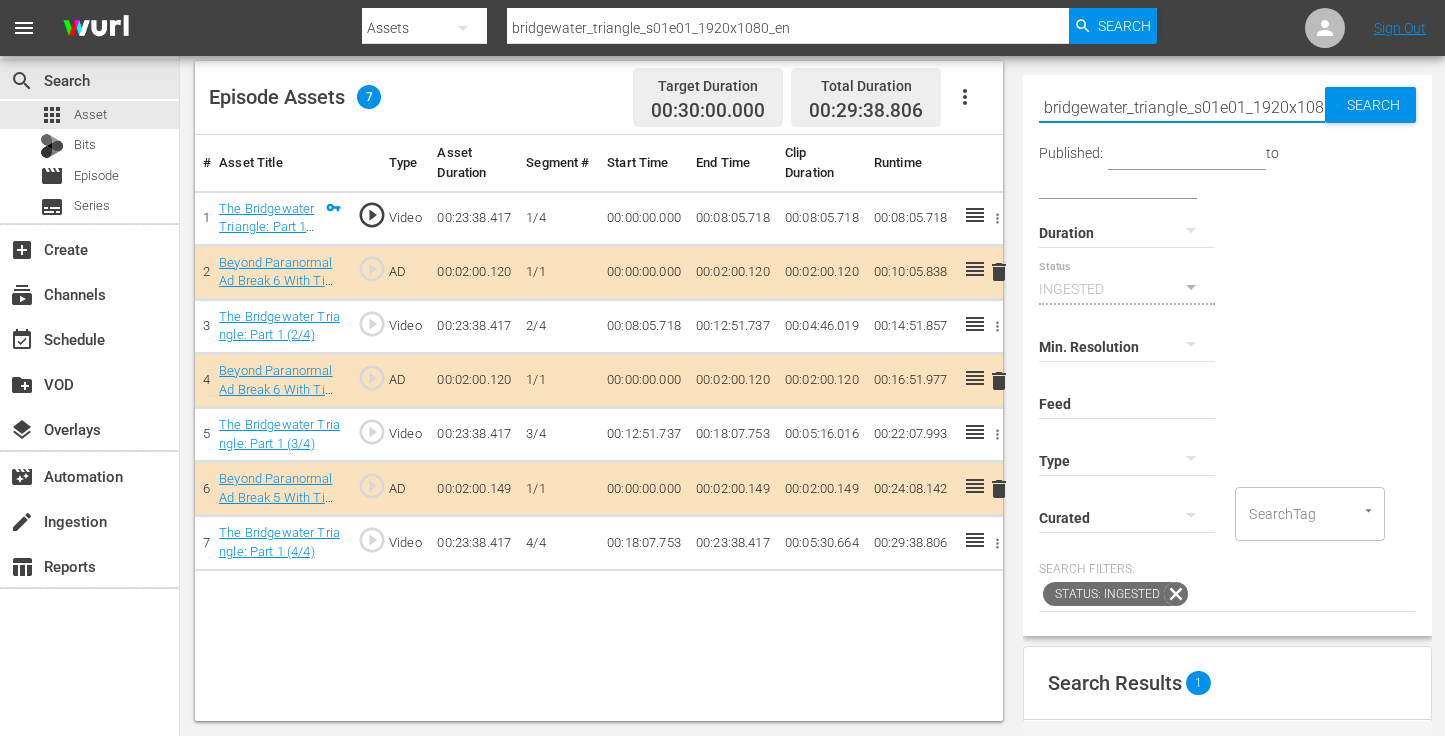 scroll, scrollTop: 520, scrollLeft: 0, axis: vertical 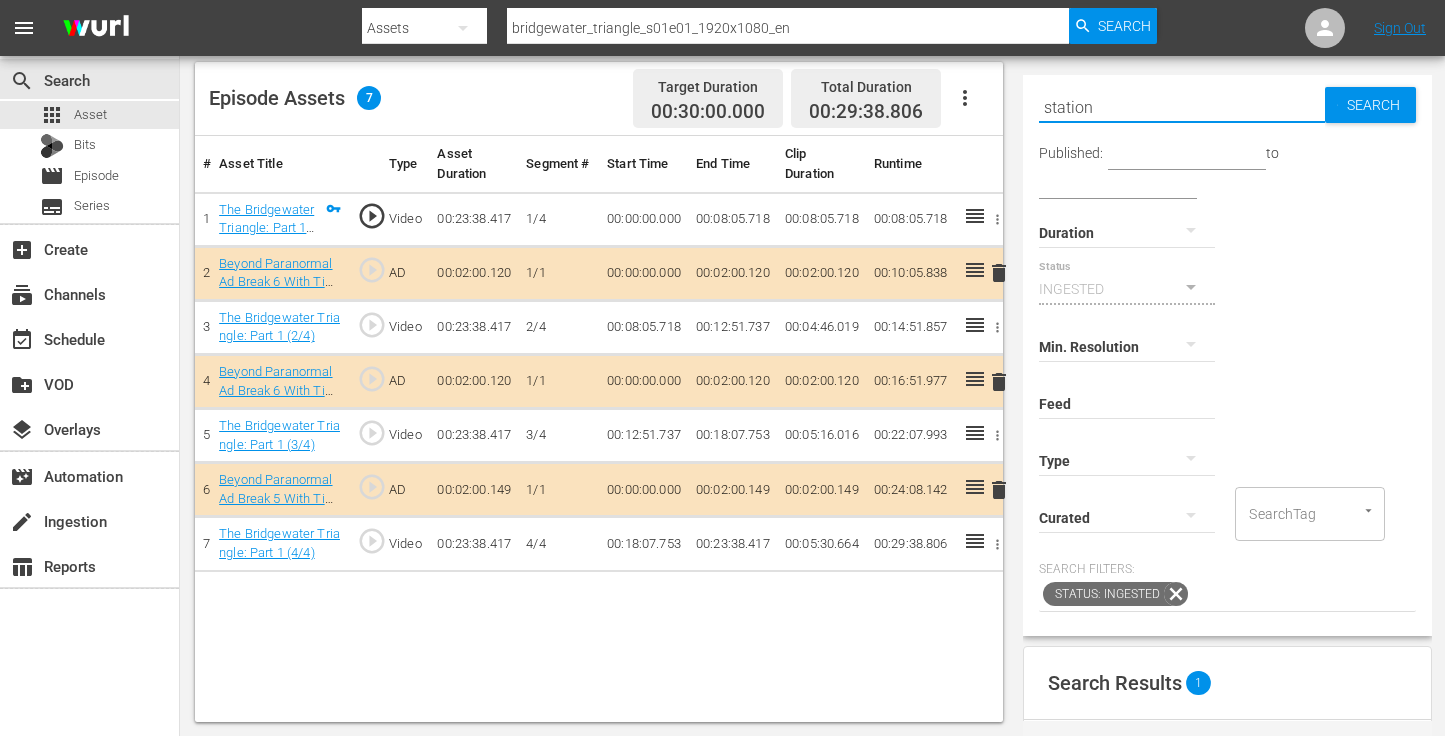 type on "station" 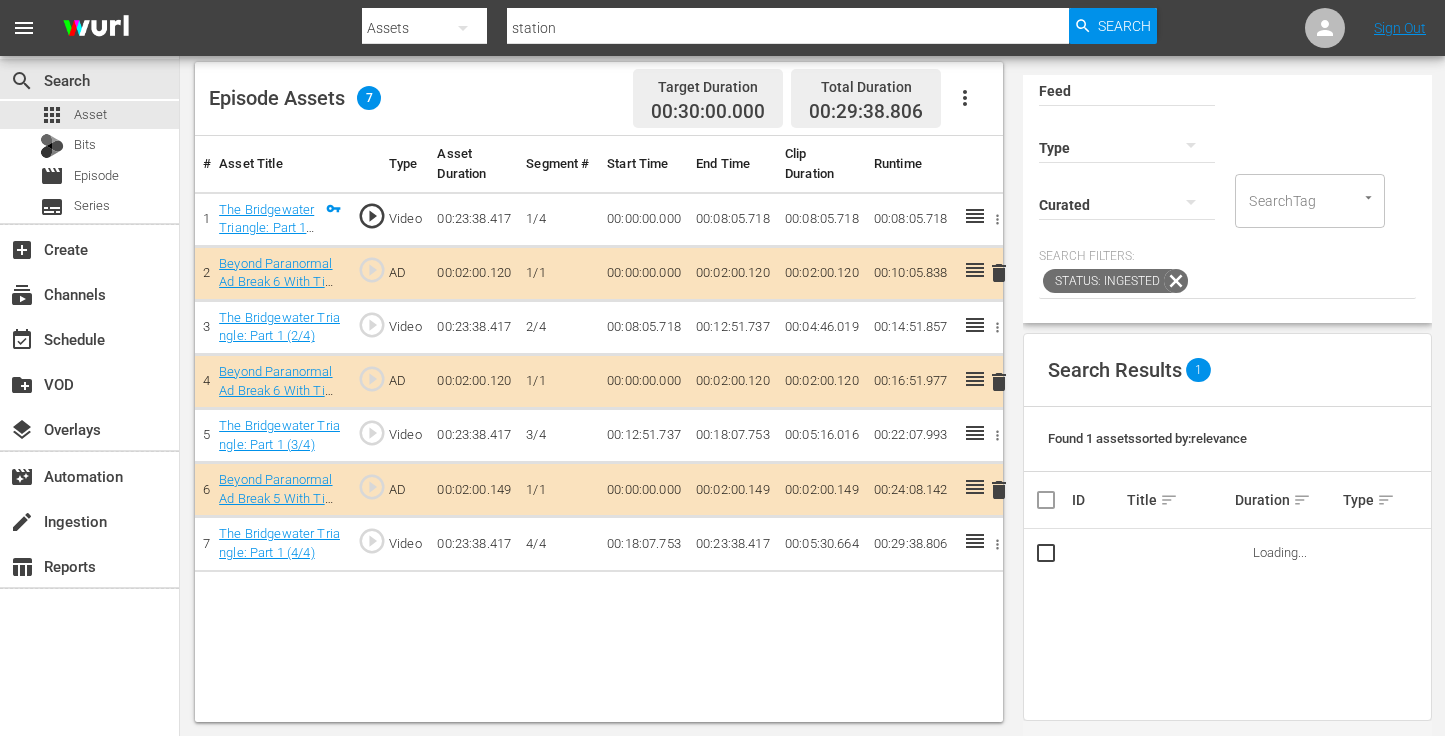 scroll, scrollTop: 313, scrollLeft: 0, axis: vertical 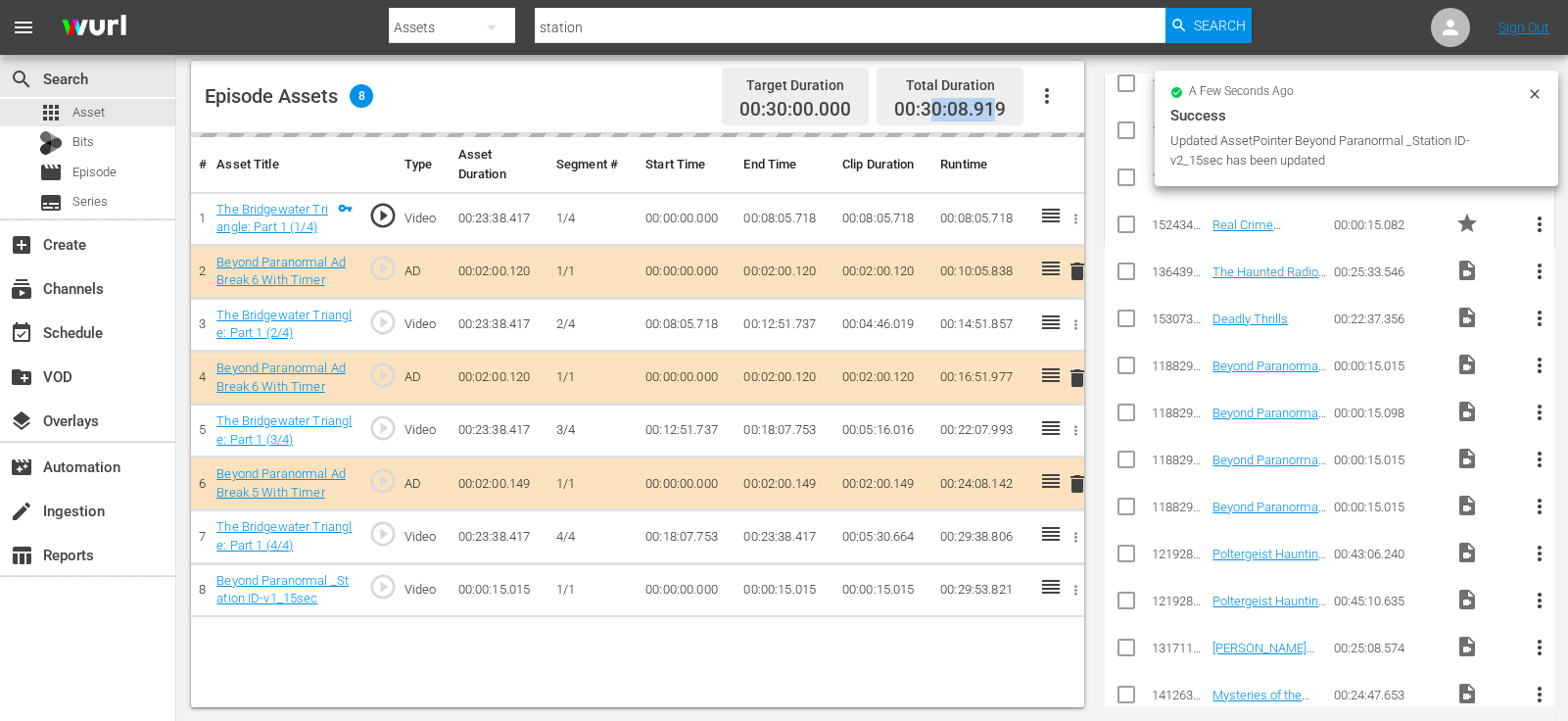 drag, startPoint x: 927, startPoint y: 106, endPoint x: 996, endPoint y: 112, distance: 69.260378 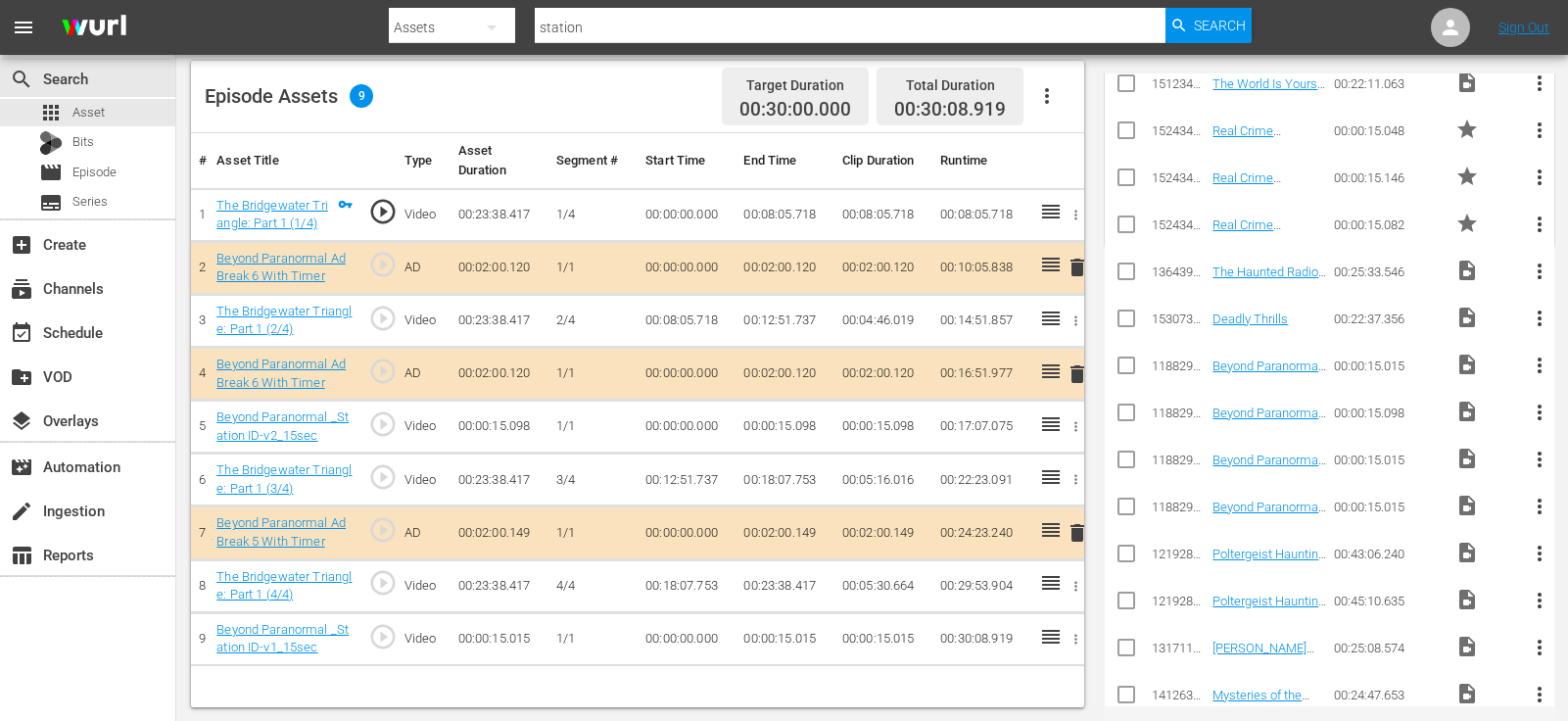 click on "00:30:08.919" at bounding box center [950, 109] 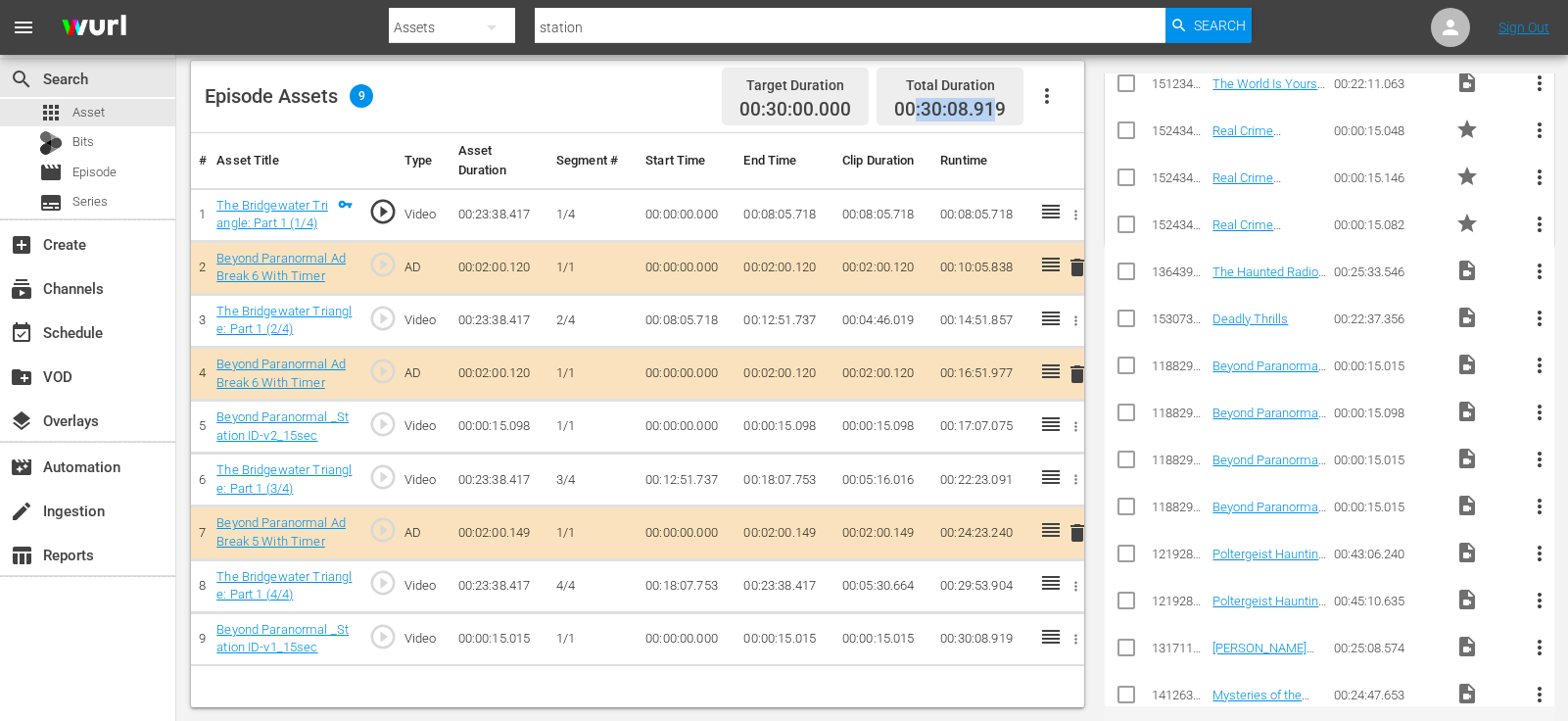 drag, startPoint x: 917, startPoint y: 108, endPoint x: 1000, endPoint y: 105, distance: 83.054199 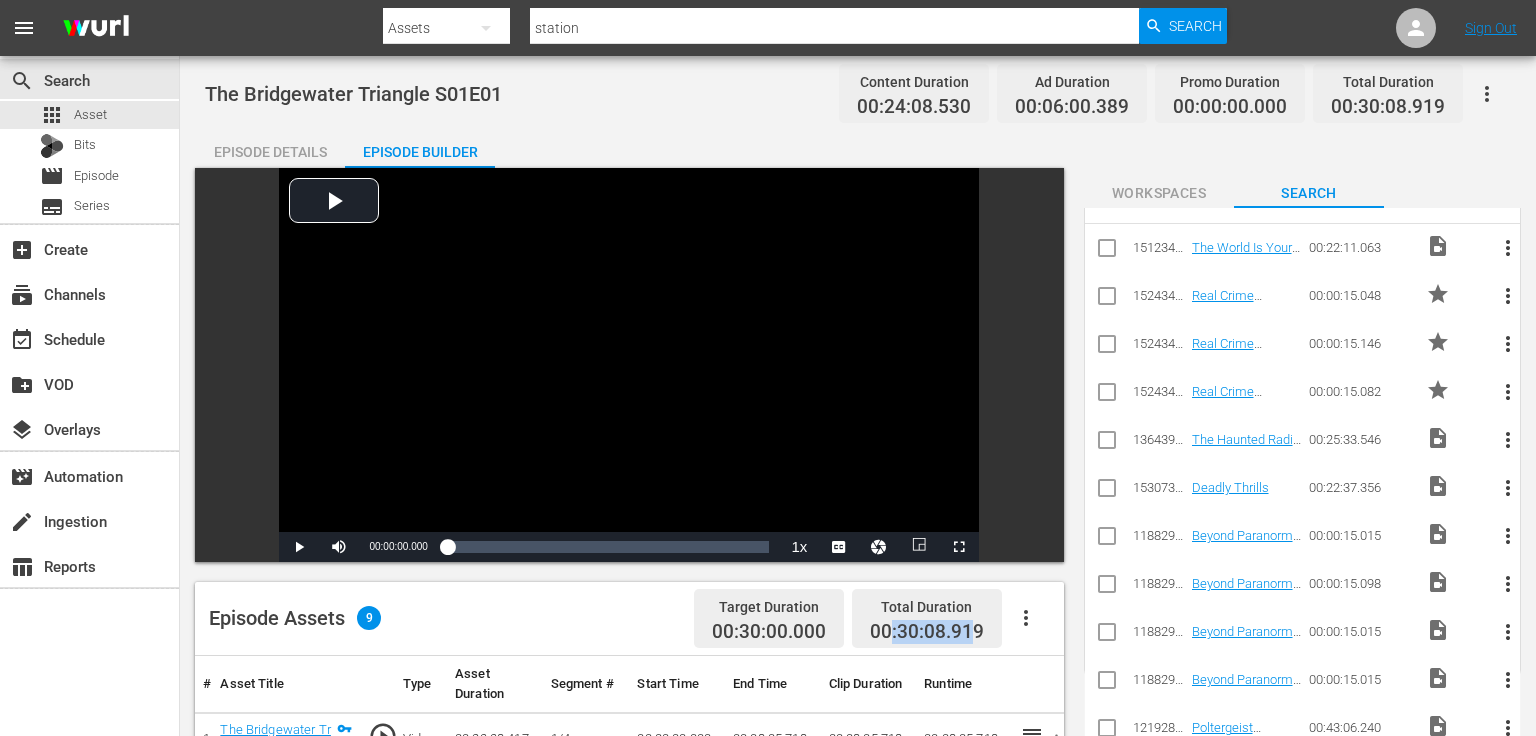 scroll, scrollTop: 0, scrollLeft: 0, axis: both 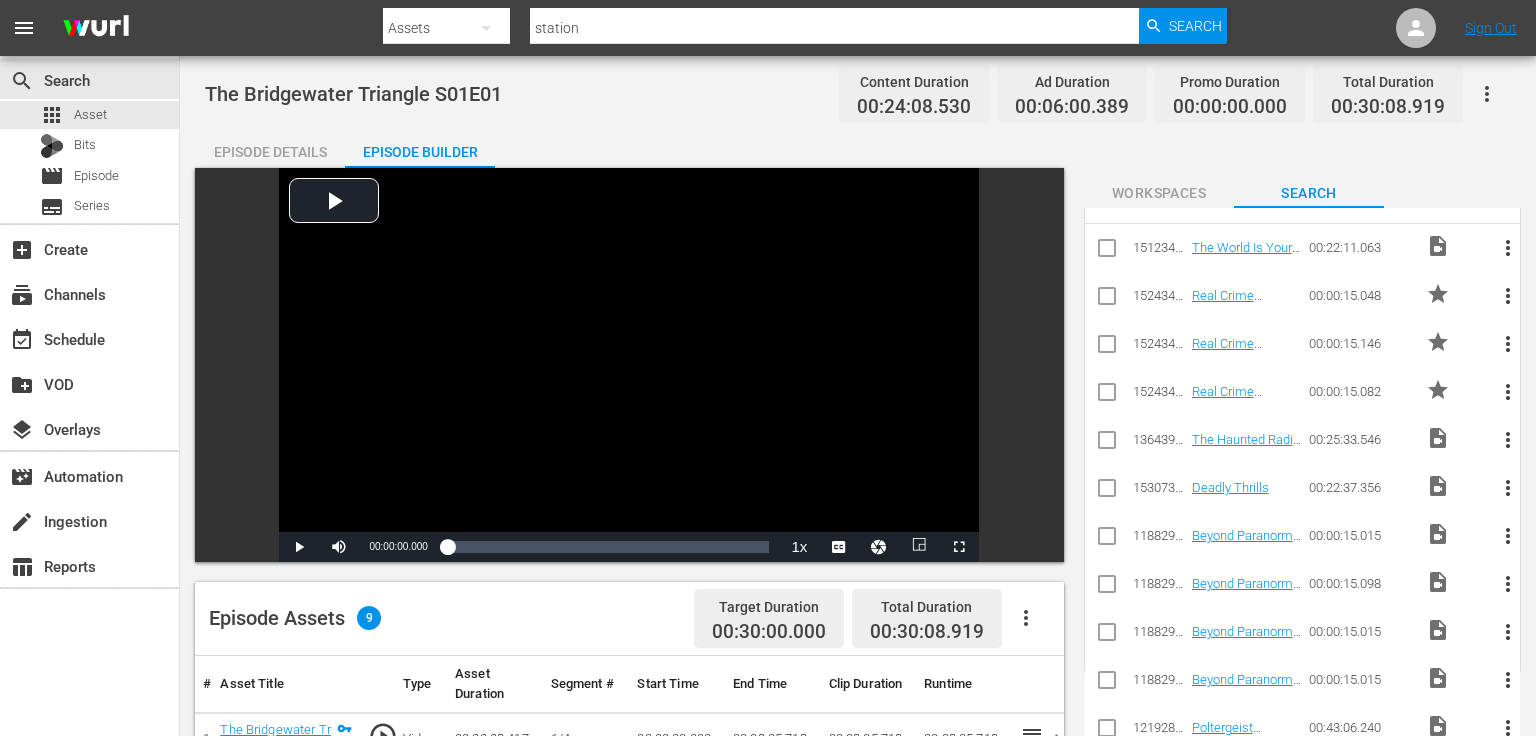 click on "The Bridgewater Triangle S01E01" at bounding box center [353, 94] 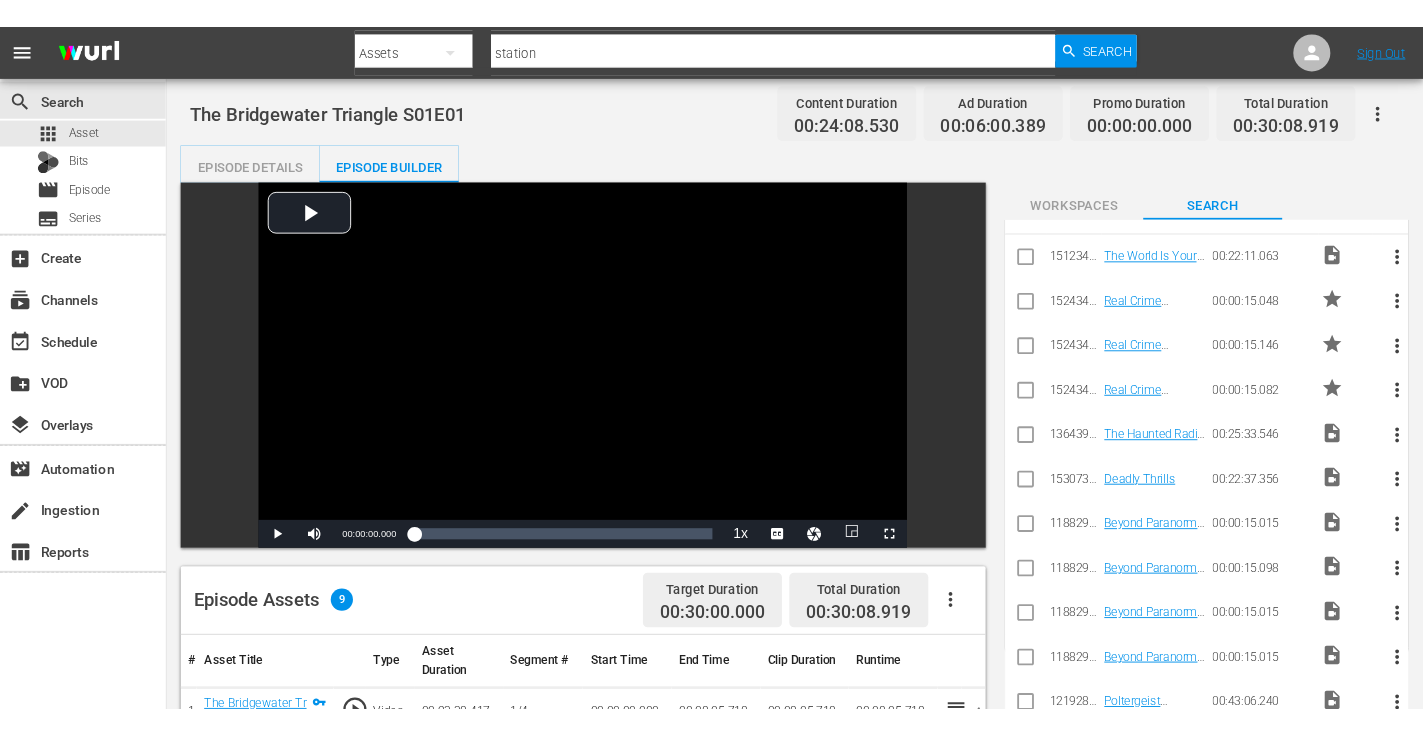 scroll, scrollTop: 0, scrollLeft: 0, axis: both 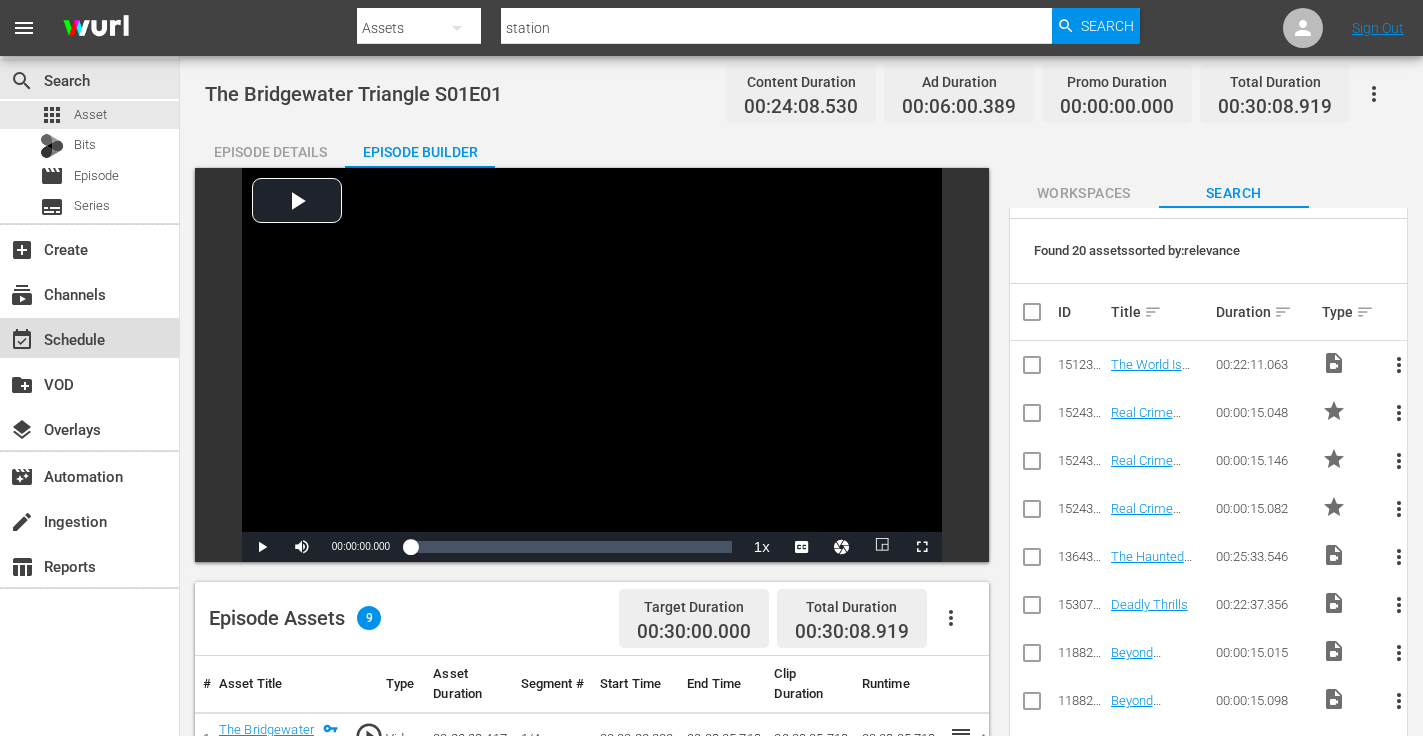click on "event_available   Schedule" at bounding box center [56, 336] 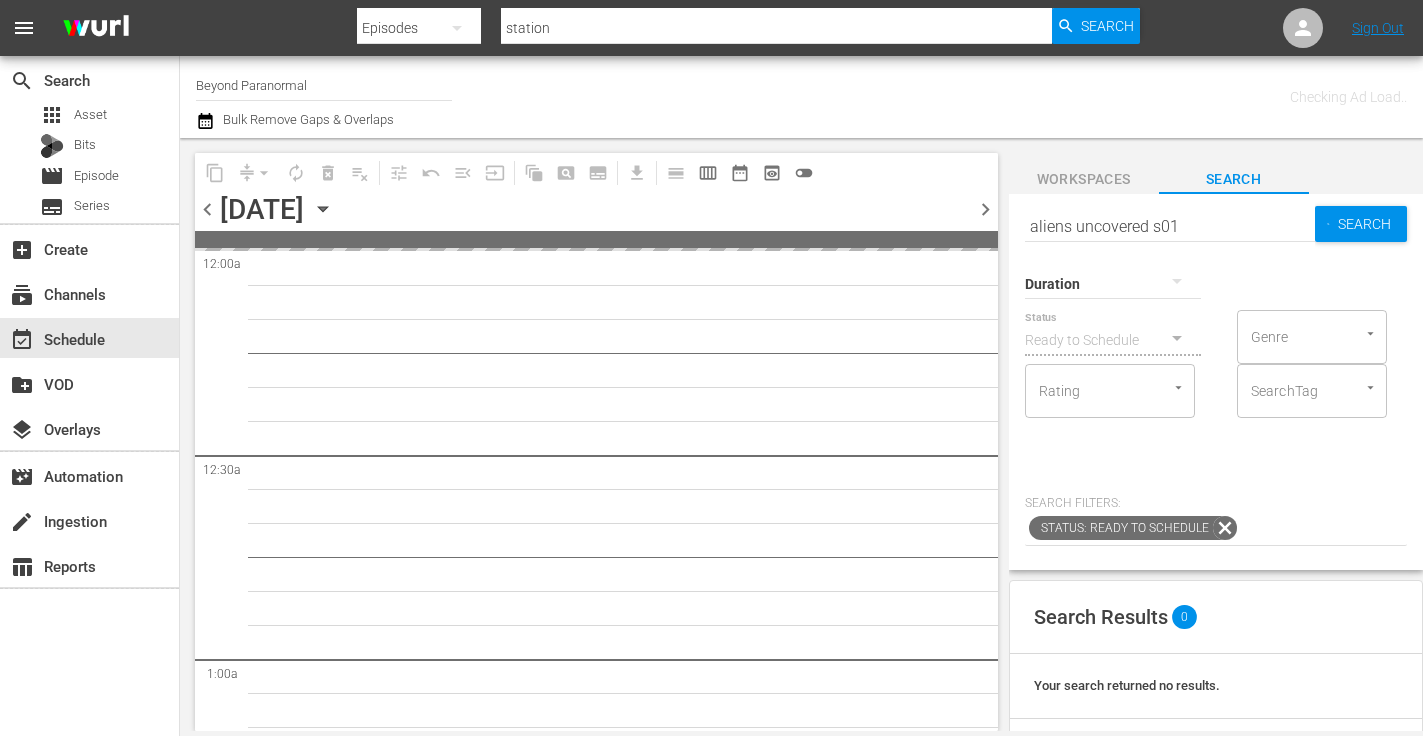 type on "aliens uncovered s01" 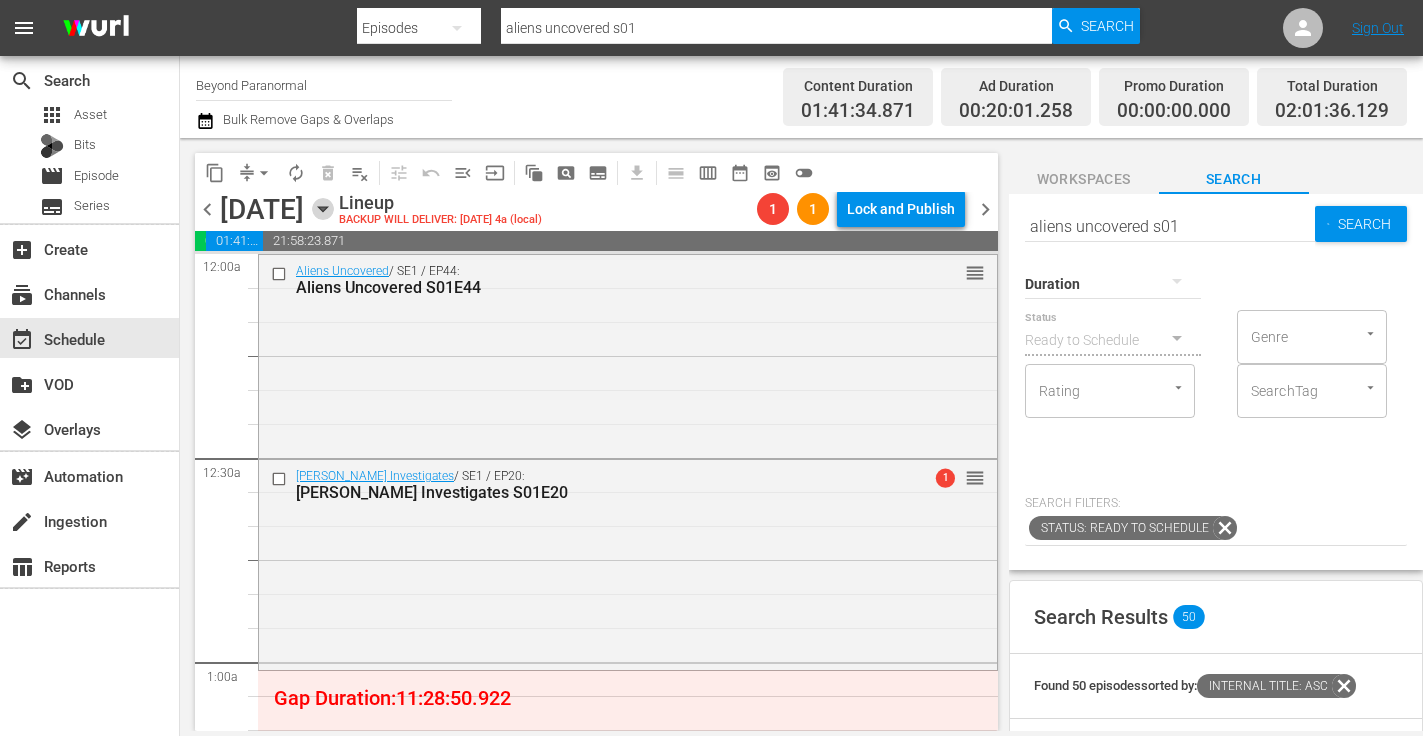 click 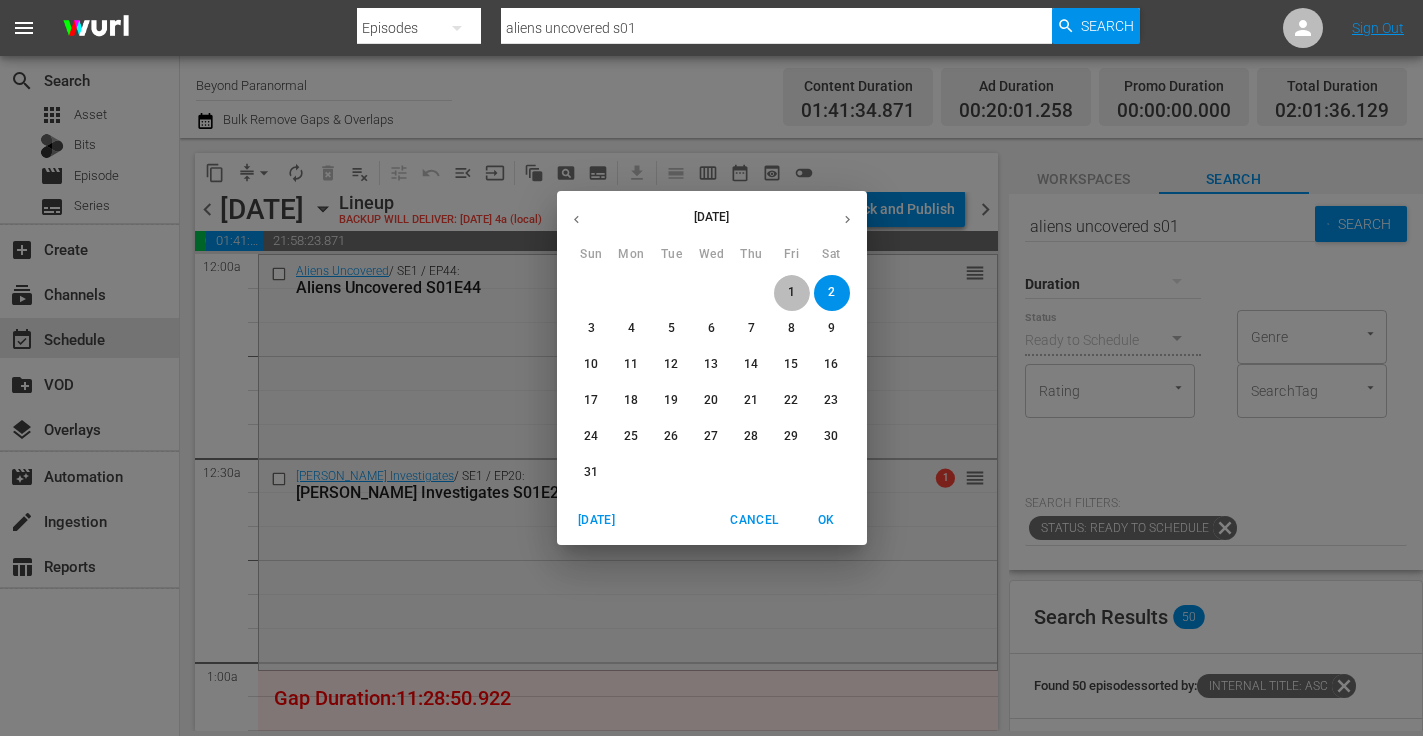 click on "1" at bounding box center [791, 292] 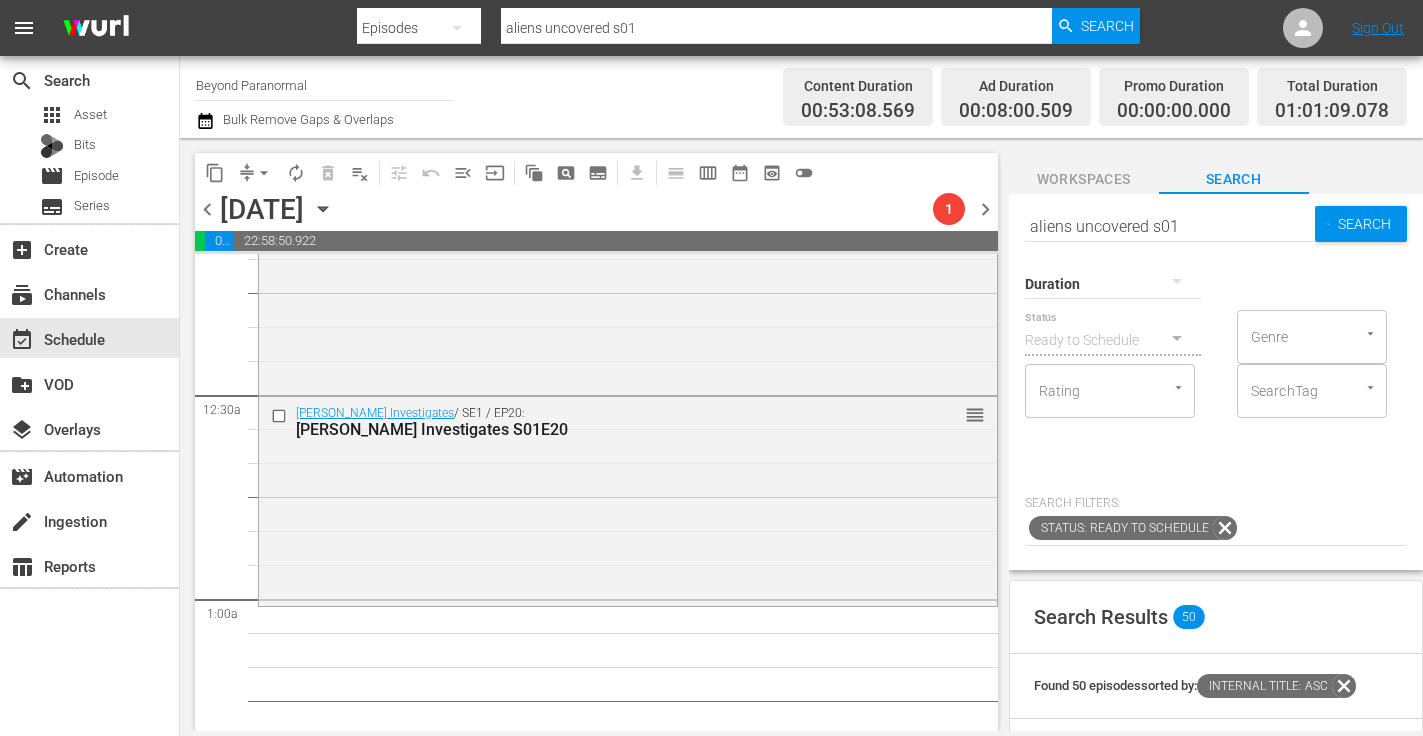 scroll, scrollTop: 93, scrollLeft: 0, axis: vertical 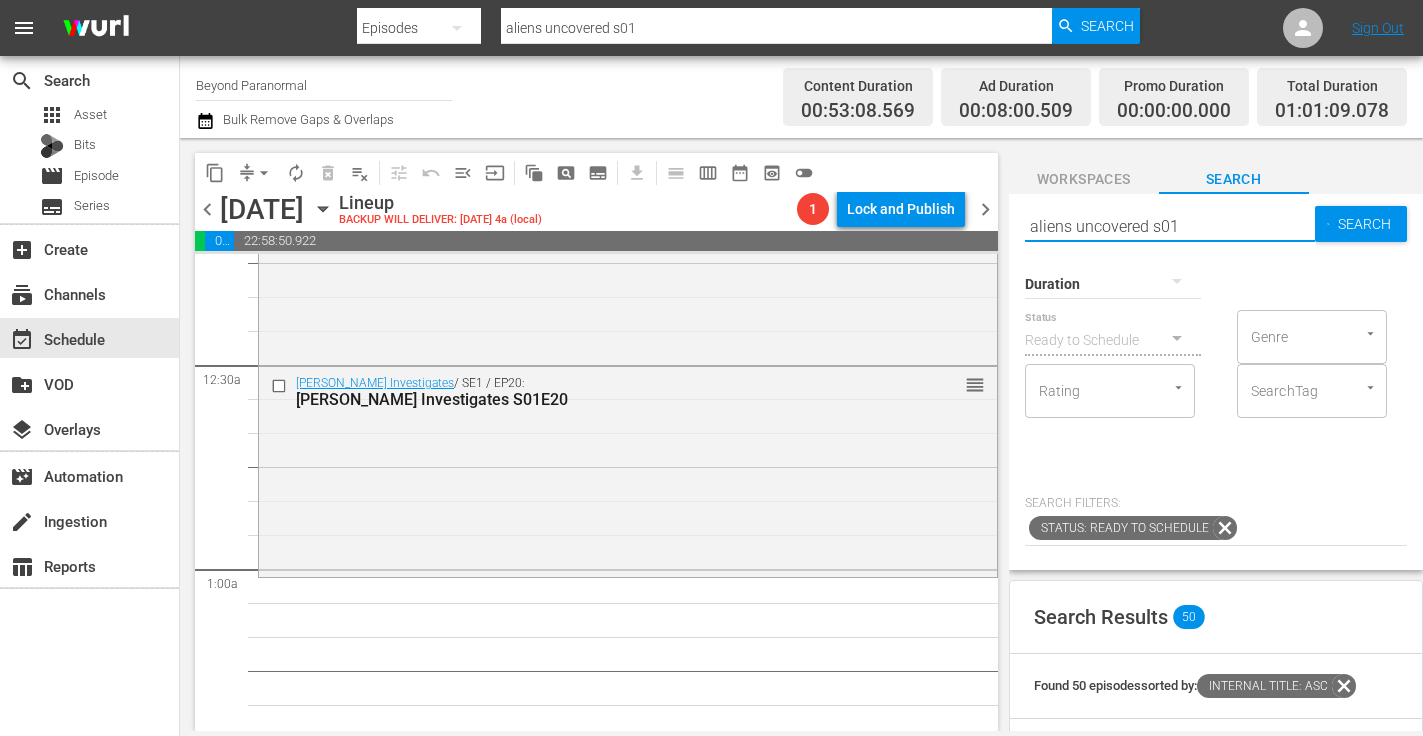 click on "aliens uncovered s01" at bounding box center [1170, 226] 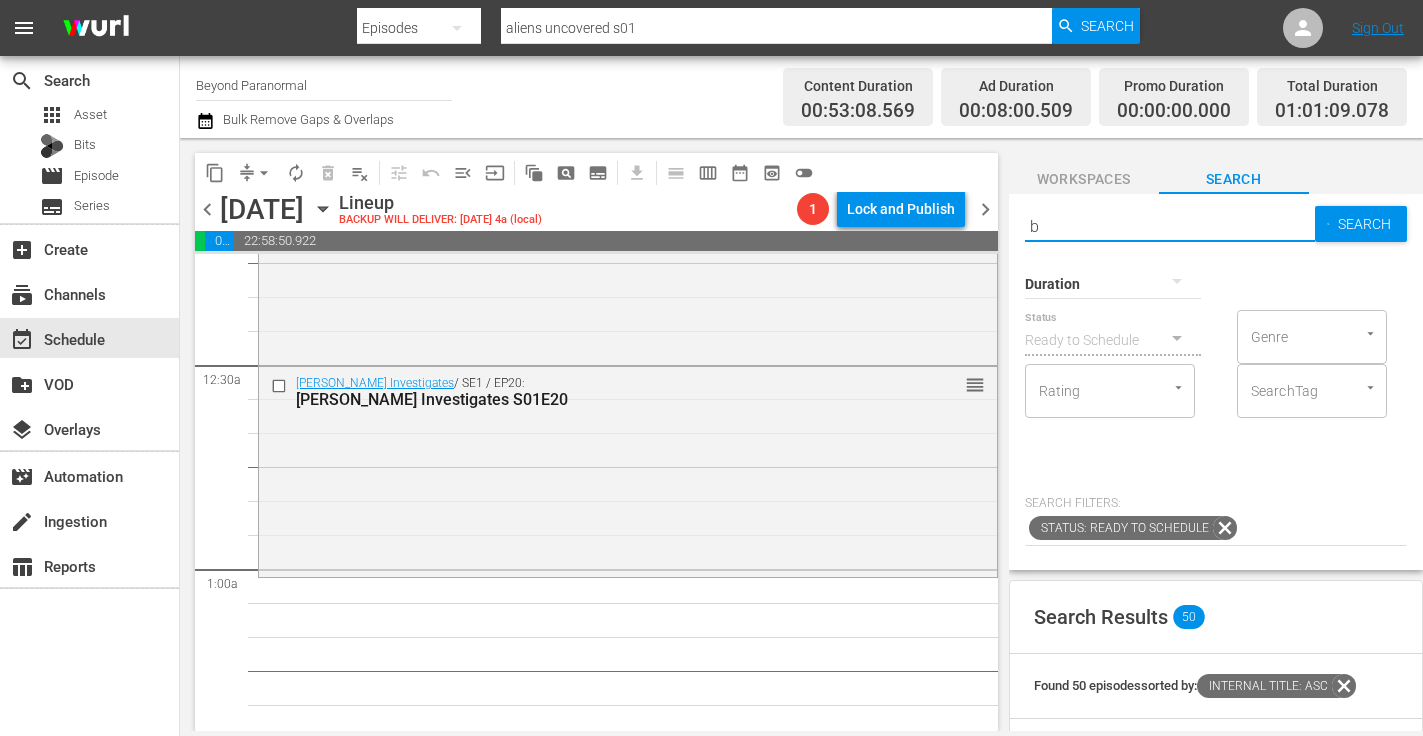 type 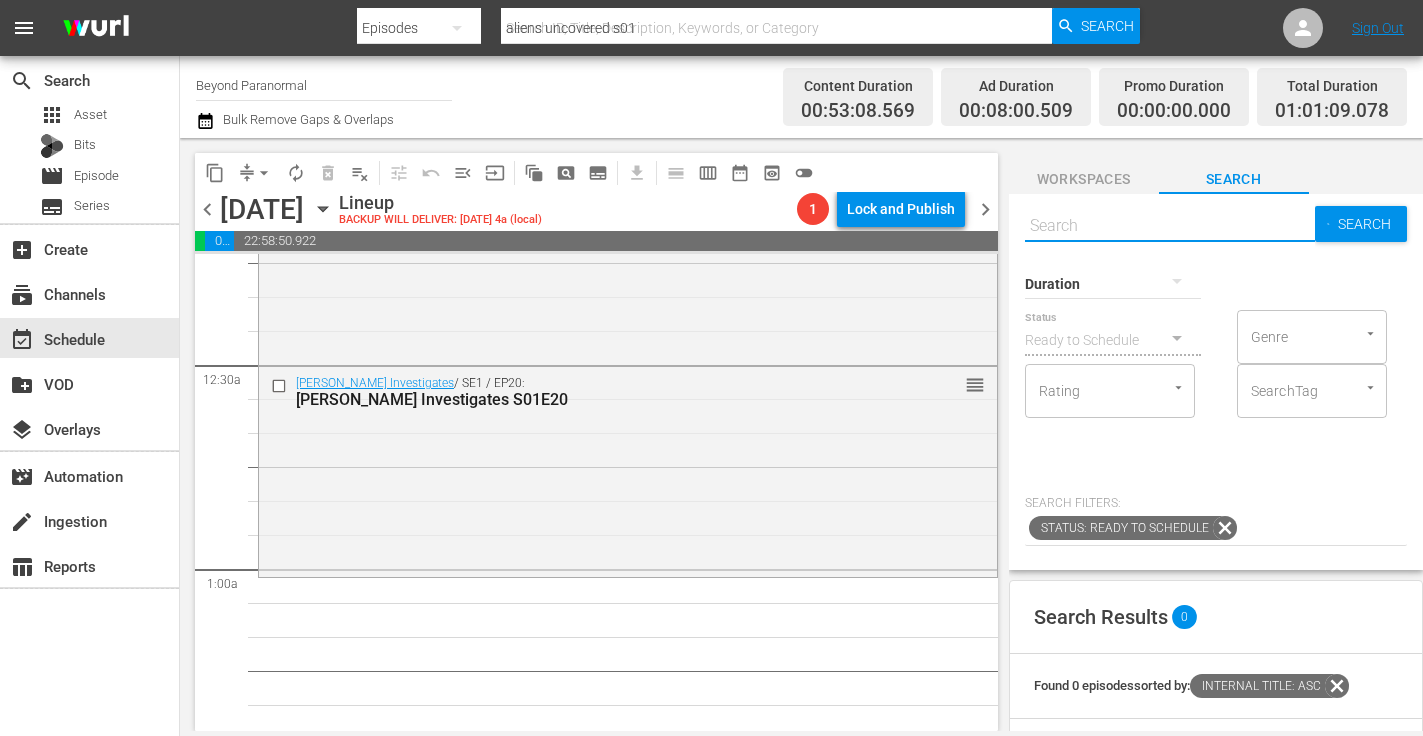 type 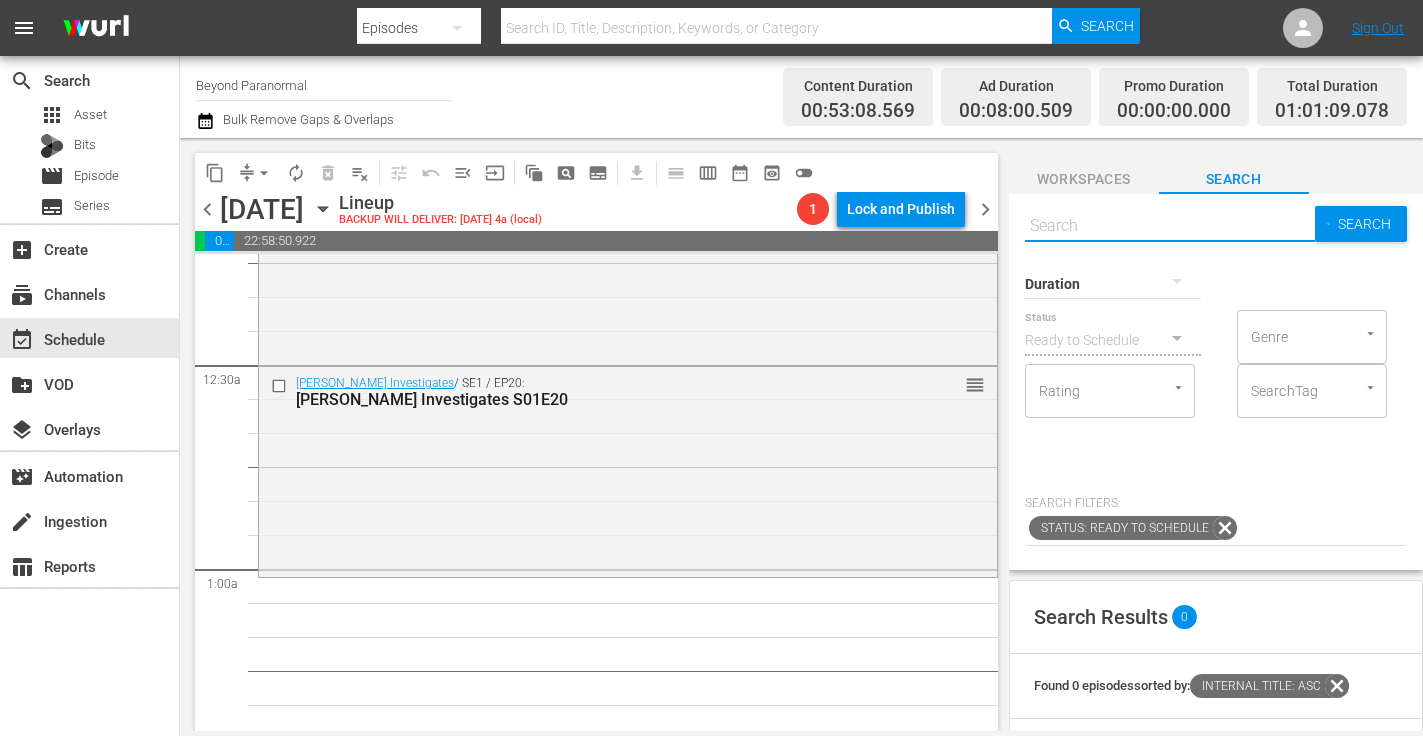 scroll, scrollTop: 0, scrollLeft: 0, axis: both 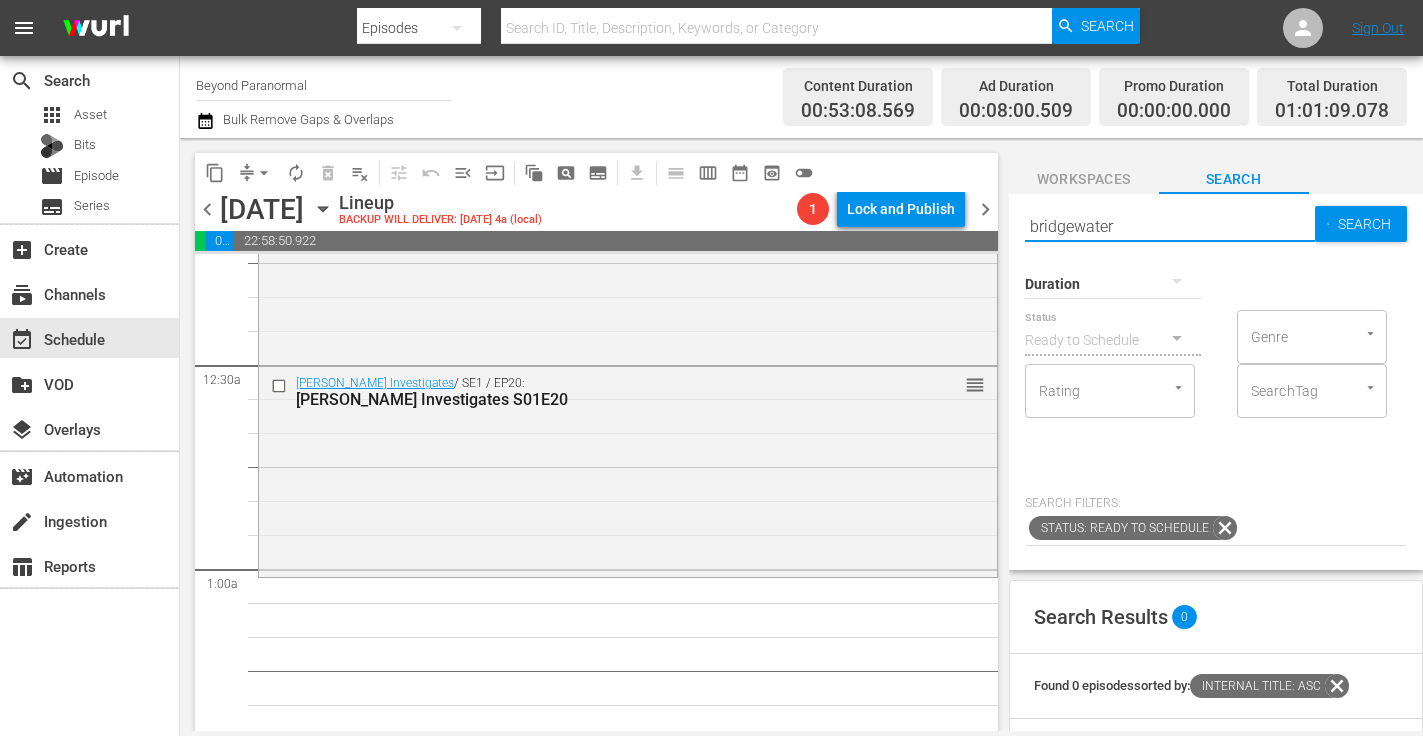 type on "bridgewater" 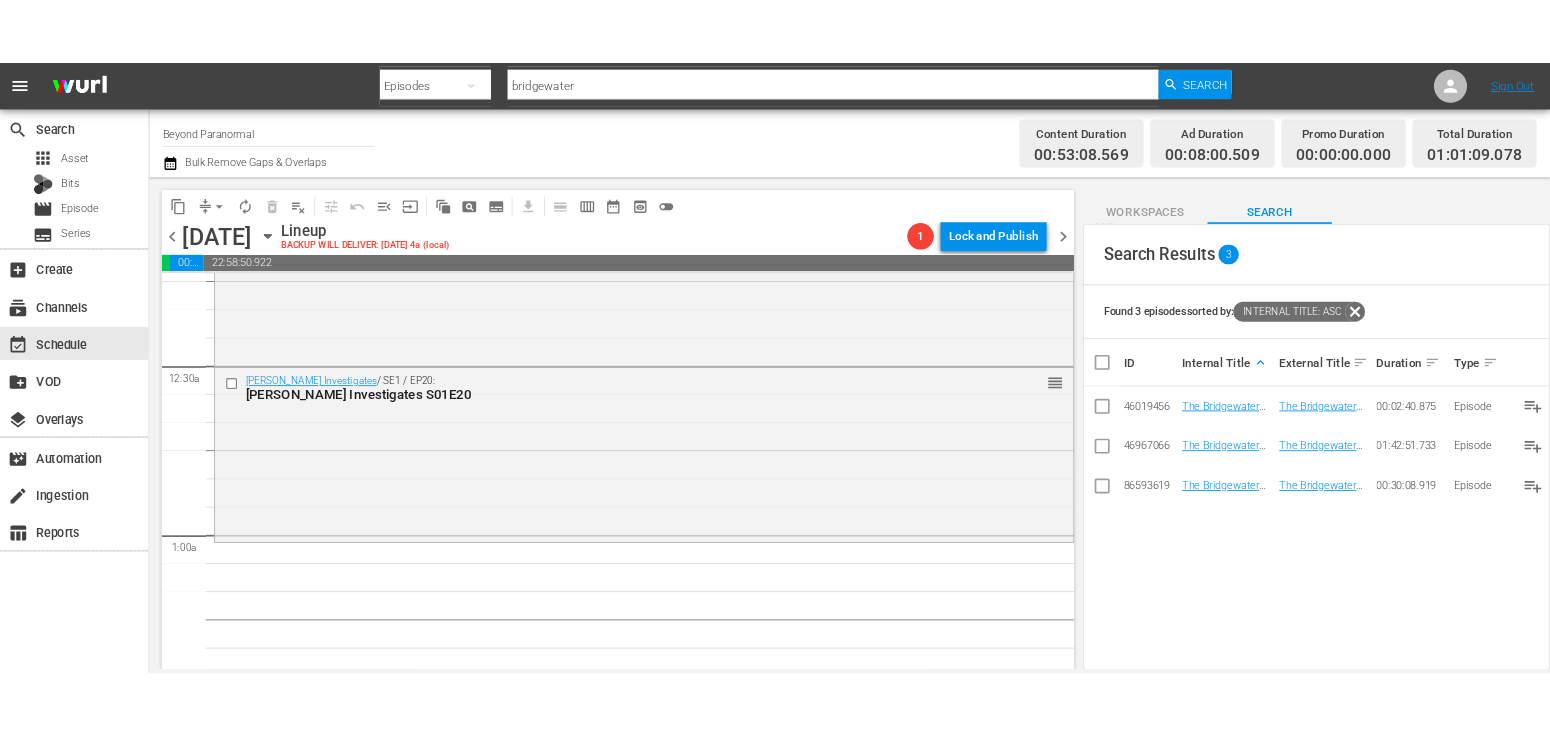 scroll, scrollTop: 329, scrollLeft: 0, axis: vertical 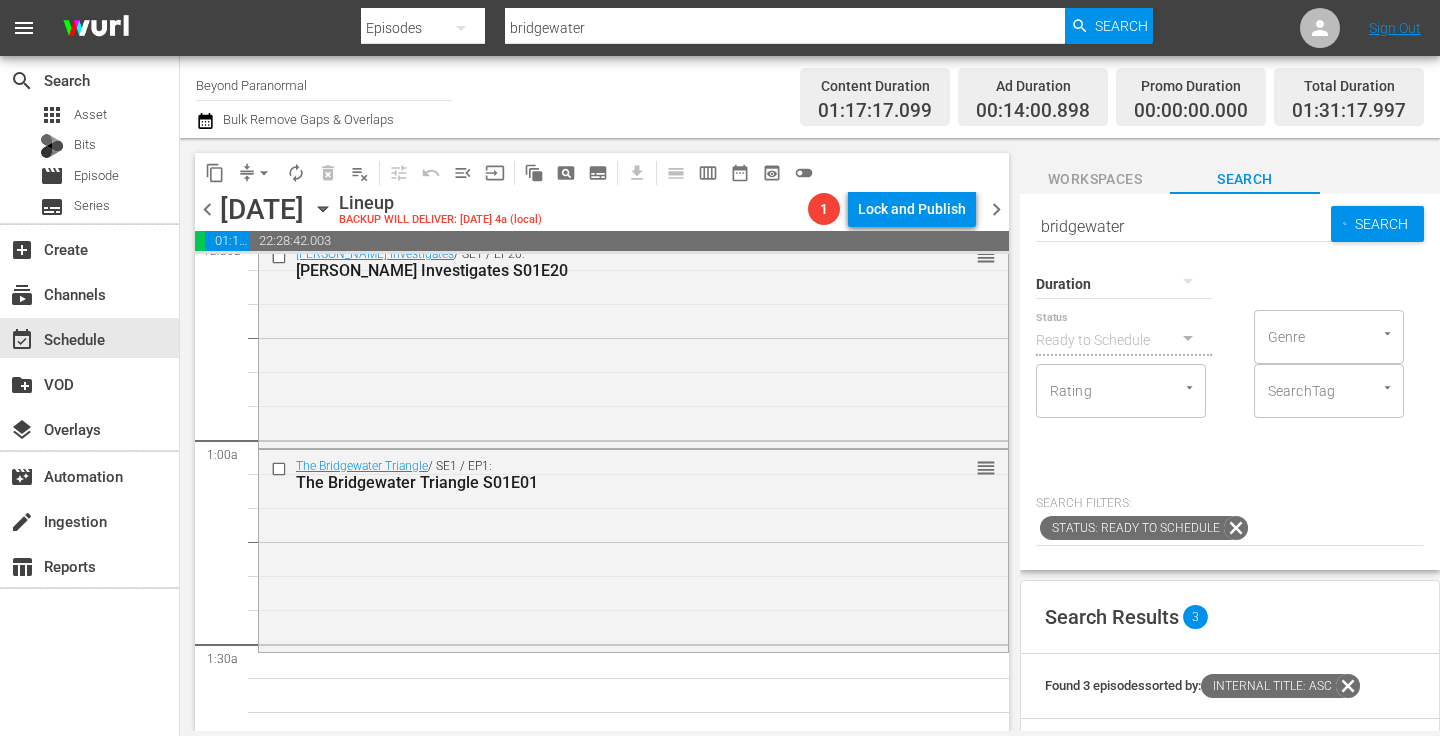 click on "Workspaces" at bounding box center [1095, 179] 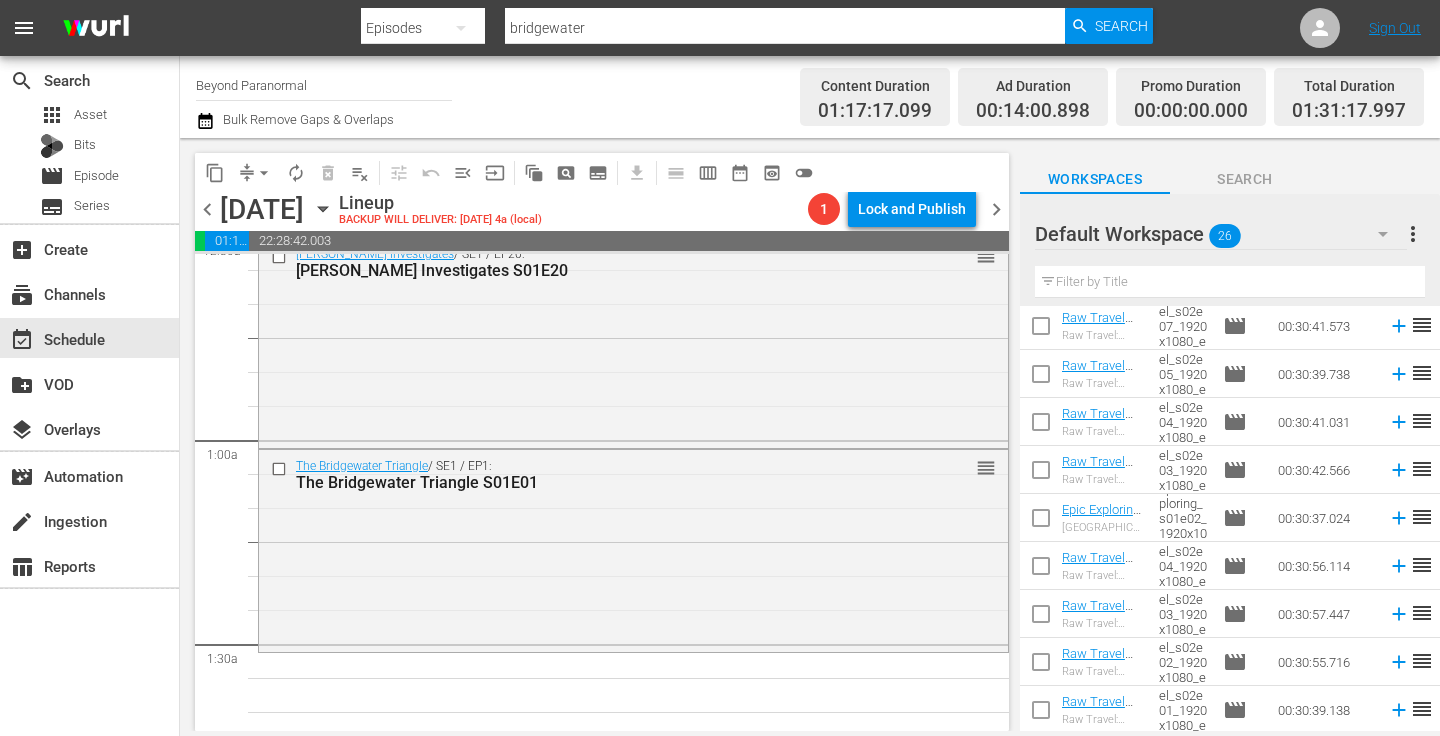 scroll, scrollTop: 869, scrollLeft: 0, axis: vertical 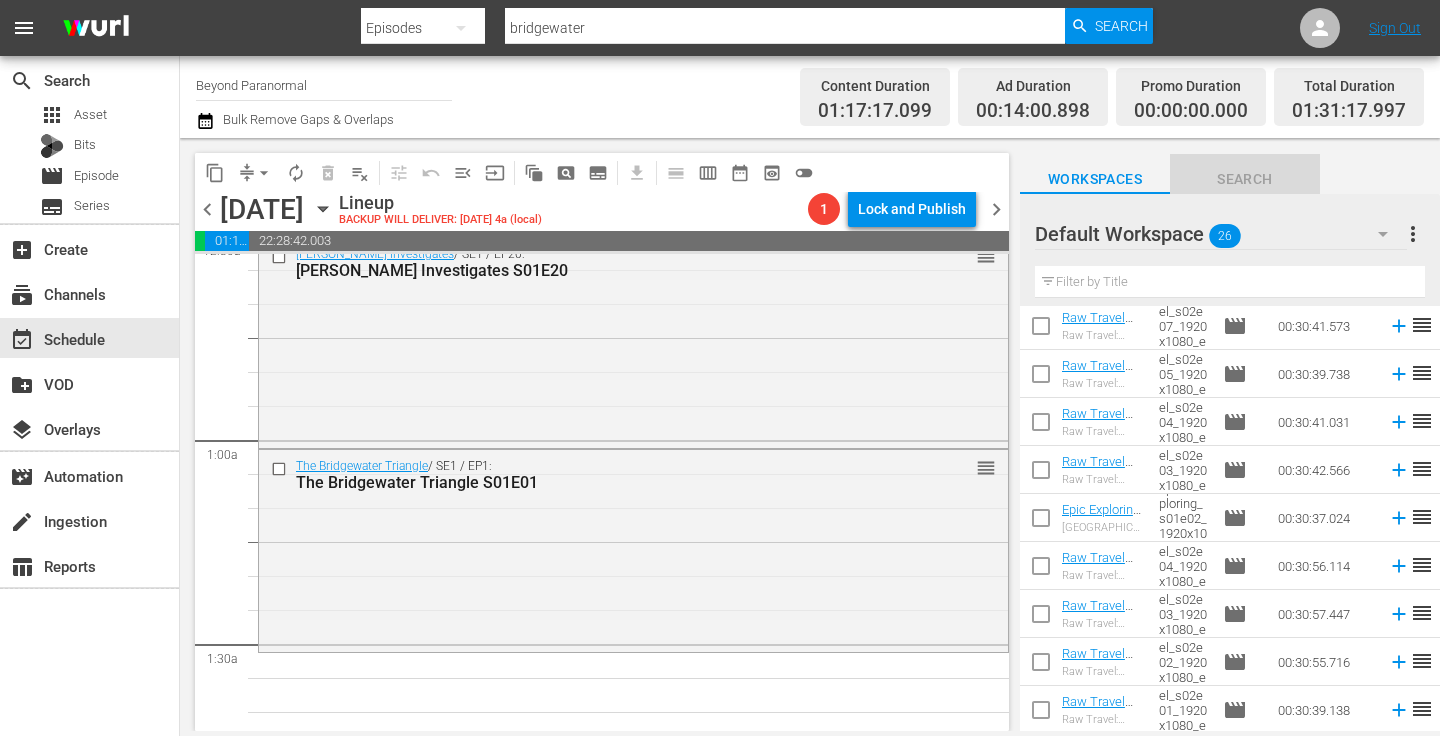click on "Search" at bounding box center [1245, 179] 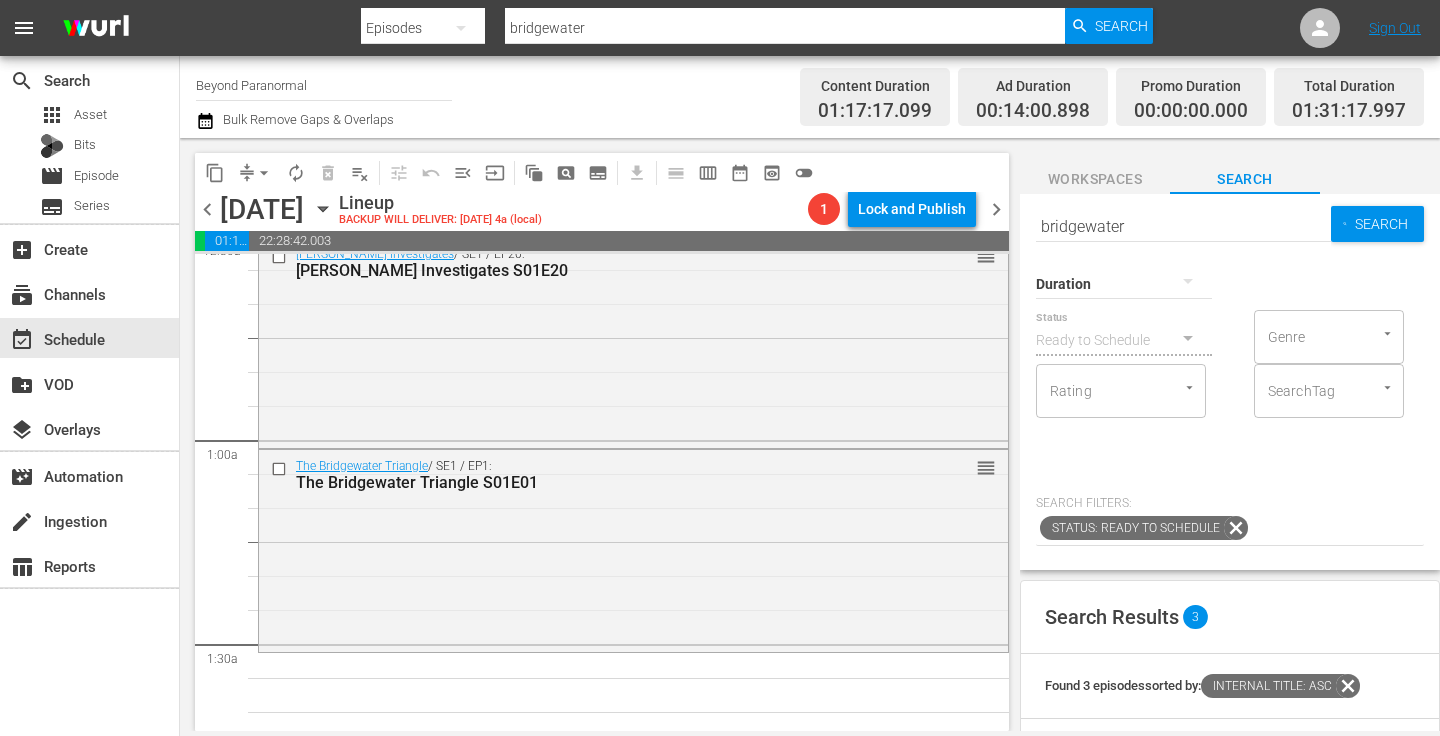 scroll, scrollTop: 0, scrollLeft: 0, axis: both 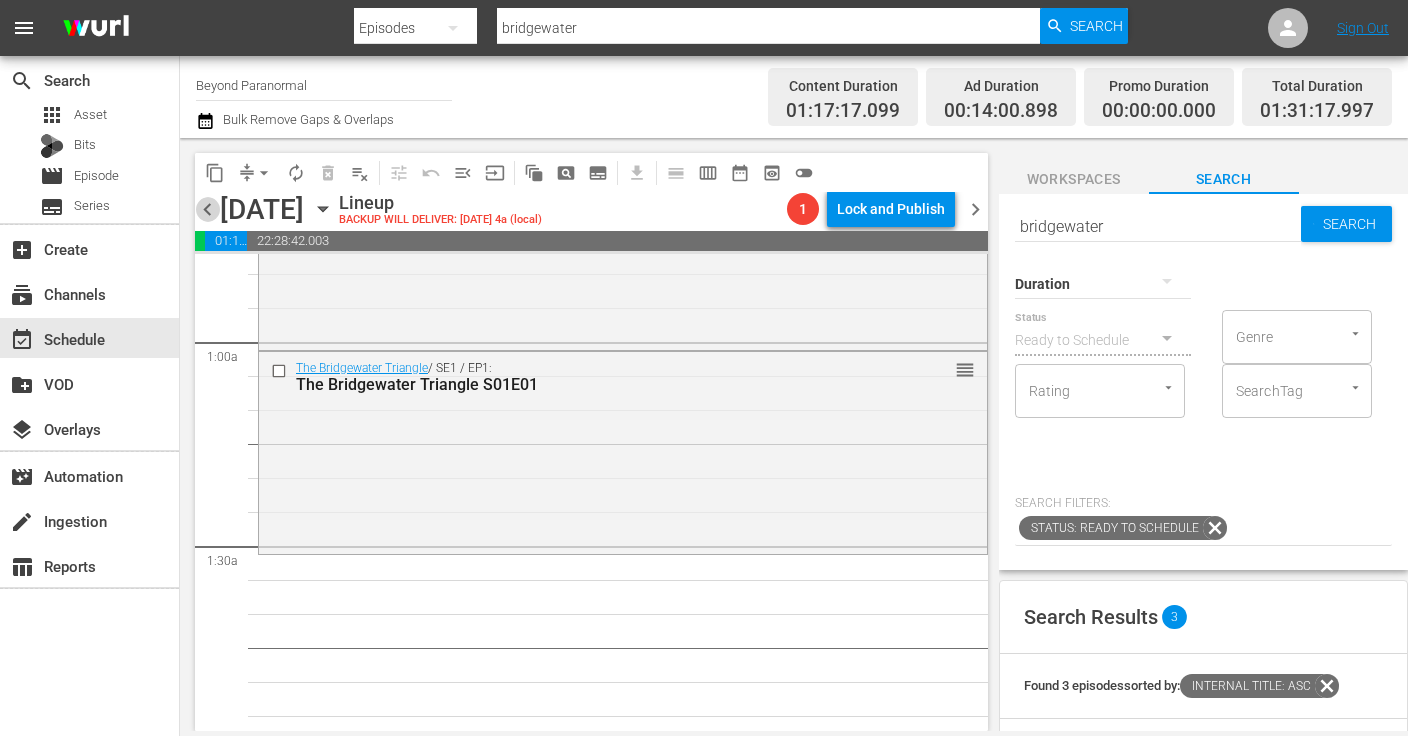click on "chevron_left" at bounding box center [207, 209] 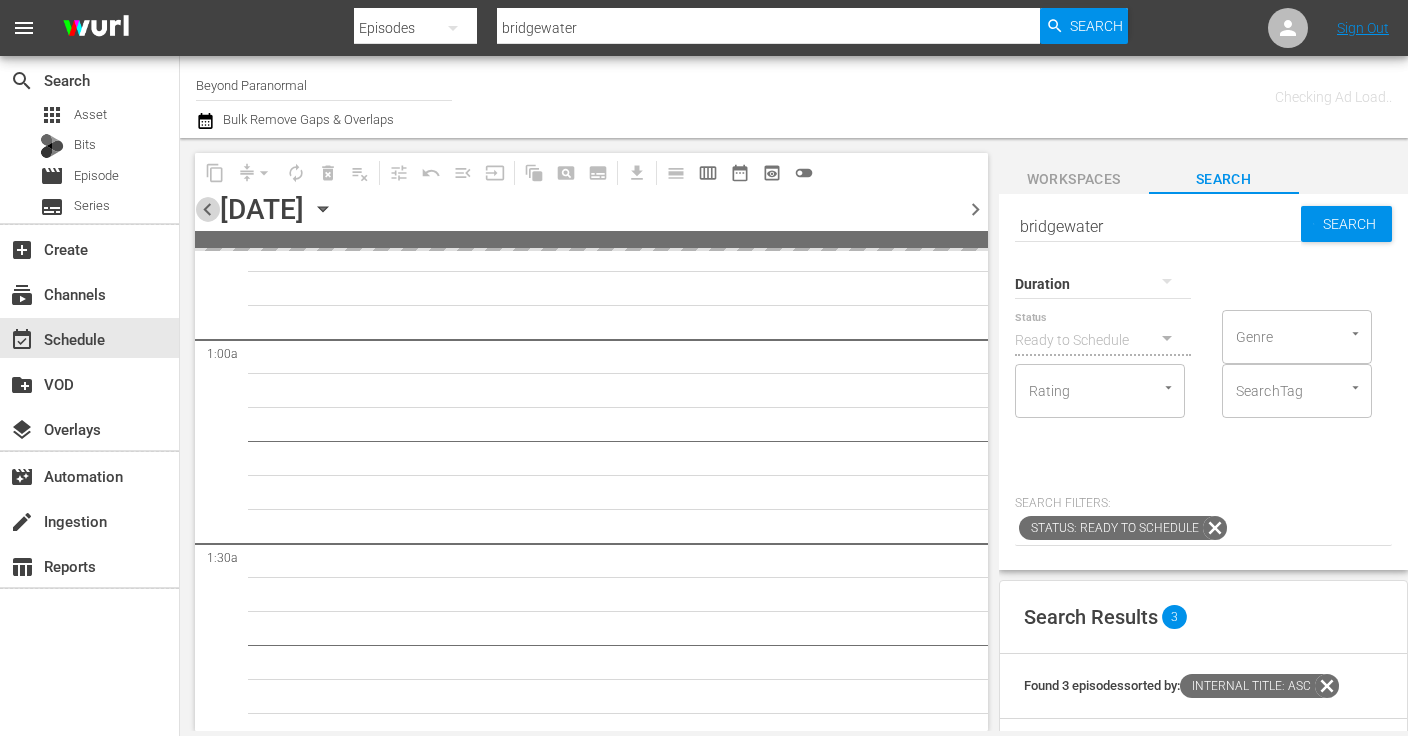 click on "chevron_left" at bounding box center [207, 209] 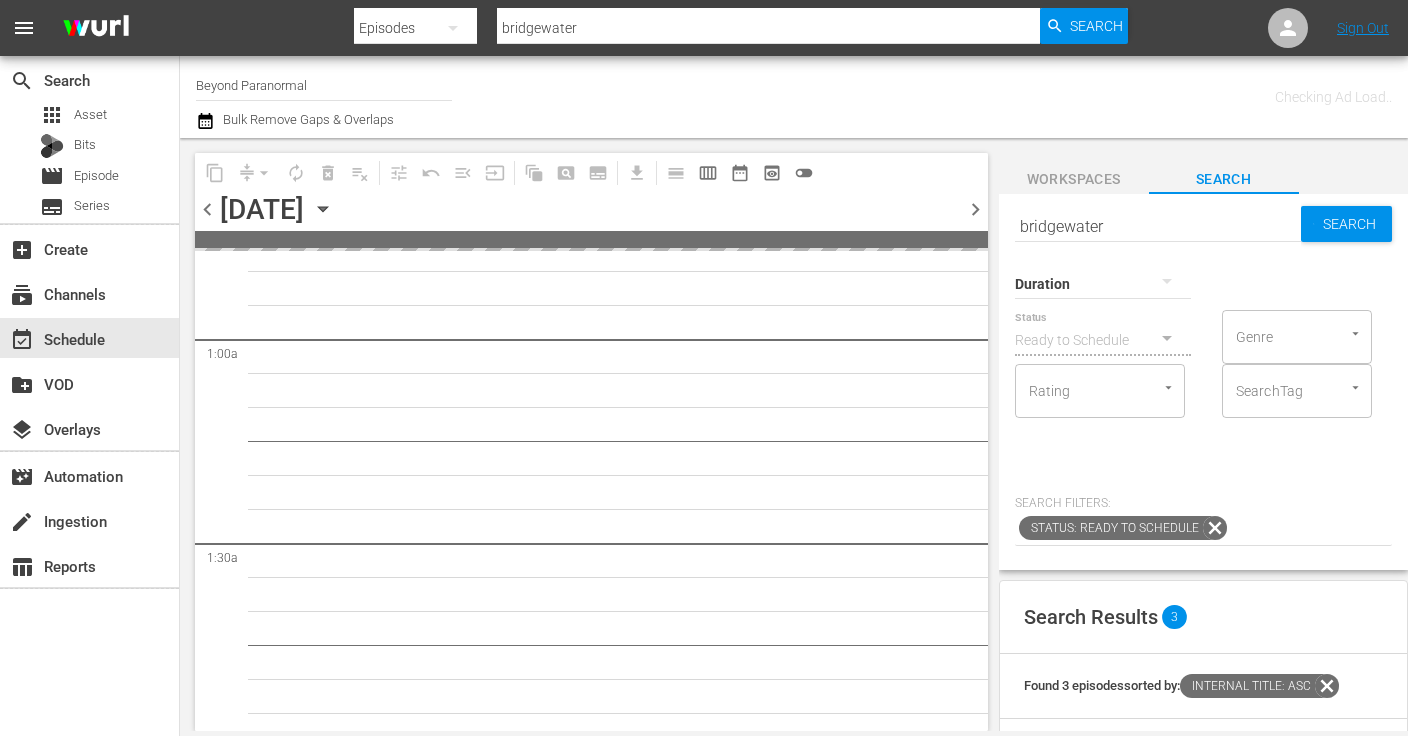 click on "chevron_left" at bounding box center (207, 209) 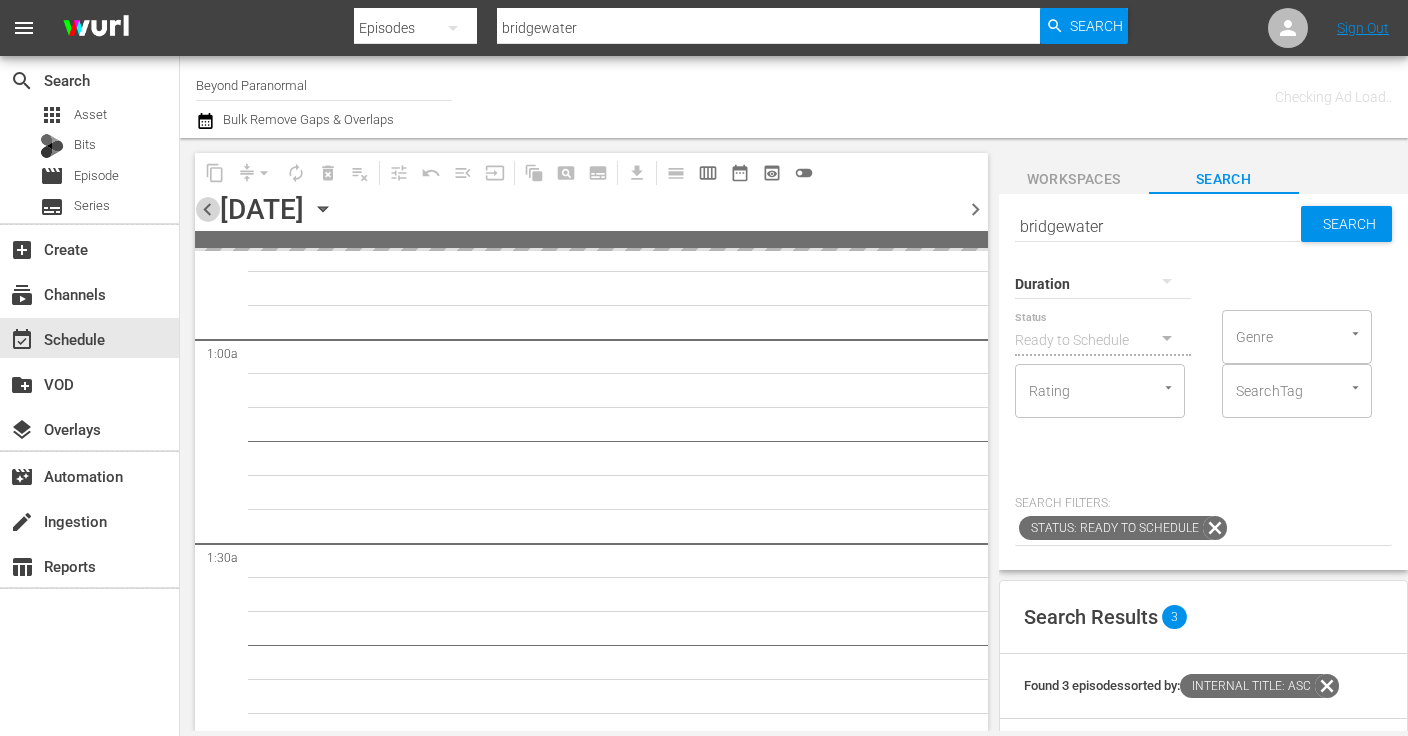 click on "chevron_left" at bounding box center (207, 209) 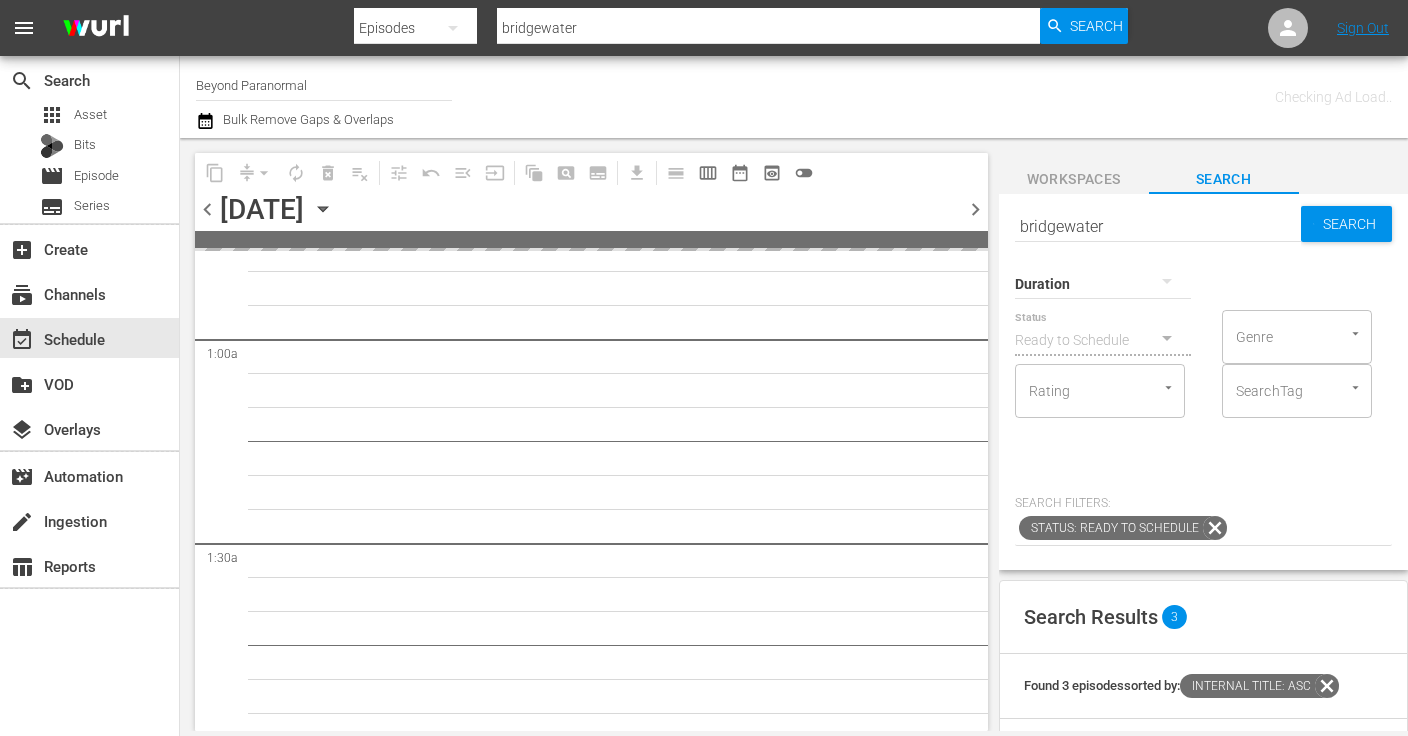 click on "chevron_left" at bounding box center (207, 209) 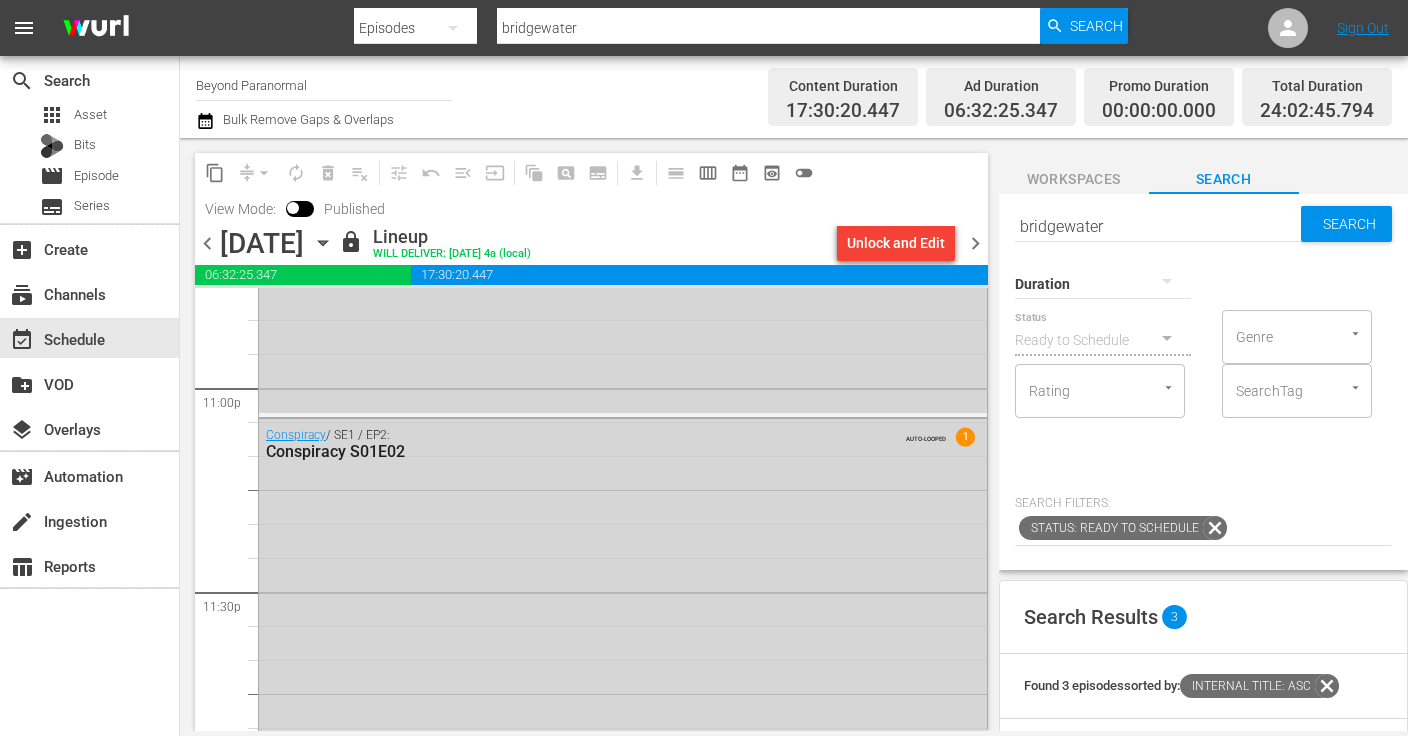 scroll, scrollTop: 9310, scrollLeft: 0, axis: vertical 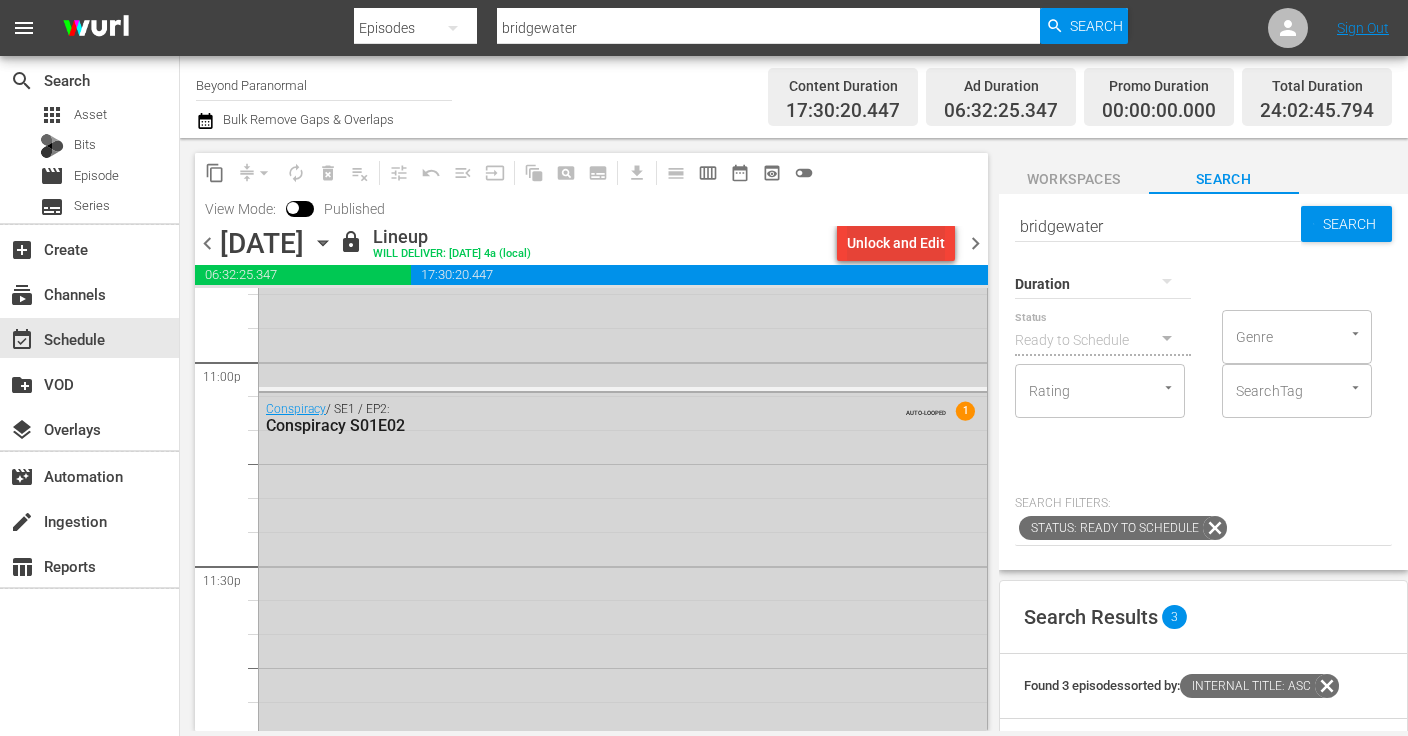 click on "Unlock and Edit" at bounding box center (896, 243) 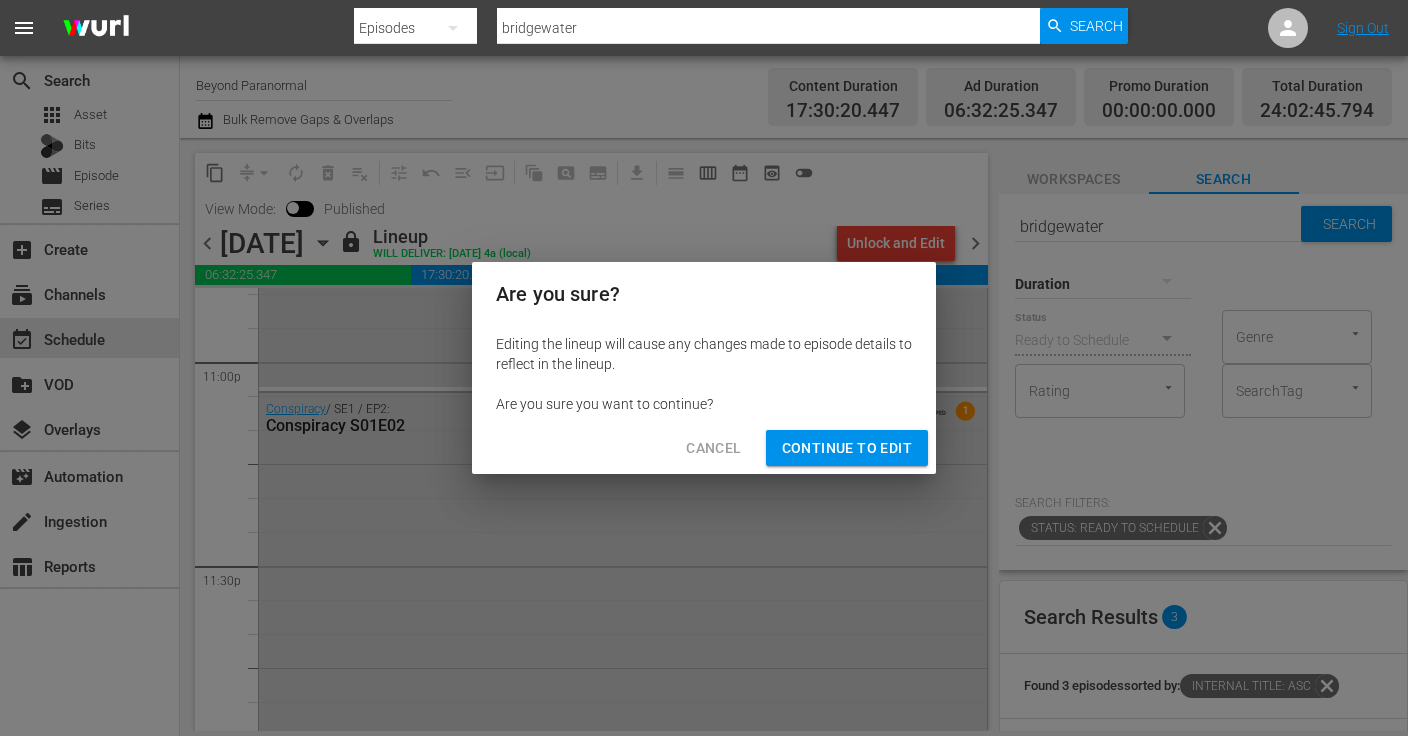click on "Continue to Edit" at bounding box center (847, 448) 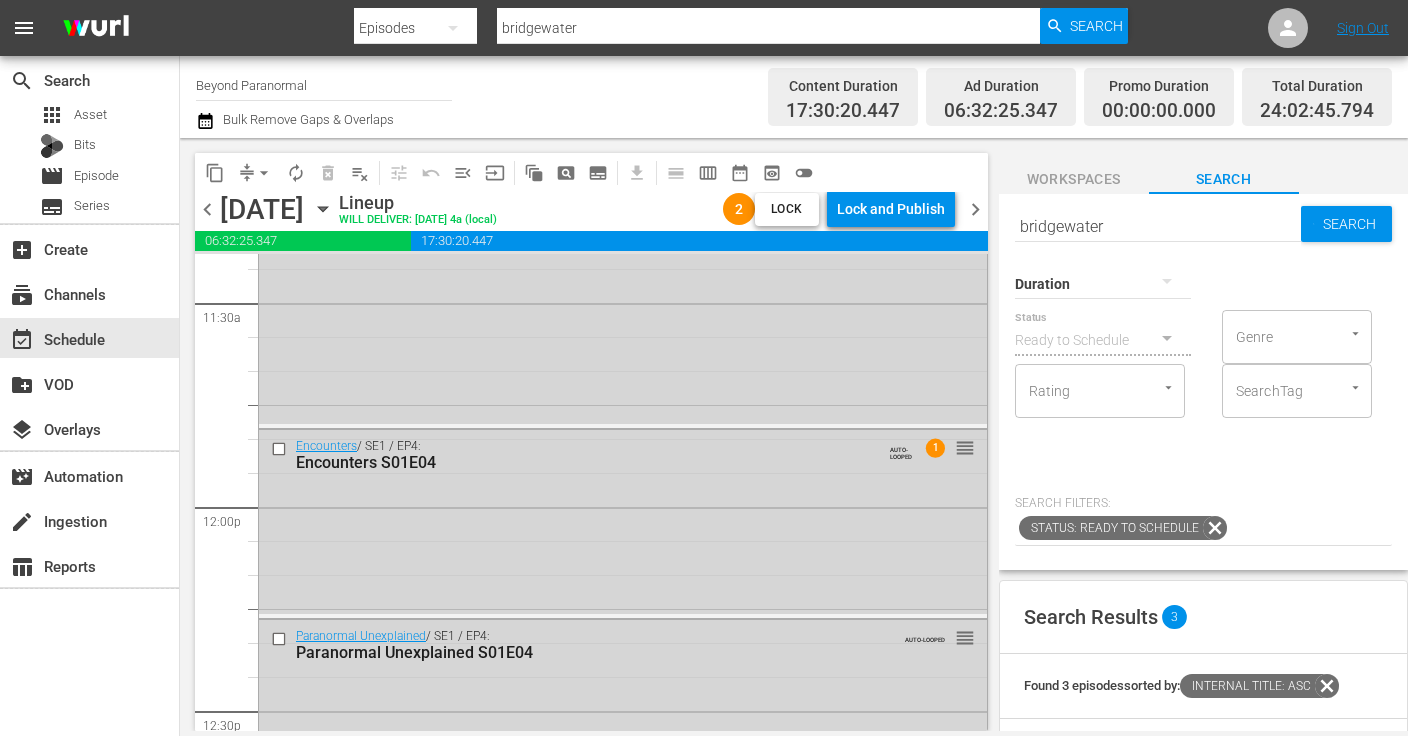 scroll, scrollTop: 4852, scrollLeft: 0, axis: vertical 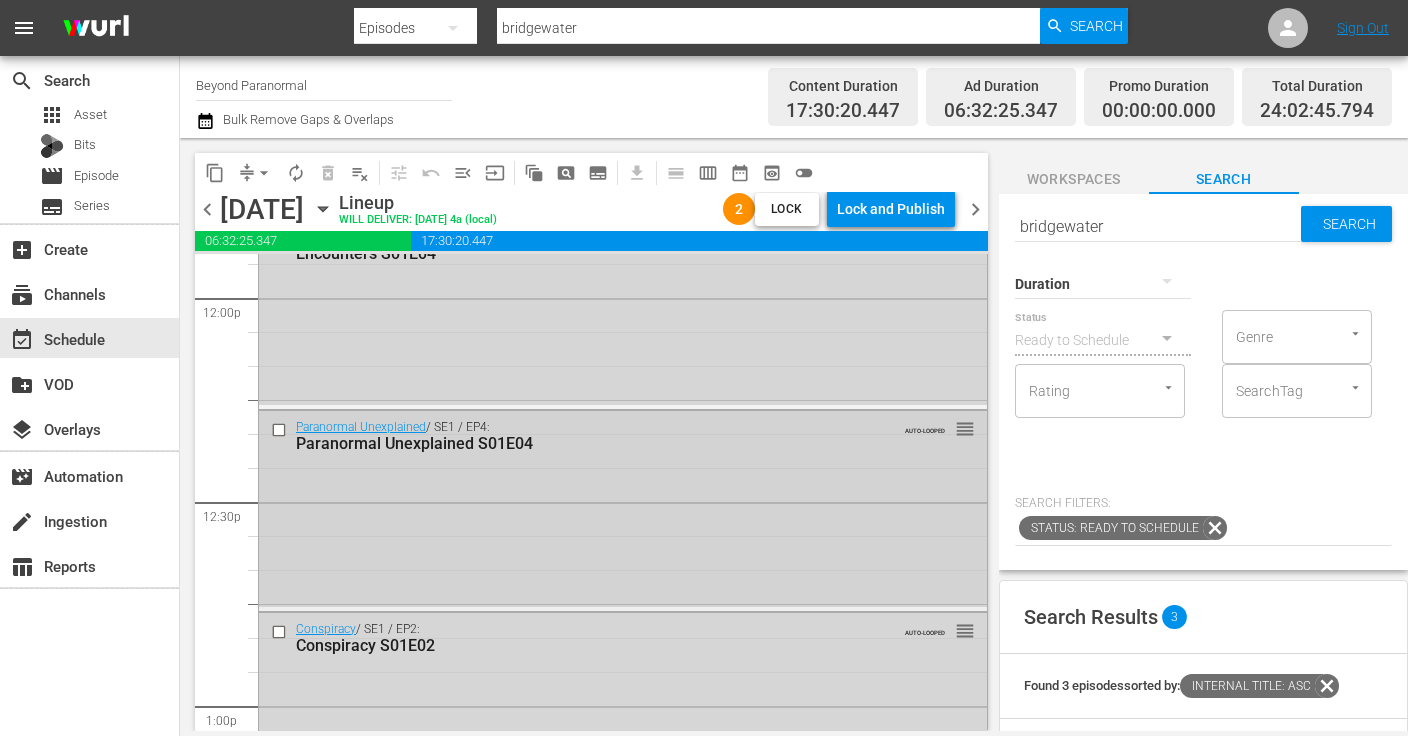 click on "Paranormal Unexplained  / SE1 / EP4:
Paranormal Unexplained S01E04 AUTO-LOOPED reorder" at bounding box center (623, 509) 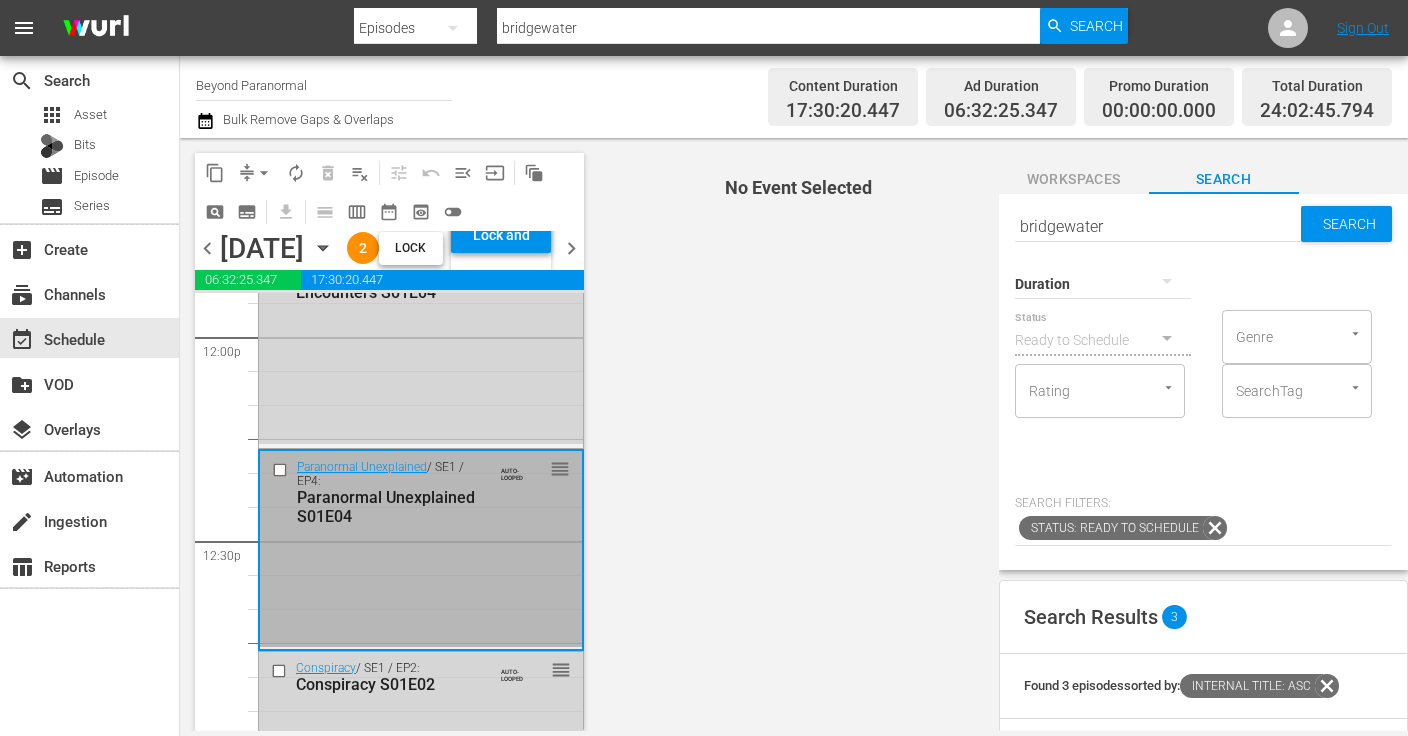 click on "Paranormal Unexplained  / SE1 / EP4:
Paranormal Unexplained S01E04 AUTO-LOOPED reorder" at bounding box center [421, 492] 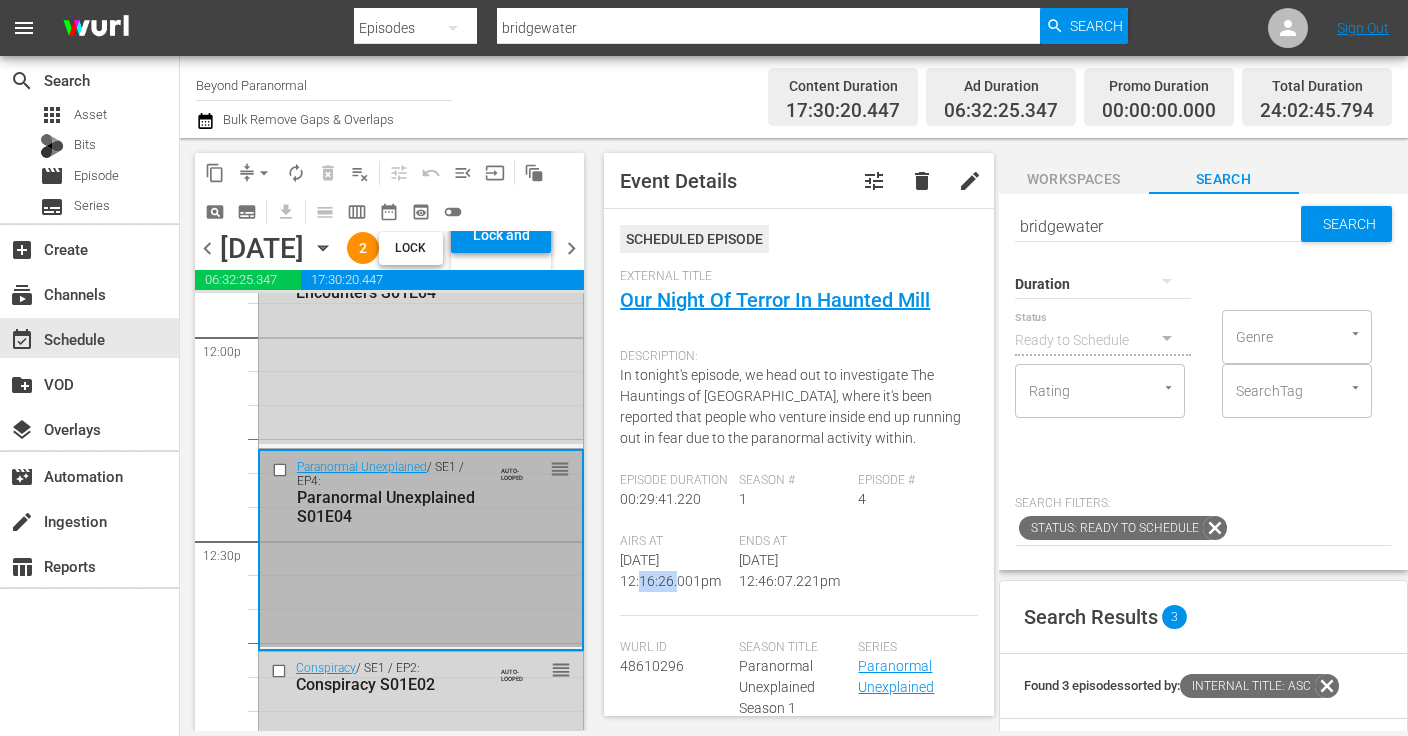 drag, startPoint x: 616, startPoint y: 580, endPoint x: 657, endPoint y: 580, distance: 41 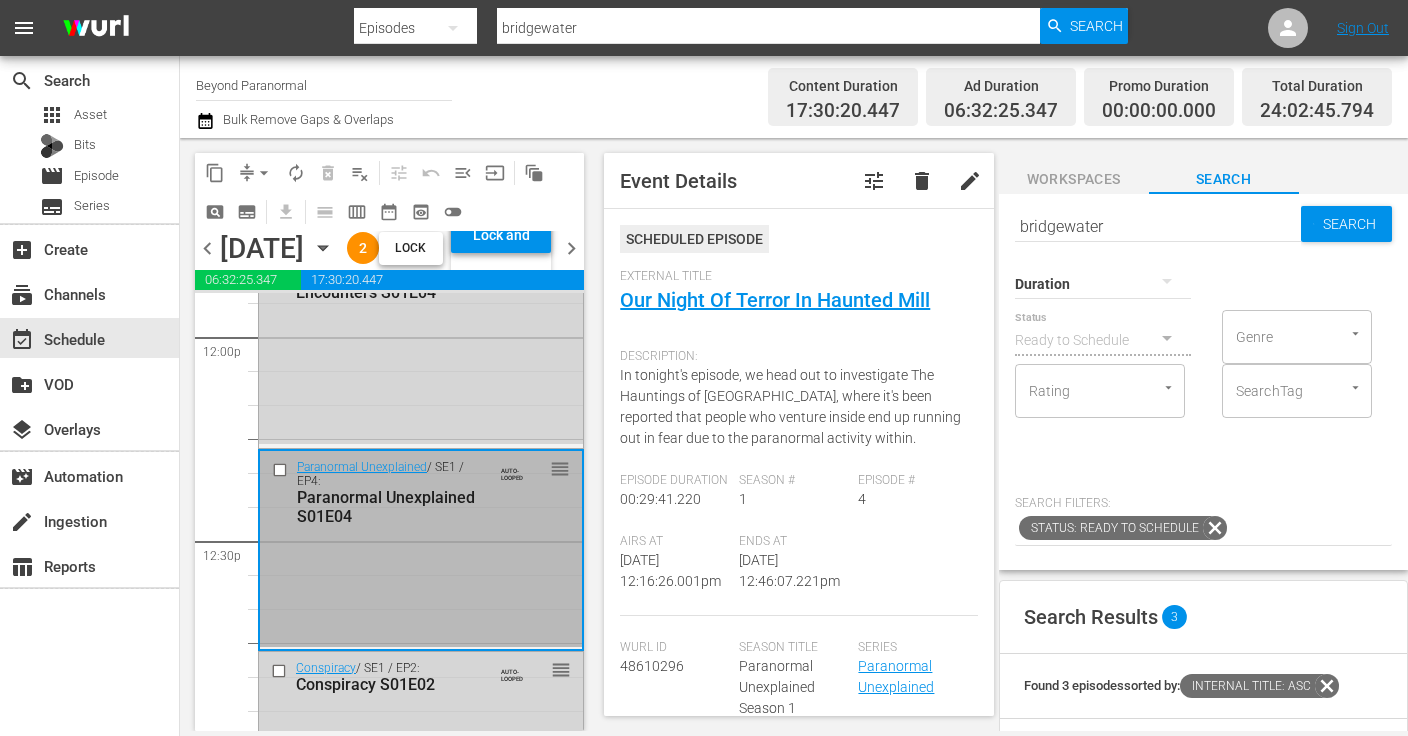 click on "26 Paranormal Investigator  / SE1 / EP4:
Paranormal Investigator S01E04 reorder Paranormal Investigator  / SE1 / EP4:
Paranormal Investigator S01E04 AUTO-LOOPED reorder Paranormal Investigator  / SE1 / EP4:
Paranormal Investigator S01E04 AUTO-LOOPED reorder Paranormal Investigator  / SE1 / EP4:
Paranormal Investigator S01E04 AUTO-LOOPED reorder Paranormal Investigator  / SE1 / EP4:
Paranormal Investigator S01E04 AUTO-LOOPED reorder Paranormal Investigator  / SE1 / EP4:
Paranormal Investigator S01E04 AUTO-LOOPED reorder Paranormal Investigator  / SE1 / EP4:
Paranormal Investigator S01E04 AUTO-LOOPED reorder Conspiracy  / SE1 / EP2:
Conspiracy S01E02 reorder Conspiracy  / SE1 / EP2:
Conspiracy S01E02 AUTO-LOOPED reorder Conspiracy  / SE1 / EP2:
Conspiracy S01E02 AUTO-LOOPED reorder Conspiracy  / SE1 / EP2:
Conspiracy S01E02 AUTO-LOOPED reorder Conspiracy  / SE1 / EP2:
Conspiracy S01E02 AUTO-LOOPED reorder Conspiracy  / SE1 / EP2:
Conspiracy S01E02 AUTO-LOOPED reorder Conspiracy 1 1 1 1" at bounding box center [389, 337] 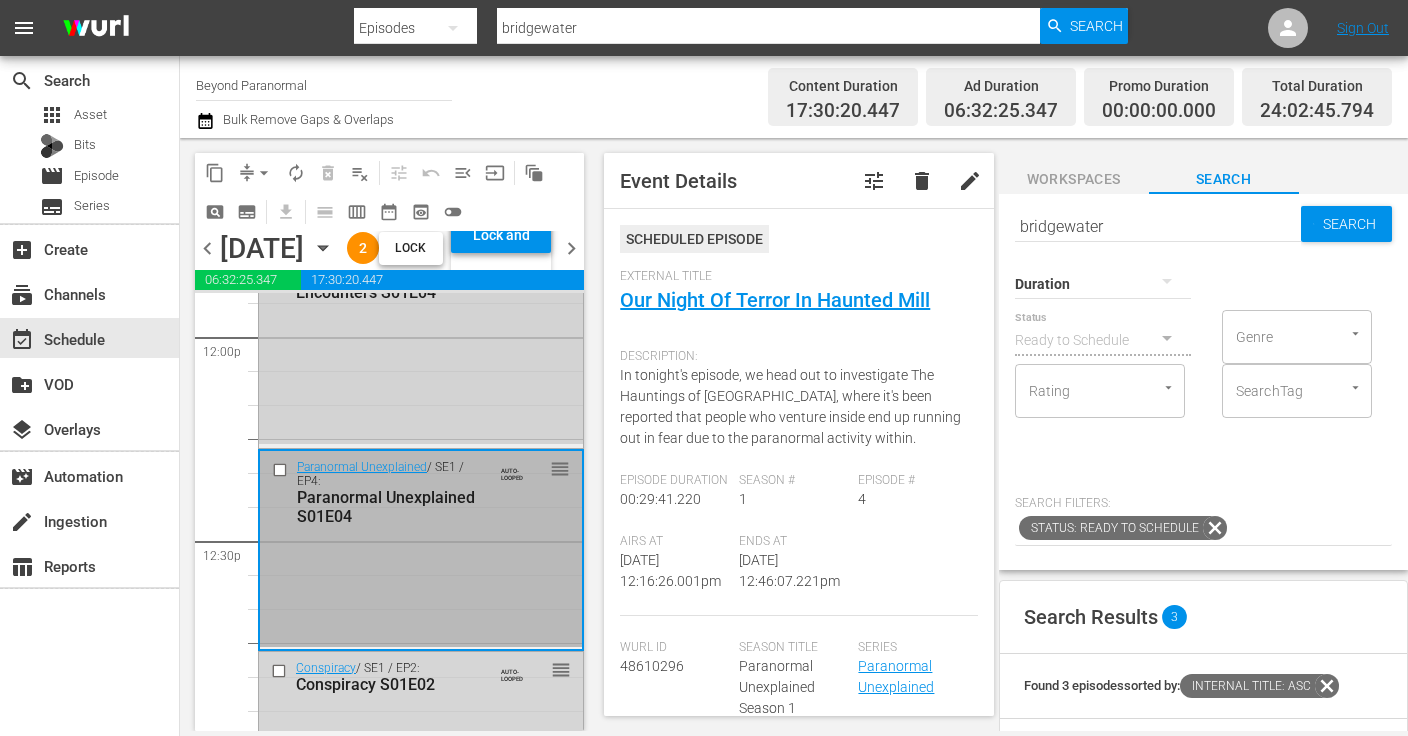 click on "Encounters  / SE1 / EP4:
Encounters S01E04 AUTO-LOOPED 1 reorder" at bounding box center [421, 352] 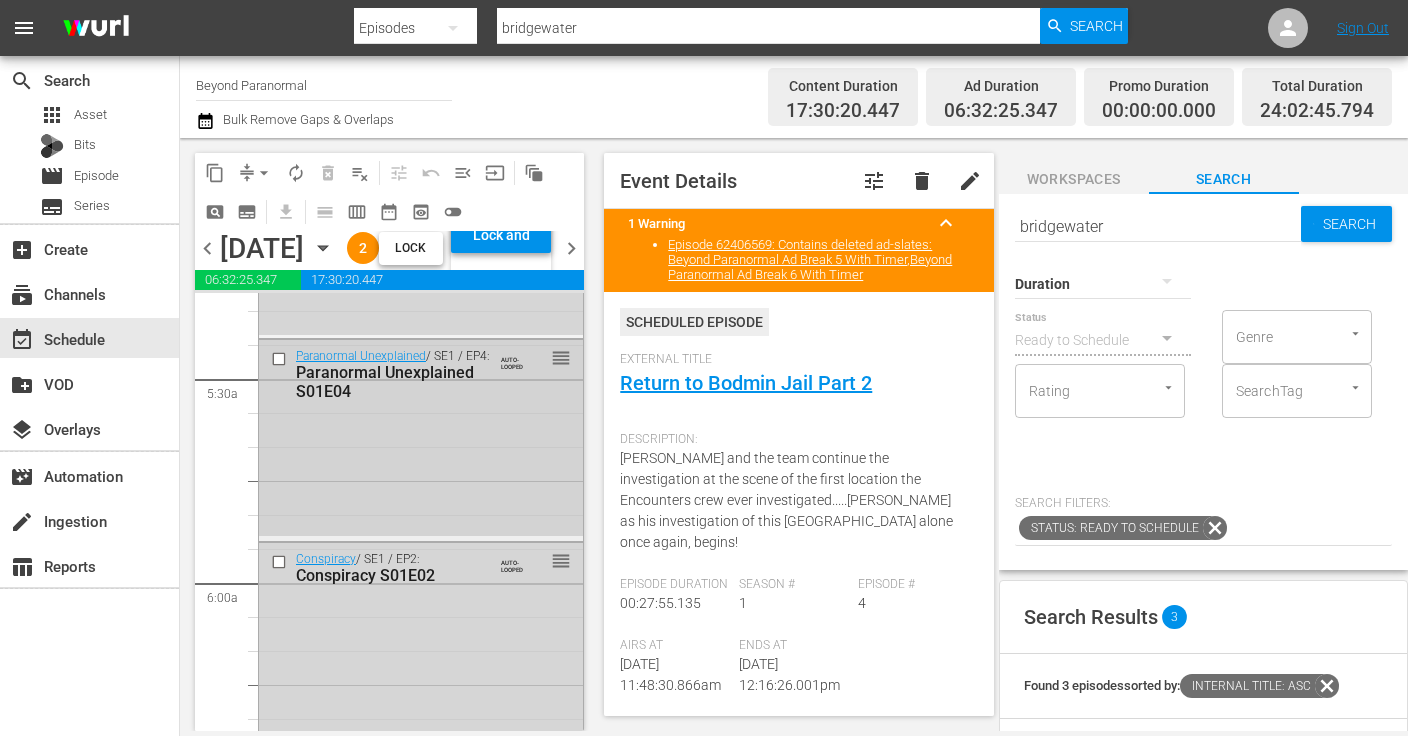scroll, scrollTop: 2145, scrollLeft: 0, axis: vertical 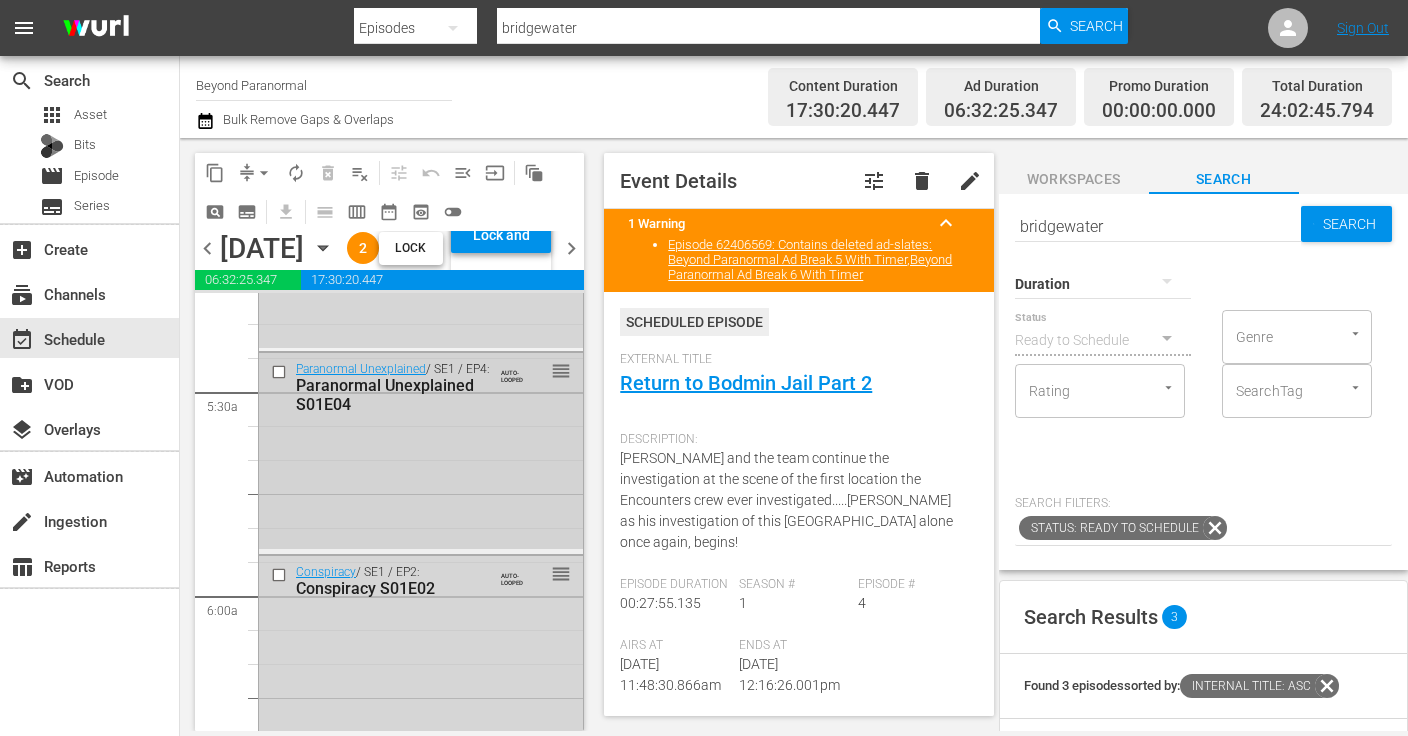 click at bounding box center (281, 372) 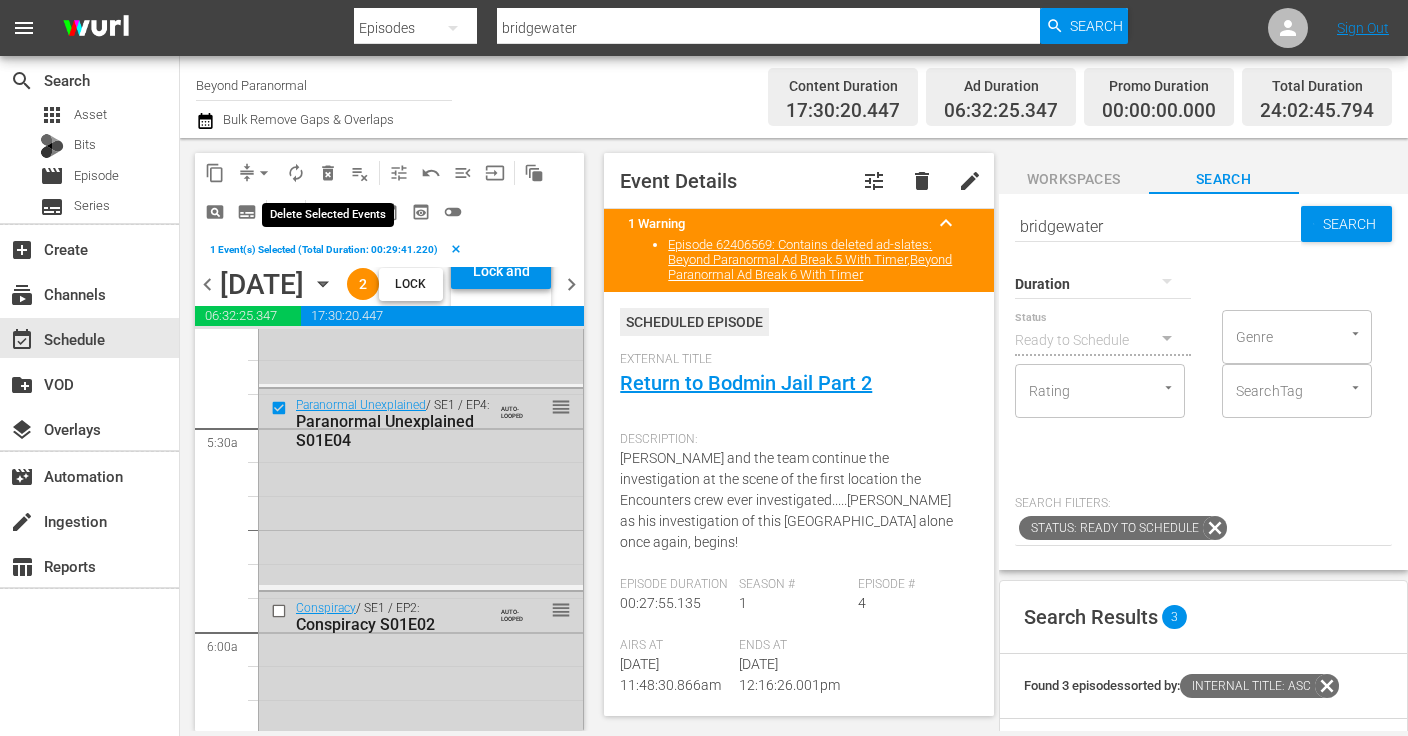 click on "delete_forever_outlined" at bounding box center (328, 173) 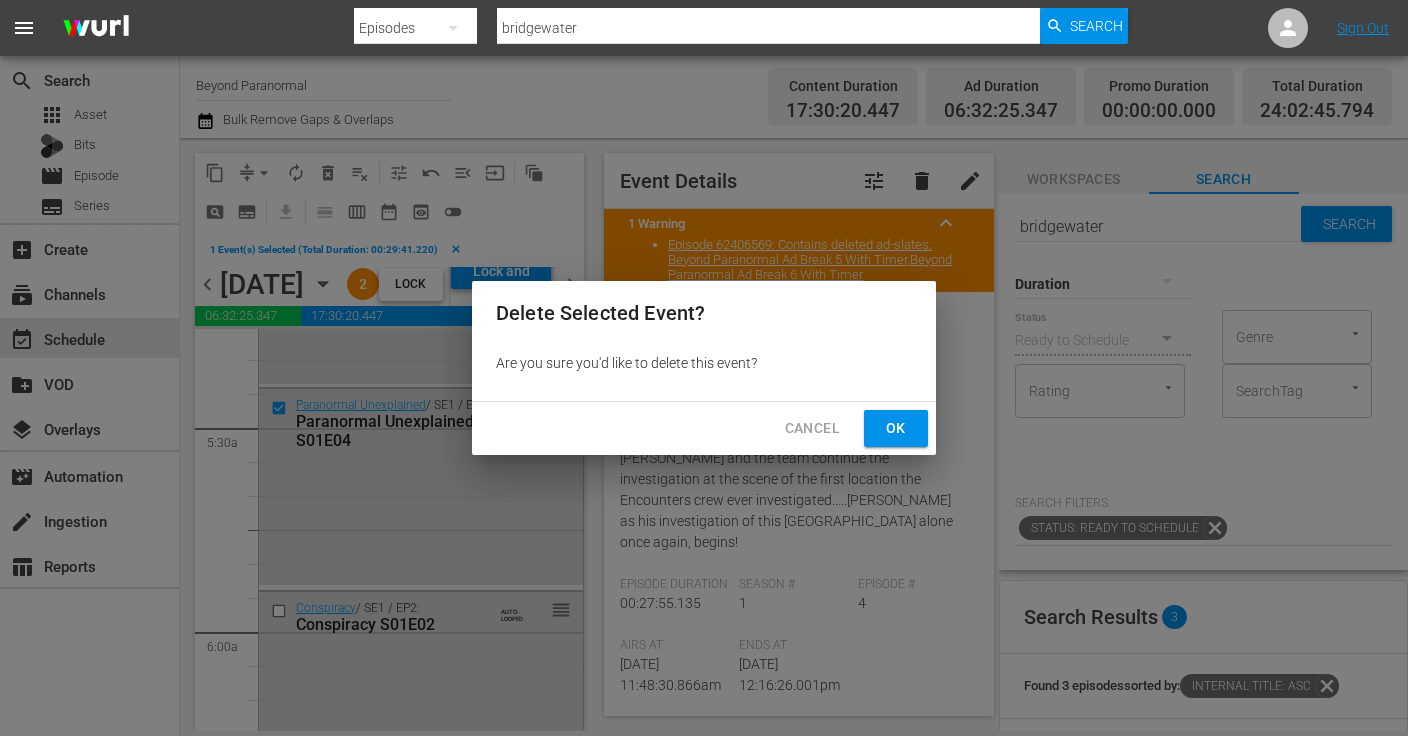click on "Ok" at bounding box center [896, 428] 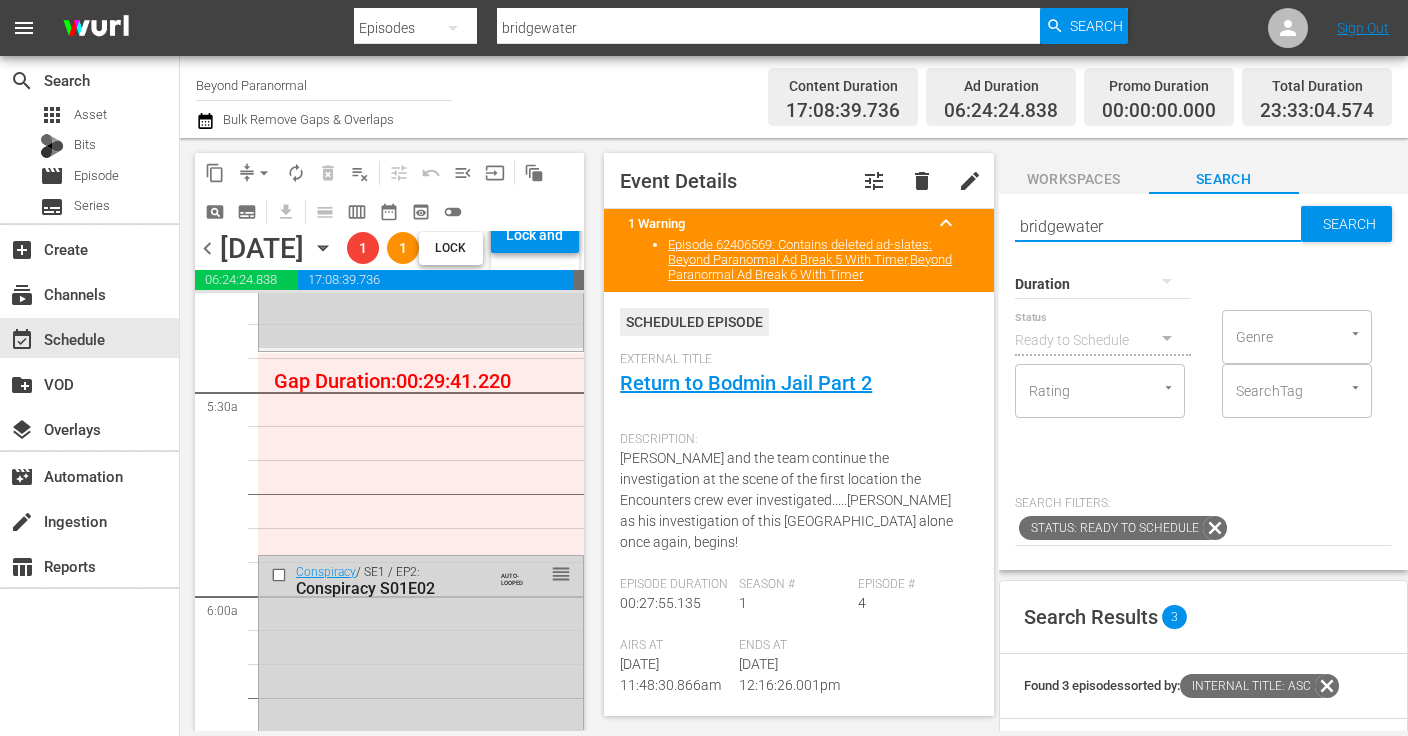 click on "bridgewater" at bounding box center [1158, 226] 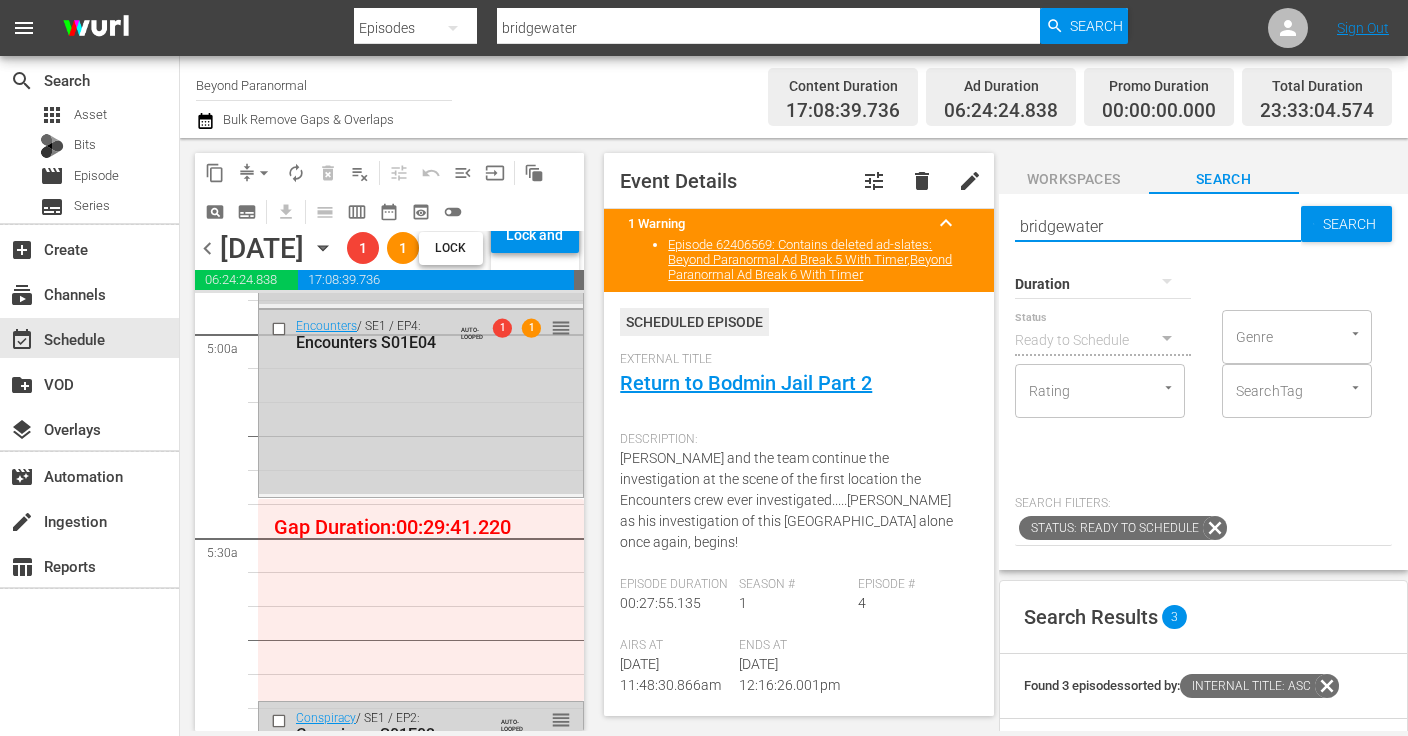 scroll, scrollTop: 2000, scrollLeft: 0, axis: vertical 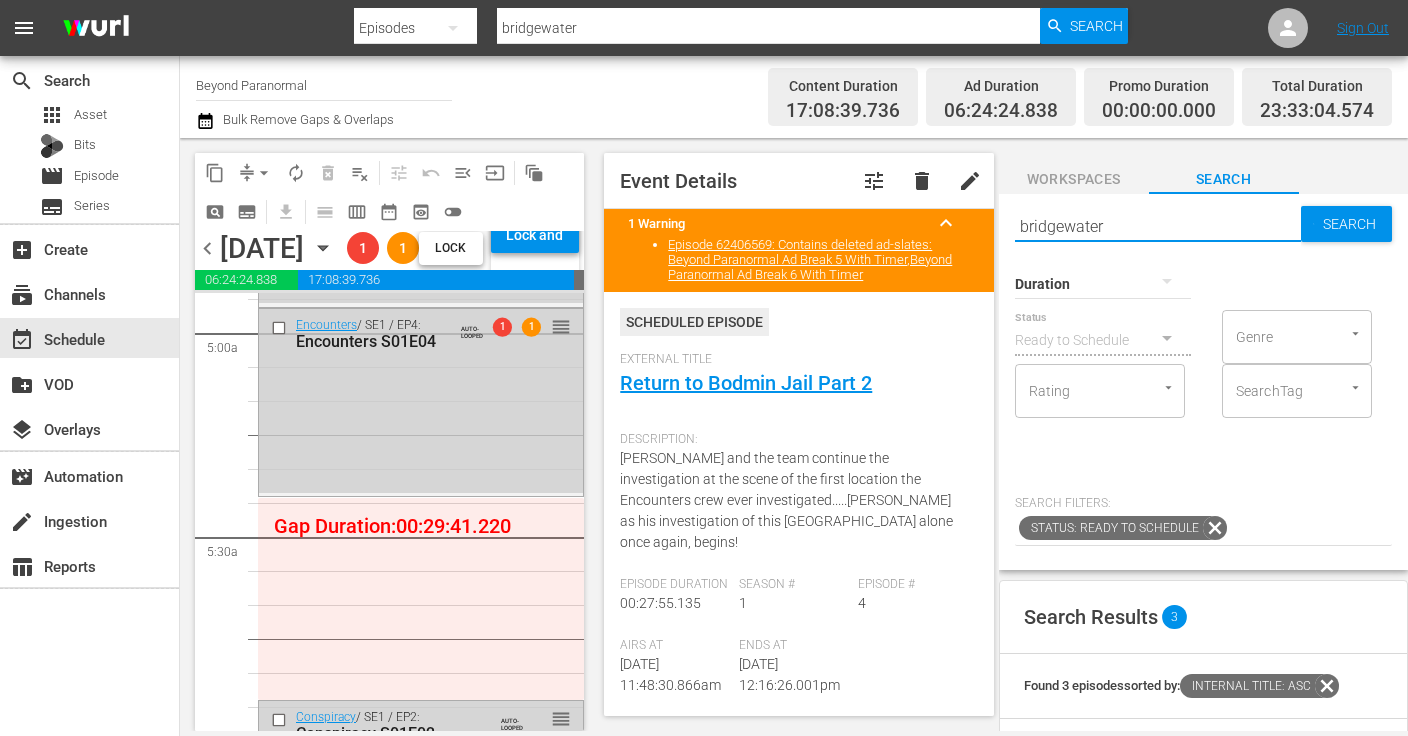 click on "bridgewater" at bounding box center (1158, 226) 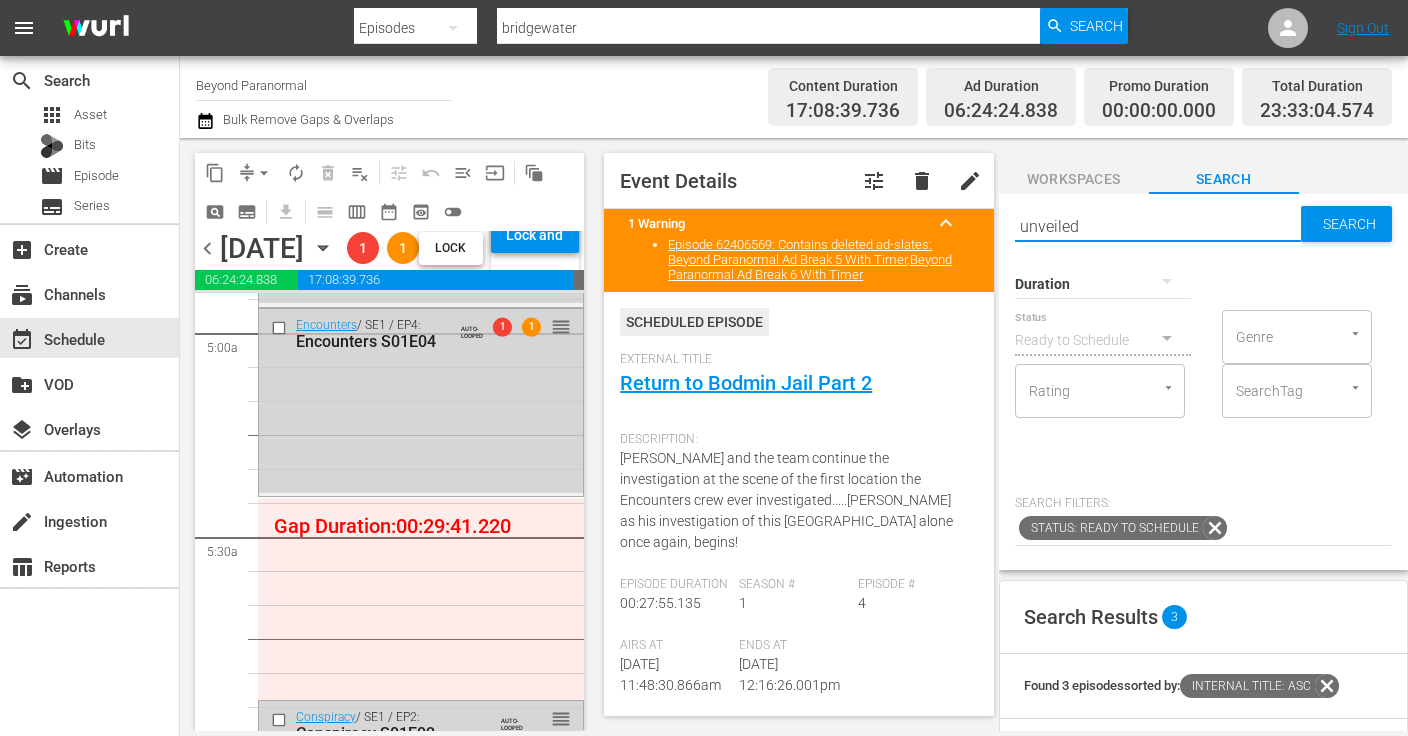 type on "unveiled" 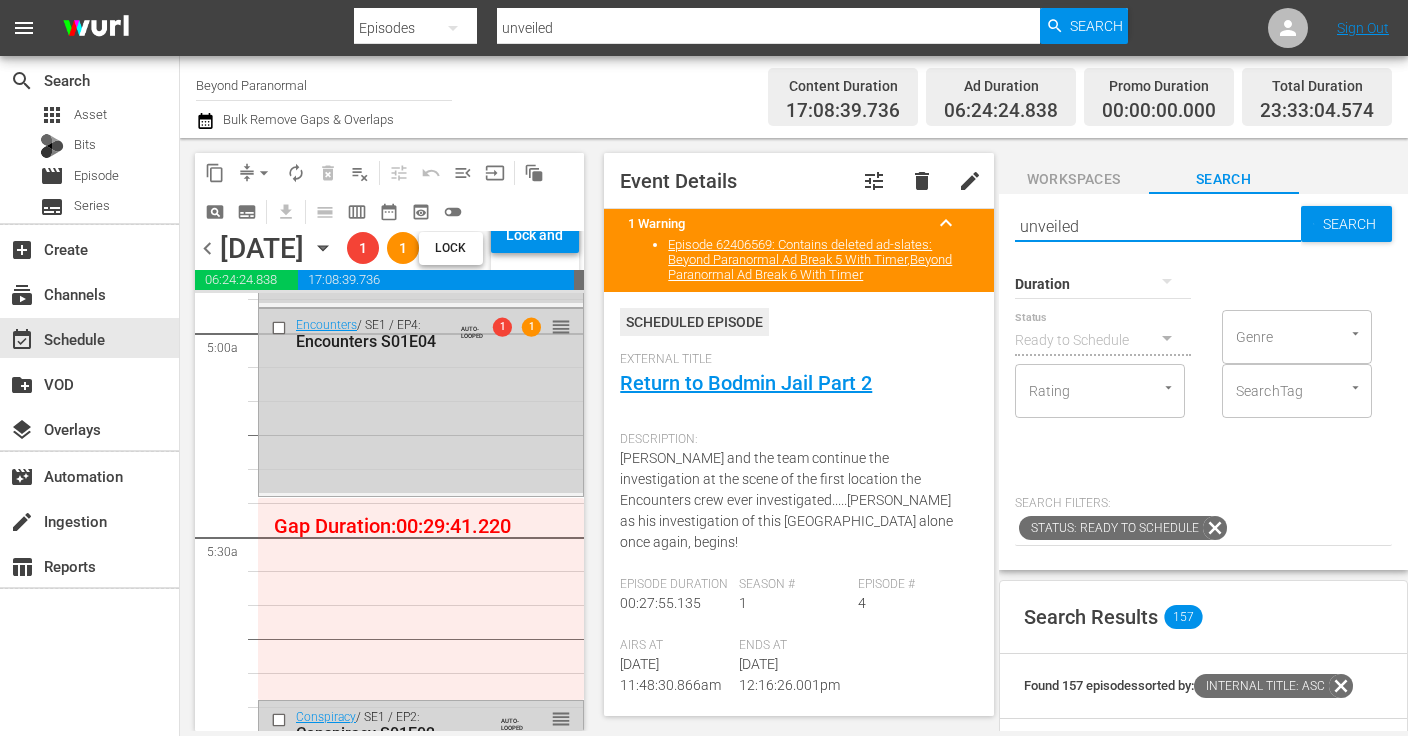scroll, scrollTop: 0, scrollLeft: 0, axis: both 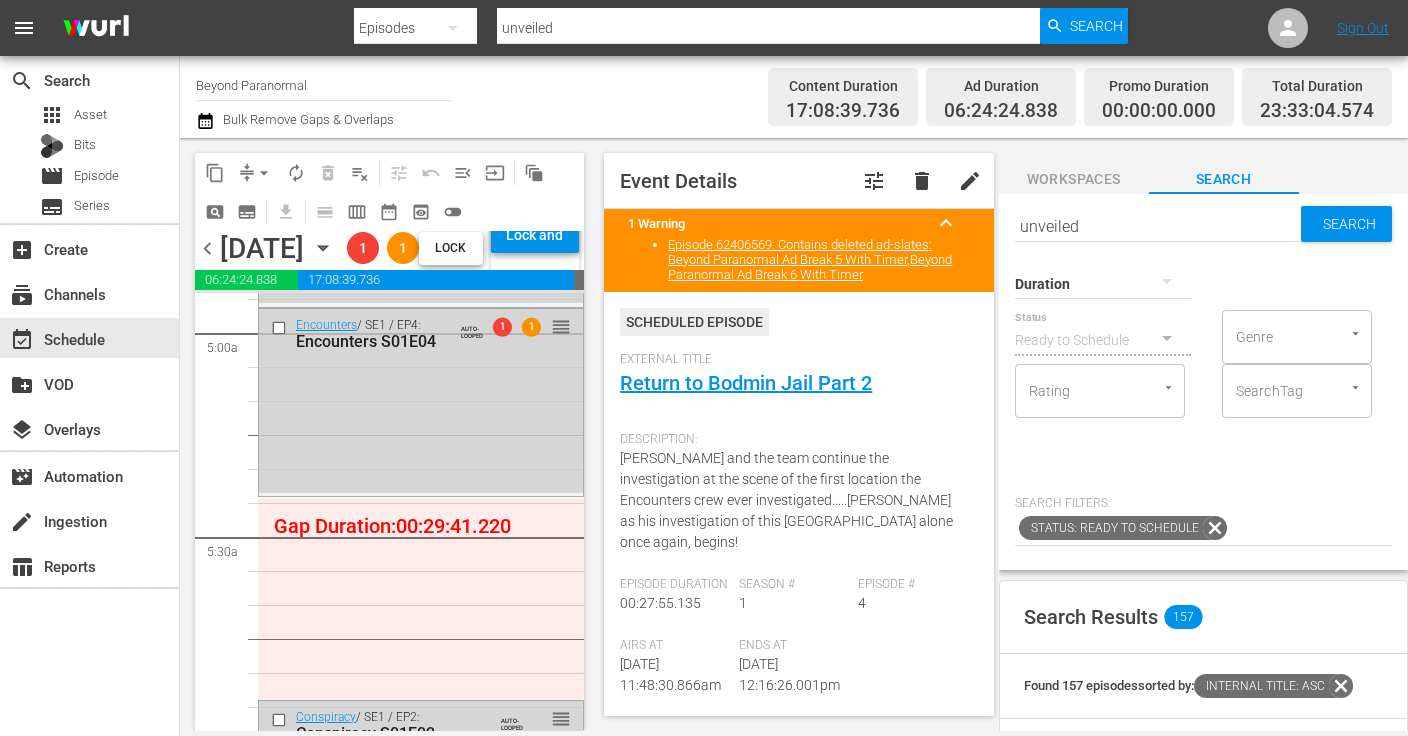 click at bounding box center [1103, 283] 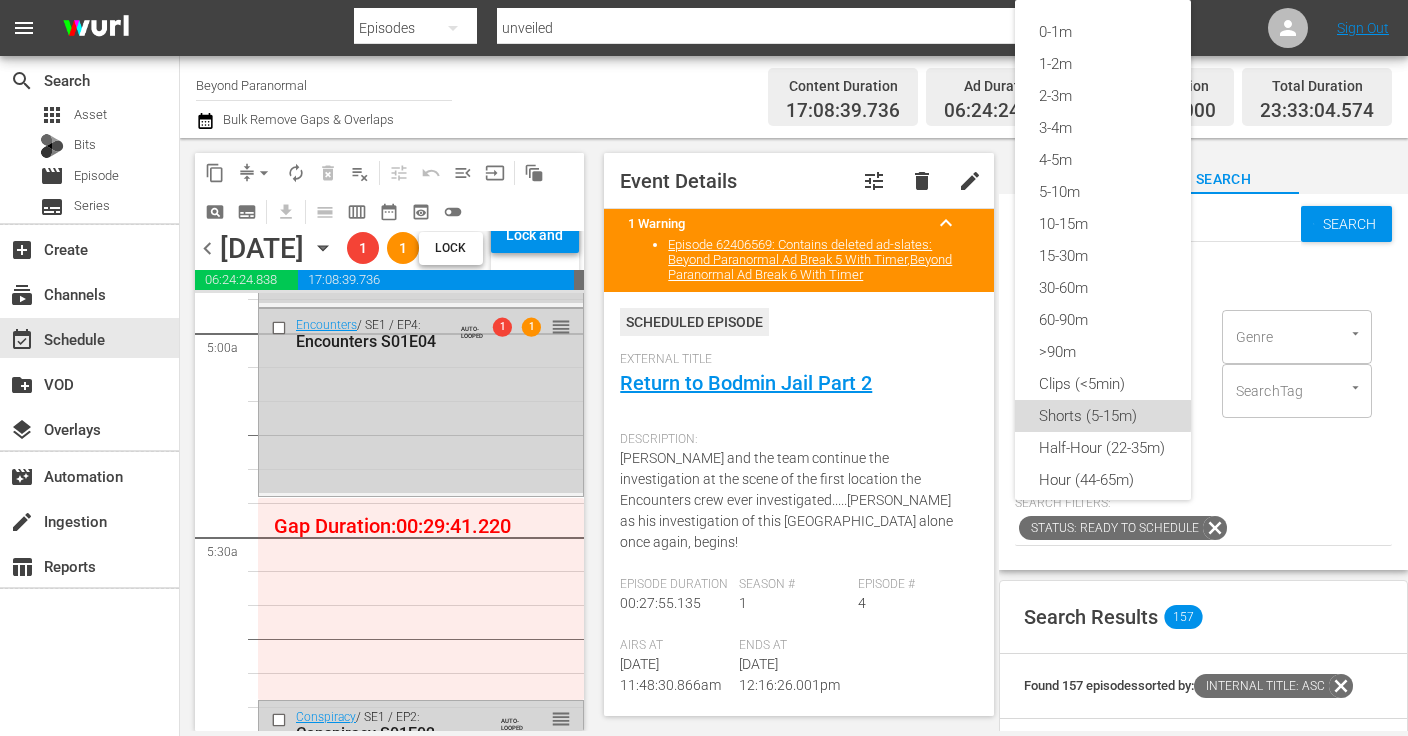 click on "Shorts (5-15m)" at bounding box center (1103, 416) 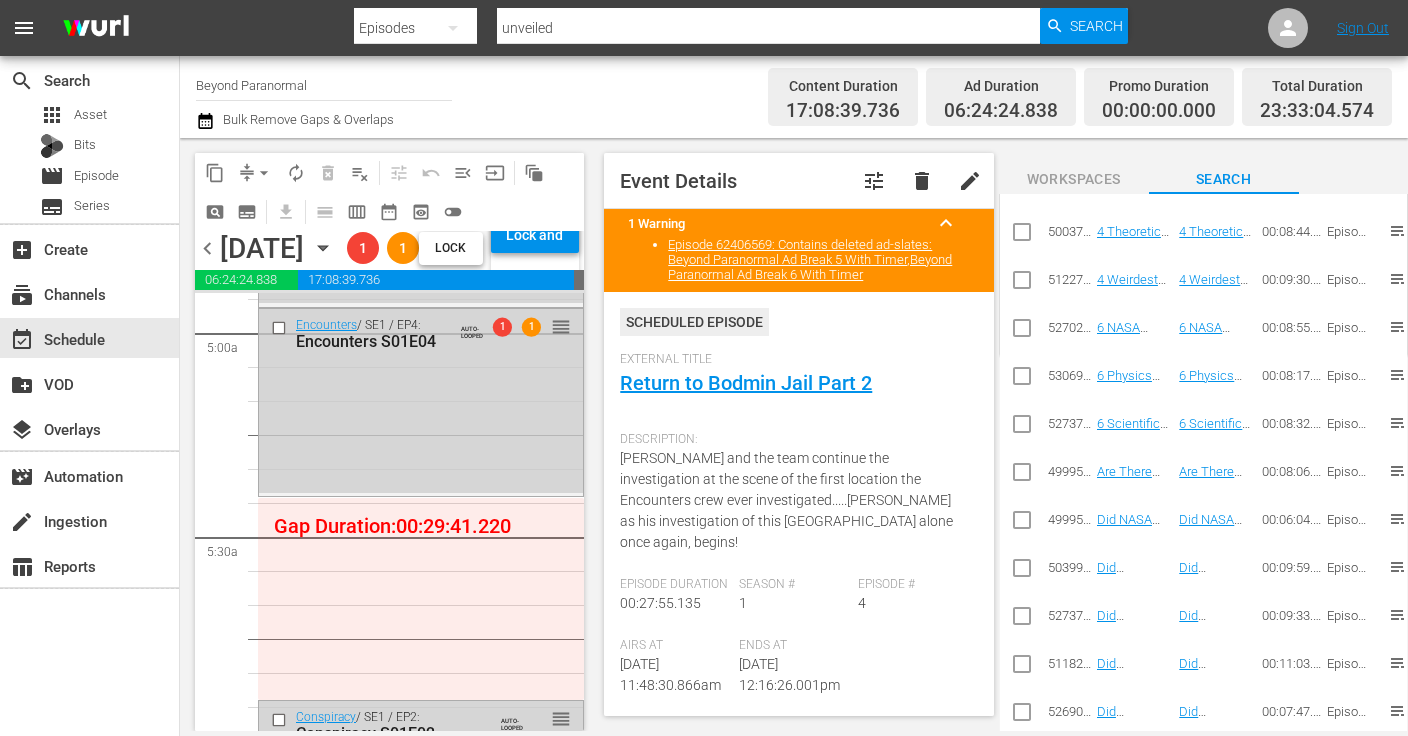 scroll, scrollTop: 781, scrollLeft: 0, axis: vertical 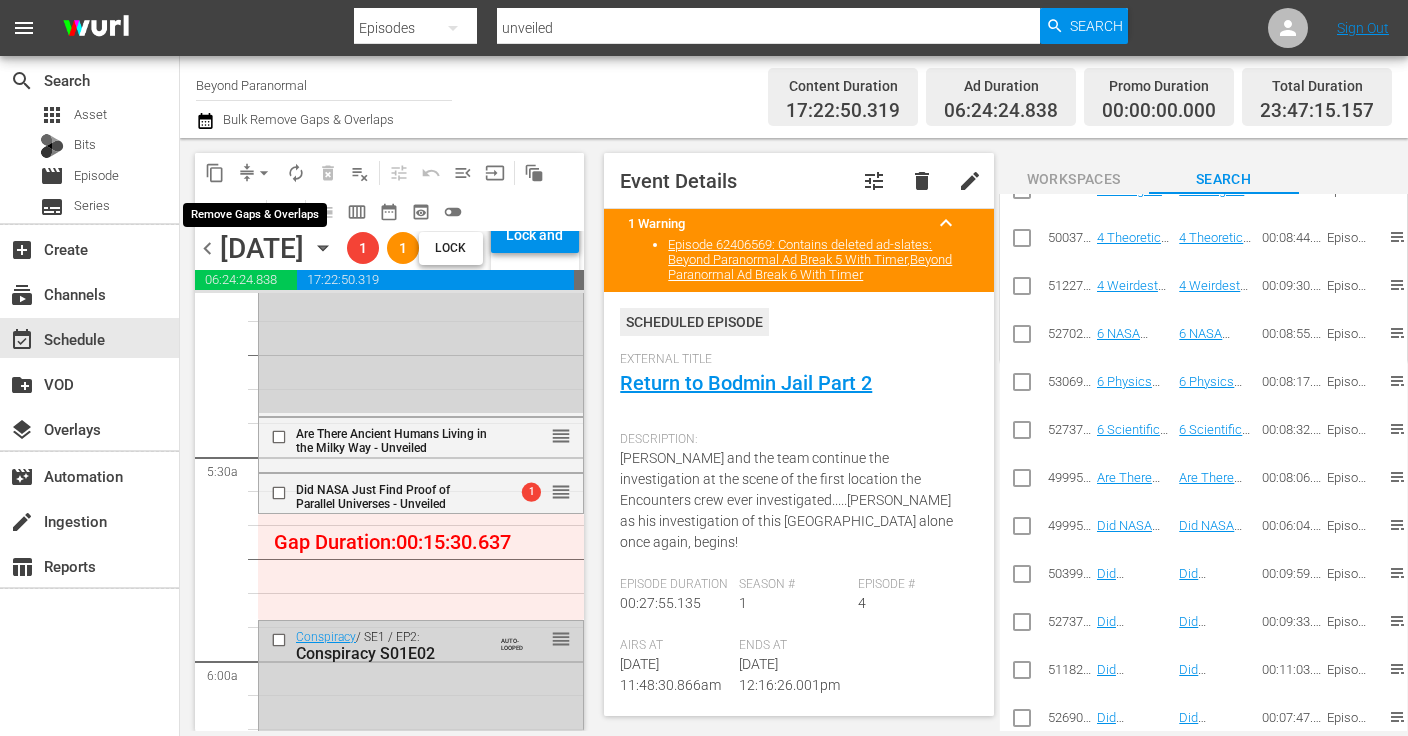 click on "arrow_drop_down" at bounding box center (264, 173) 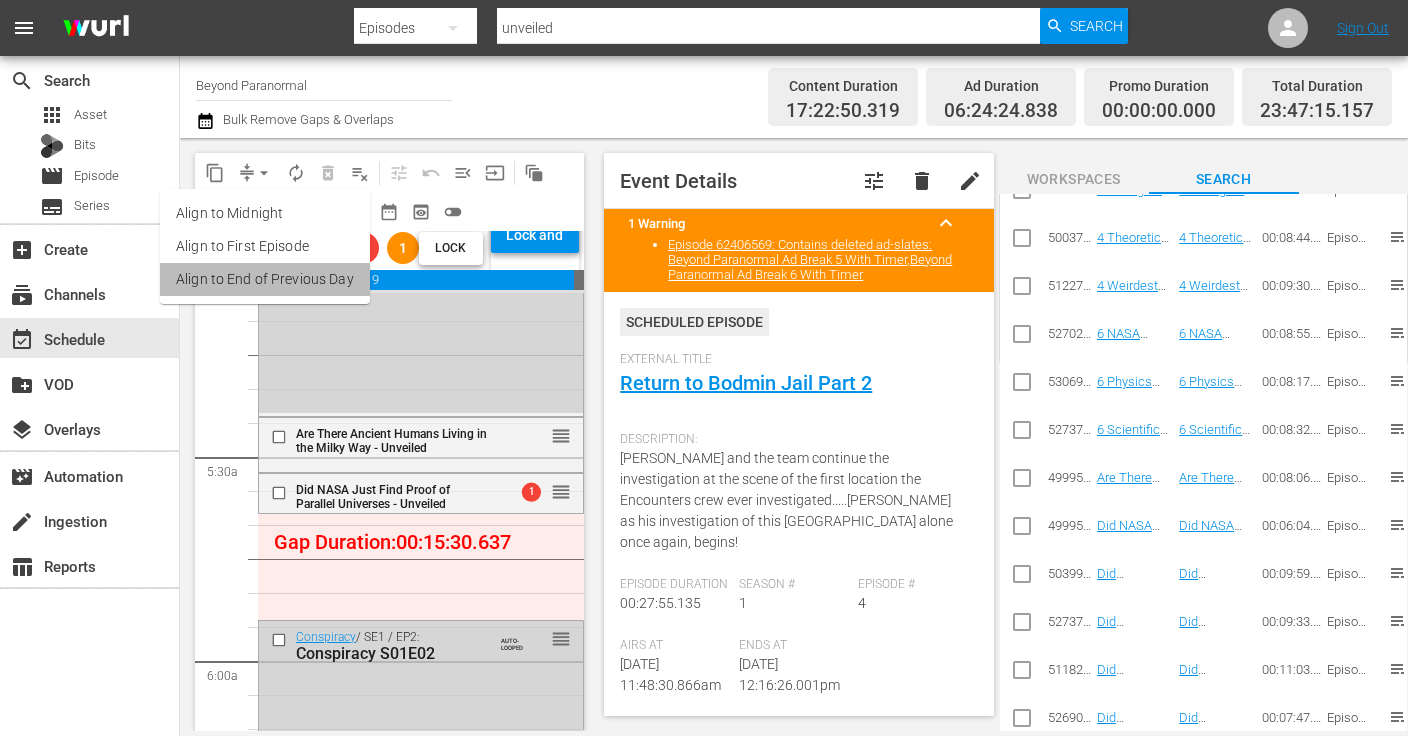 click on "Align to End of Previous Day" at bounding box center [265, 279] 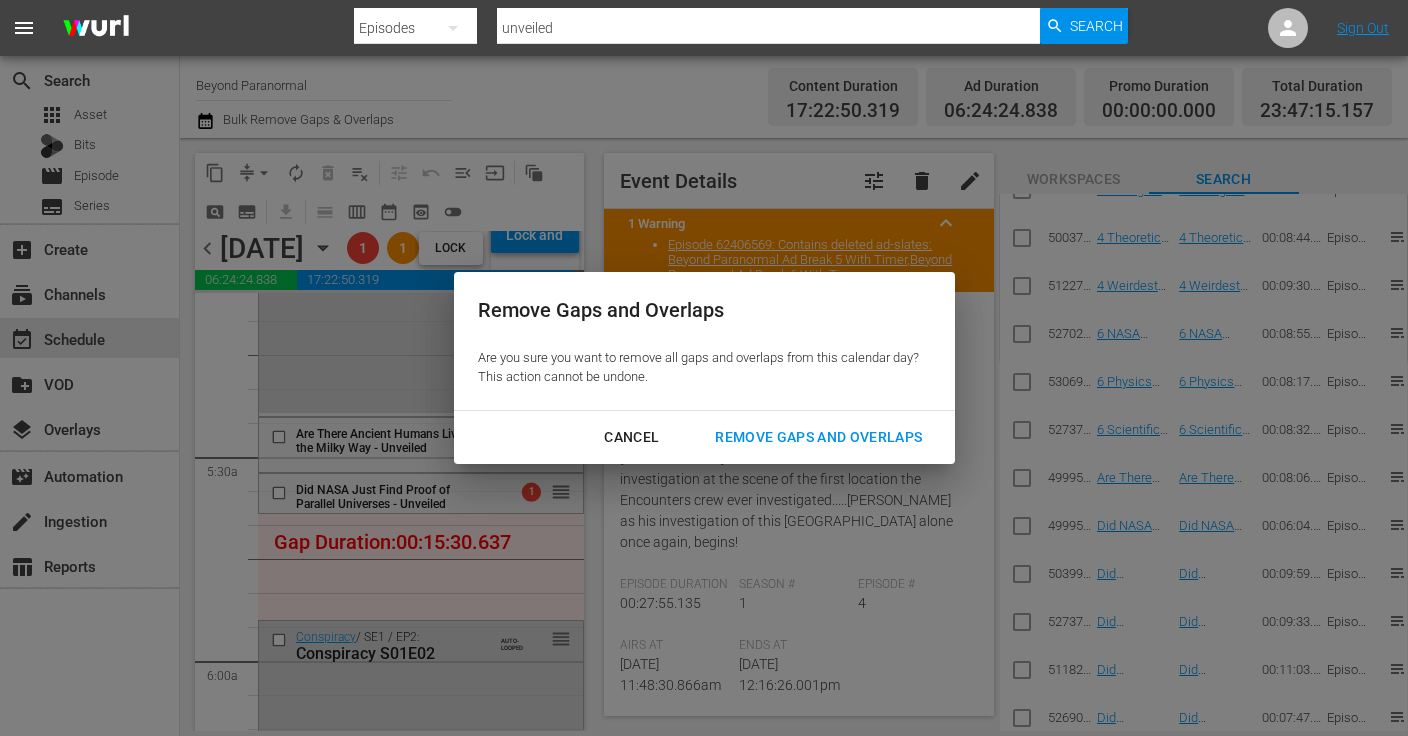 click on "Remove Gaps and Overlaps" at bounding box center [818, 437] 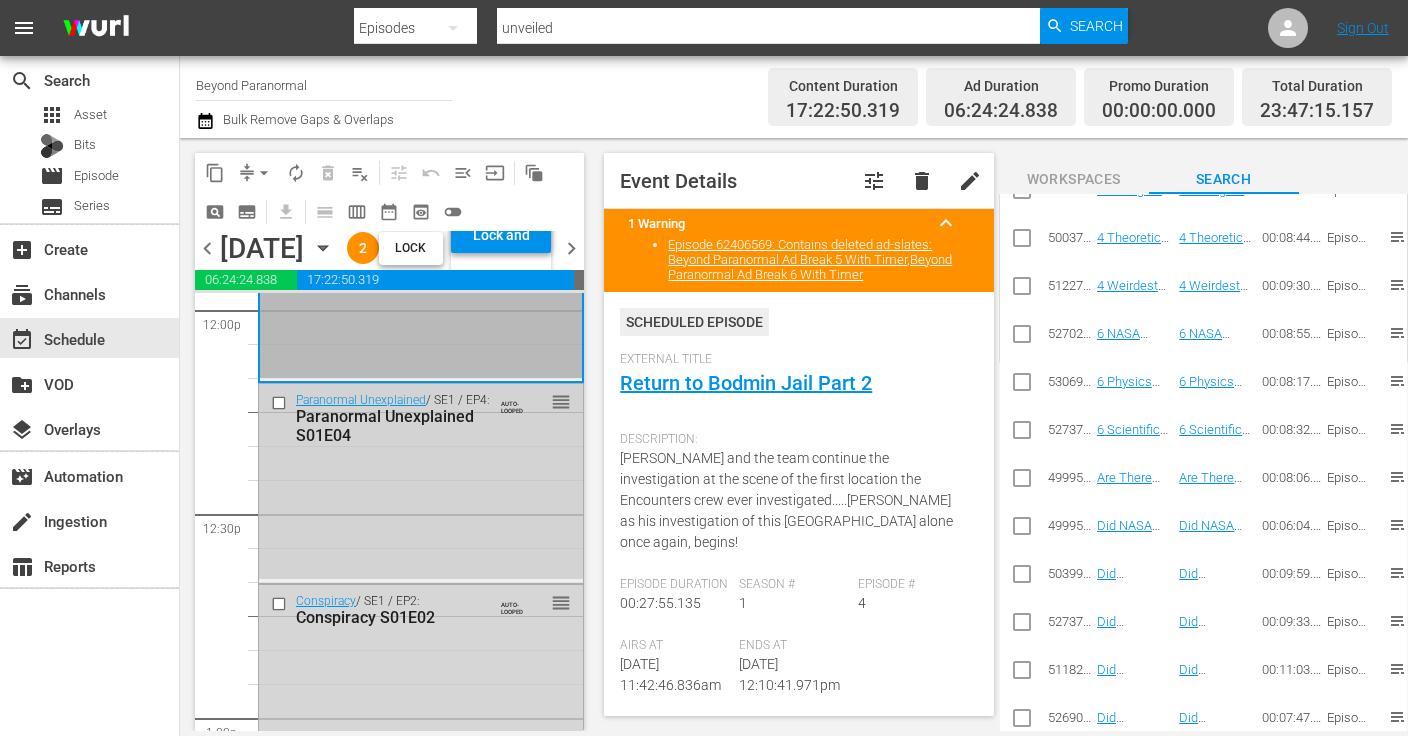scroll, scrollTop: 4835, scrollLeft: 0, axis: vertical 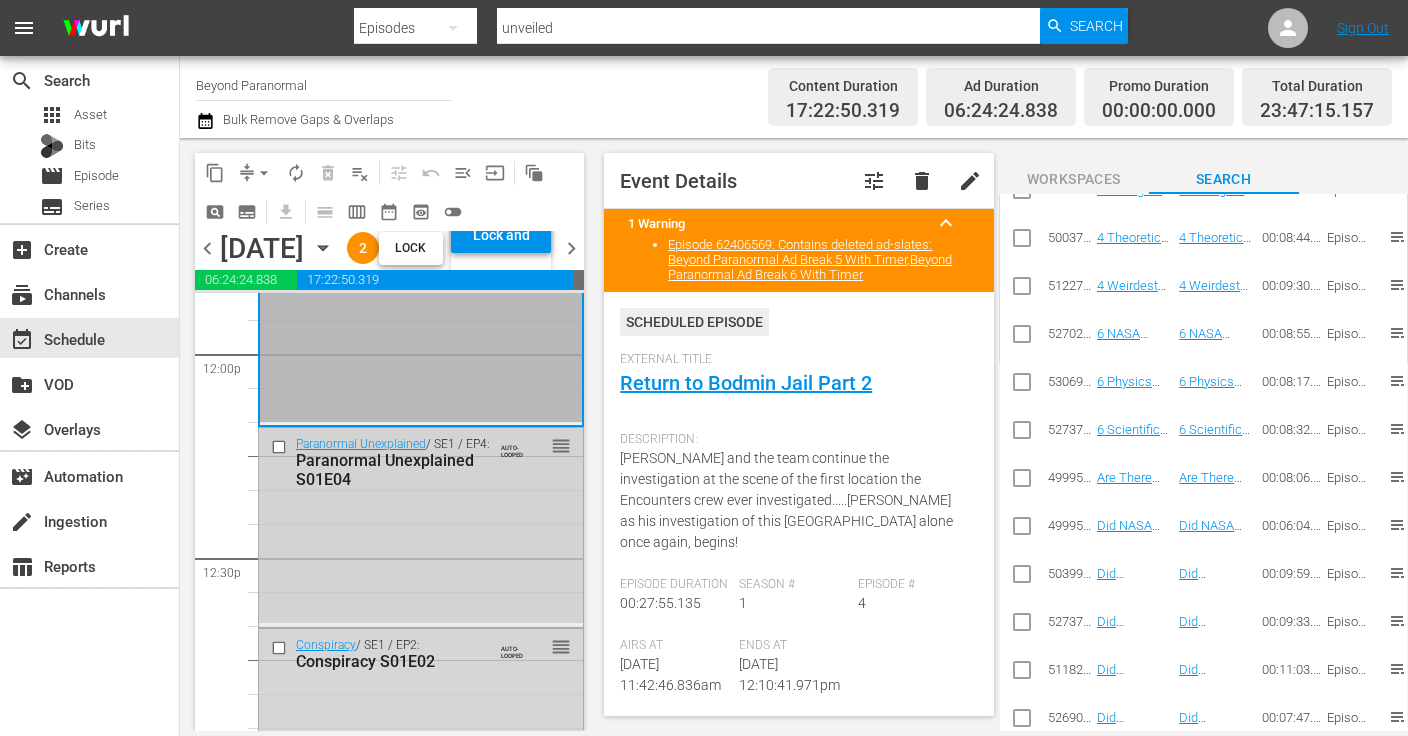click on "Paranormal Unexplained  / SE1 / EP4:
Paranormal Unexplained S01E04 AUTO-LOOPED reorder" at bounding box center (421, 462) 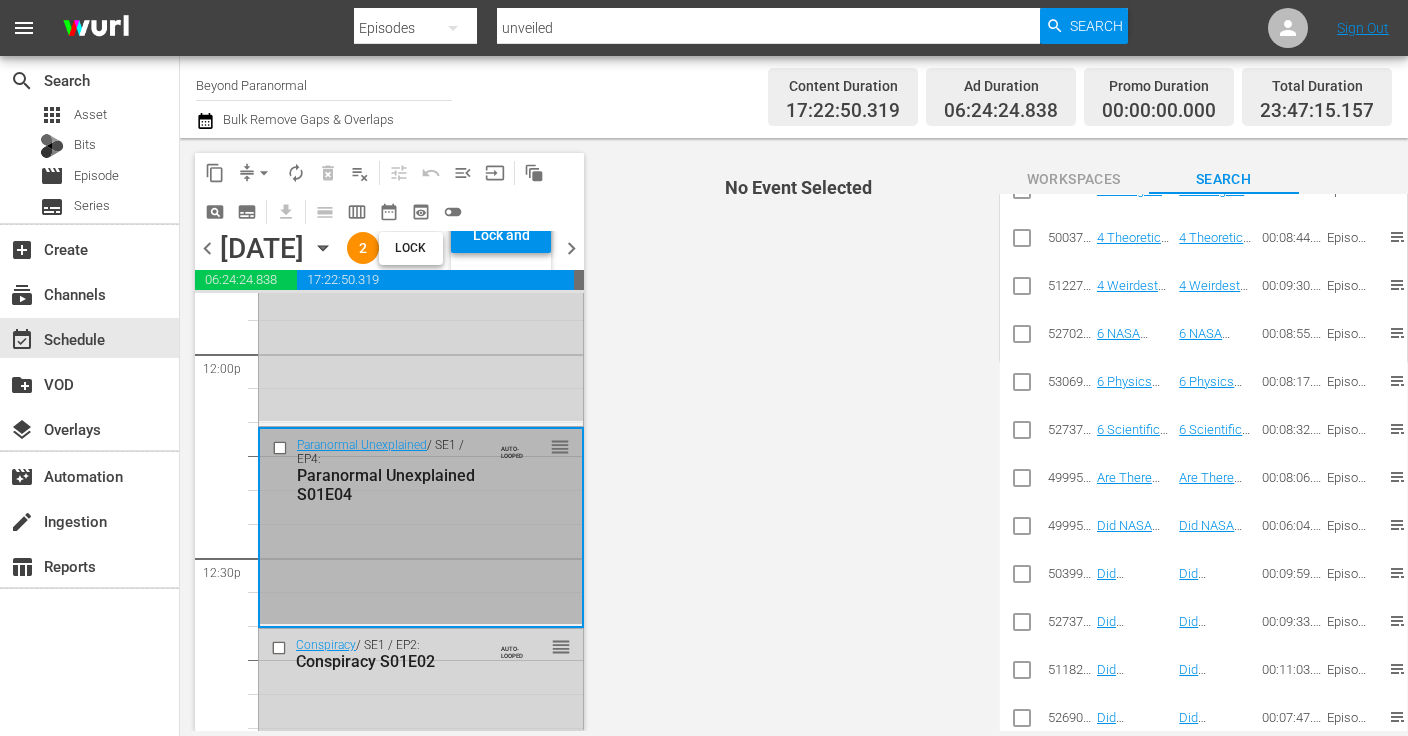 click on "Paranormal Unexplained  / SE1 / EP4:
Paranormal Unexplained S01E04 AUTO-LOOPED reorder" at bounding box center (421, 527) 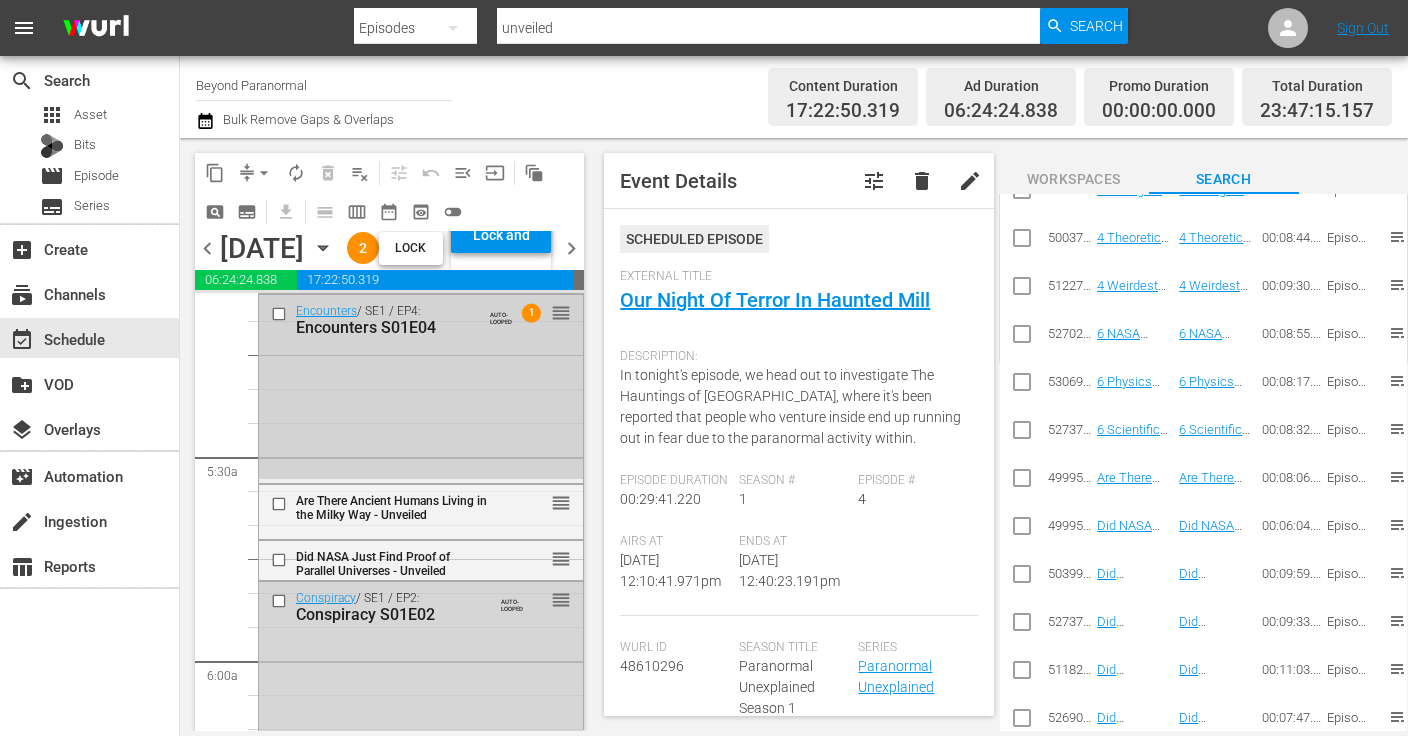 scroll, scrollTop: 2161, scrollLeft: 0, axis: vertical 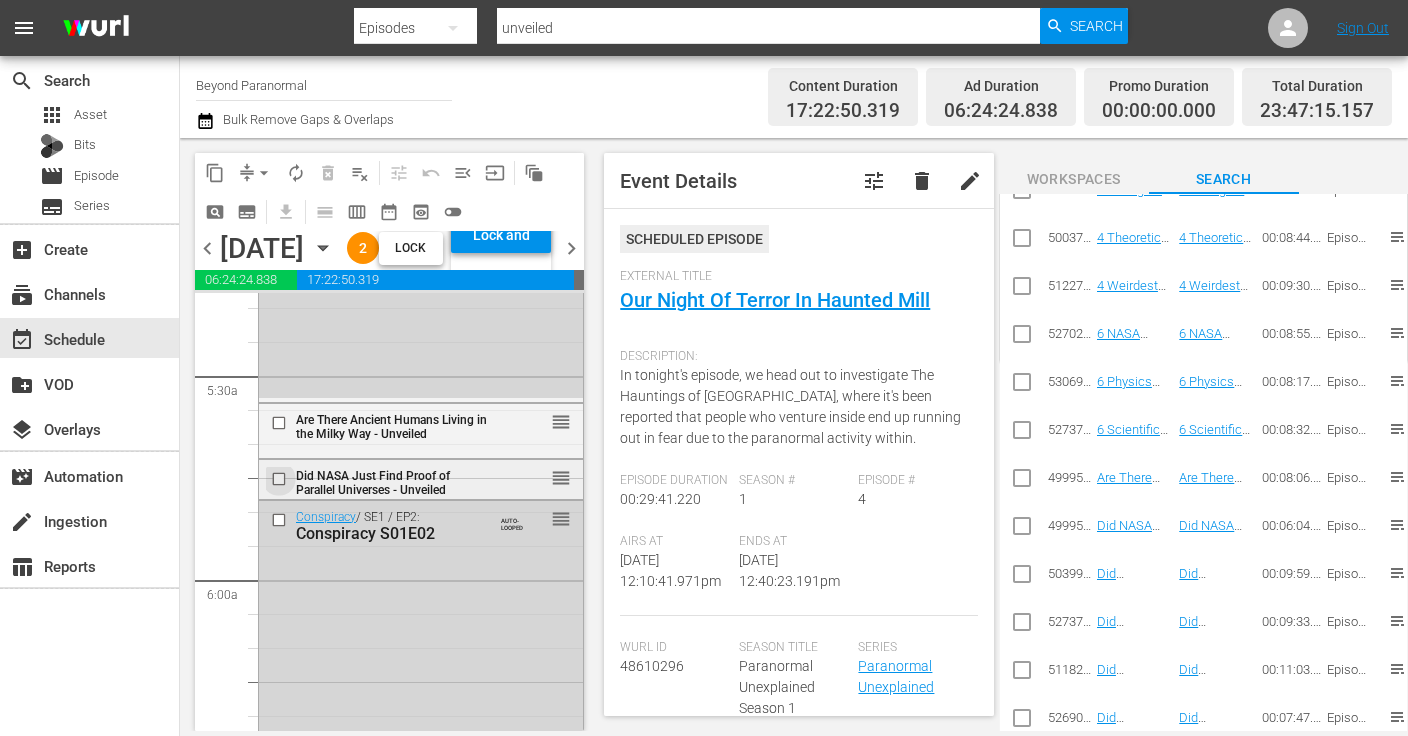 click at bounding box center [281, 478] 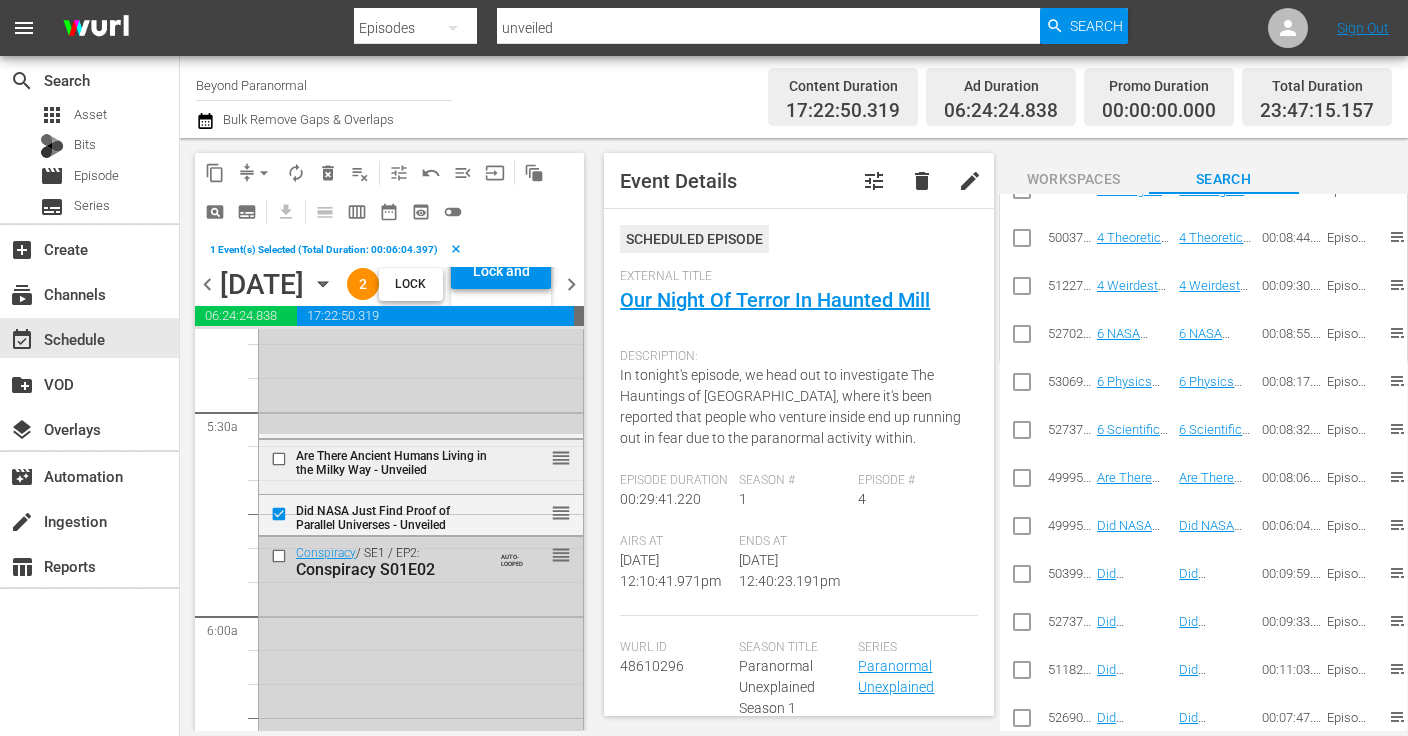 click at bounding box center [281, 458] 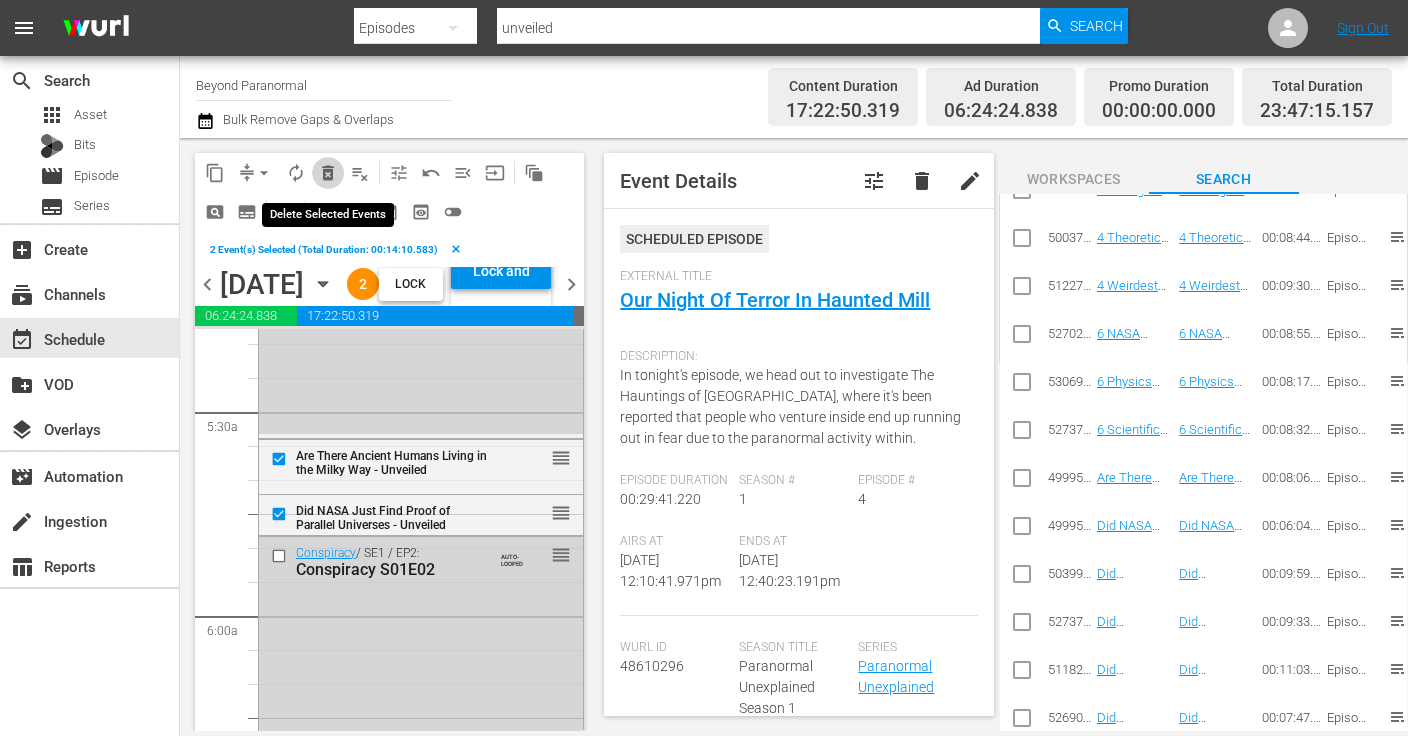 click on "delete_forever_outlined" at bounding box center [328, 173] 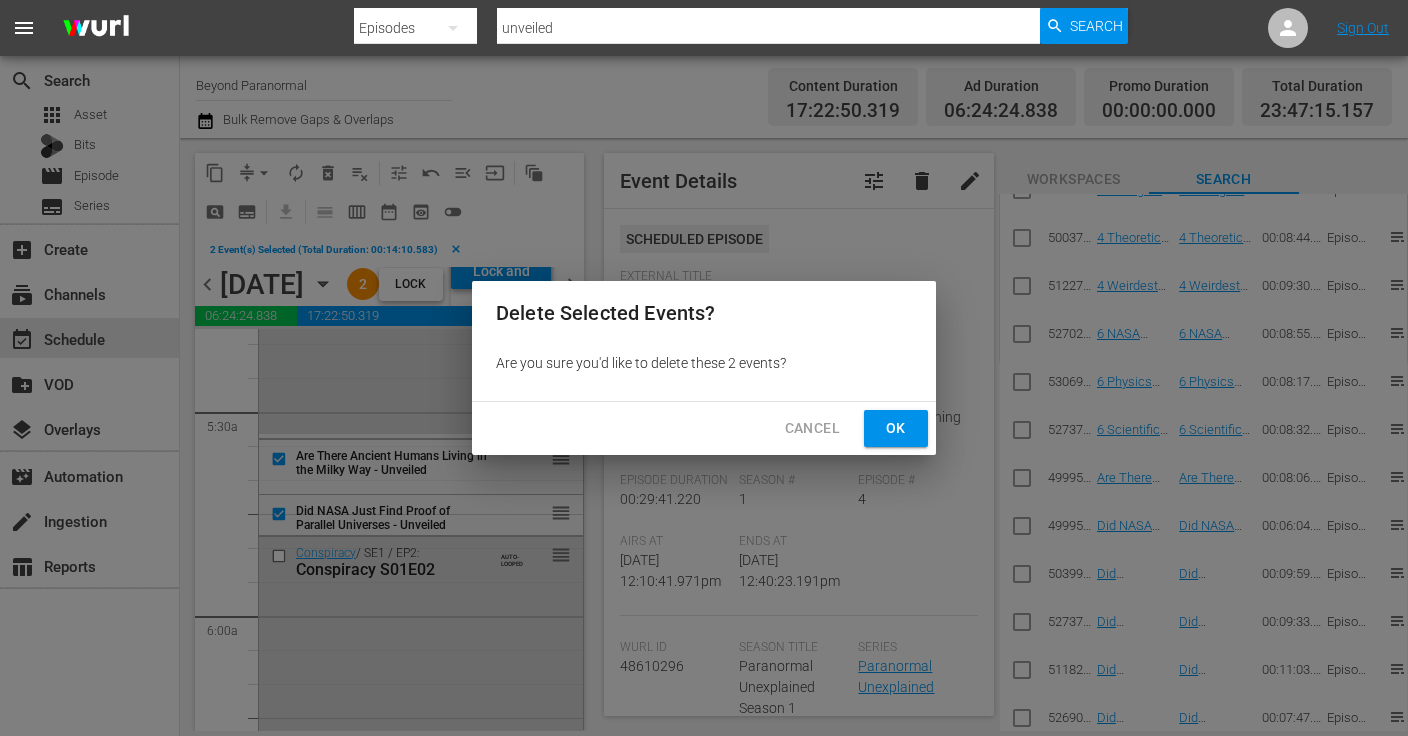 click on "Ok" at bounding box center (896, 428) 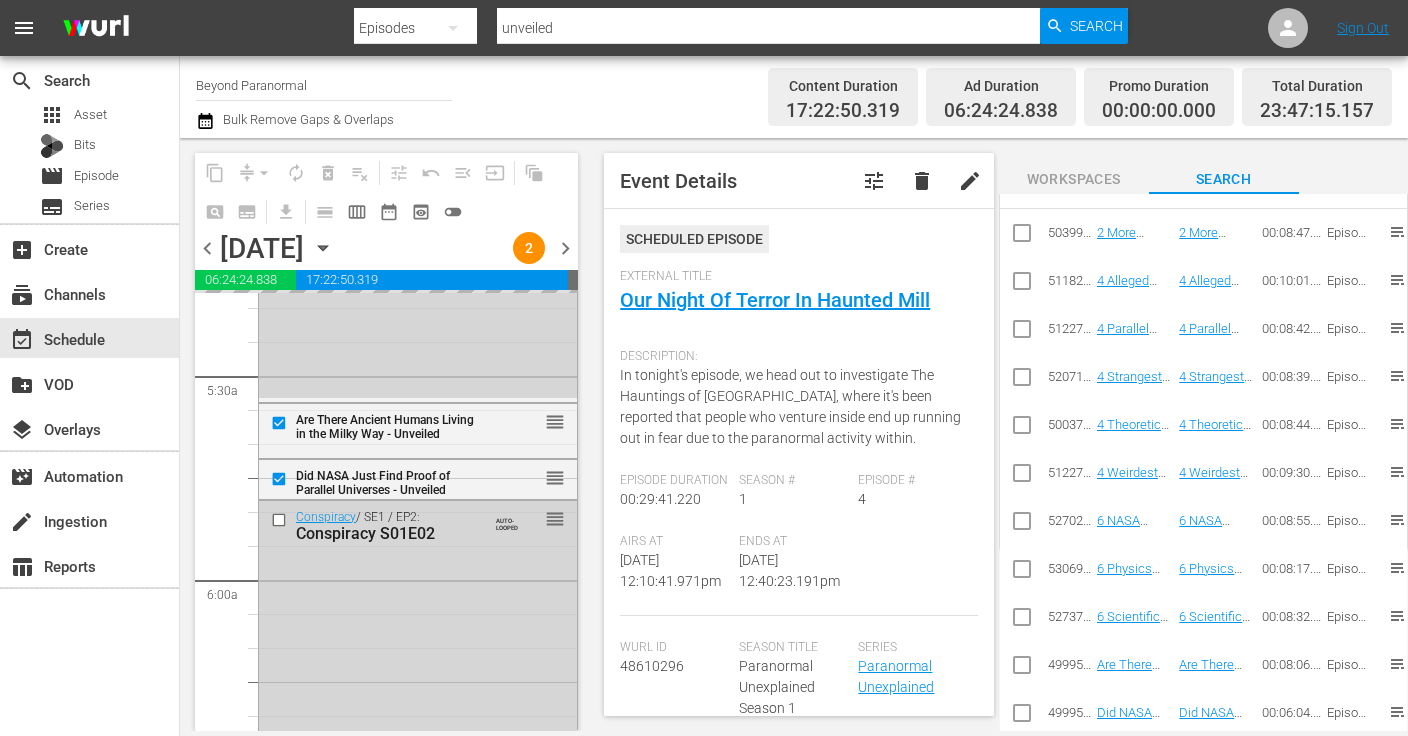 scroll, scrollTop: 583, scrollLeft: 0, axis: vertical 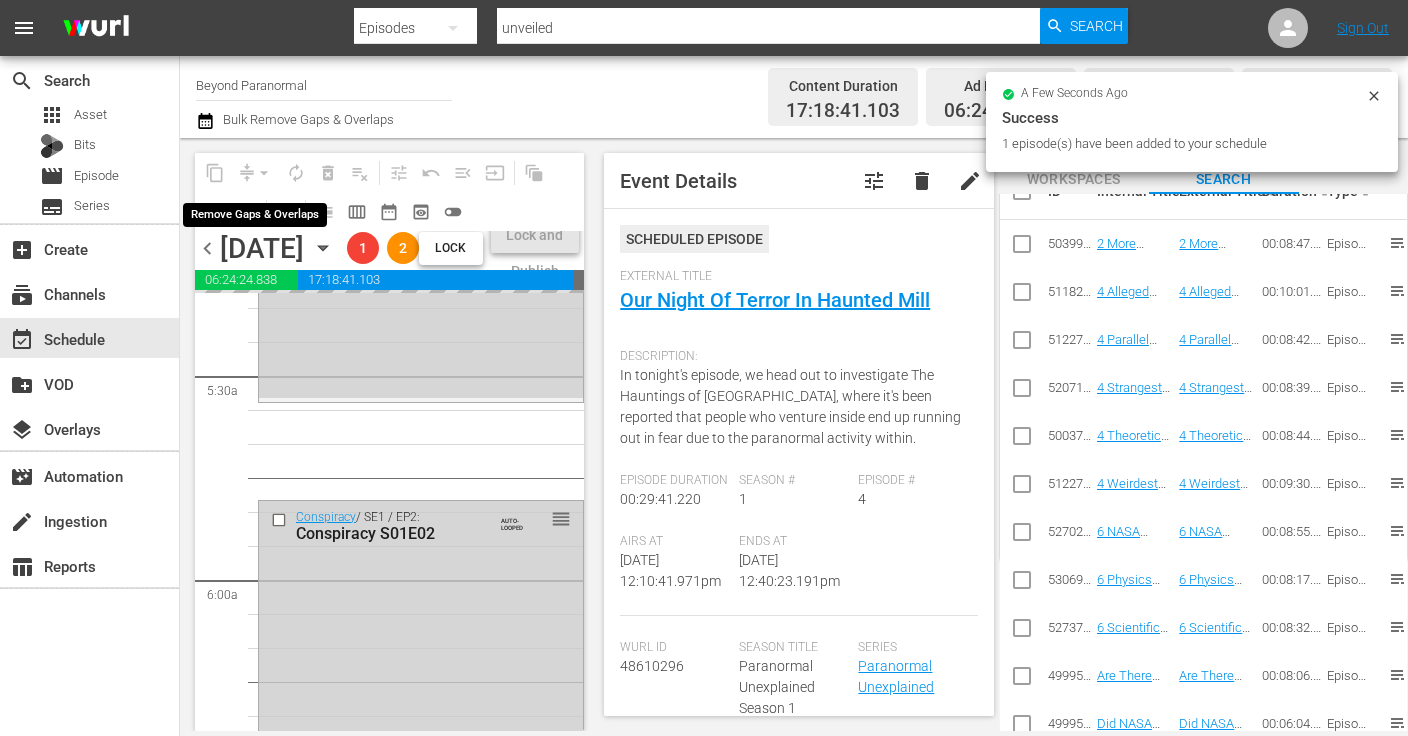 click on "arrow_drop_down" at bounding box center [264, 173] 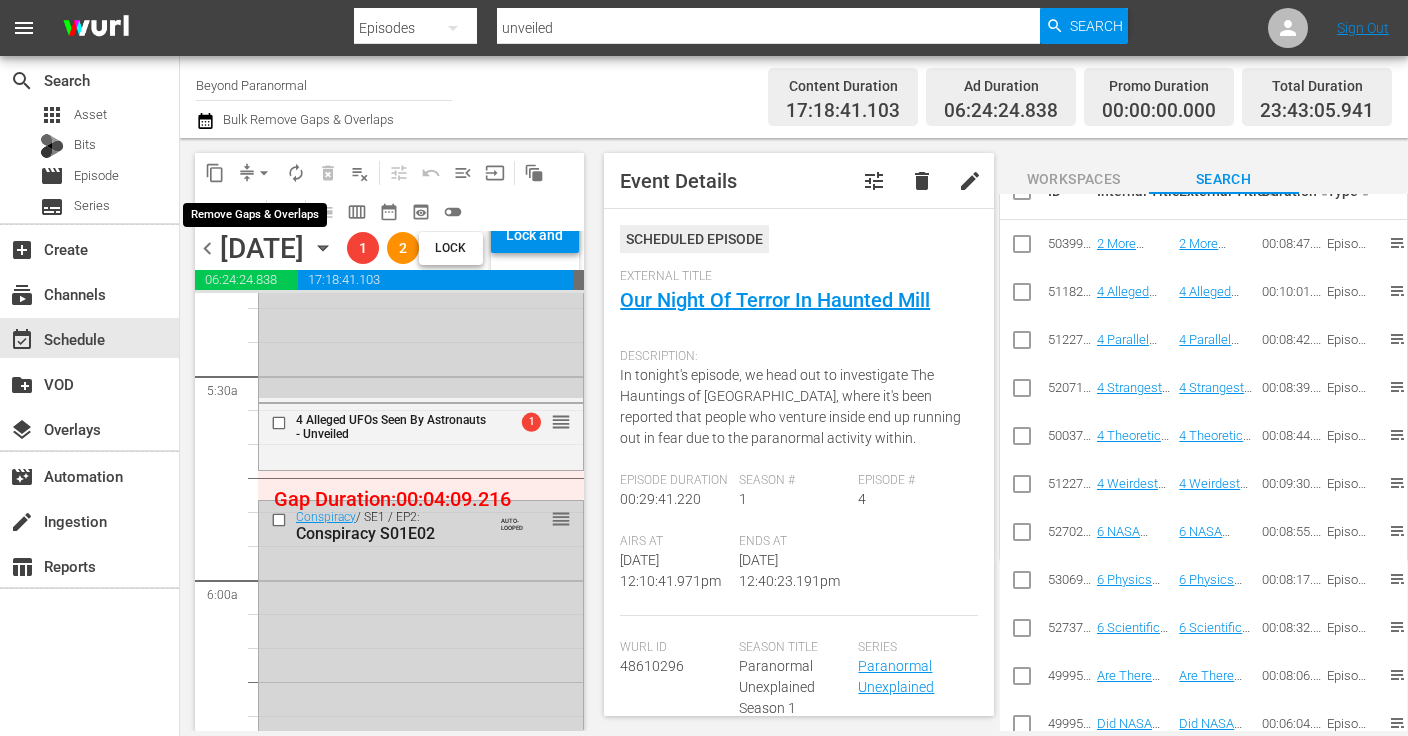 click on "arrow_drop_down" at bounding box center (264, 173) 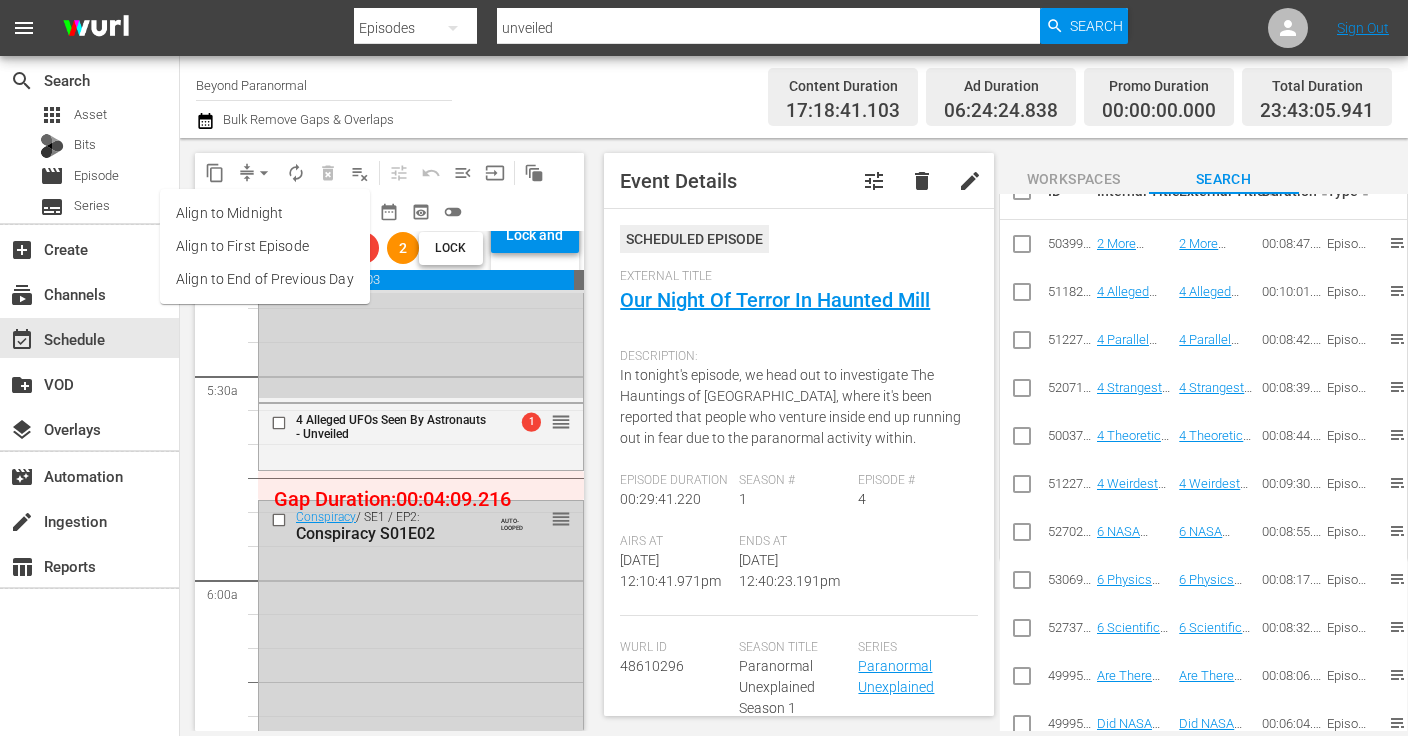 click on "Align to End of Previous Day" at bounding box center [265, 279] 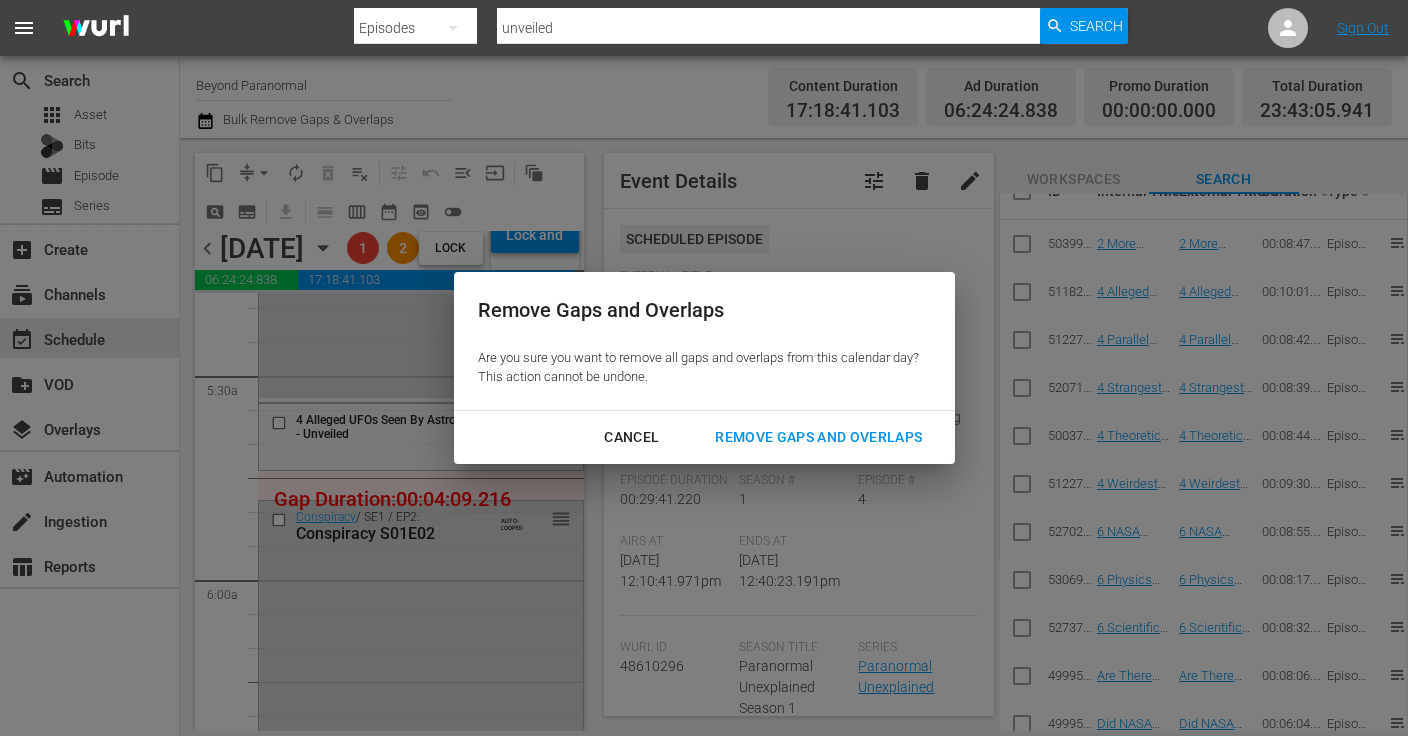 click on "Remove Gaps and Overlaps" at bounding box center (818, 437) 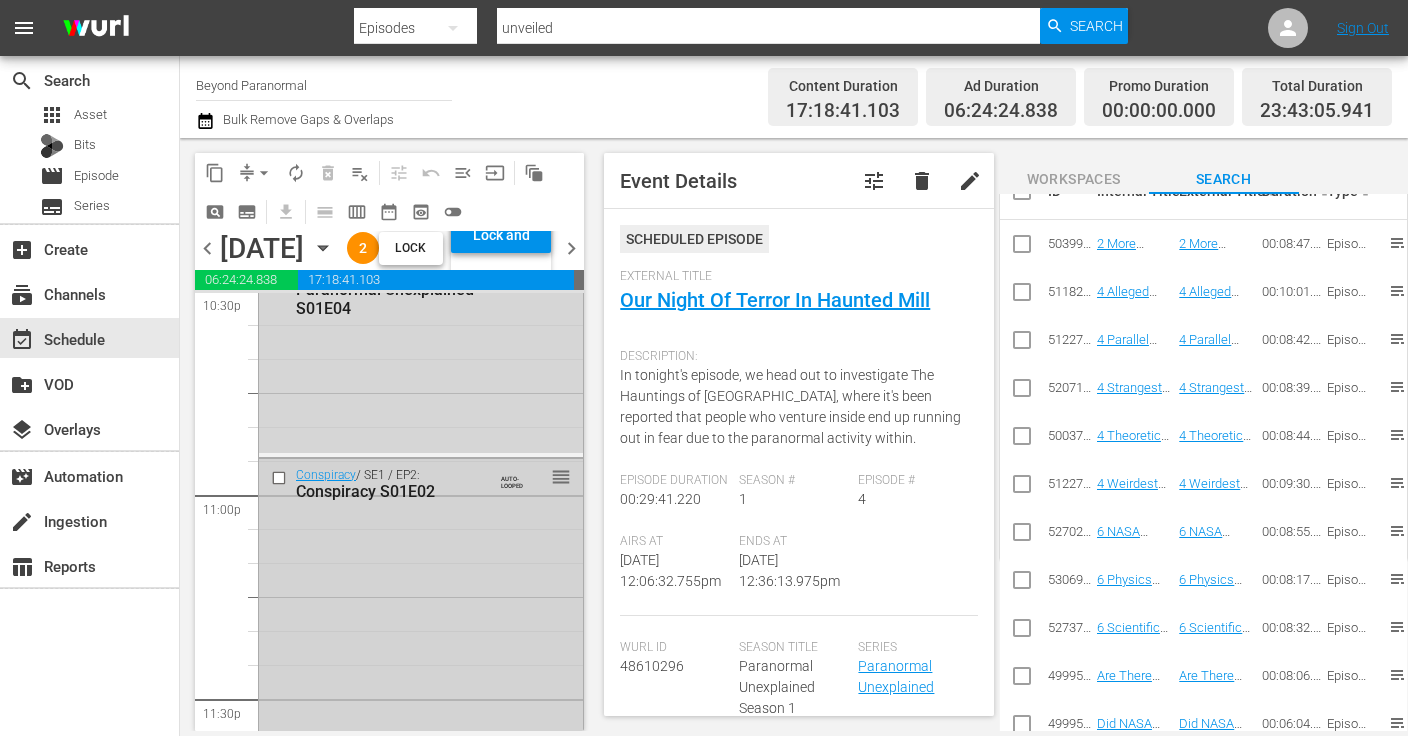 scroll, scrollTop: 9177, scrollLeft: 0, axis: vertical 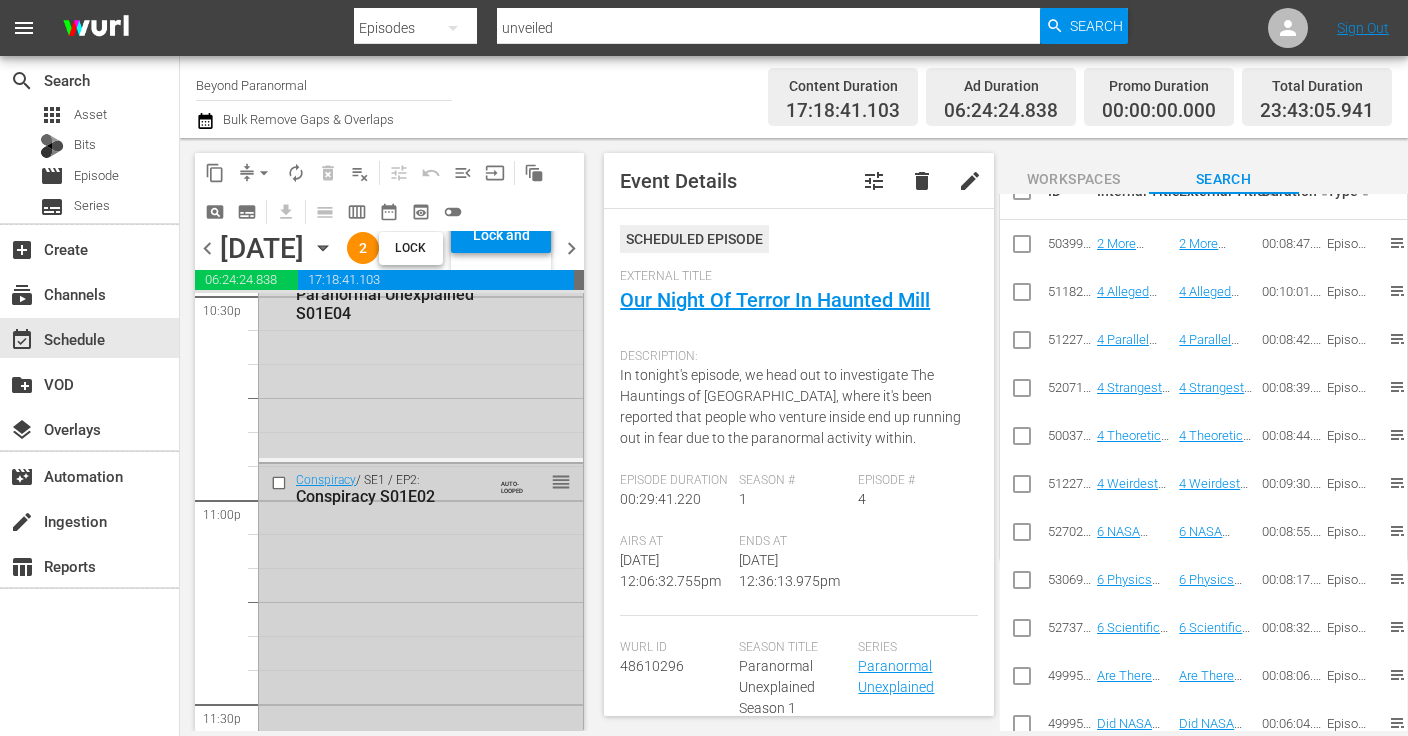 click on "Conspiracy  / SE1 / EP2:
Conspiracy S01E02 AUTO-LOOPED reorder" at bounding box center (421, 659) 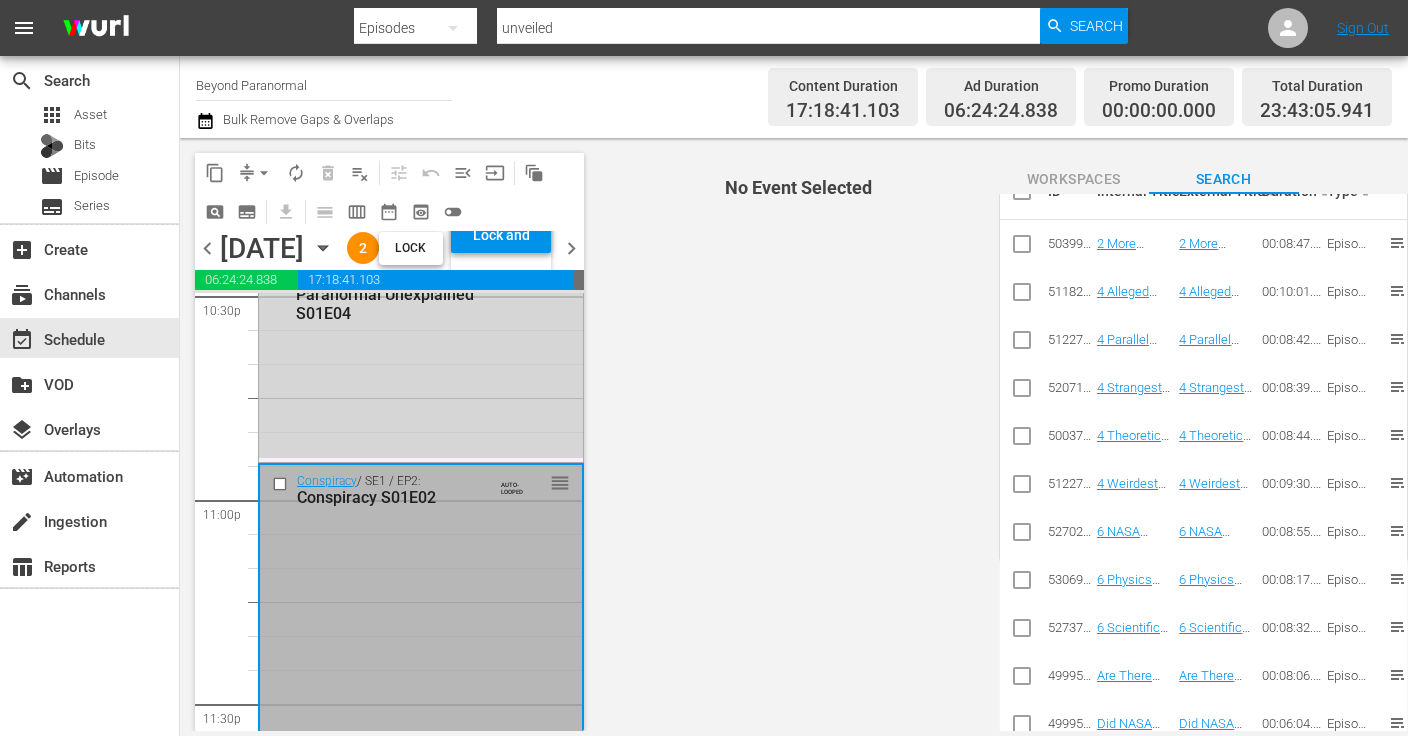 click on "Conspiracy  / SE1 / EP2:
Conspiracy S01E02 AUTO-LOOPED reorder" at bounding box center [421, 660] 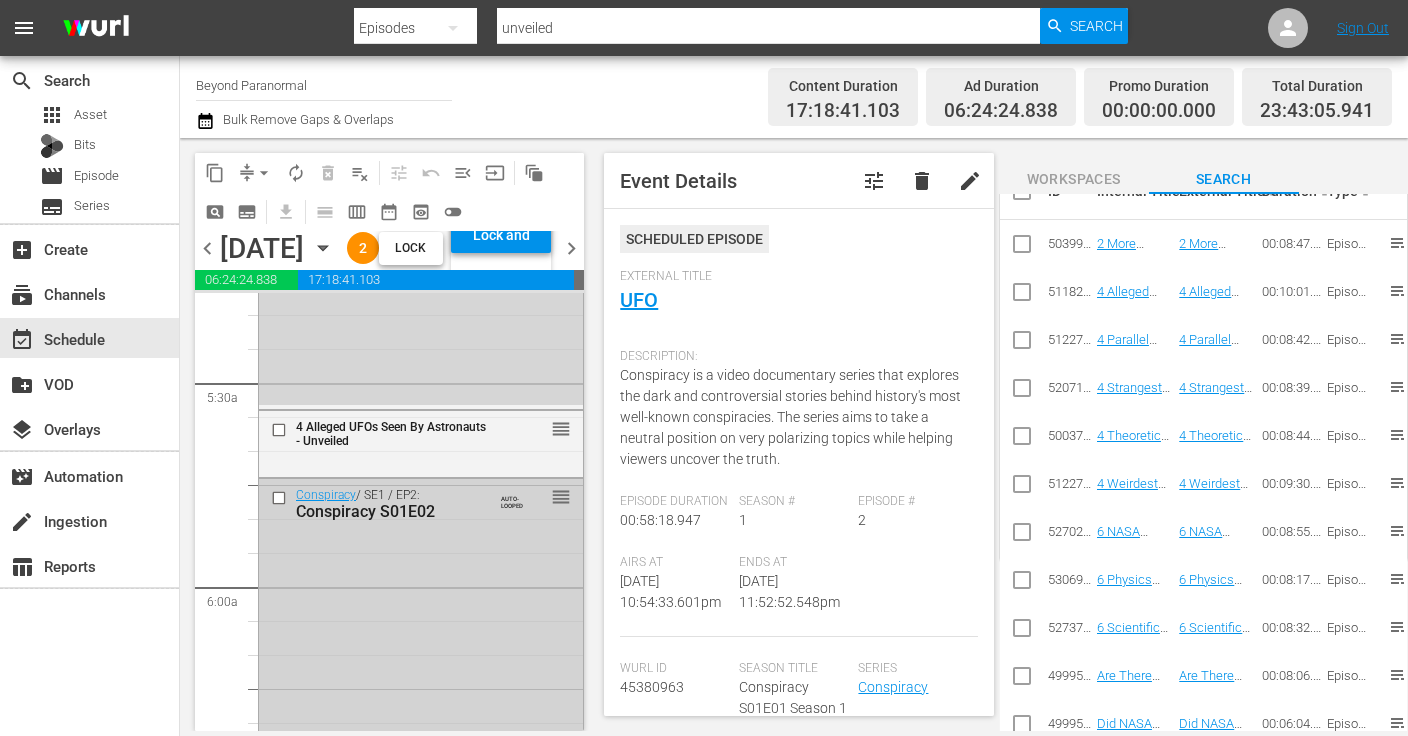 scroll, scrollTop: 2077, scrollLeft: 0, axis: vertical 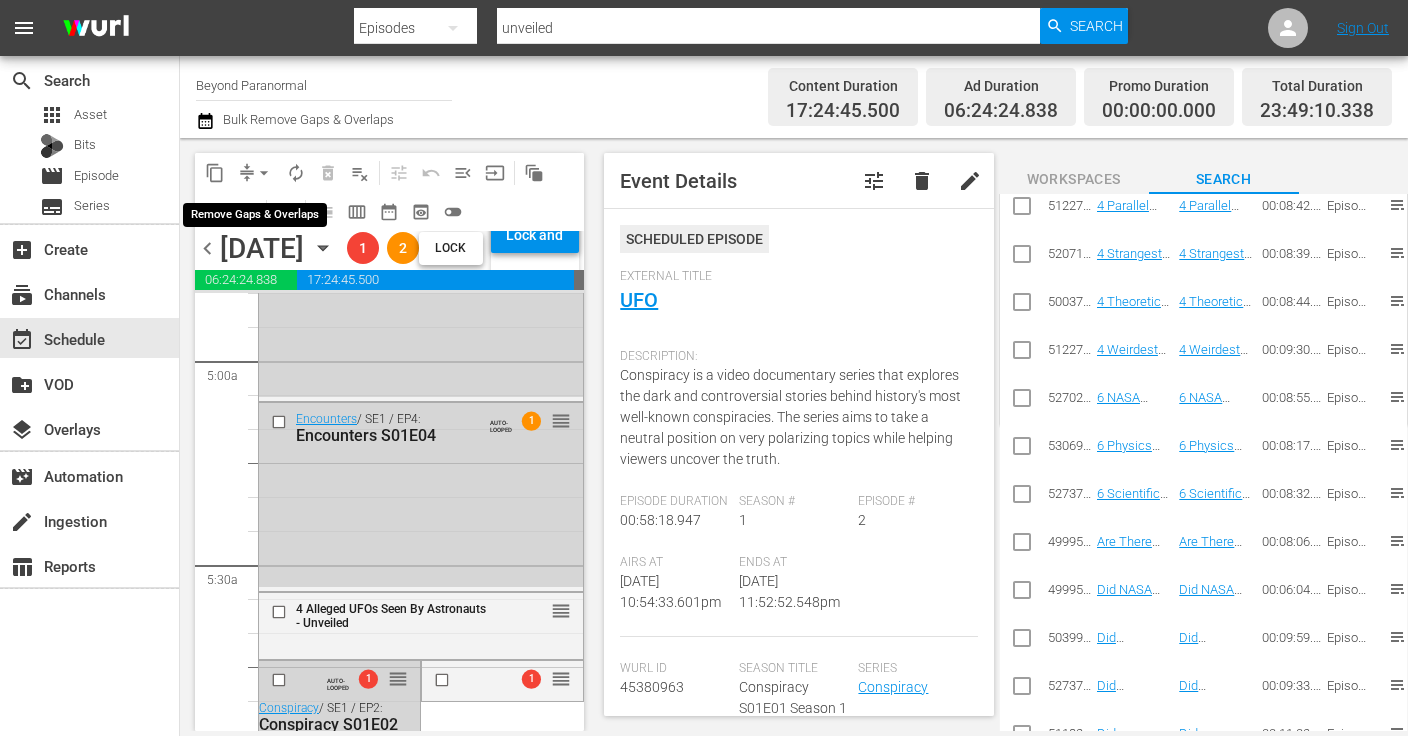 click on "arrow_drop_down" at bounding box center (264, 173) 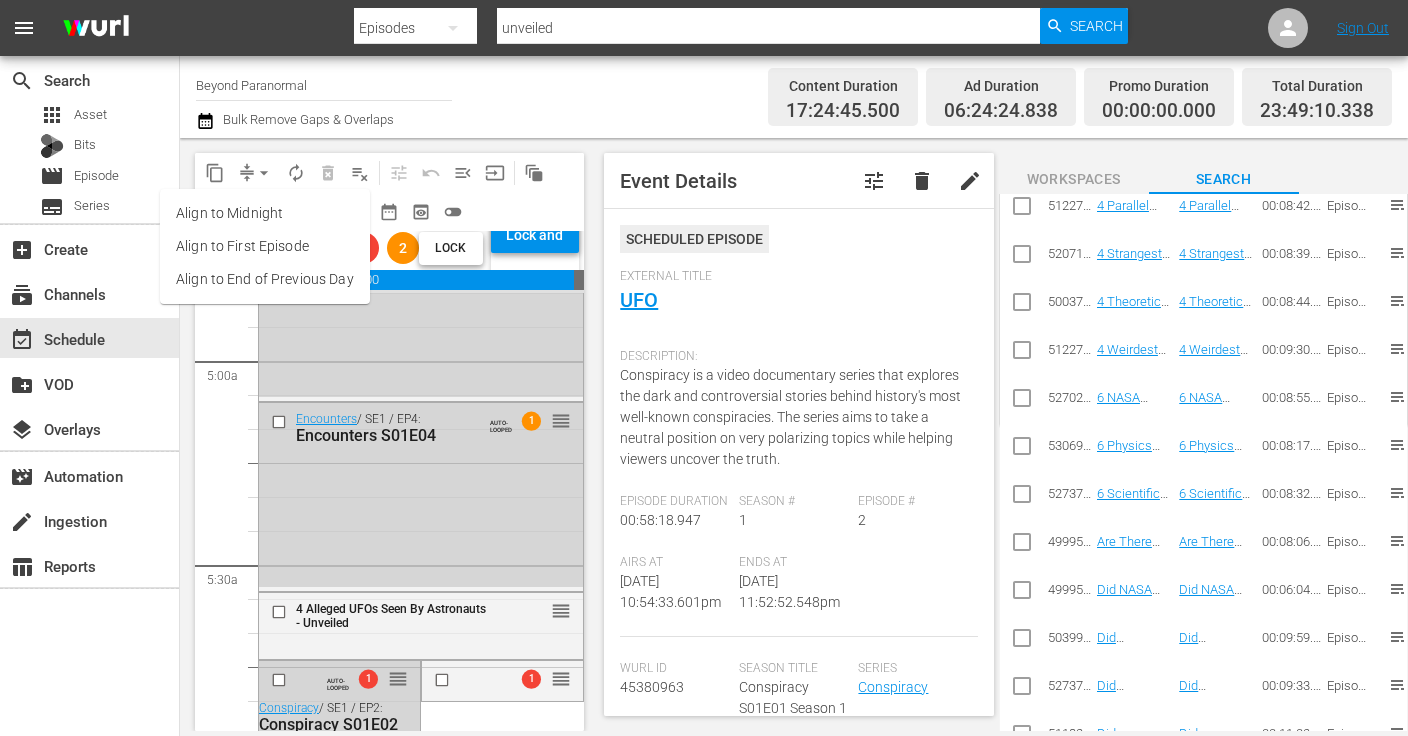 click on "Align to End of Previous Day" at bounding box center [265, 279] 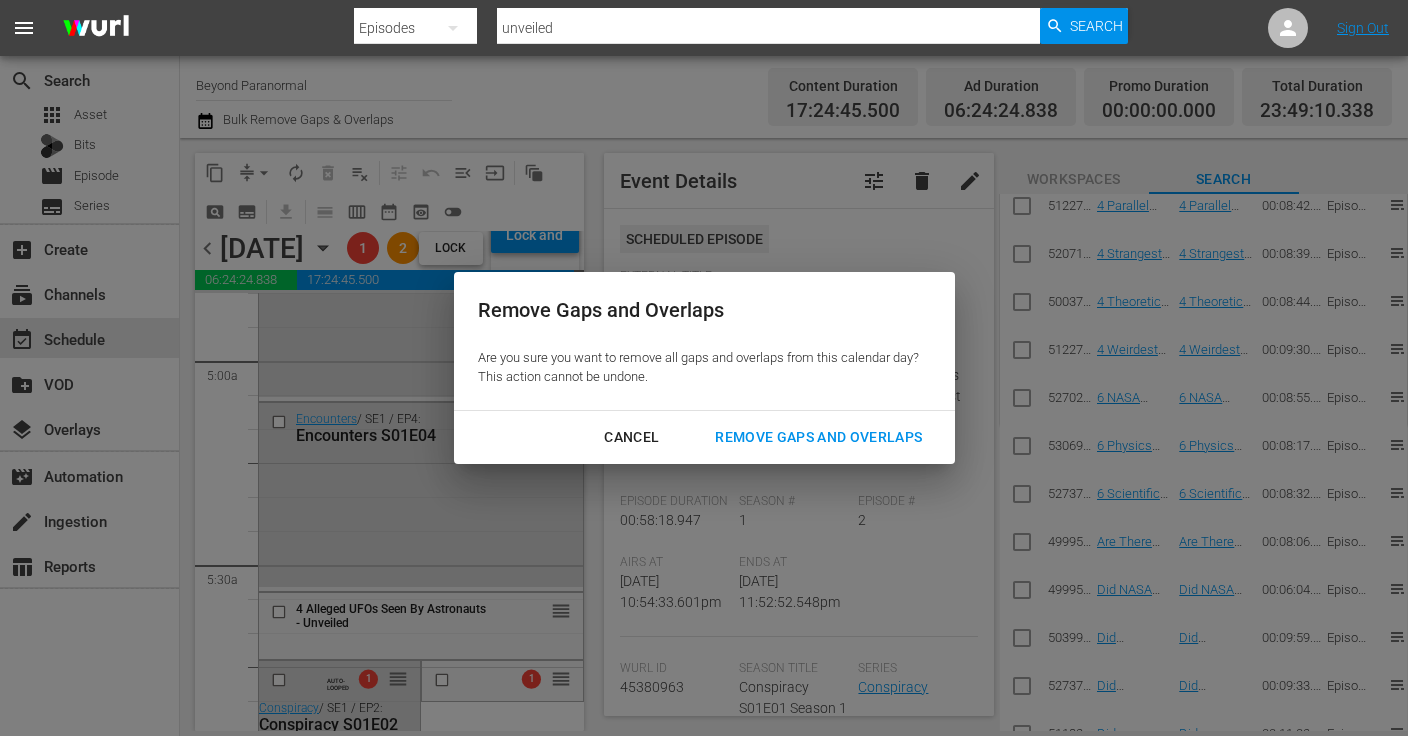 click on "Remove Gaps and Overlaps" at bounding box center [818, 437] 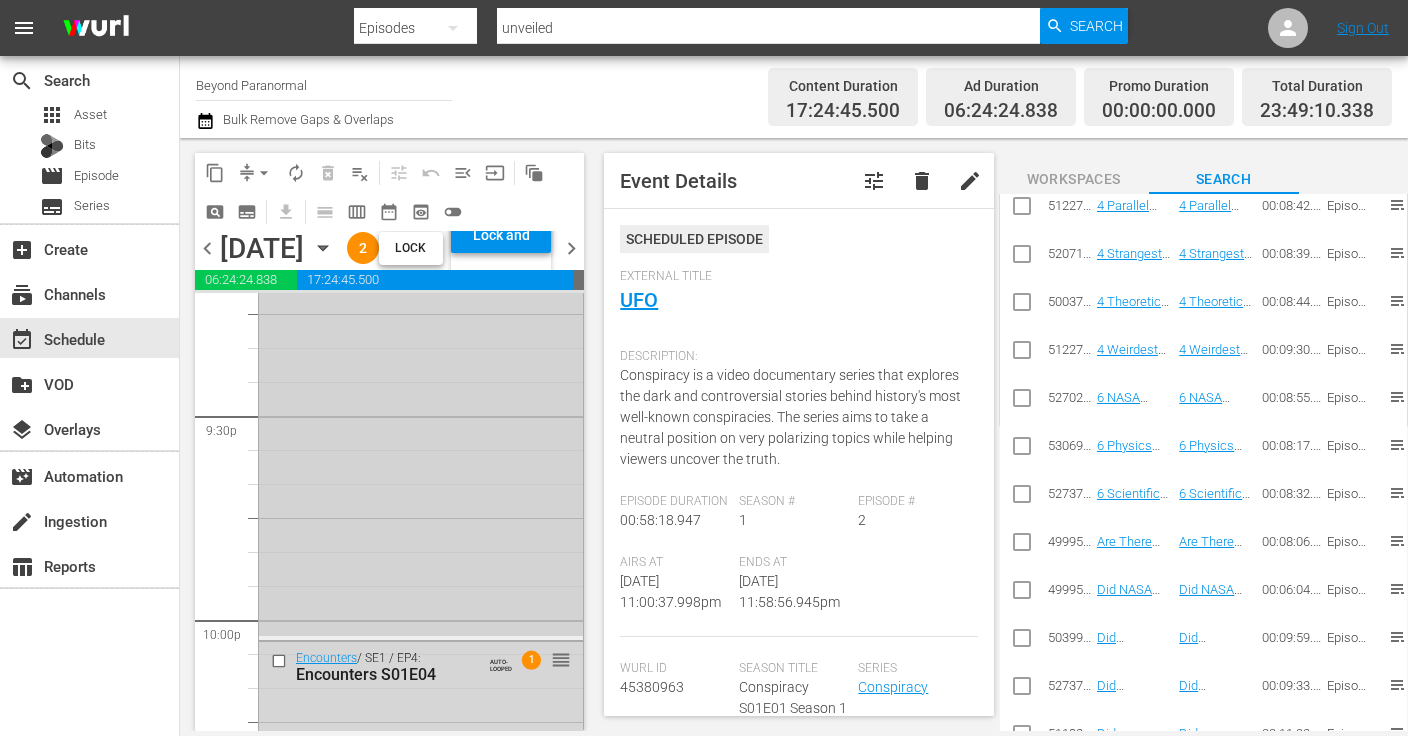 scroll, scrollTop: 8651, scrollLeft: 0, axis: vertical 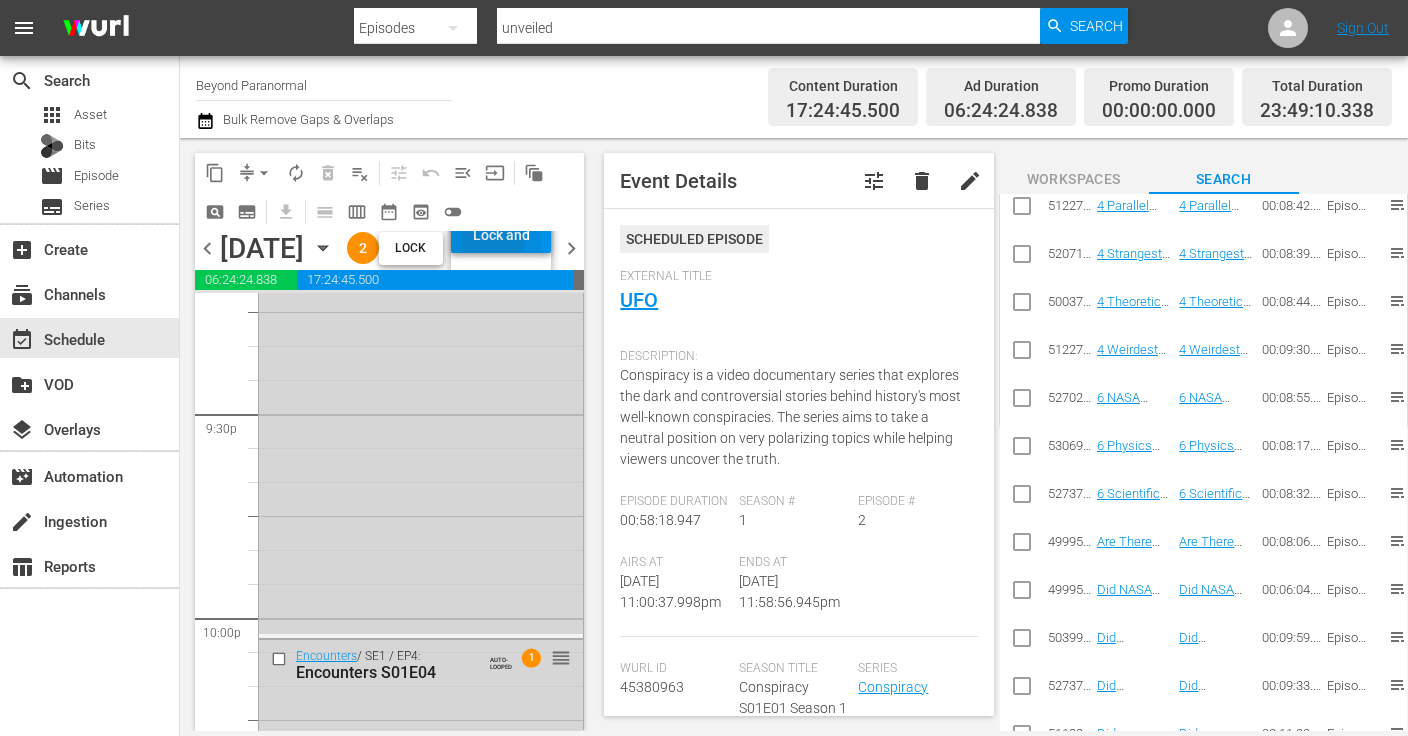 click on "Lock and Publish" at bounding box center [501, 235] 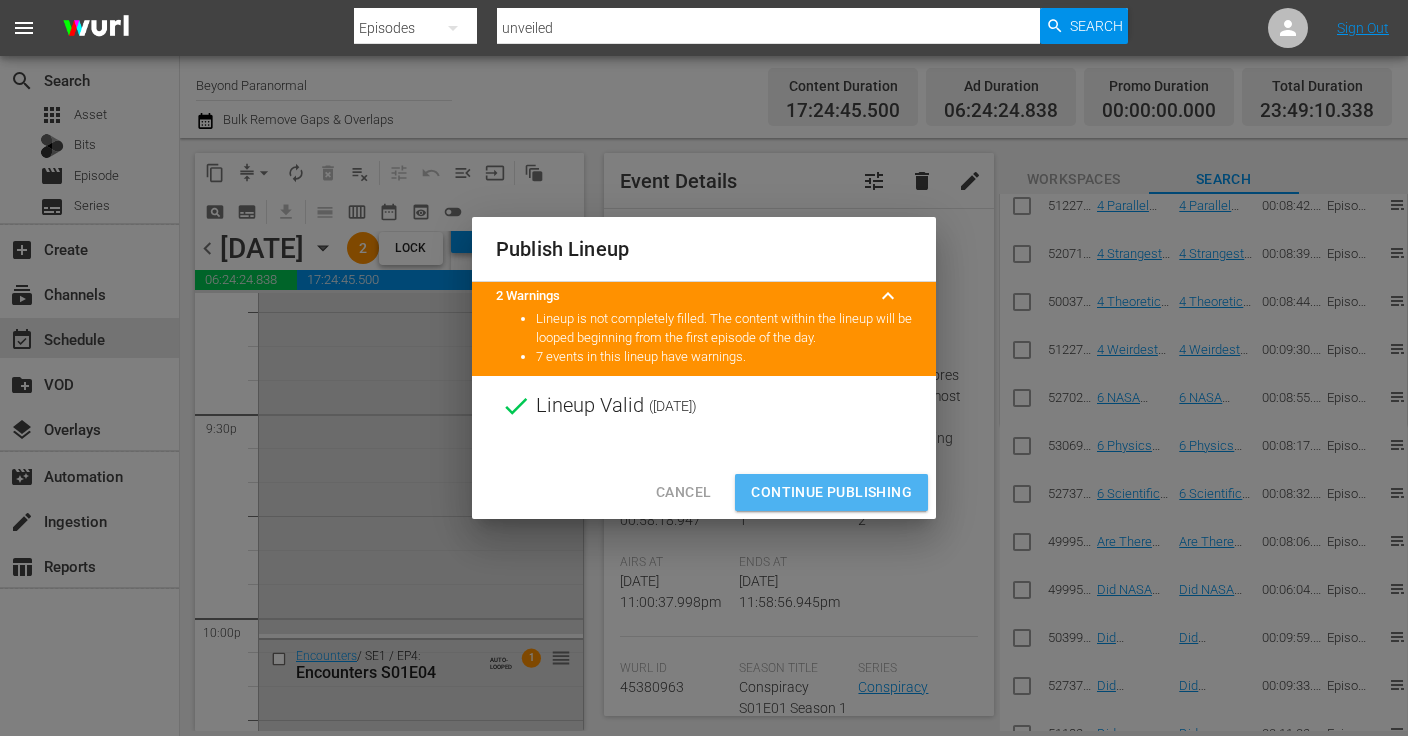 click on "Continue Publishing" at bounding box center [831, 492] 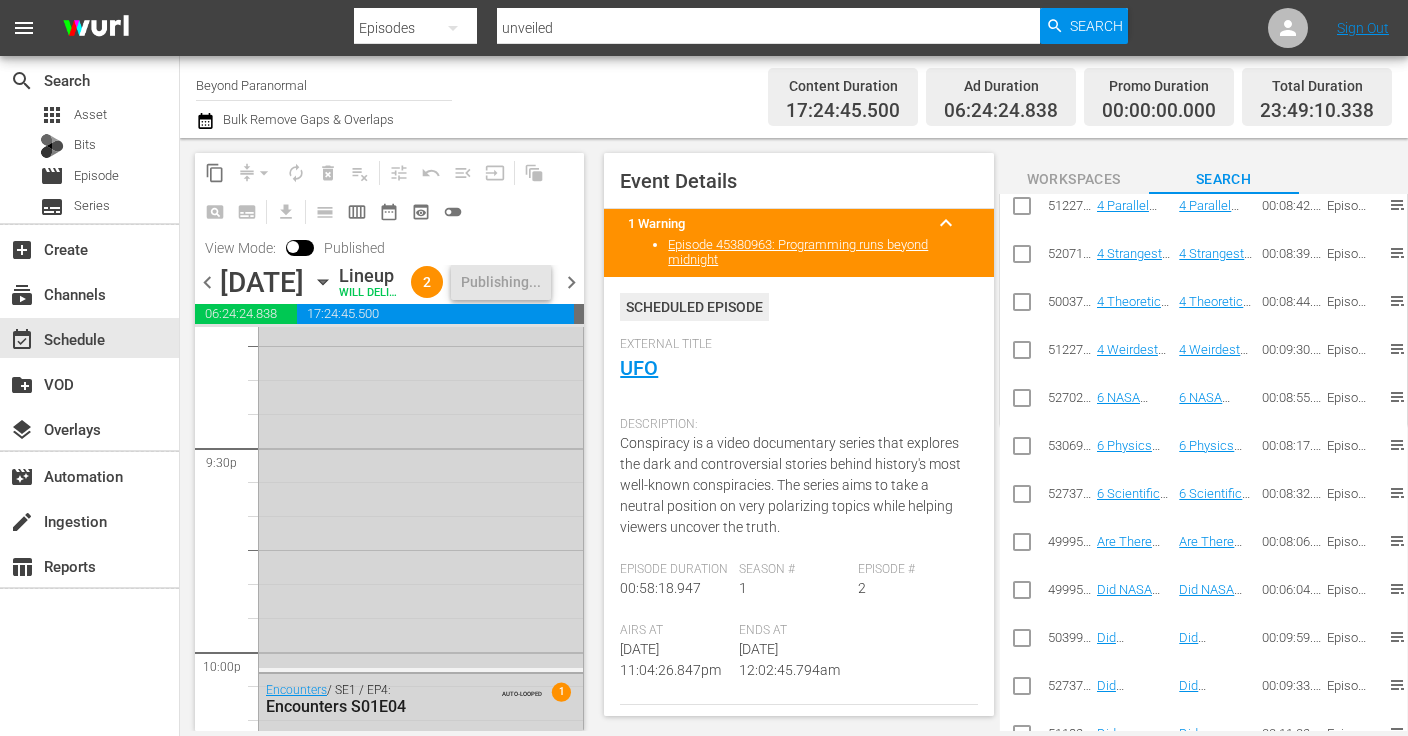 click on "chevron_right" at bounding box center (571, 282) 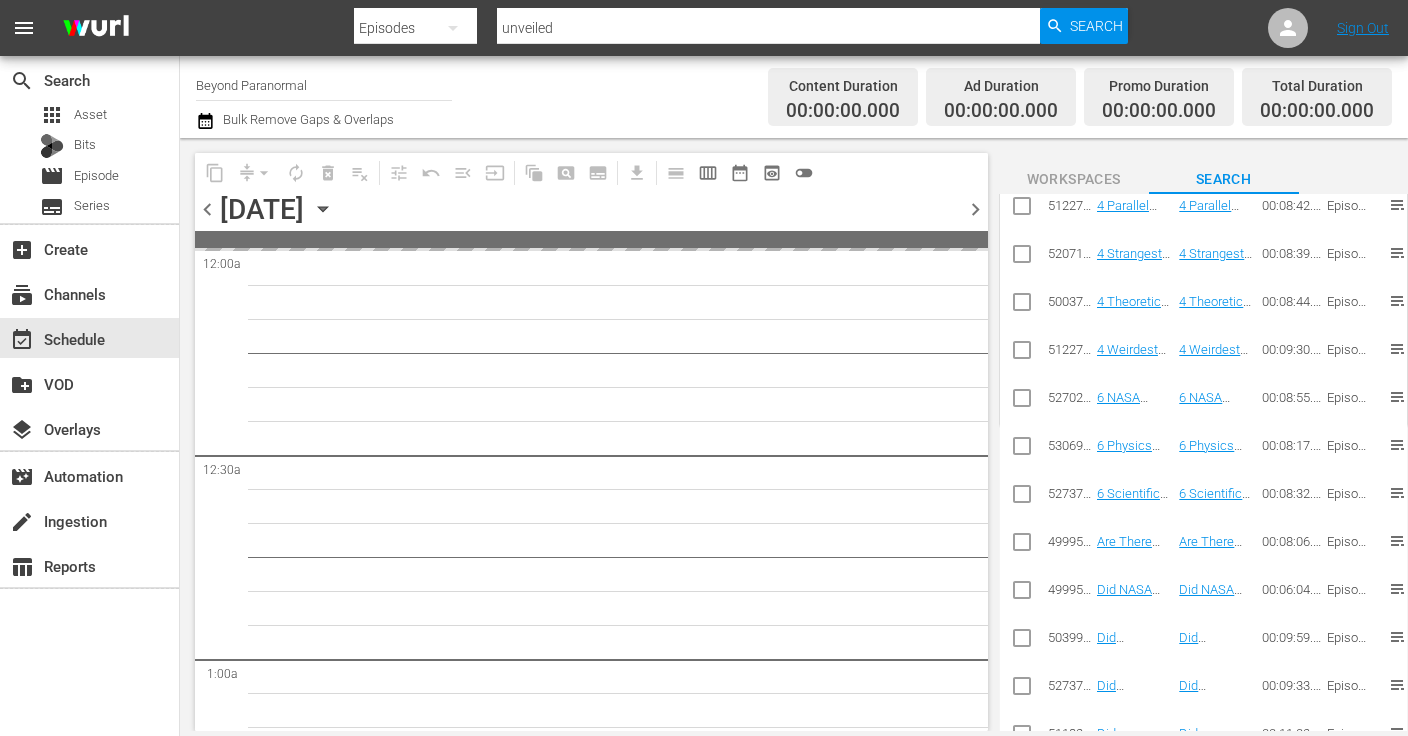 scroll, scrollTop: 0, scrollLeft: 0, axis: both 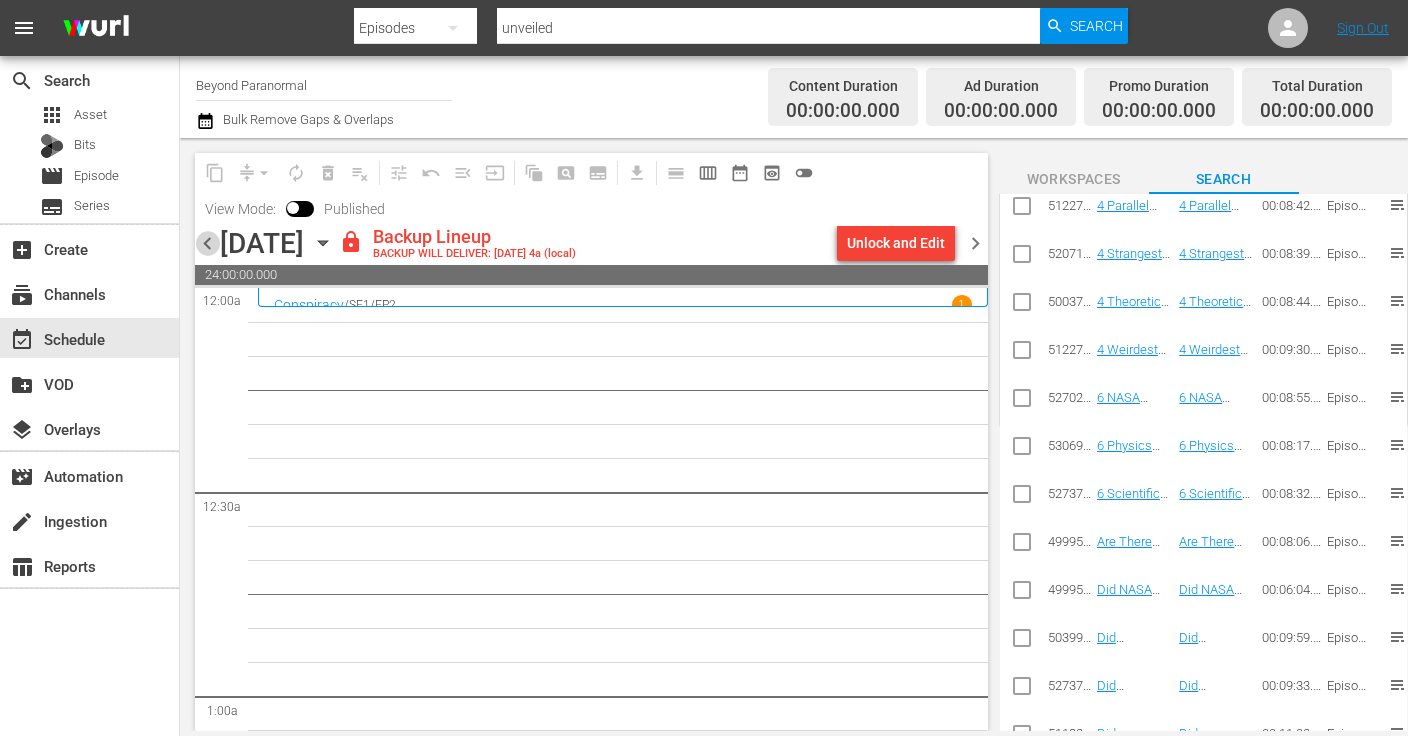 click on "chevron_left" at bounding box center [207, 243] 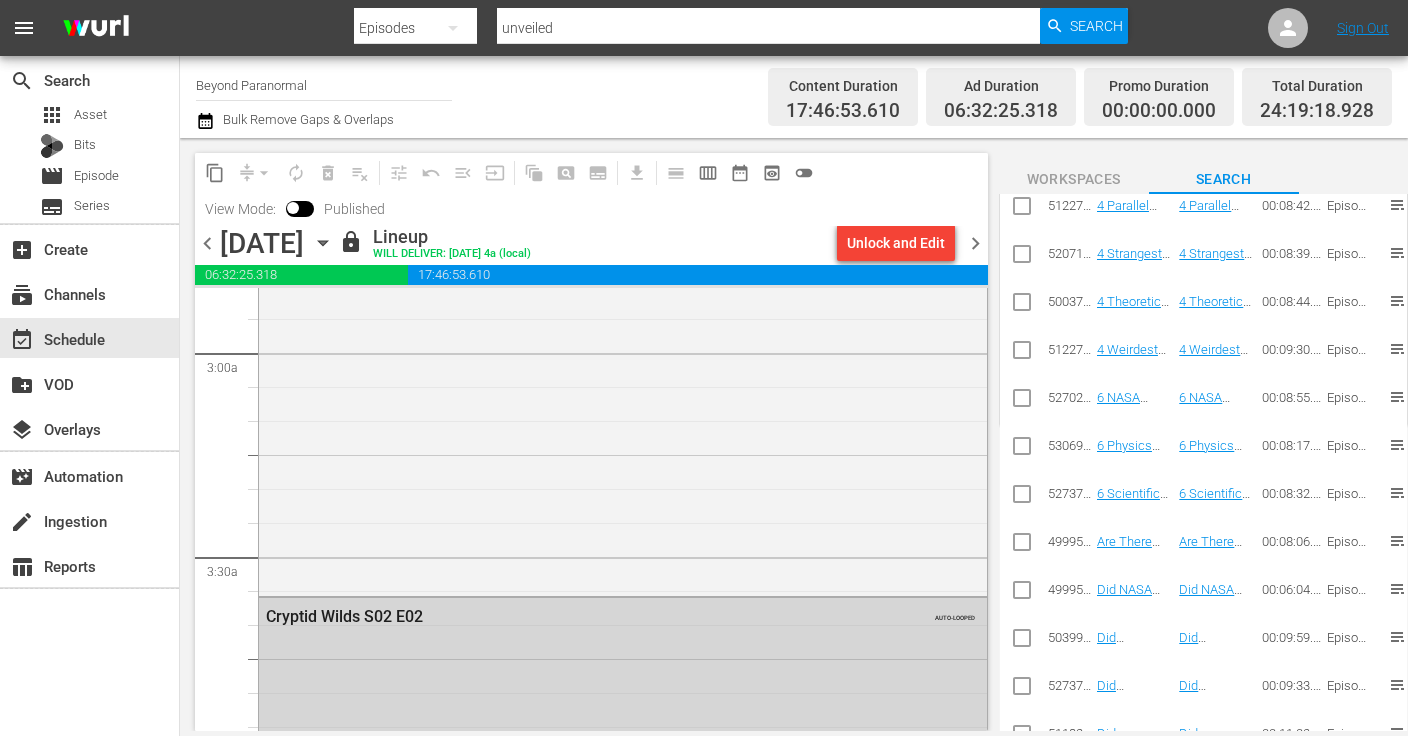 scroll, scrollTop: 1071, scrollLeft: 0, axis: vertical 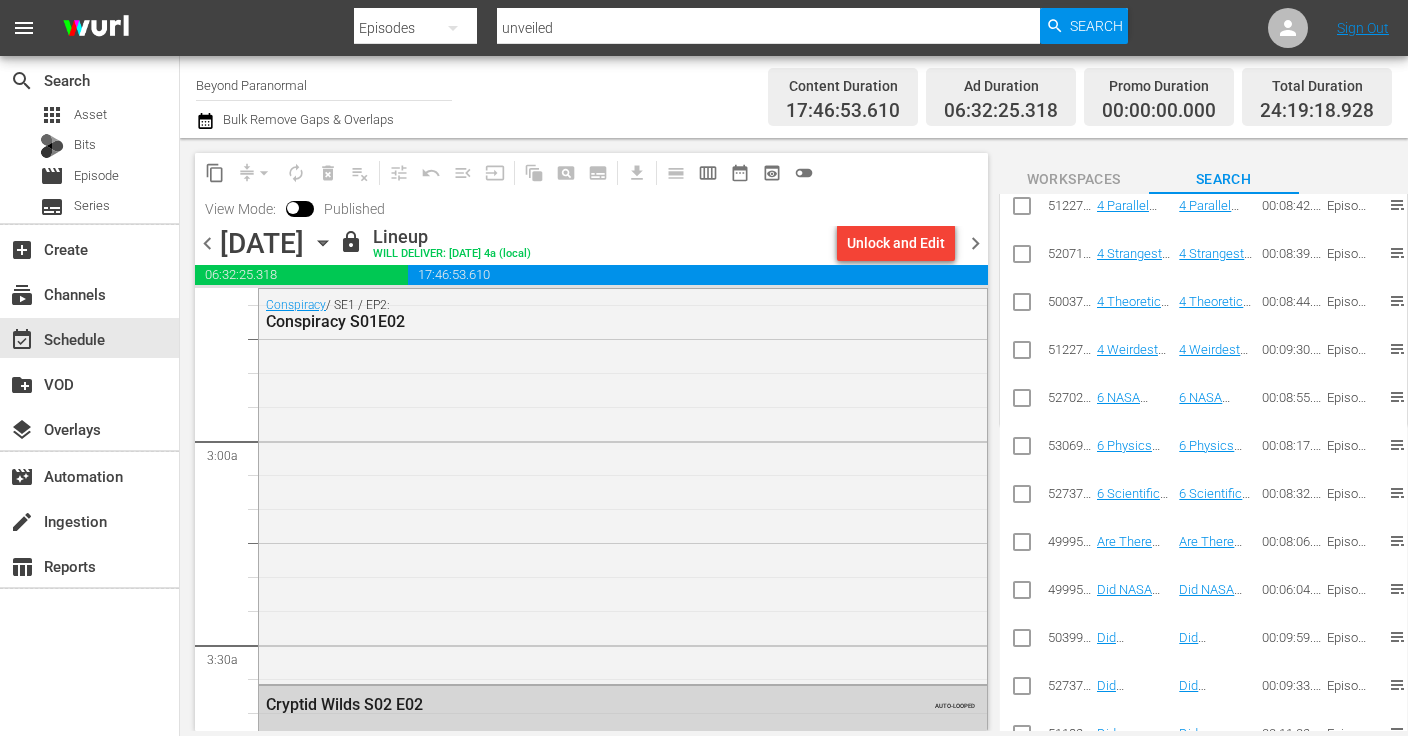 click on "chevron_left [DATE] [DATE] lock Lineup WILL DELIVER: [DATE] 4a (local) Unlock and Edit chevron_right" at bounding box center [591, 245] 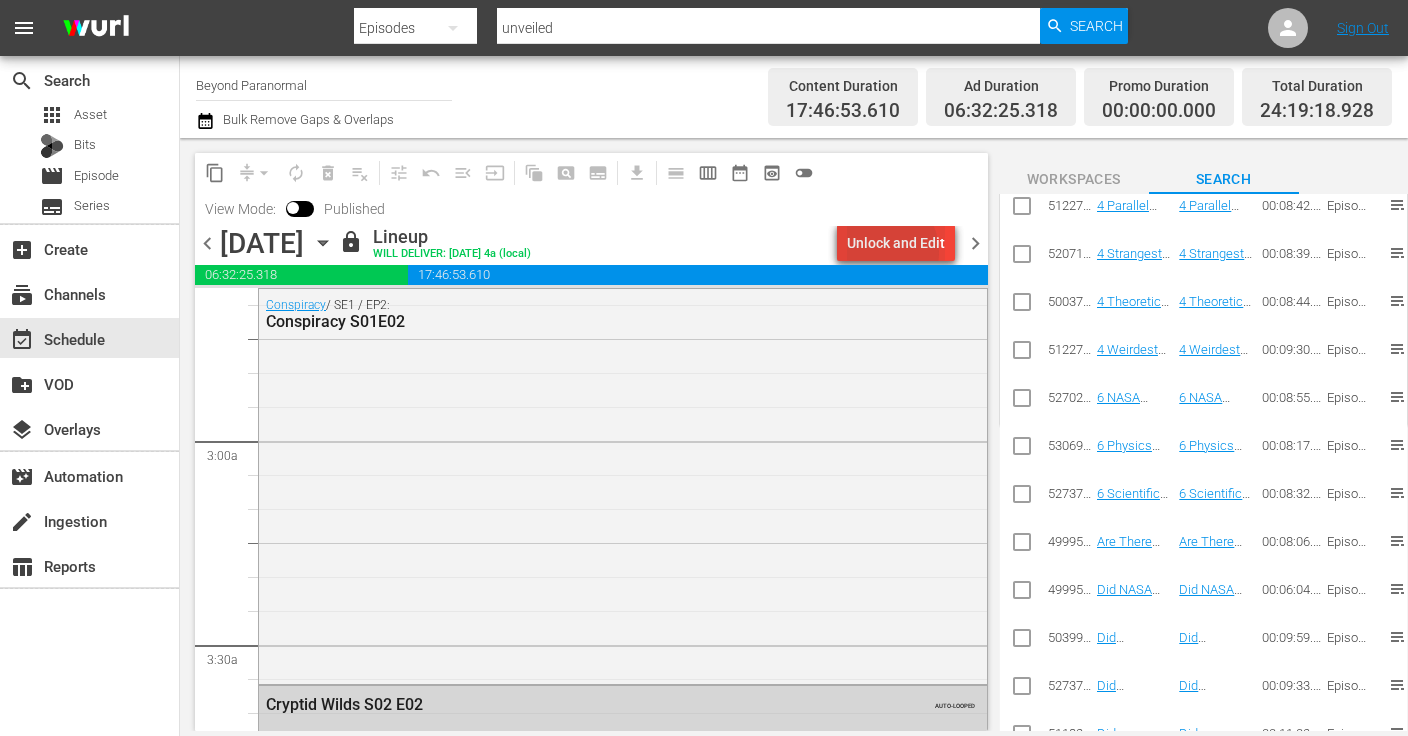 click on "Unlock and Edit" at bounding box center [896, 243] 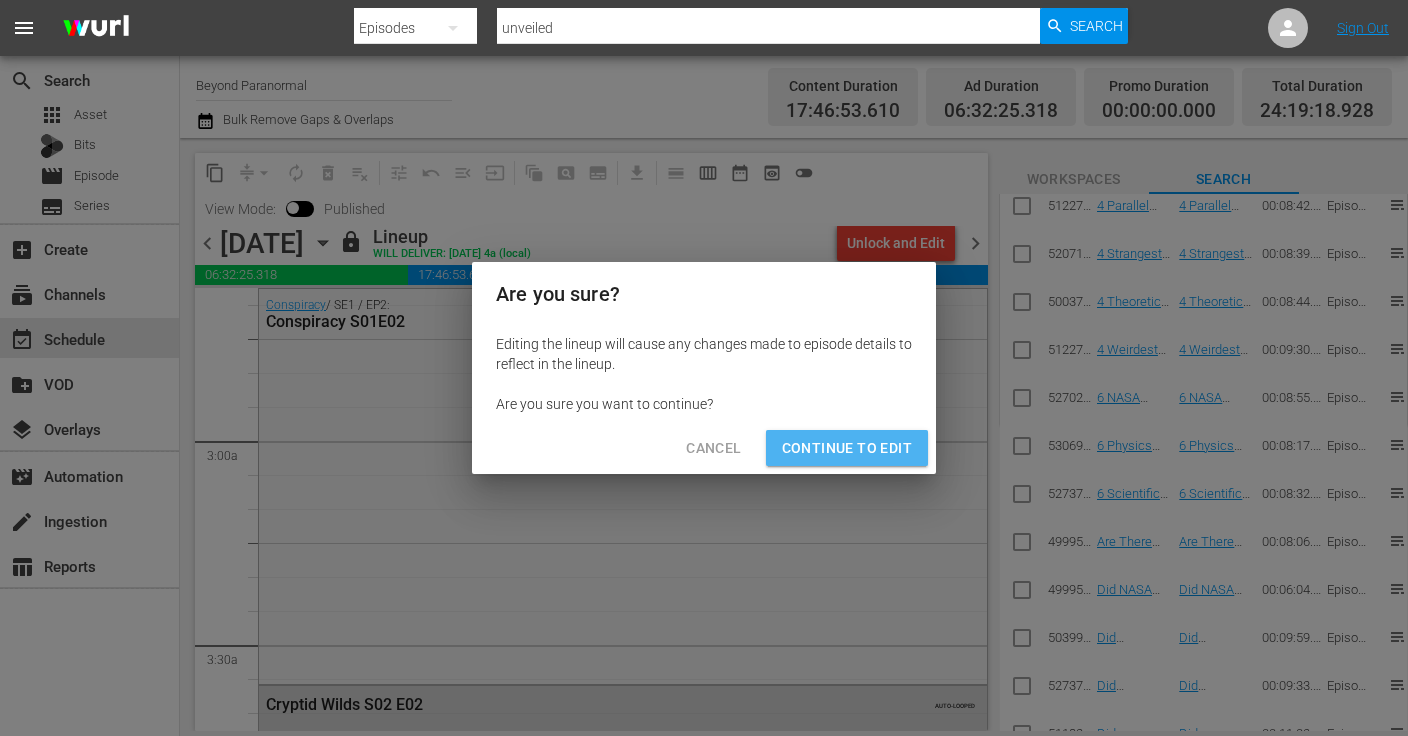 click on "Continue to Edit" at bounding box center (847, 448) 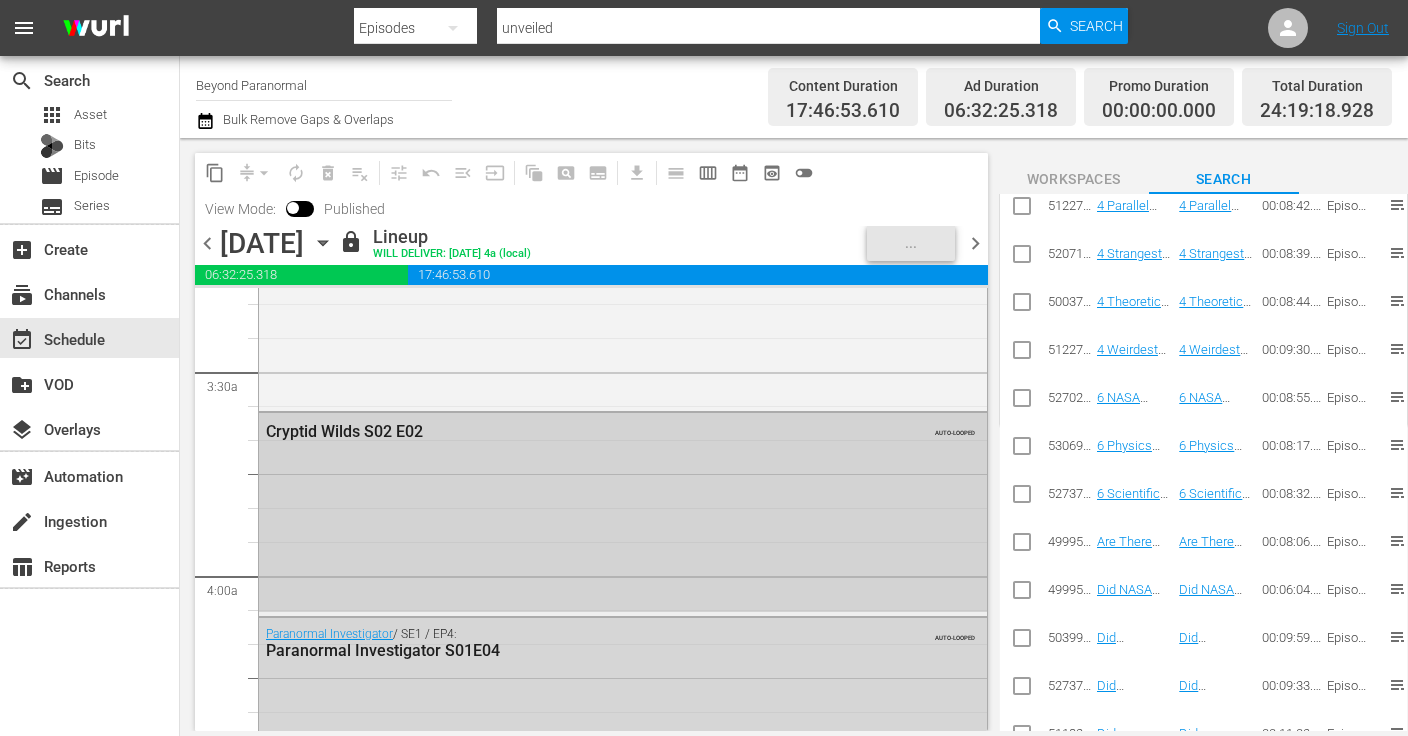 scroll, scrollTop: 1352, scrollLeft: 0, axis: vertical 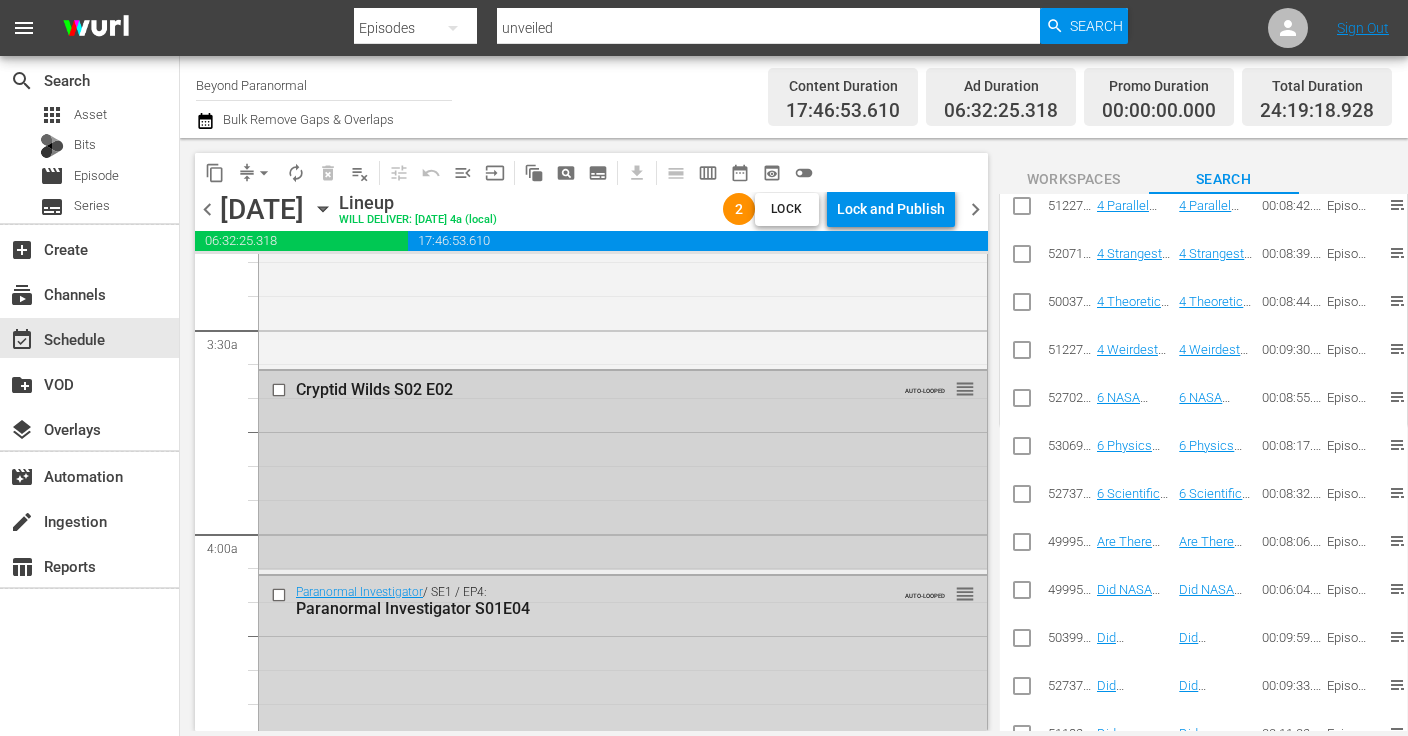 click at bounding box center (281, 390) 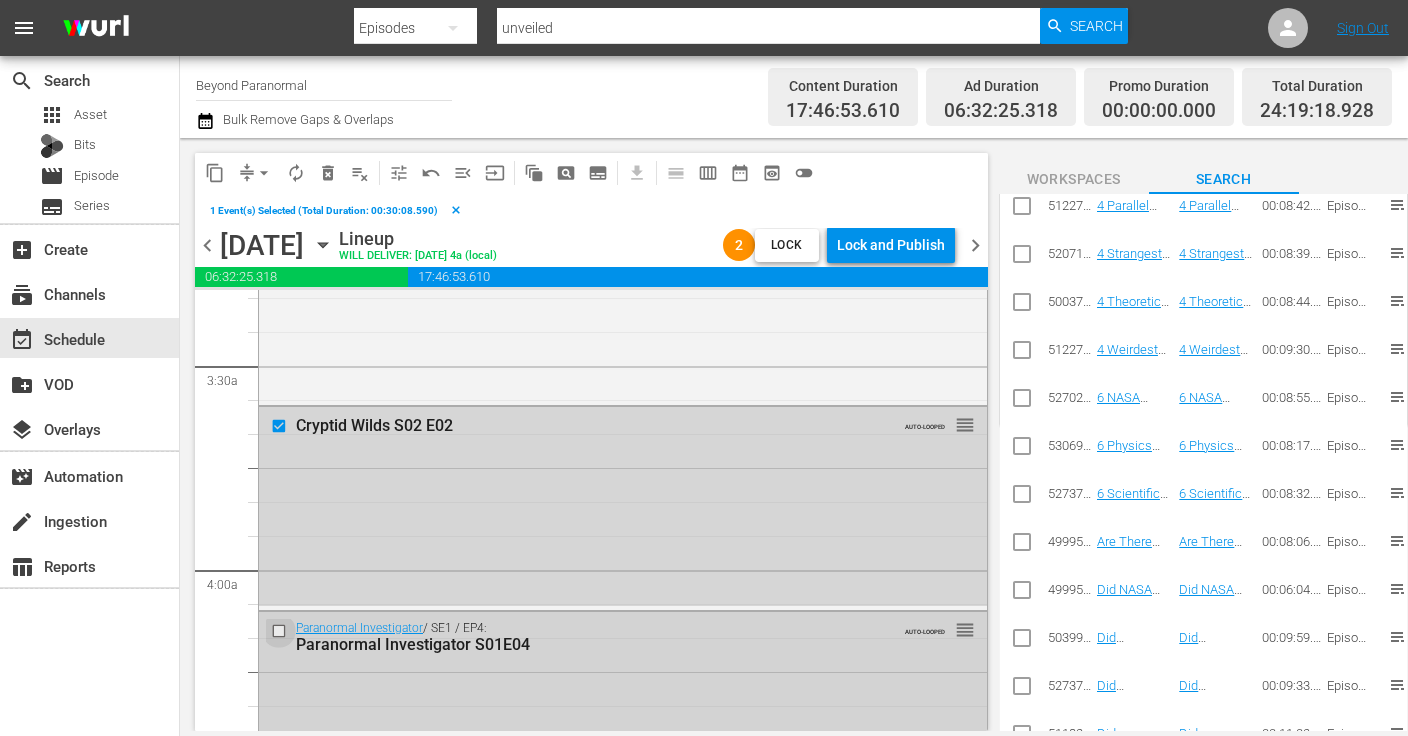 click at bounding box center (281, 630) 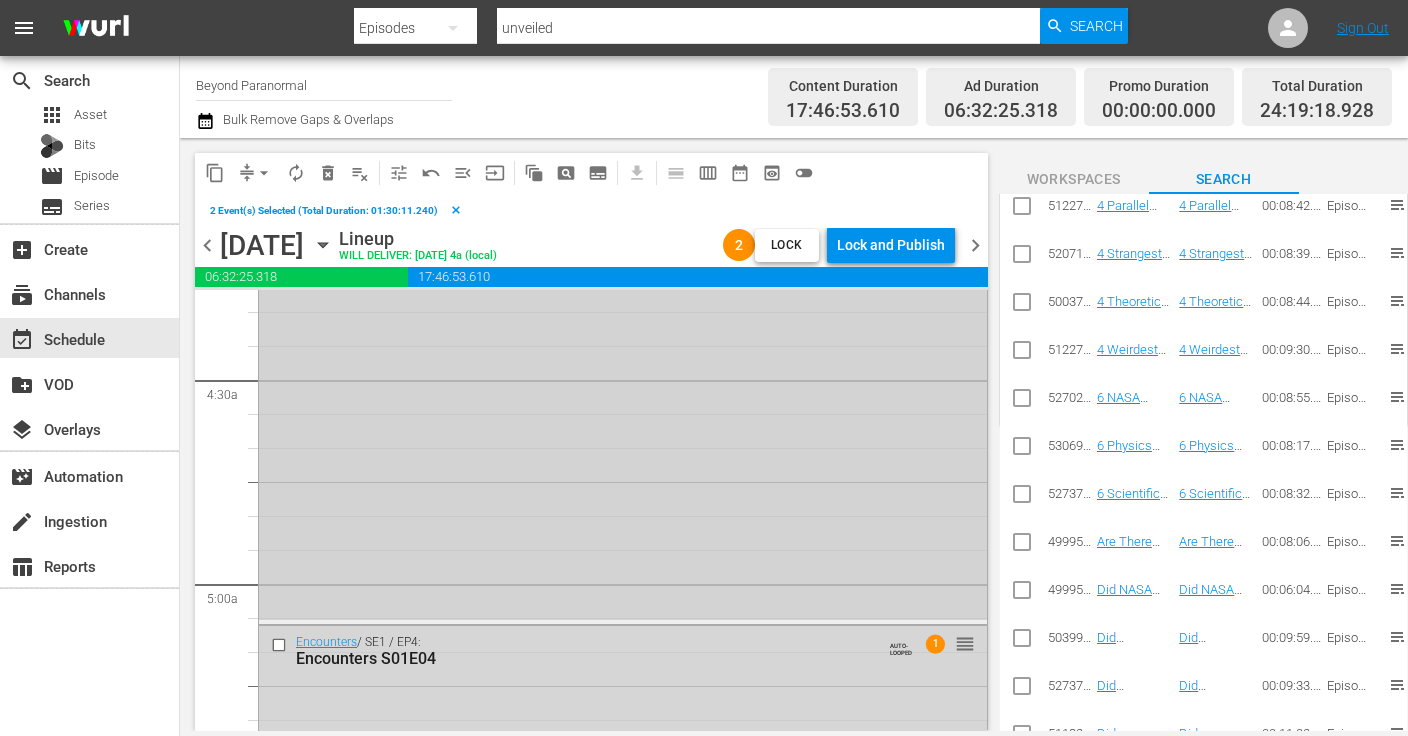 scroll, scrollTop: 1913, scrollLeft: 0, axis: vertical 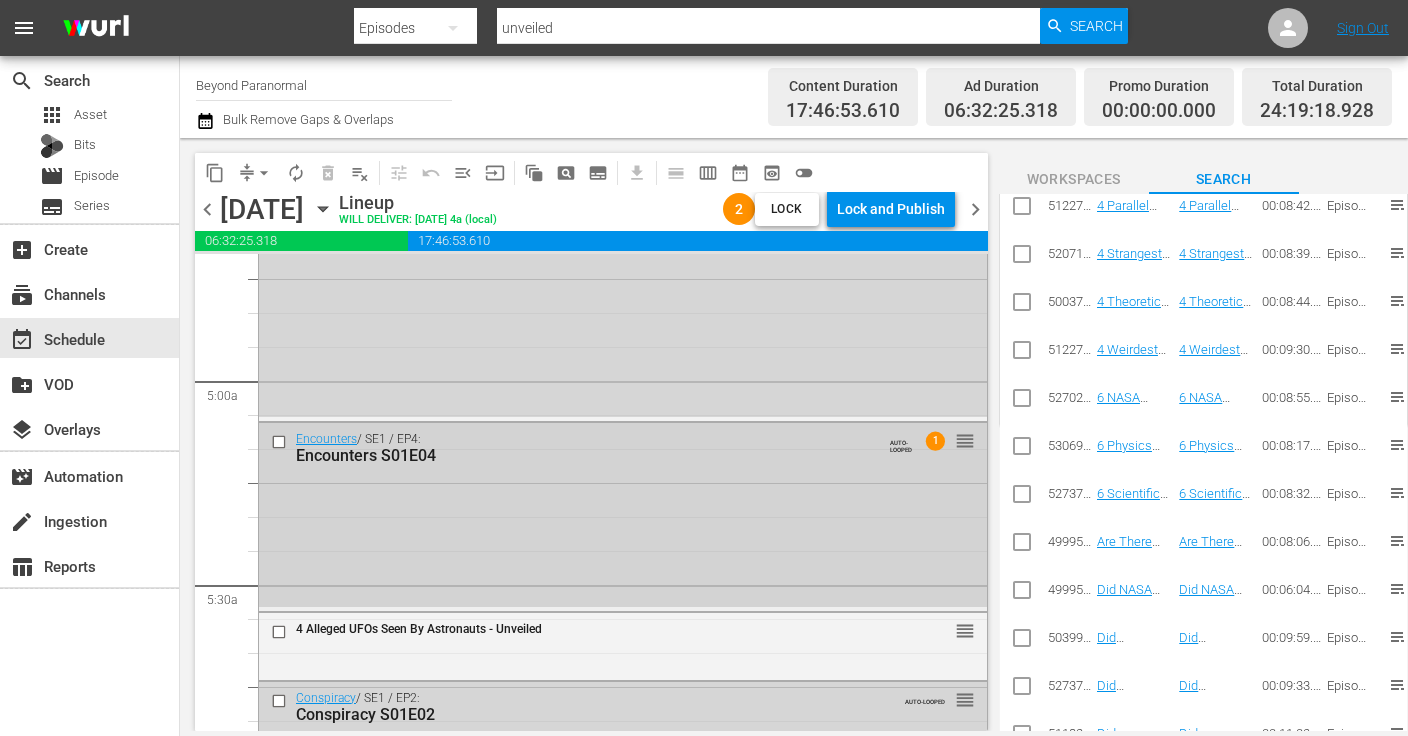 click at bounding box center (281, 442) 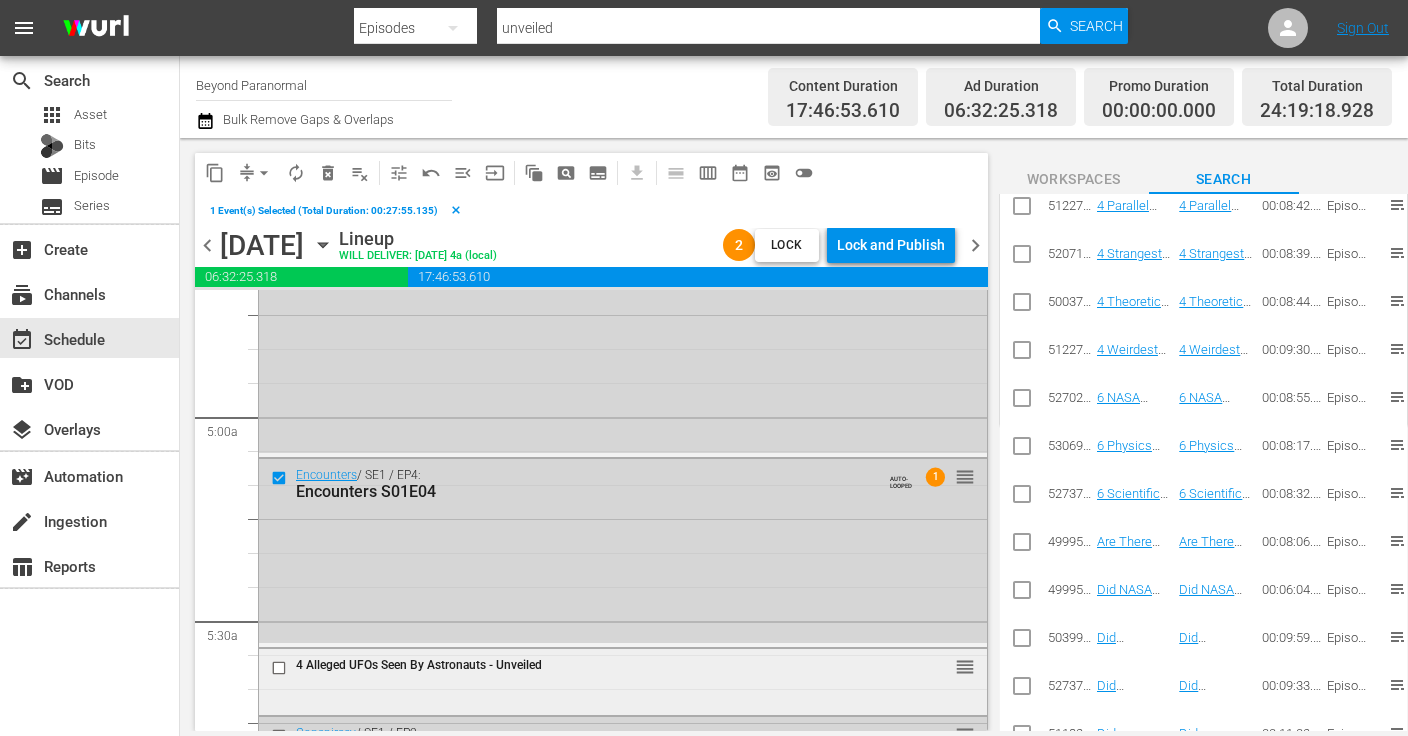 click at bounding box center [281, 668] 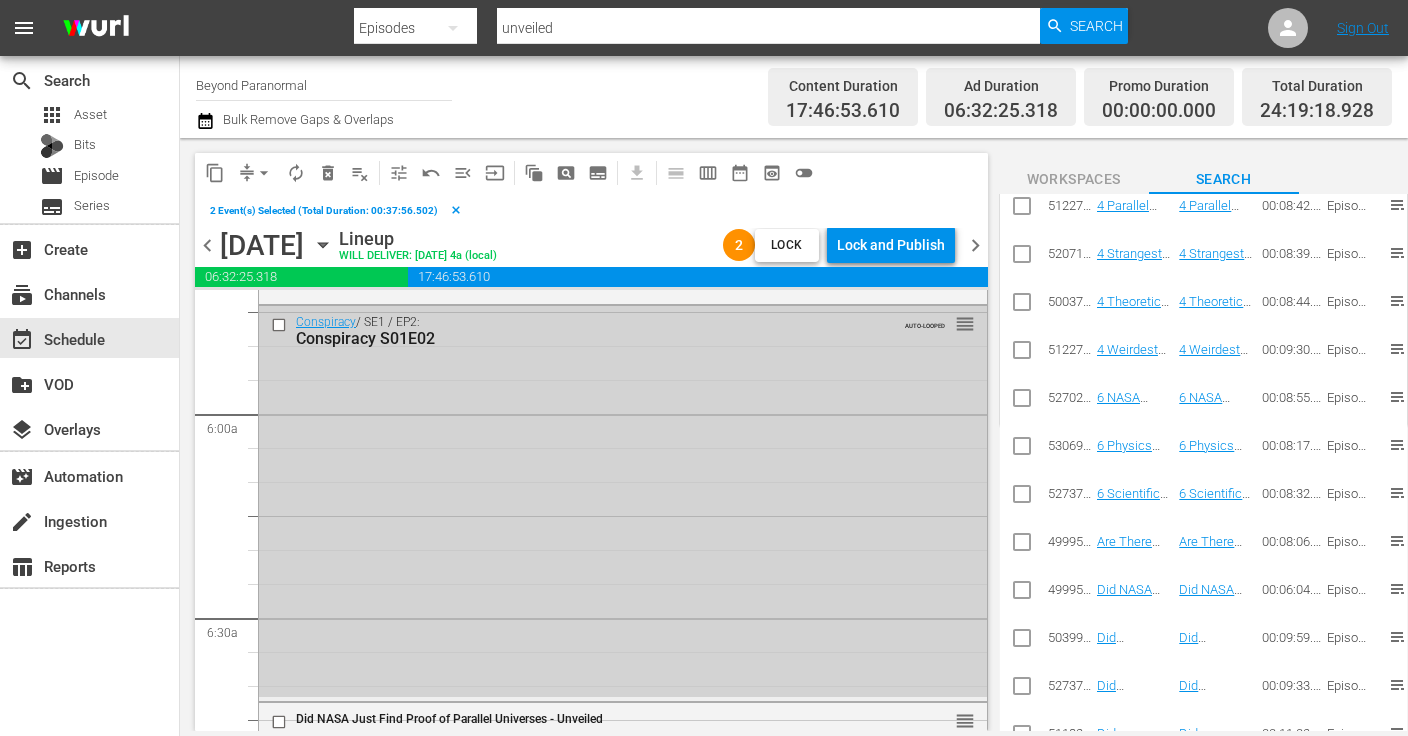 scroll, scrollTop: 2247, scrollLeft: 0, axis: vertical 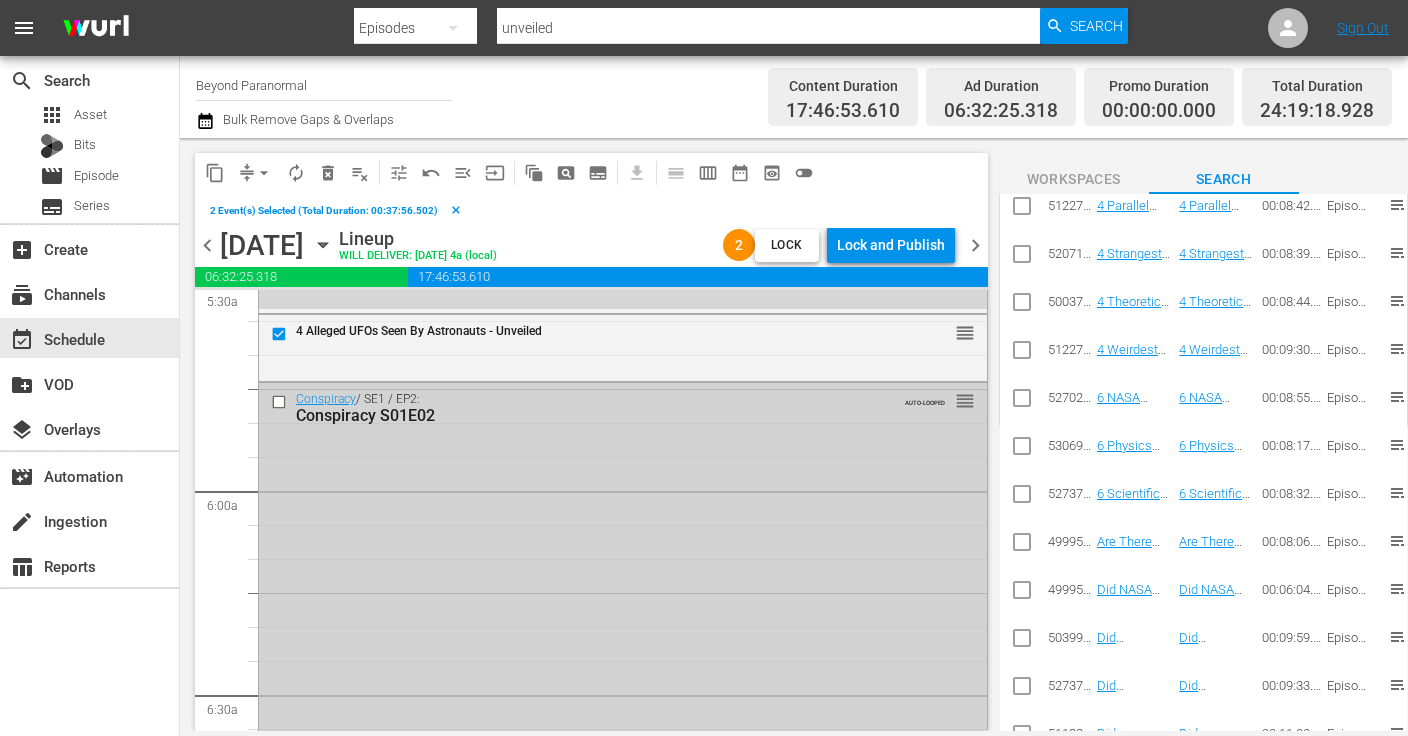 click at bounding box center [281, 402] 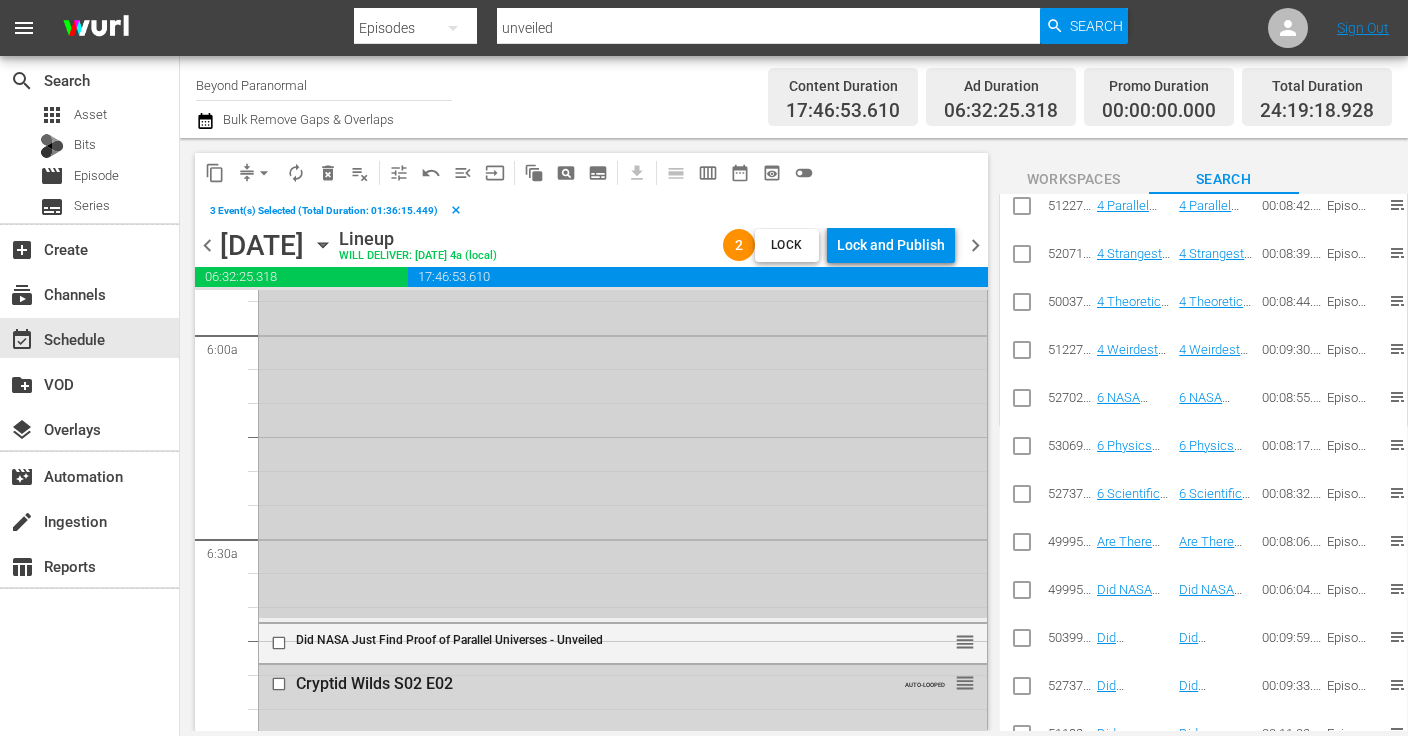 scroll, scrollTop: 2438, scrollLeft: 0, axis: vertical 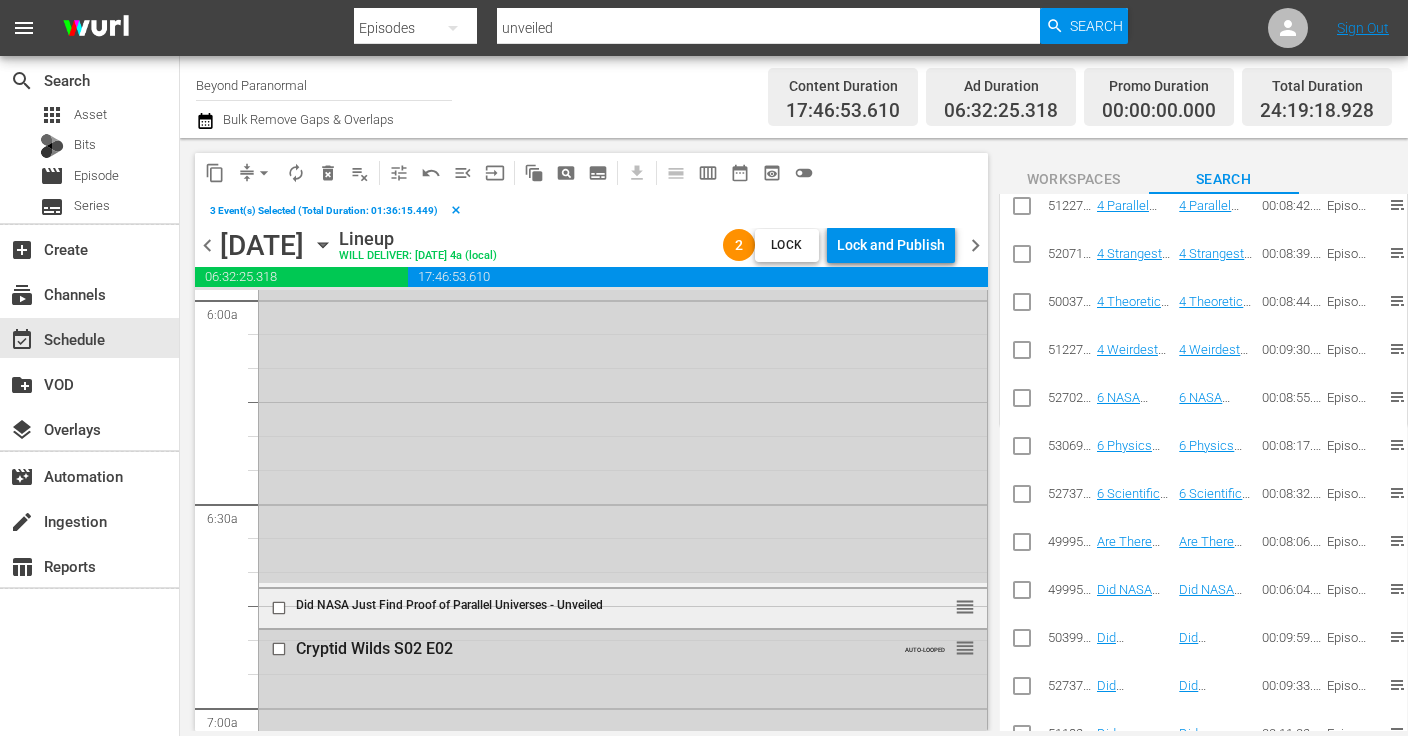 click at bounding box center [281, 608] 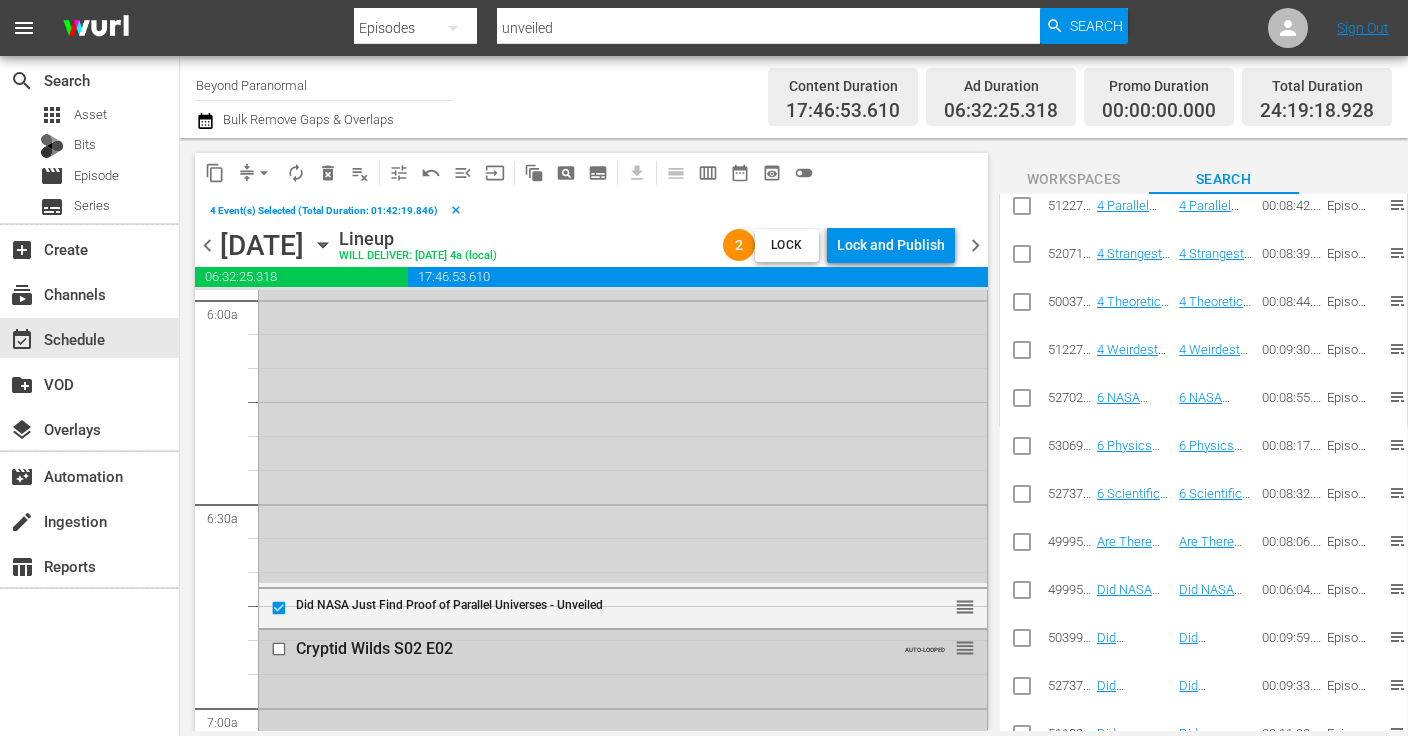 click at bounding box center (281, 649) 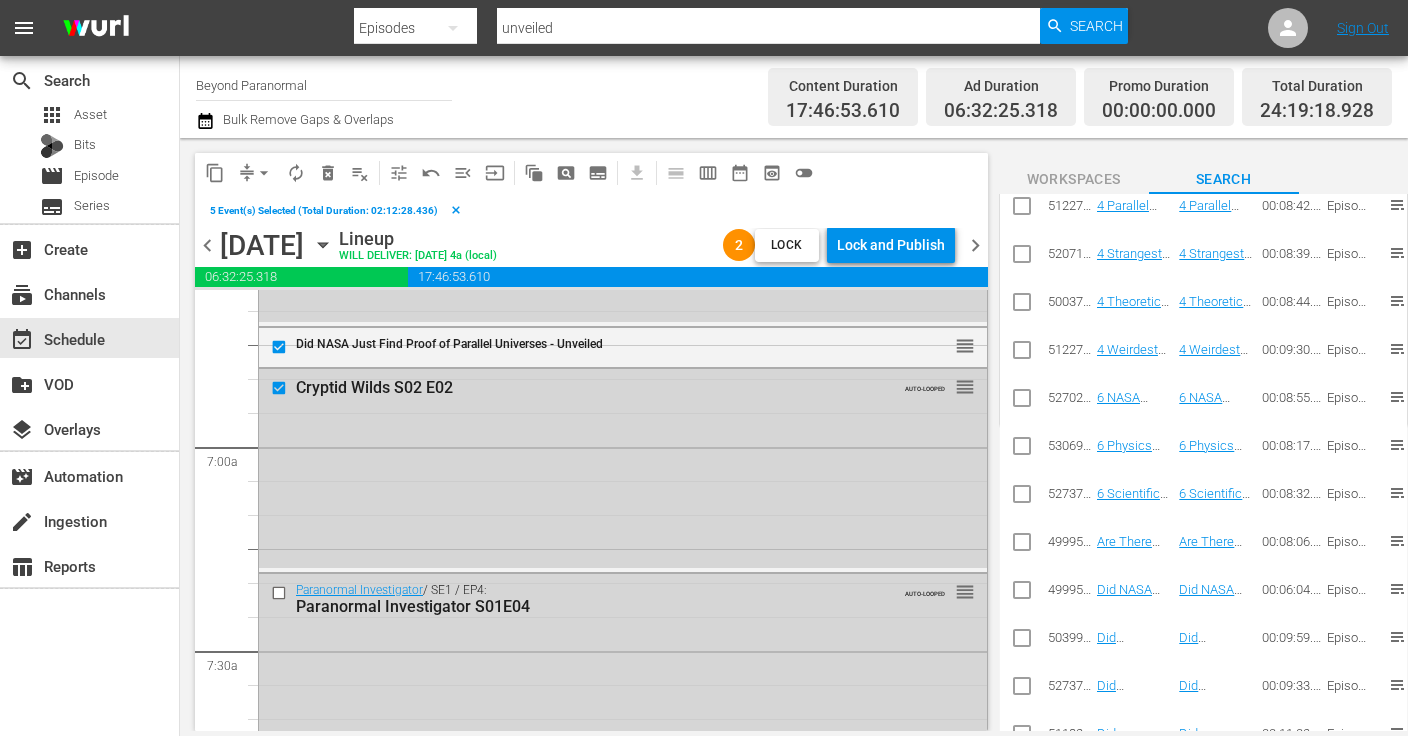 scroll, scrollTop: 2847, scrollLeft: 0, axis: vertical 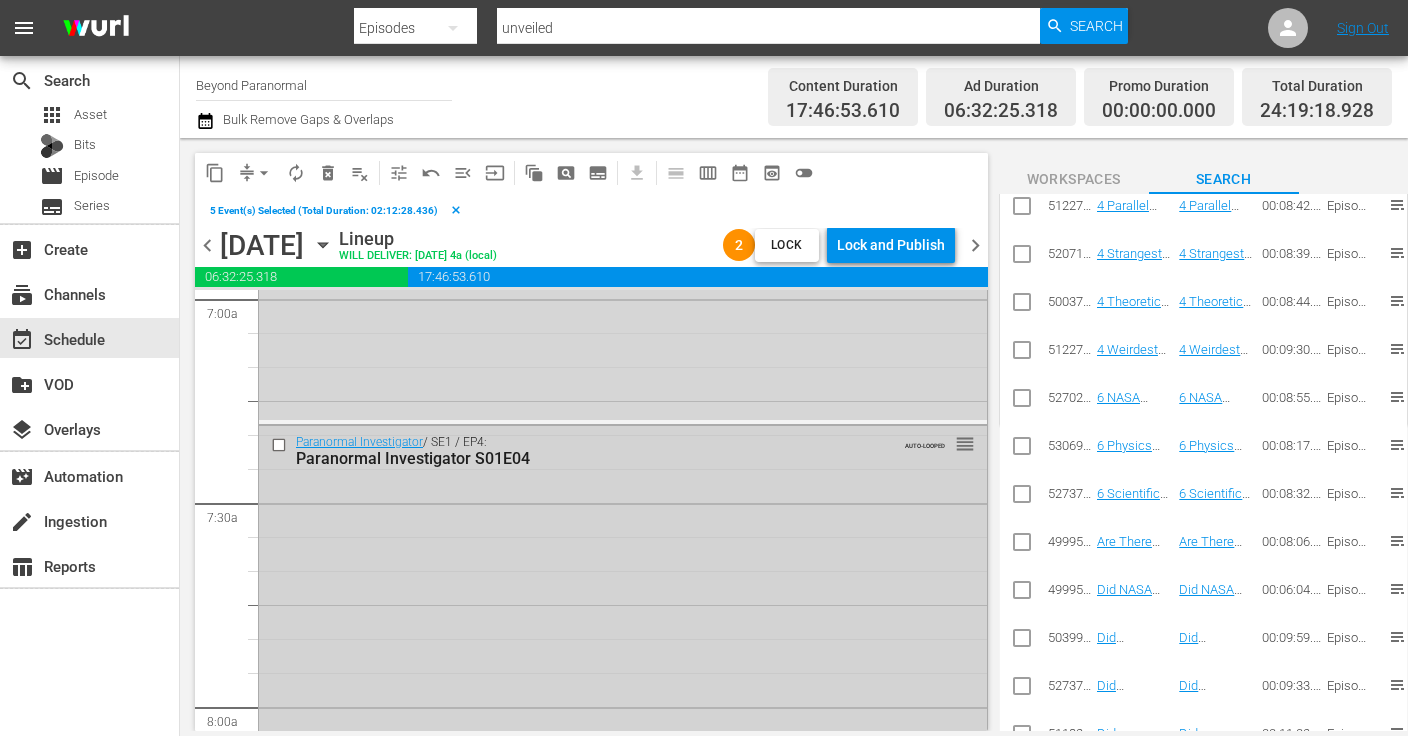 click at bounding box center (281, 444) 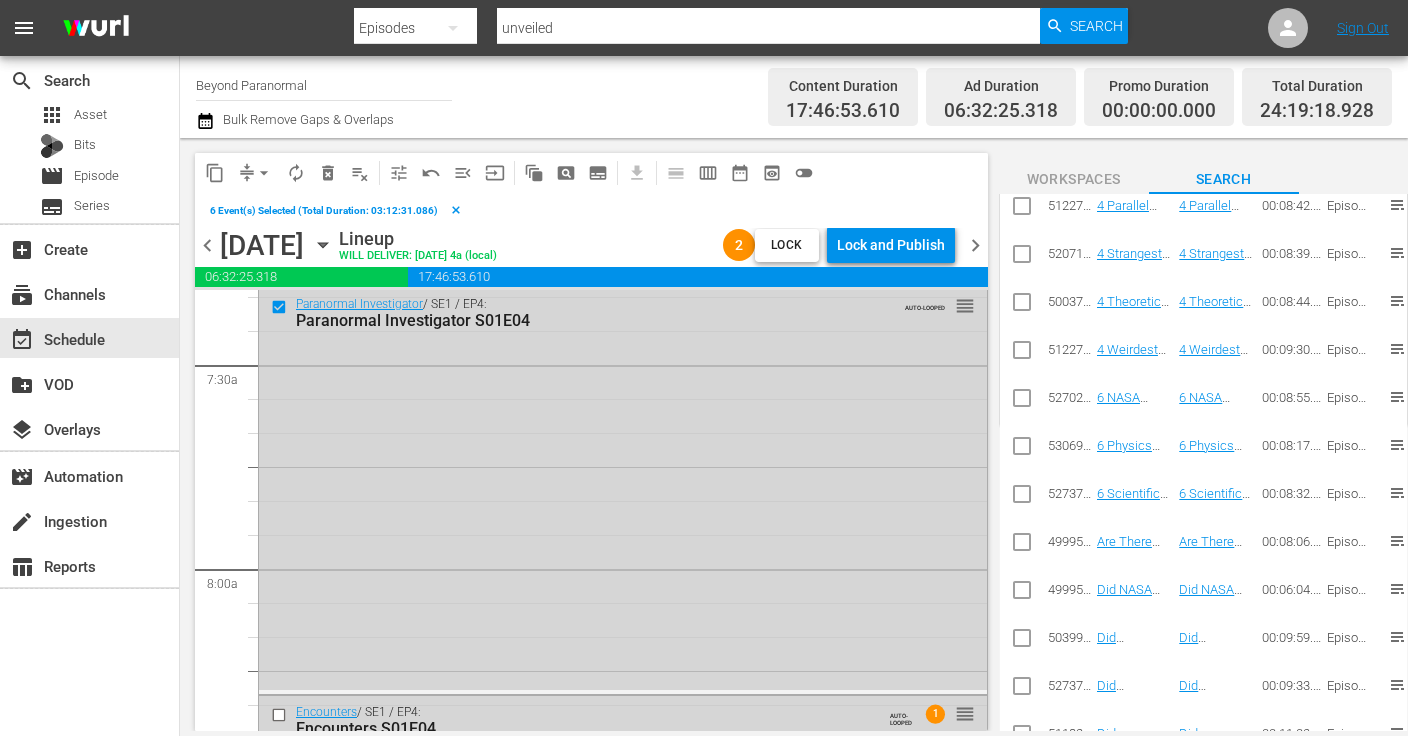 scroll, scrollTop: 3009, scrollLeft: 0, axis: vertical 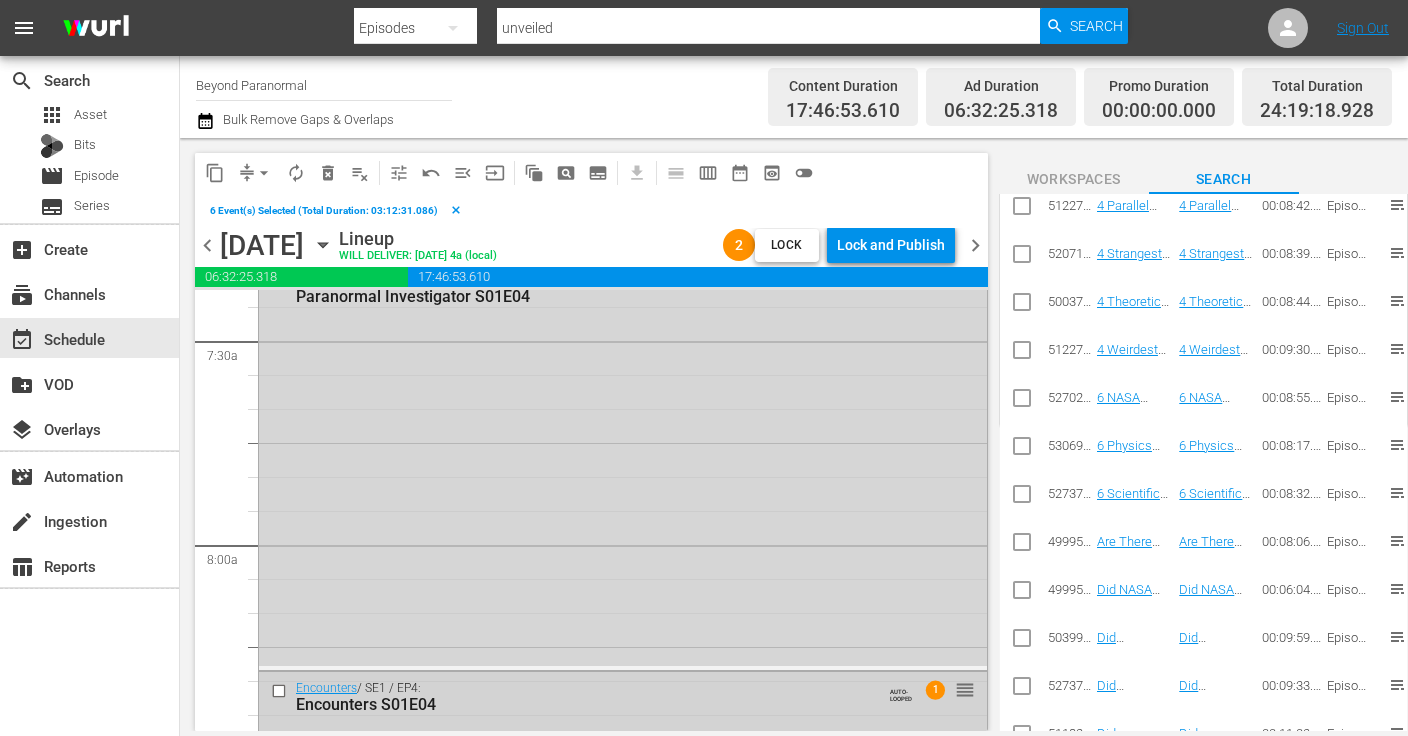 click at bounding box center [281, 691] 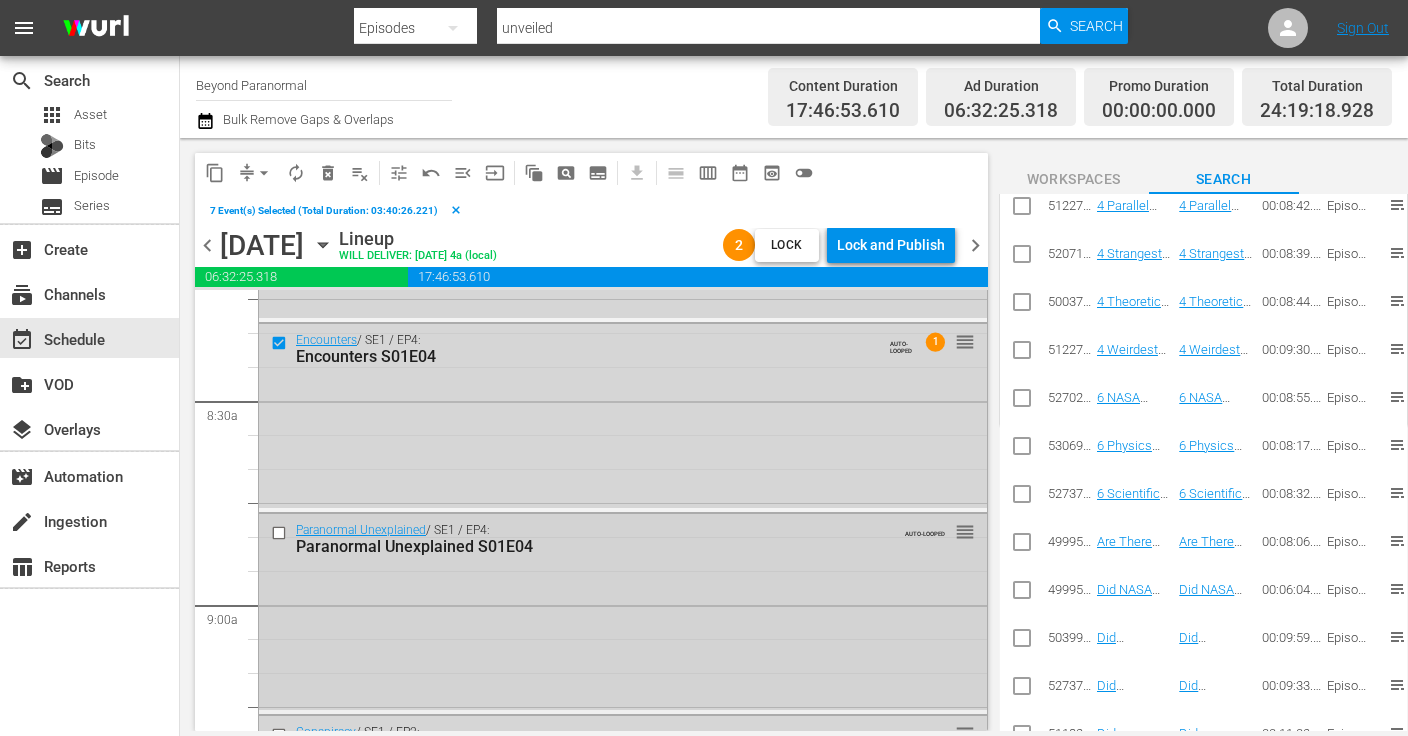 scroll, scrollTop: 3375, scrollLeft: 0, axis: vertical 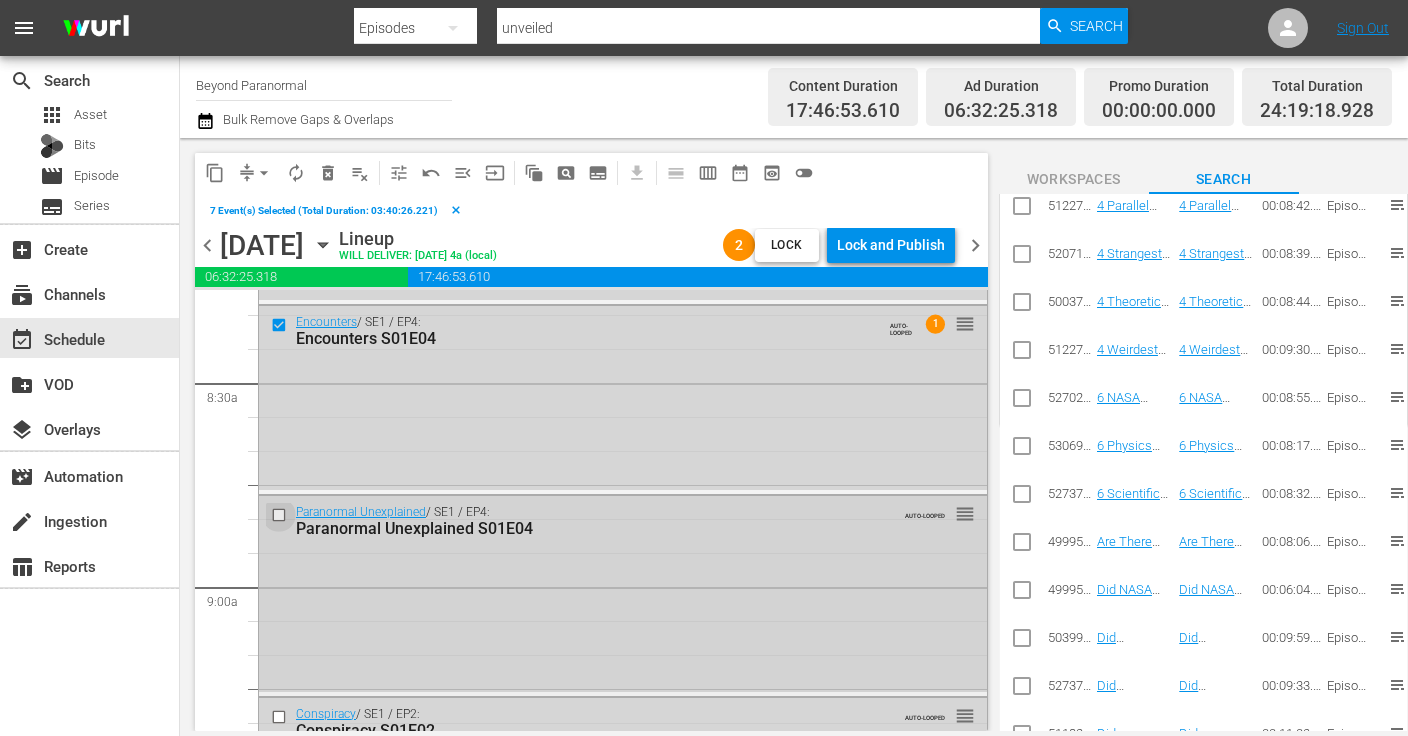 click at bounding box center [281, 515] 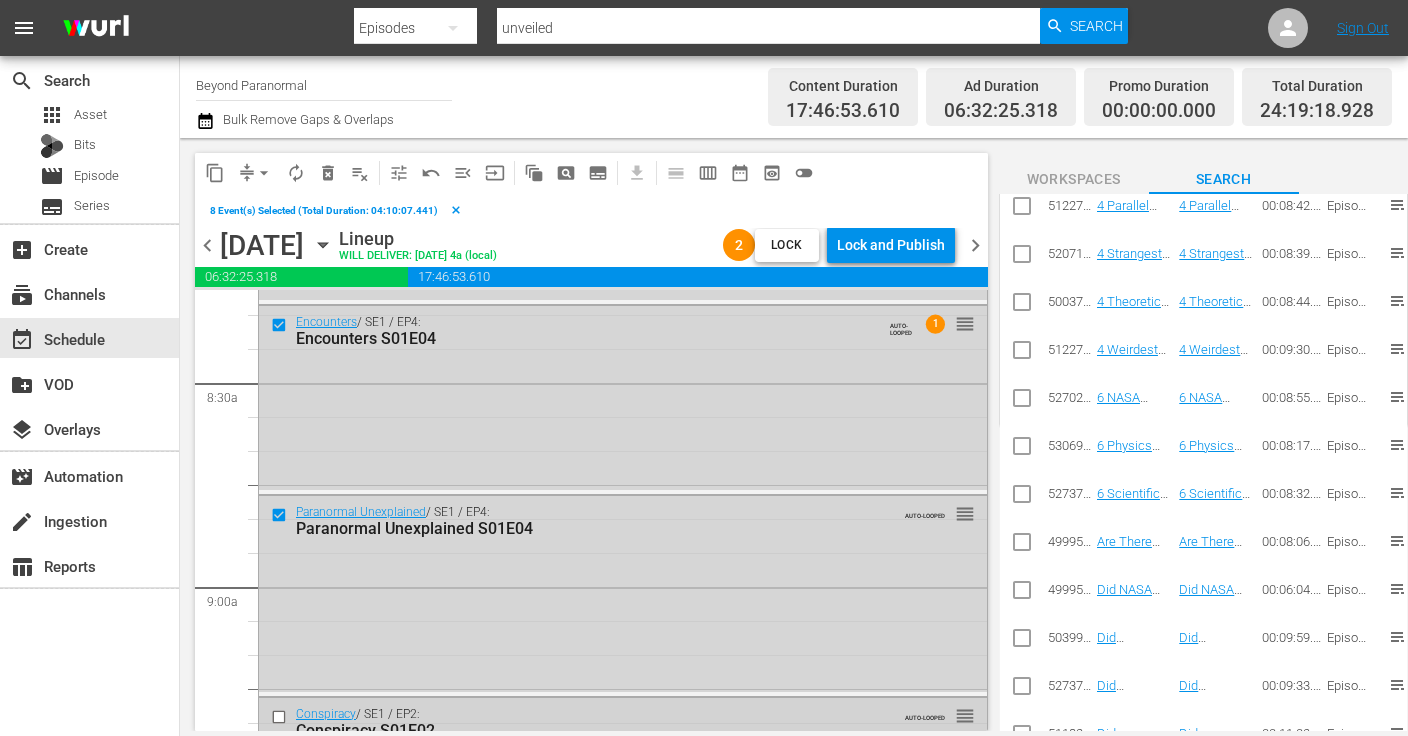 click at bounding box center [281, 716] 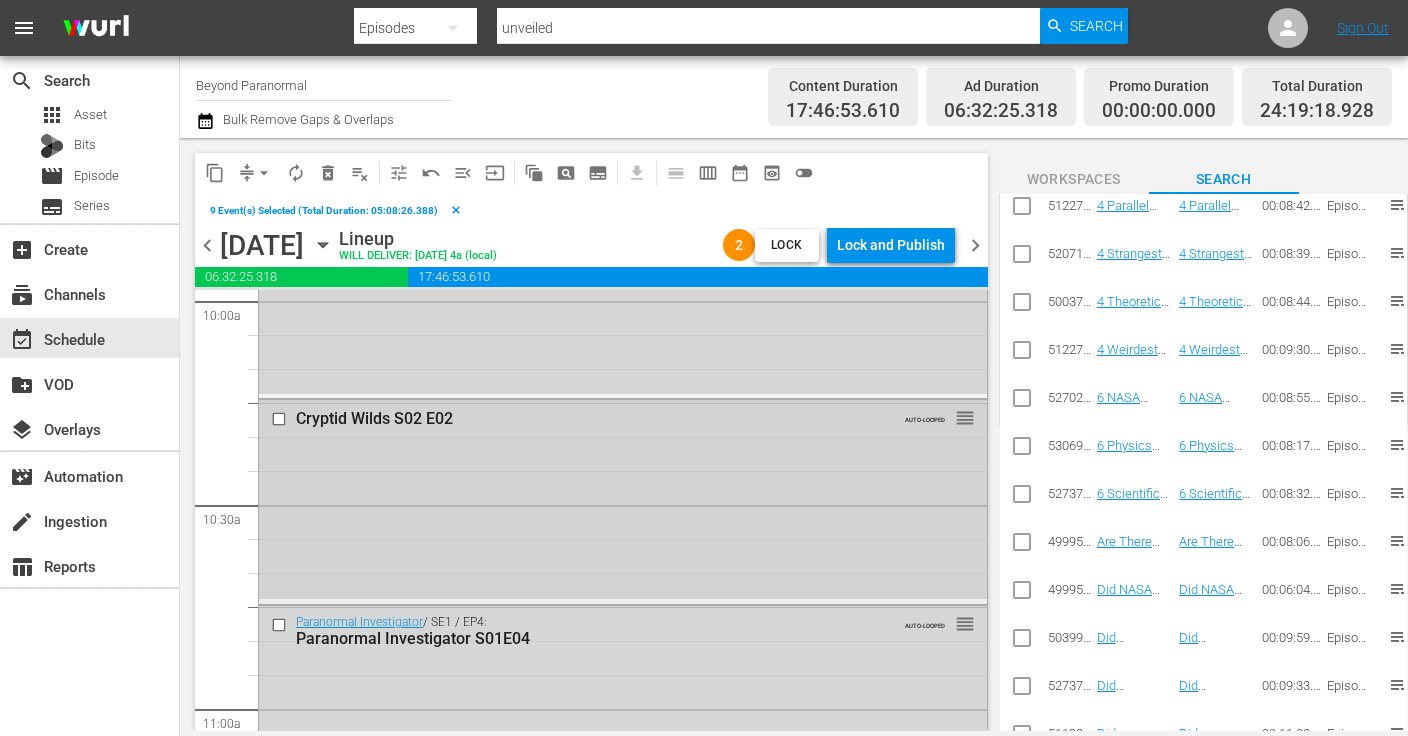 scroll, scrollTop: 4070, scrollLeft: 0, axis: vertical 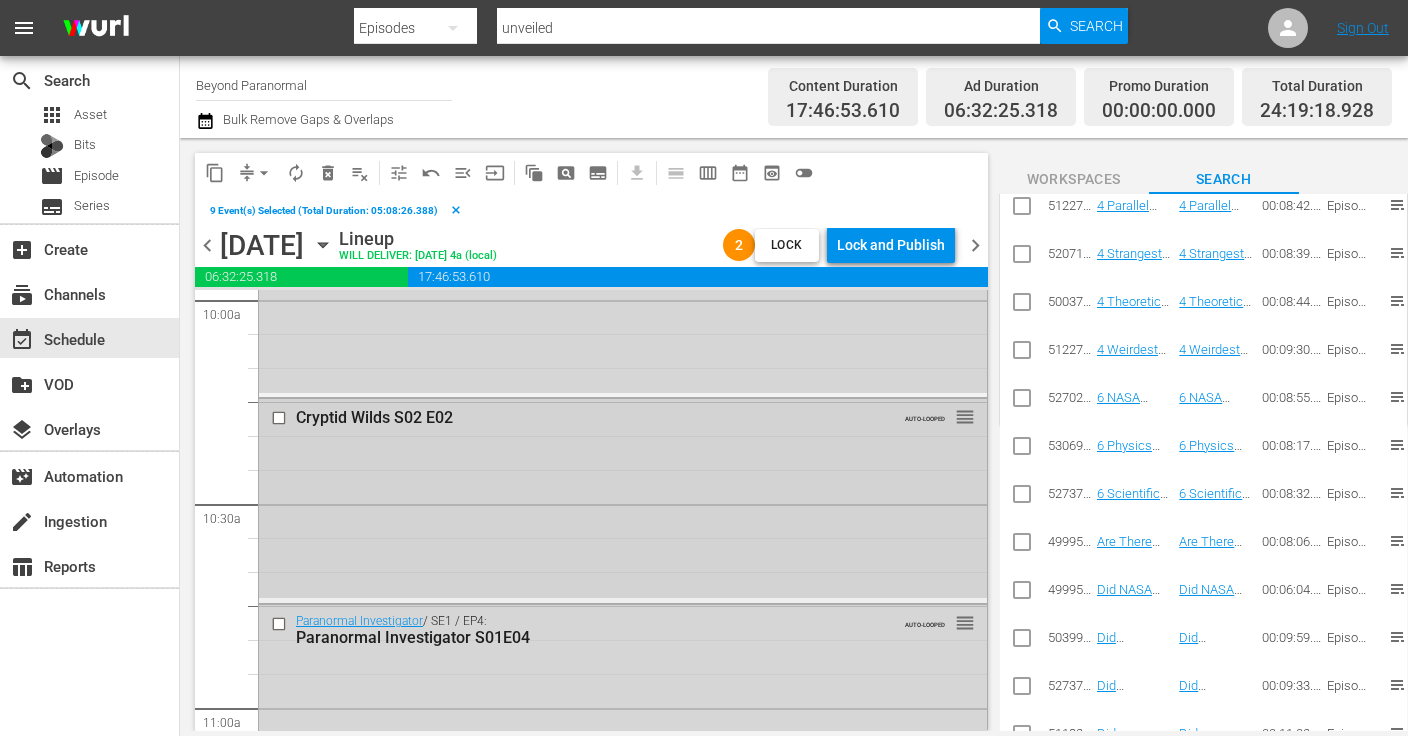 click at bounding box center (281, 418) 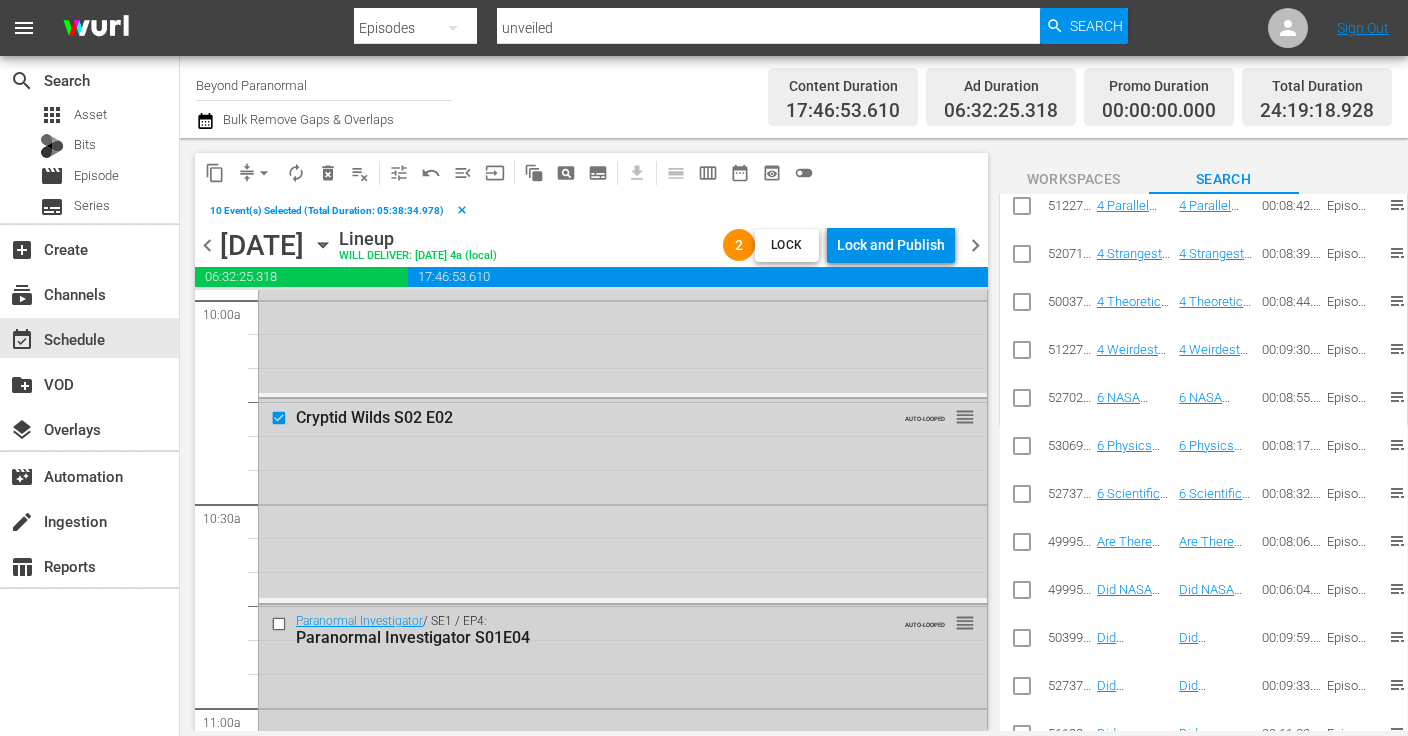 click at bounding box center [281, 624] 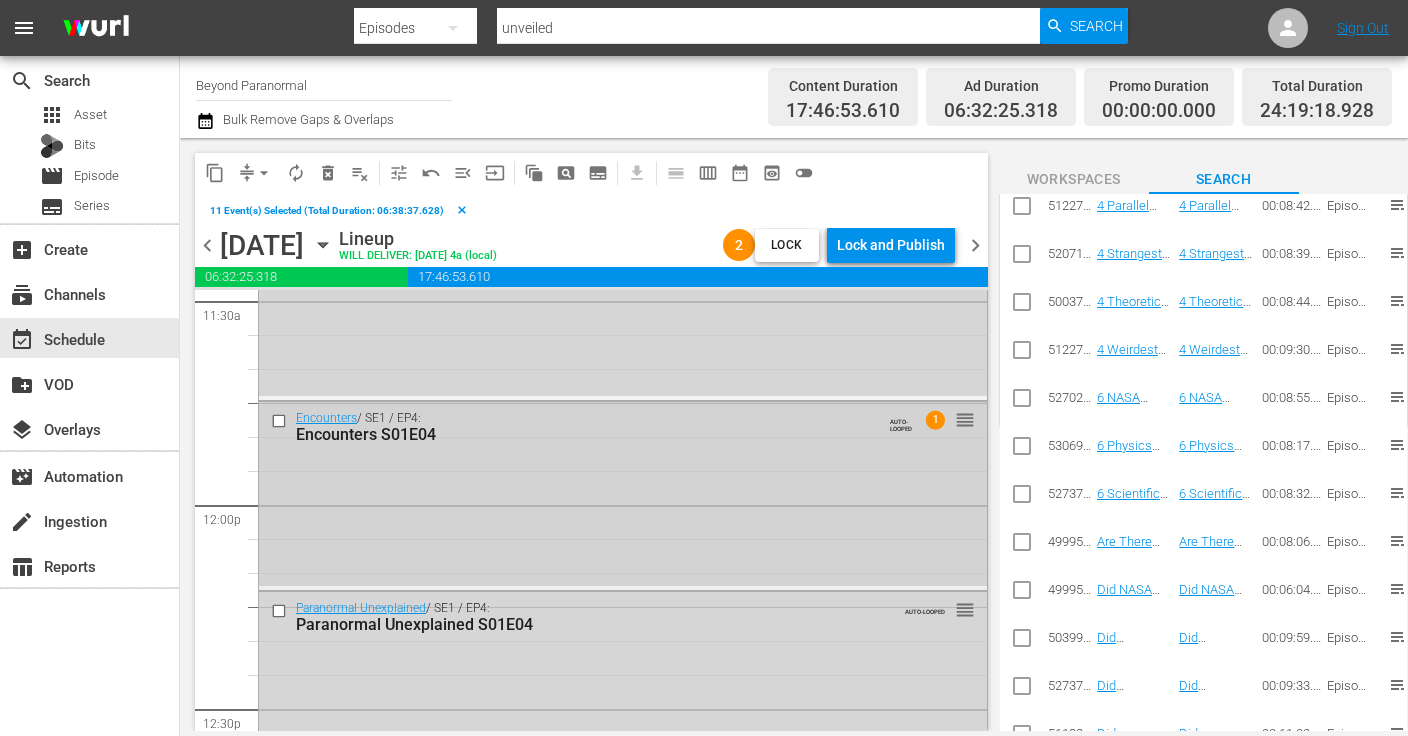 scroll, scrollTop: 4696, scrollLeft: 0, axis: vertical 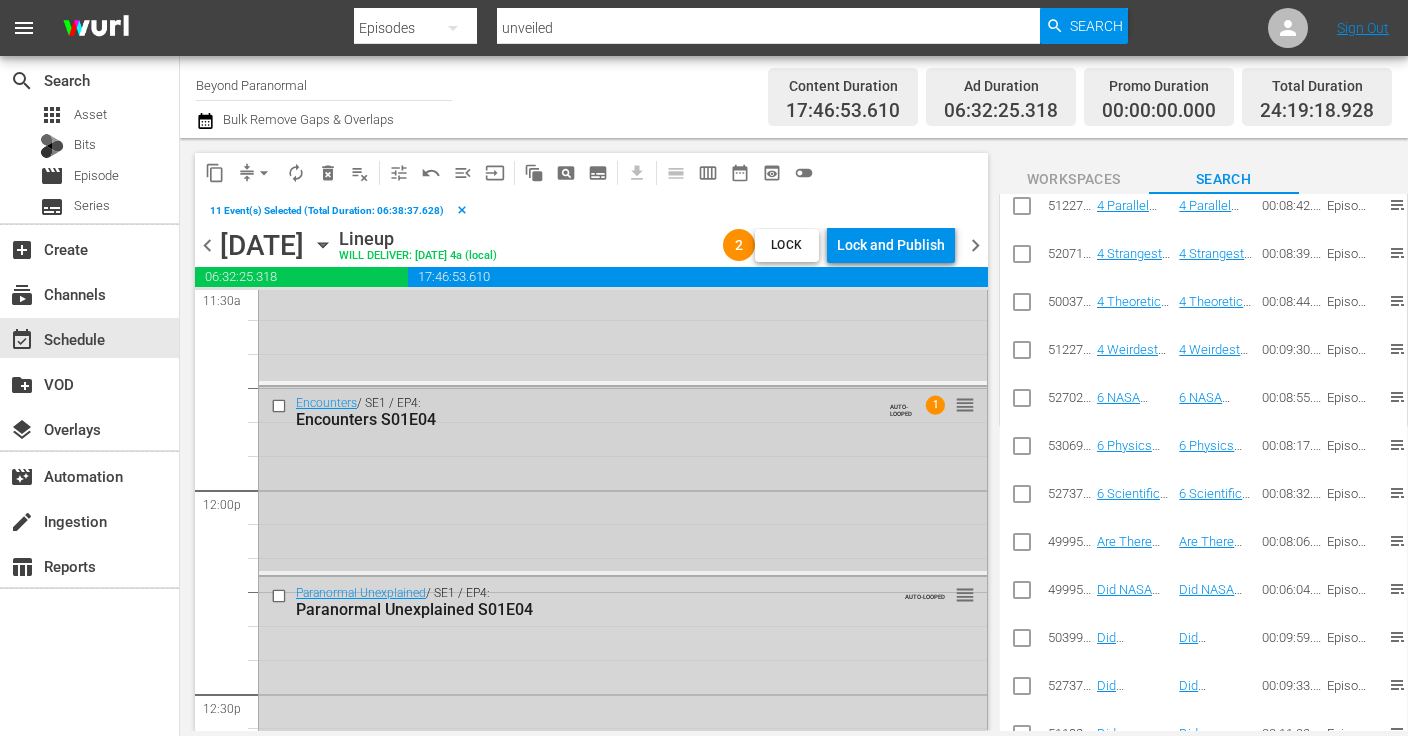 click at bounding box center [281, 406] 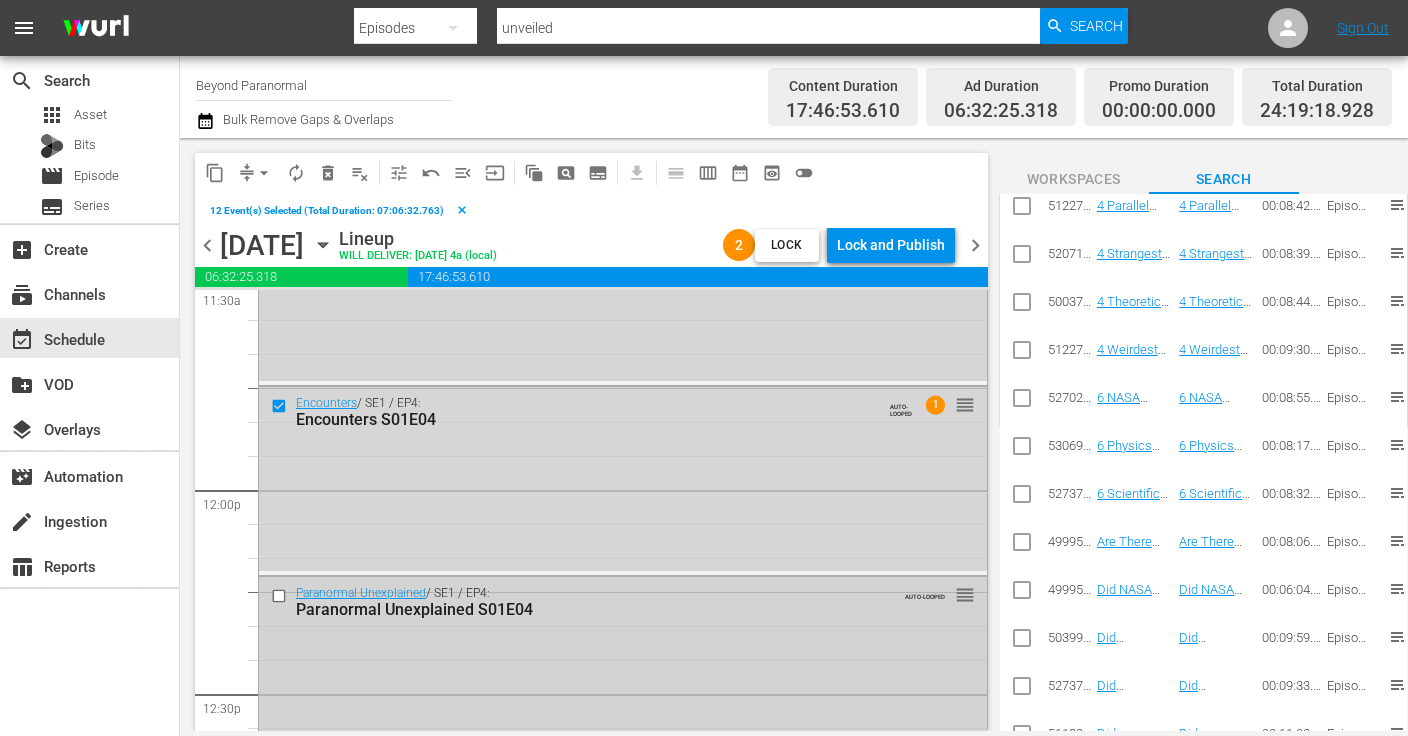click at bounding box center [281, 596] 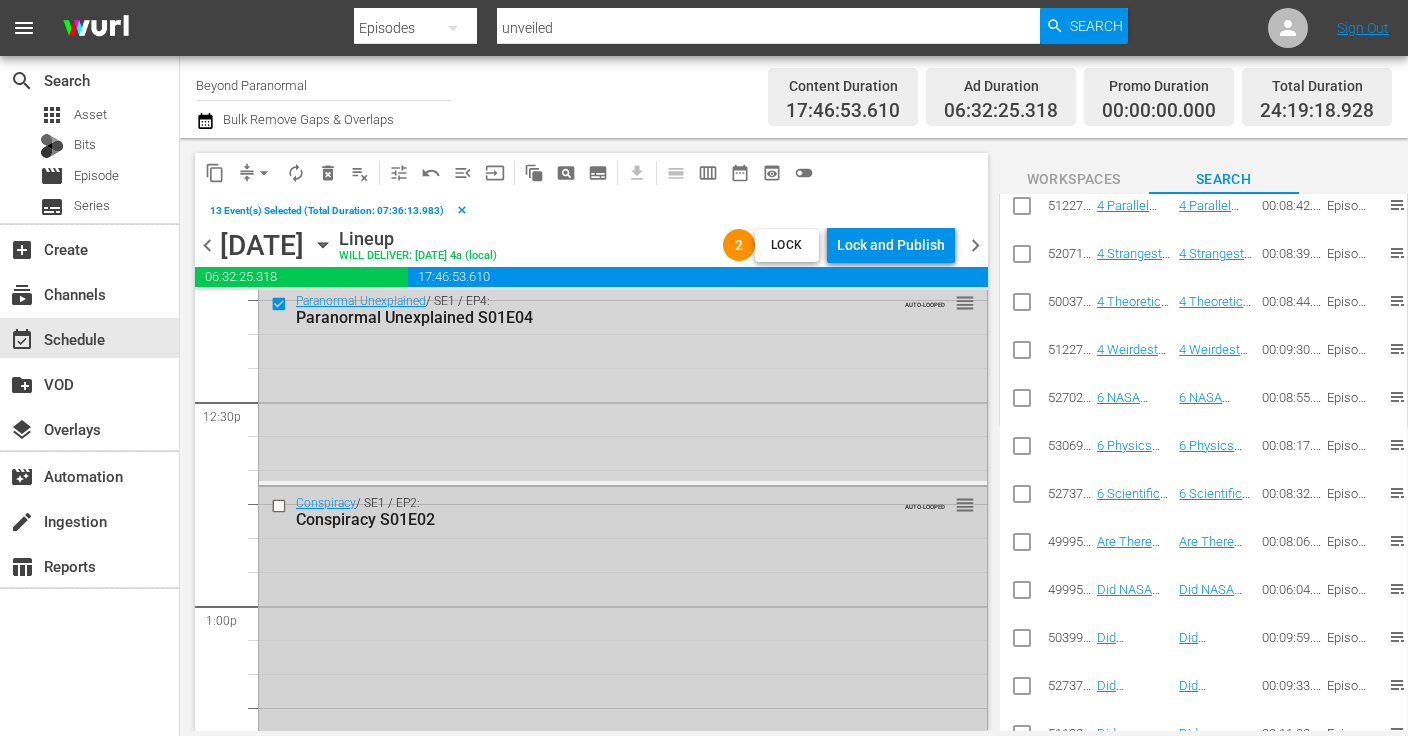 scroll, scrollTop: 4986, scrollLeft: 0, axis: vertical 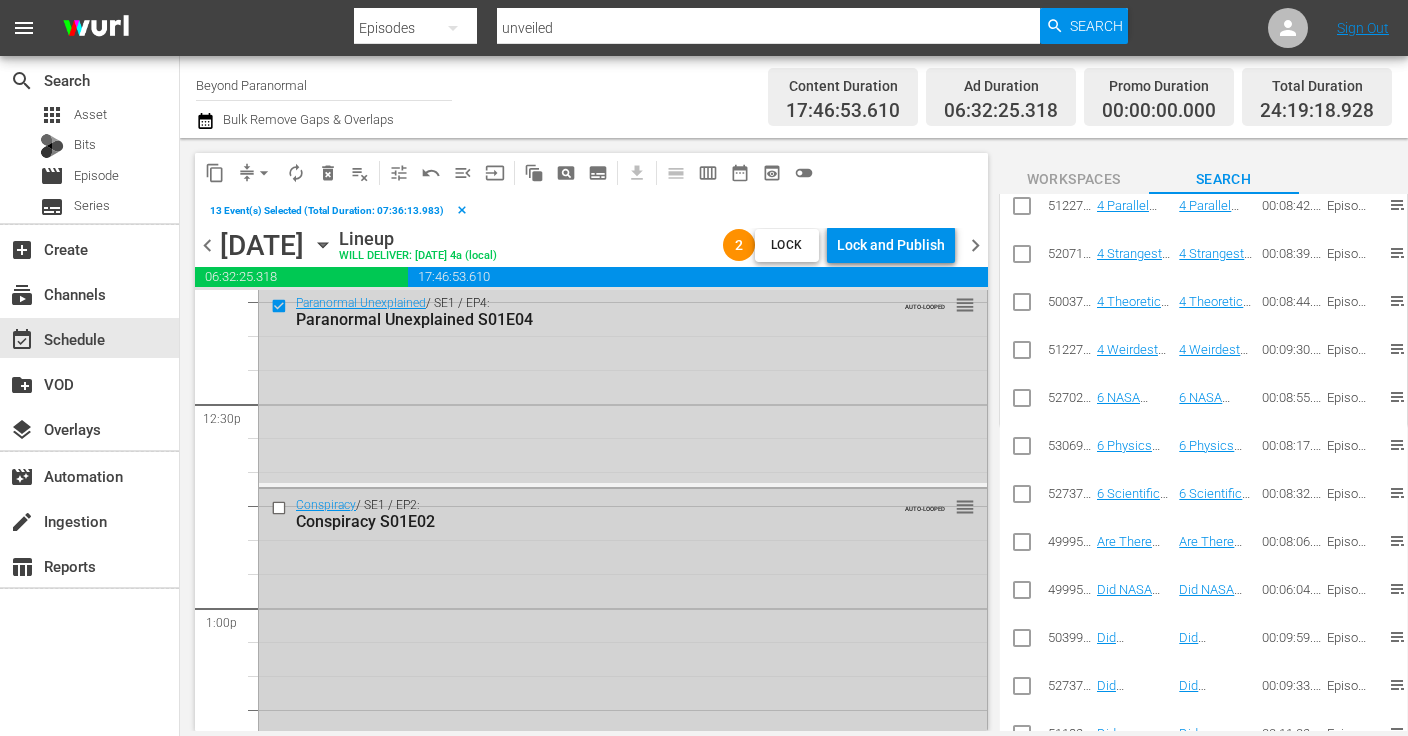 click at bounding box center (281, 508) 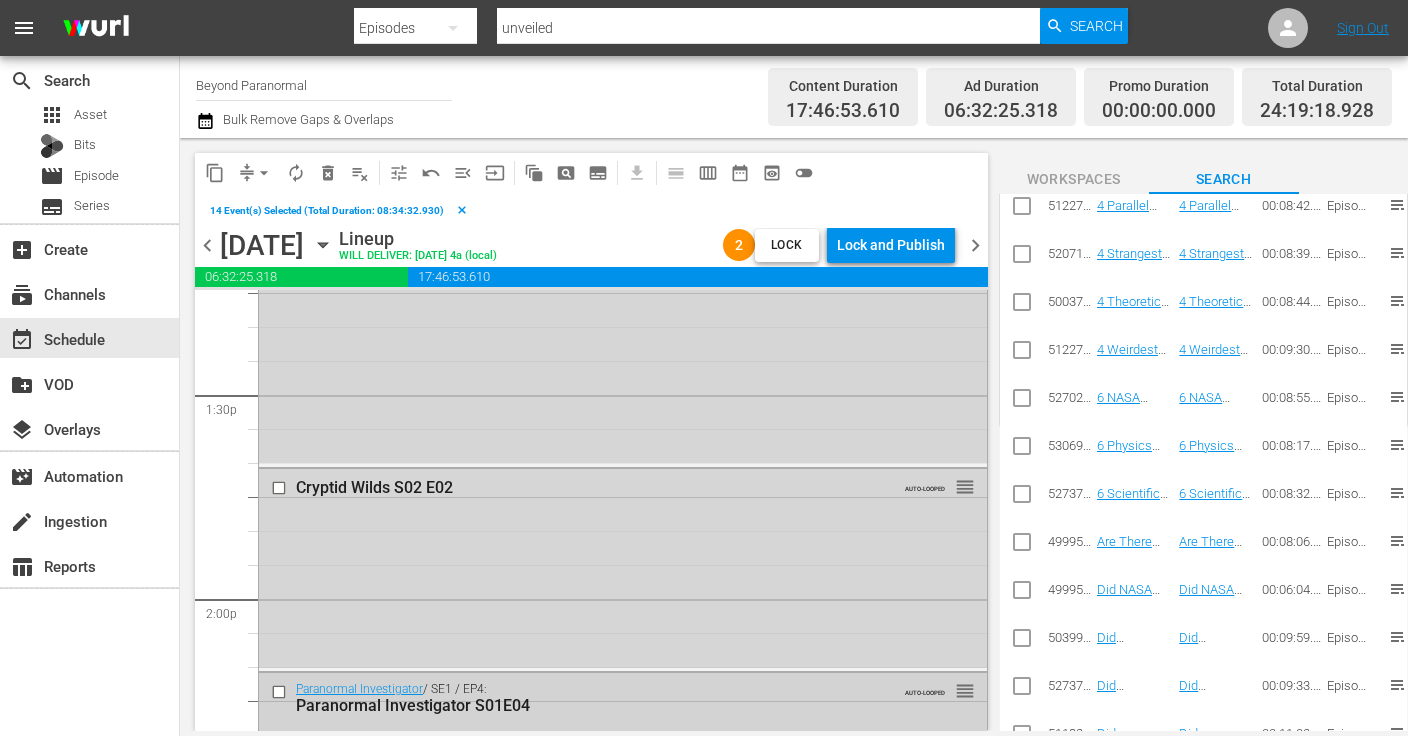 scroll, scrollTop: 5405, scrollLeft: 0, axis: vertical 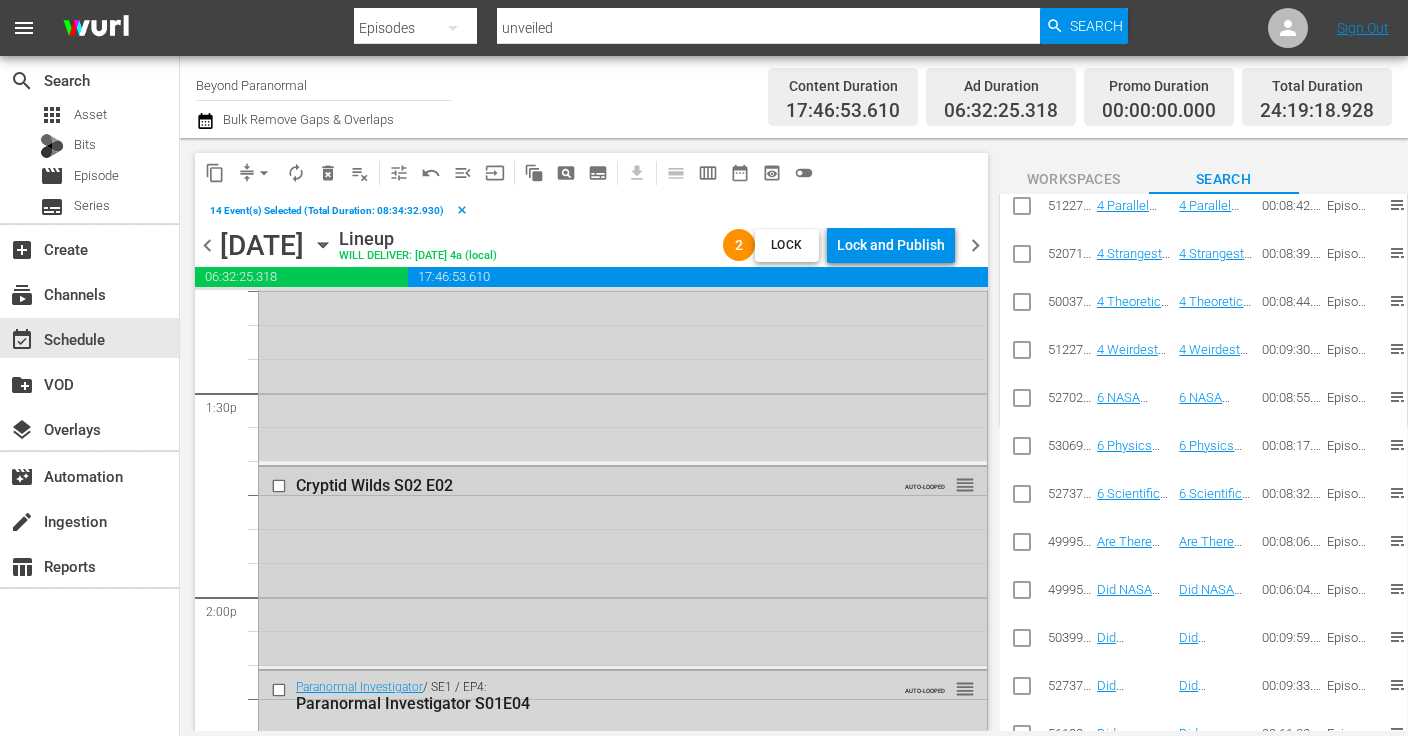 click at bounding box center [281, 485] 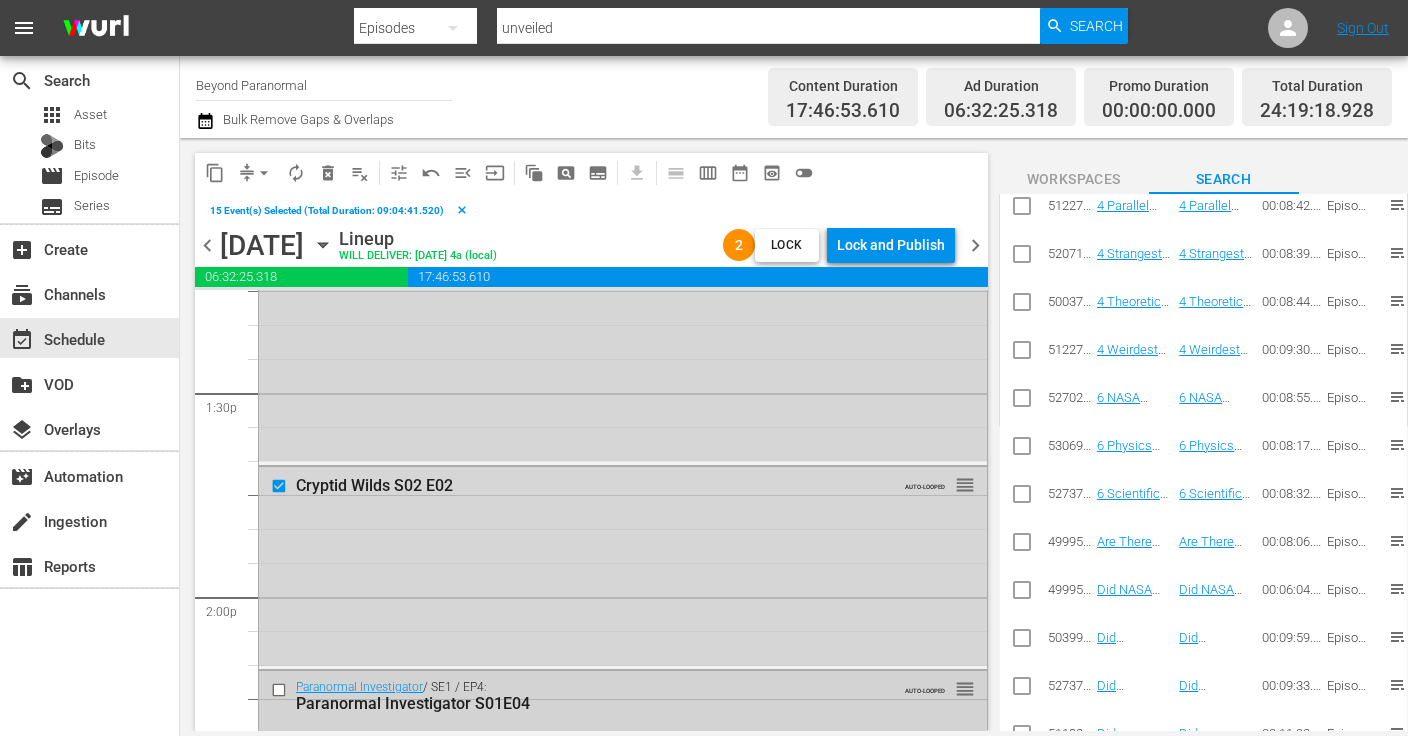 click at bounding box center (281, 690) 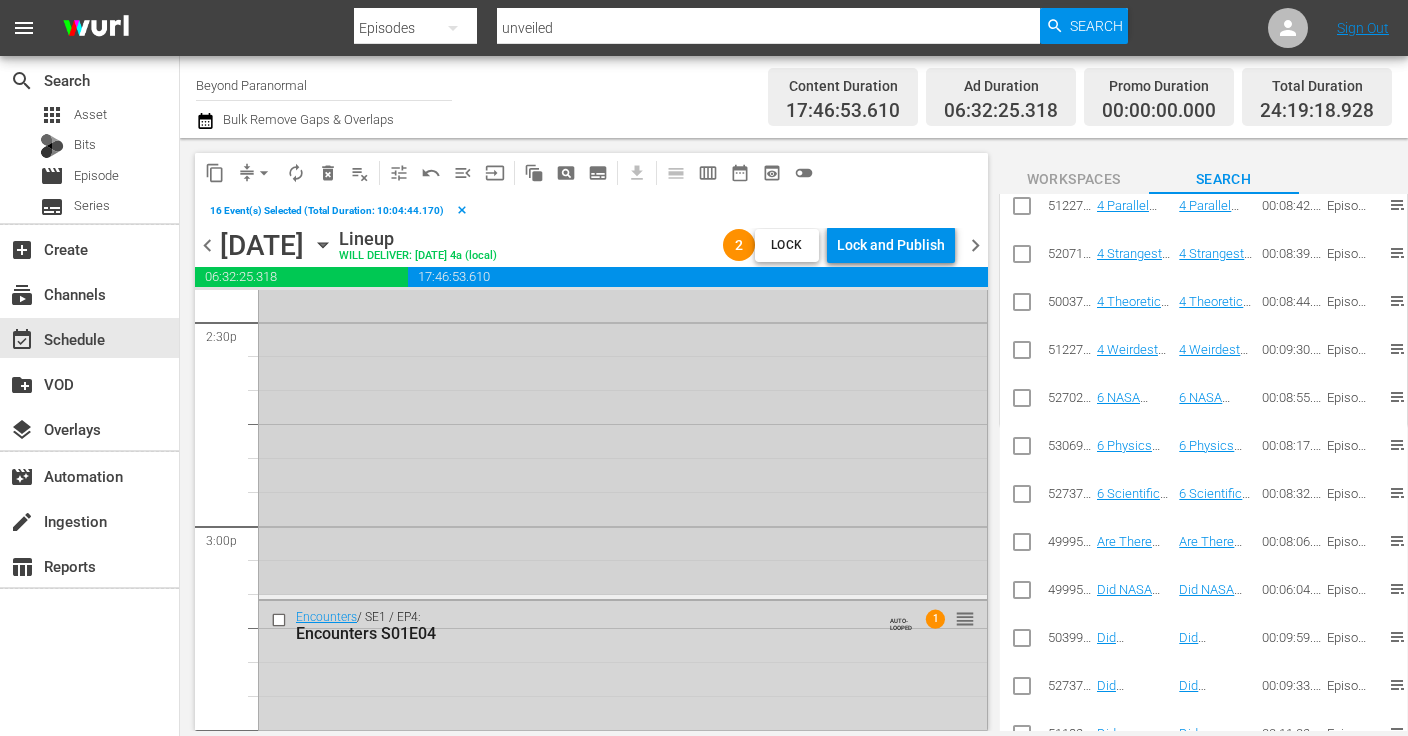 scroll, scrollTop: 5956, scrollLeft: 0, axis: vertical 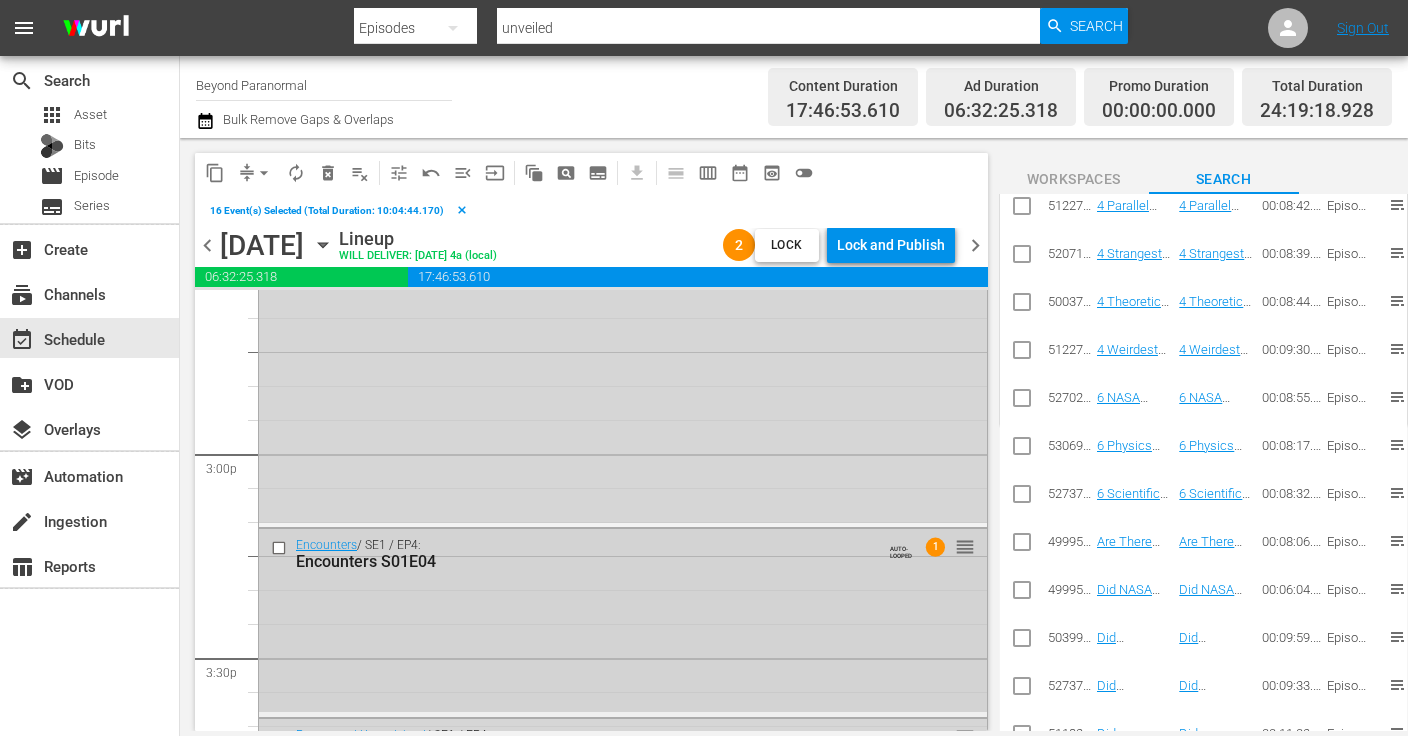 click at bounding box center (281, 547) 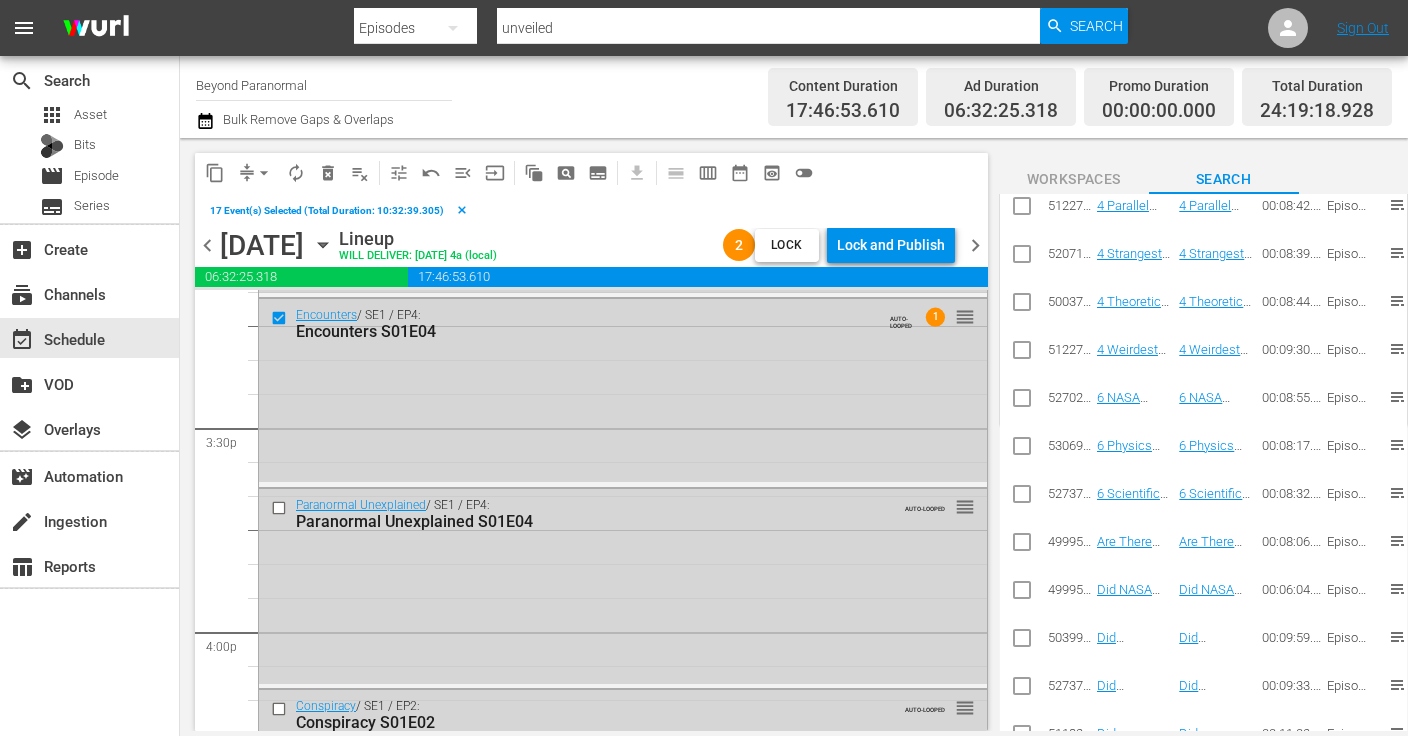 scroll, scrollTop: 6254, scrollLeft: 0, axis: vertical 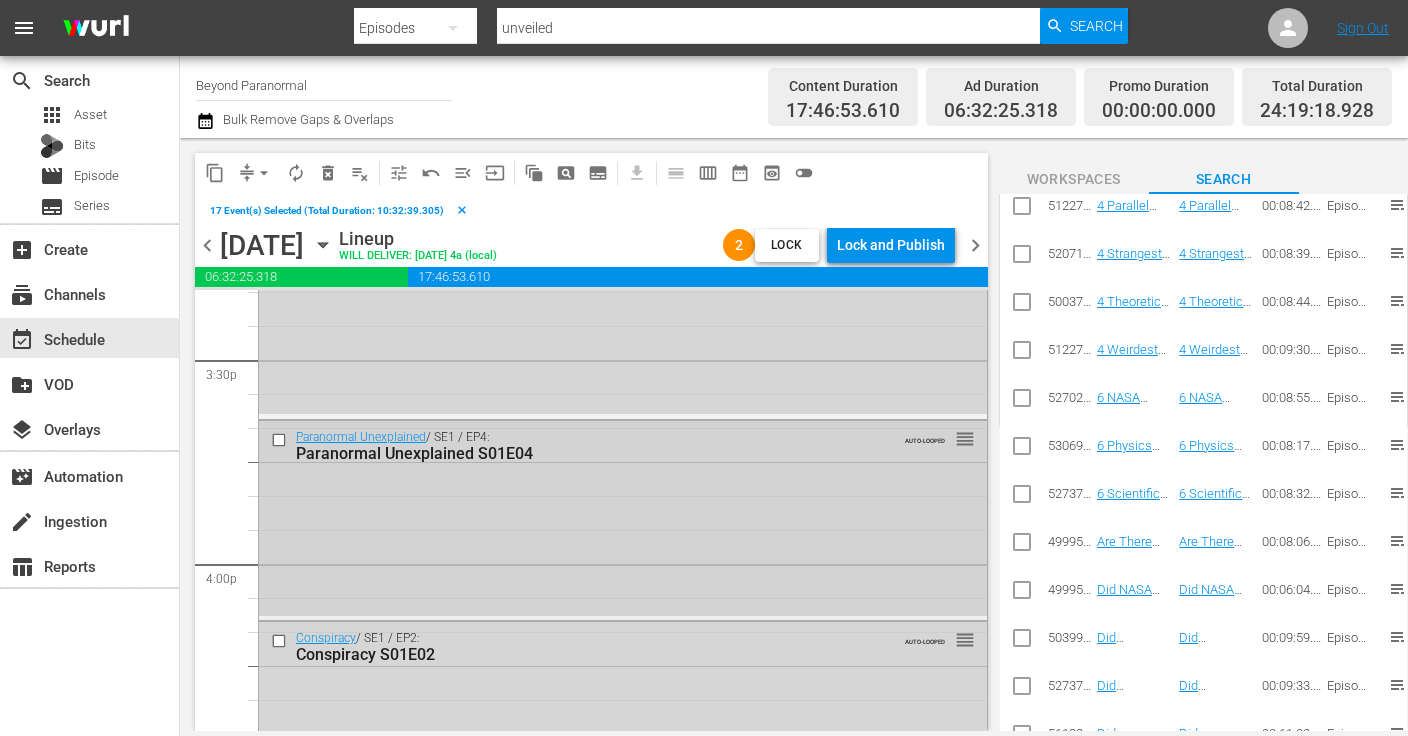 click at bounding box center (281, 439) 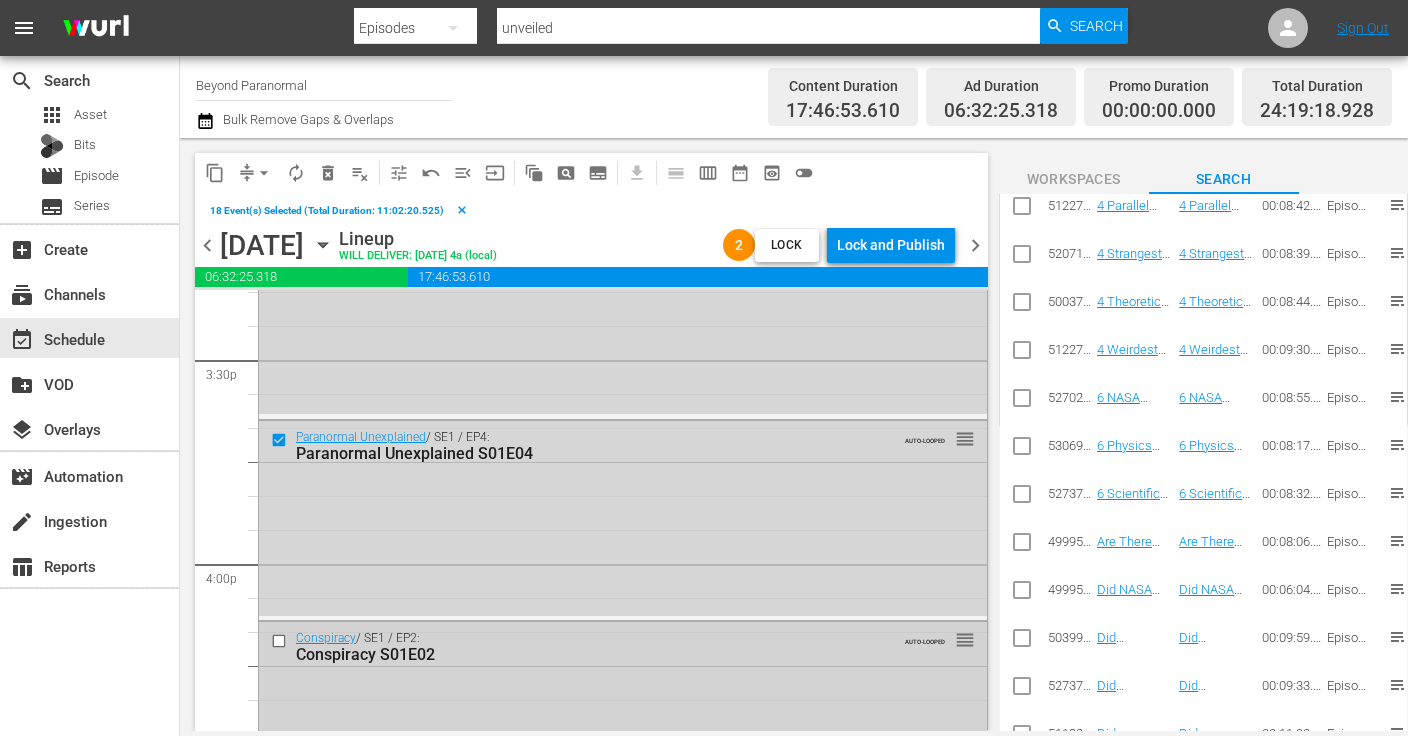 click at bounding box center [281, 641] 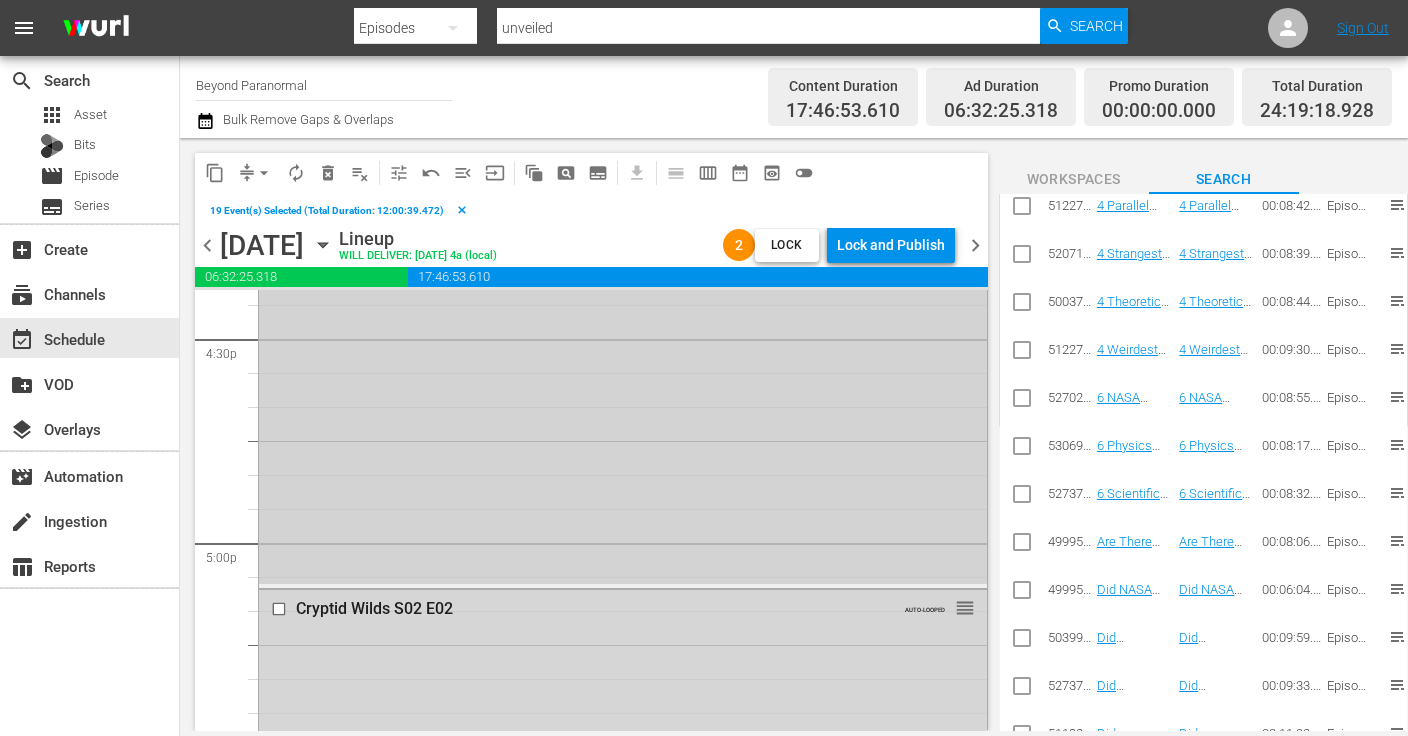 scroll, scrollTop: 6806, scrollLeft: 0, axis: vertical 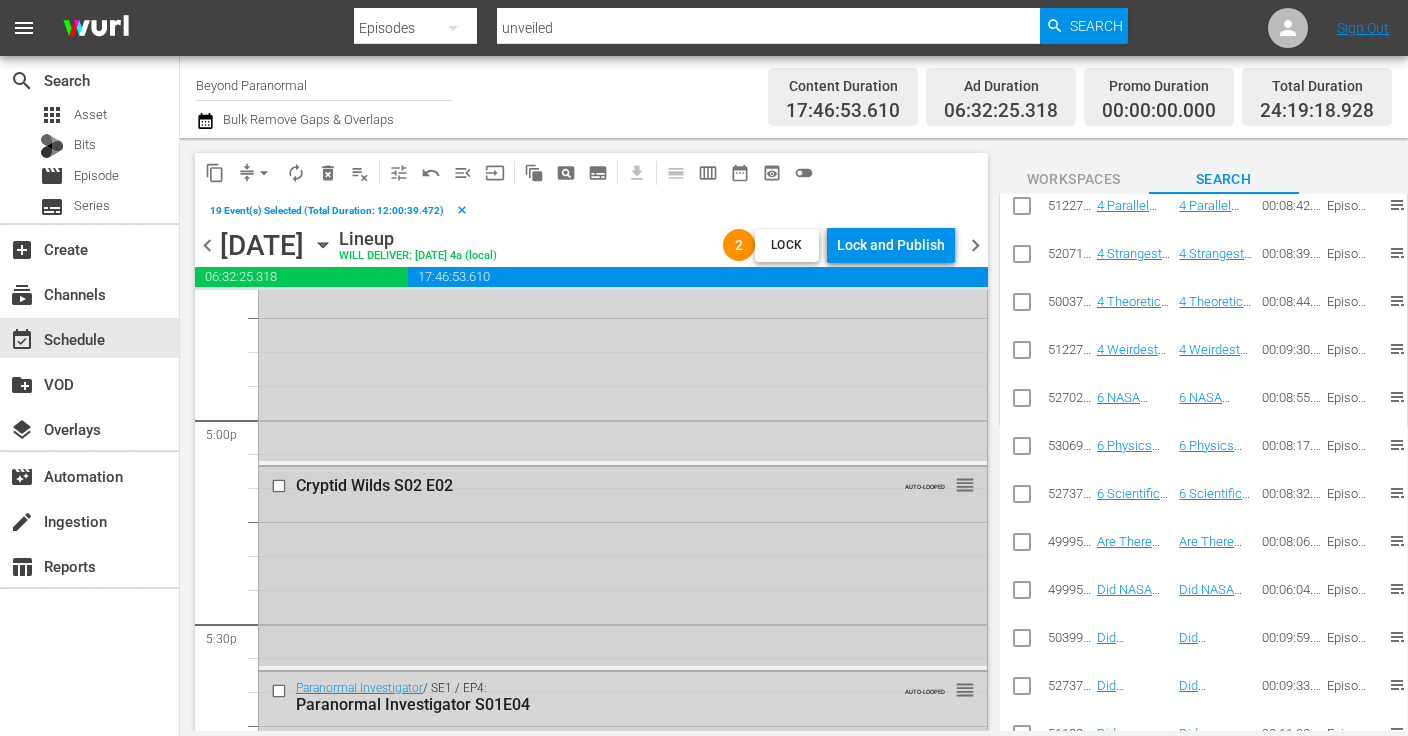 click at bounding box center (281, 485) 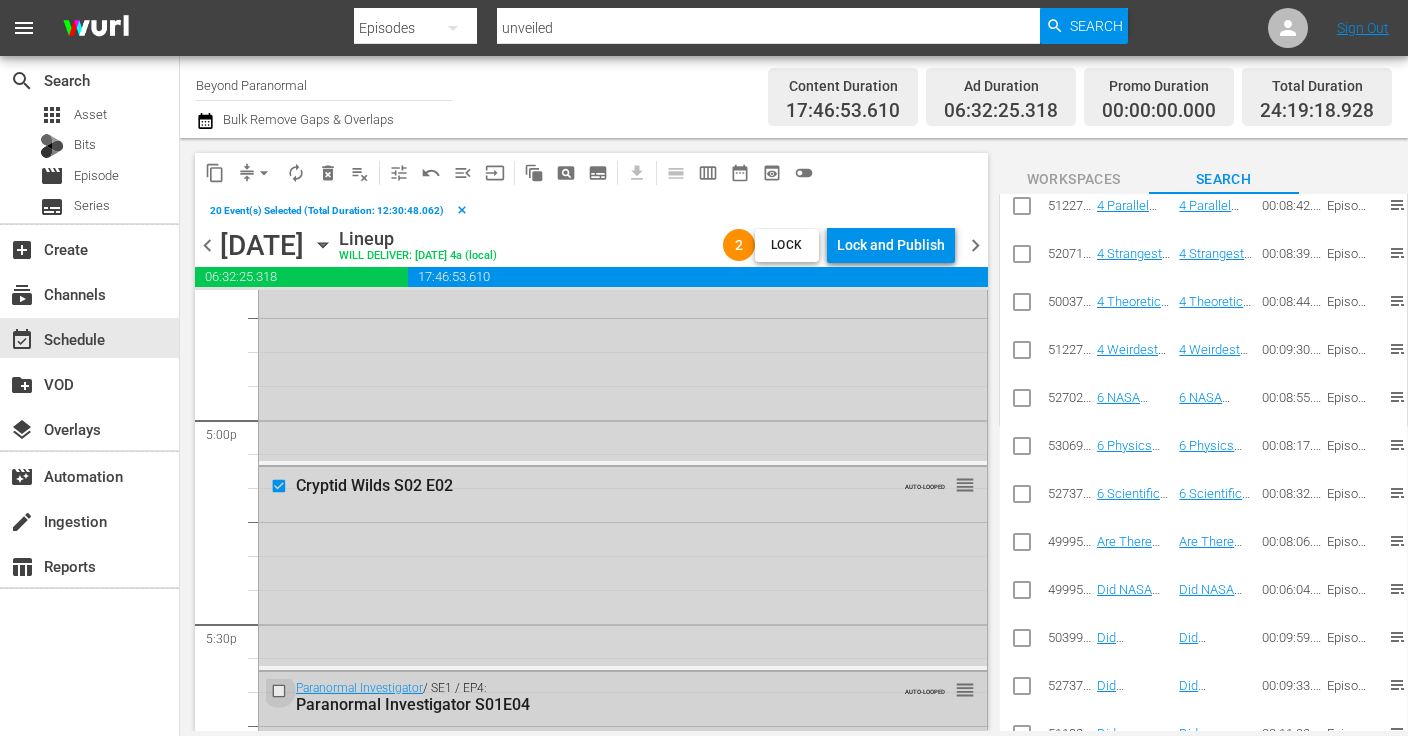 click at bounding box center (281, 690) 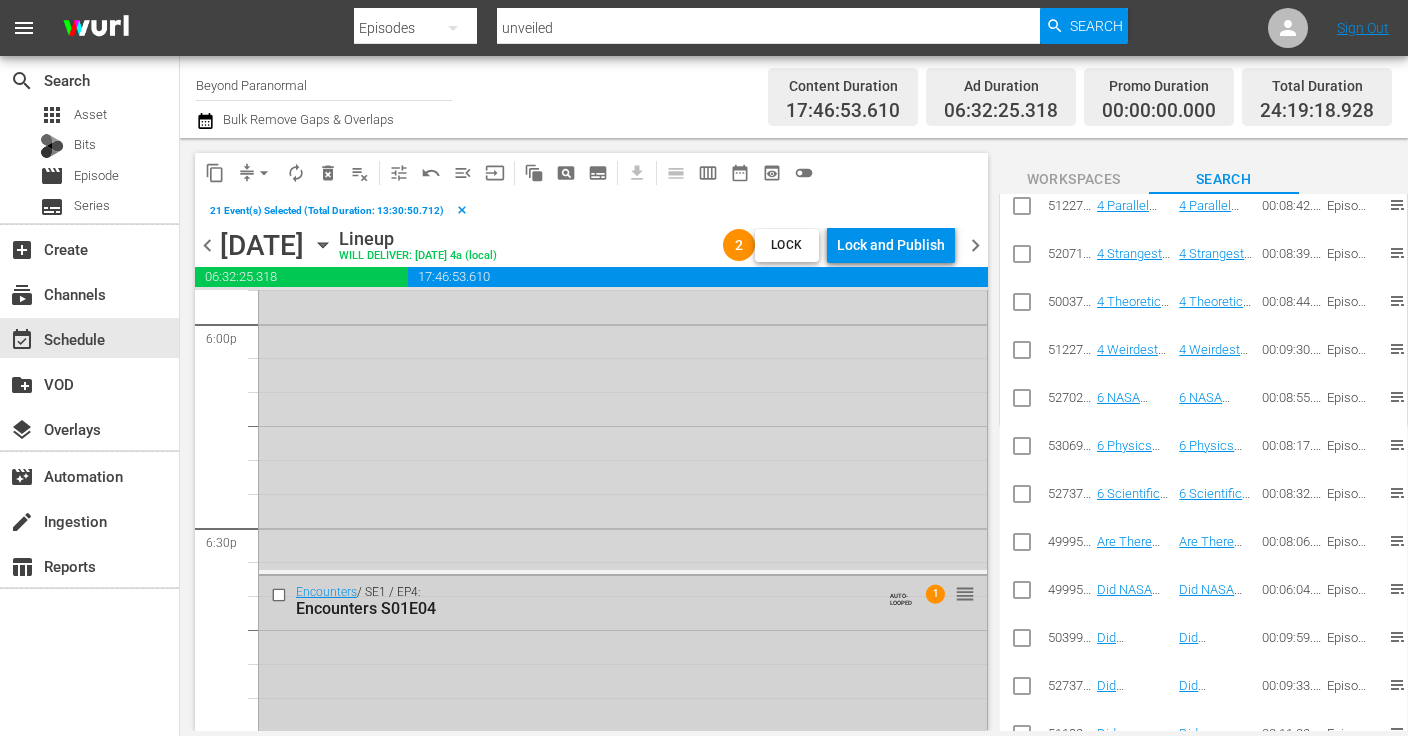 scroll, scrollTop: 7330, scrollLeft: 0, axis: vertical 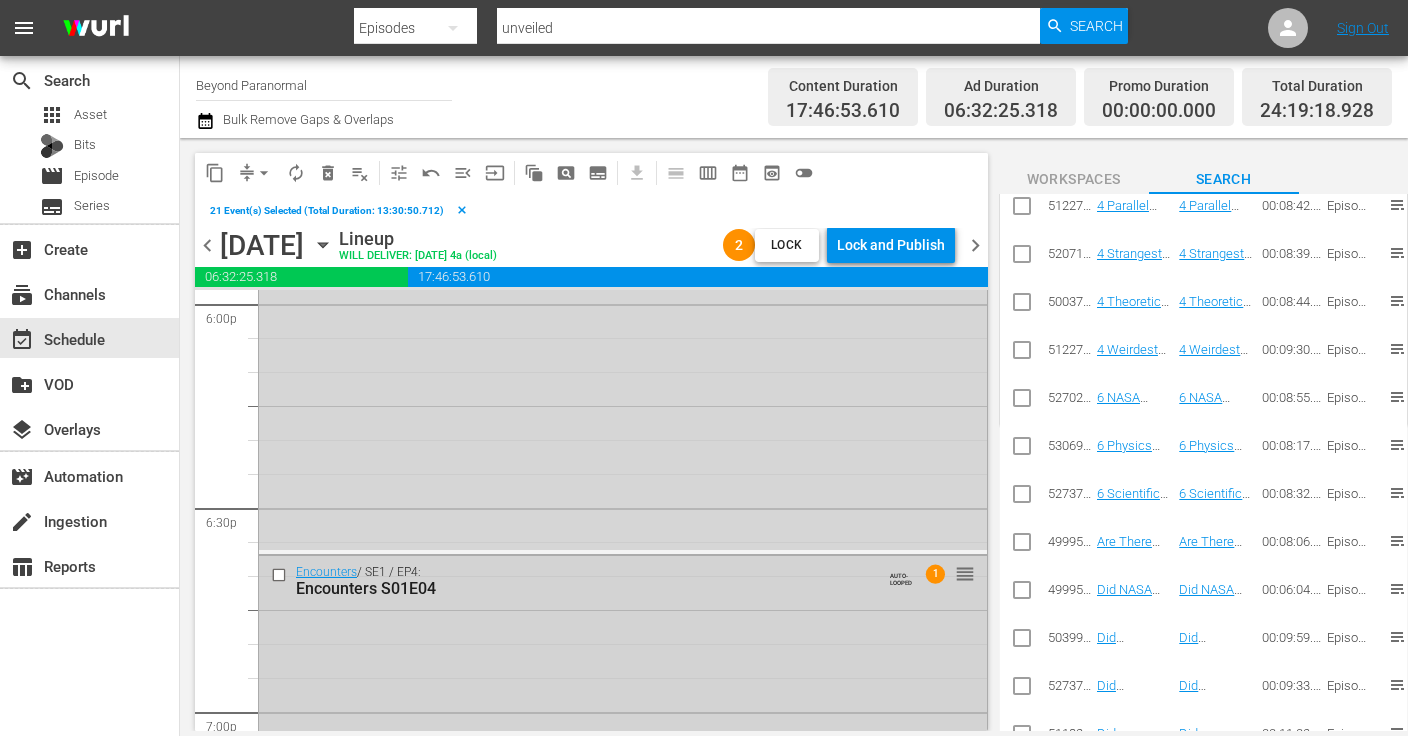 click at bounding box center [281, 574] 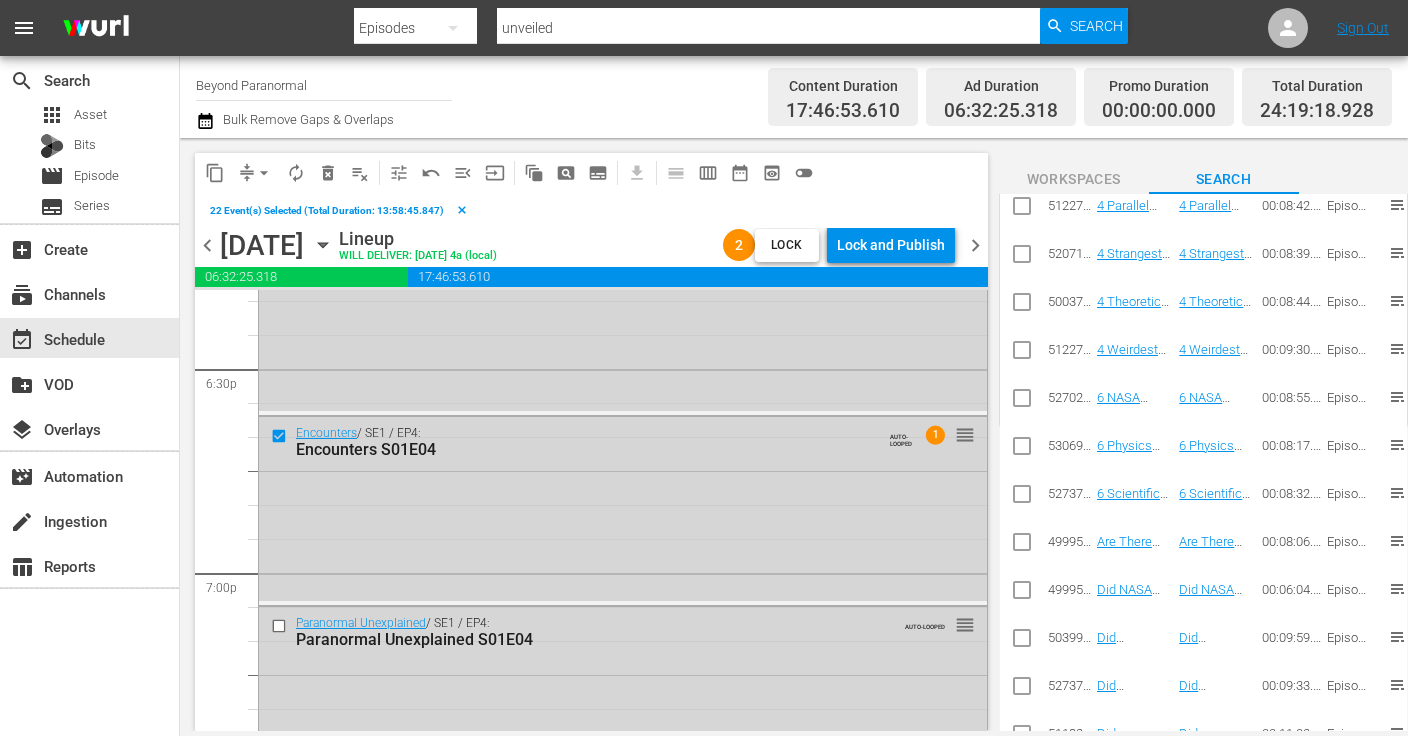 scroll, scrollTop: 7574, scrollLeft: 0, axis: vertical 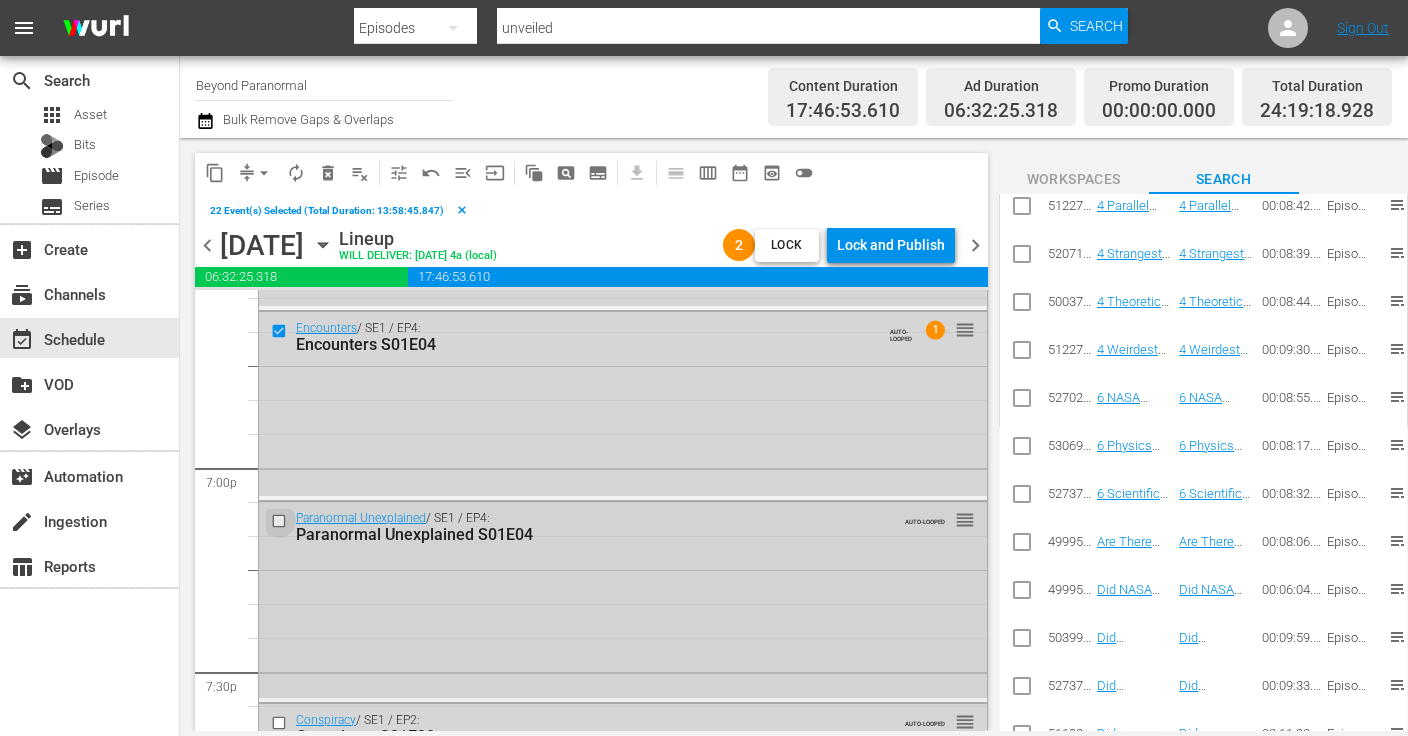 click at bounding box center [281, 520] 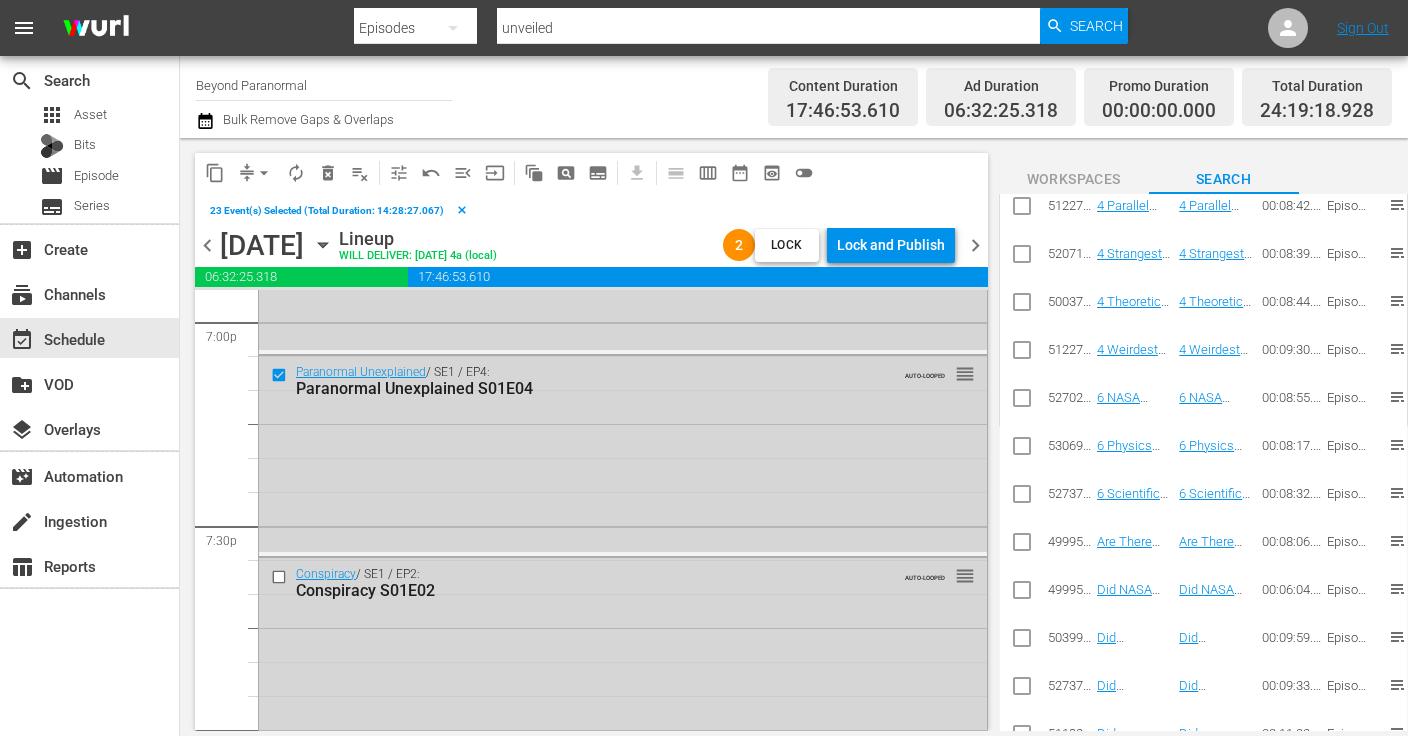 scroll, scrollTop: 7771, scrollLeft: 0, axis: vertical 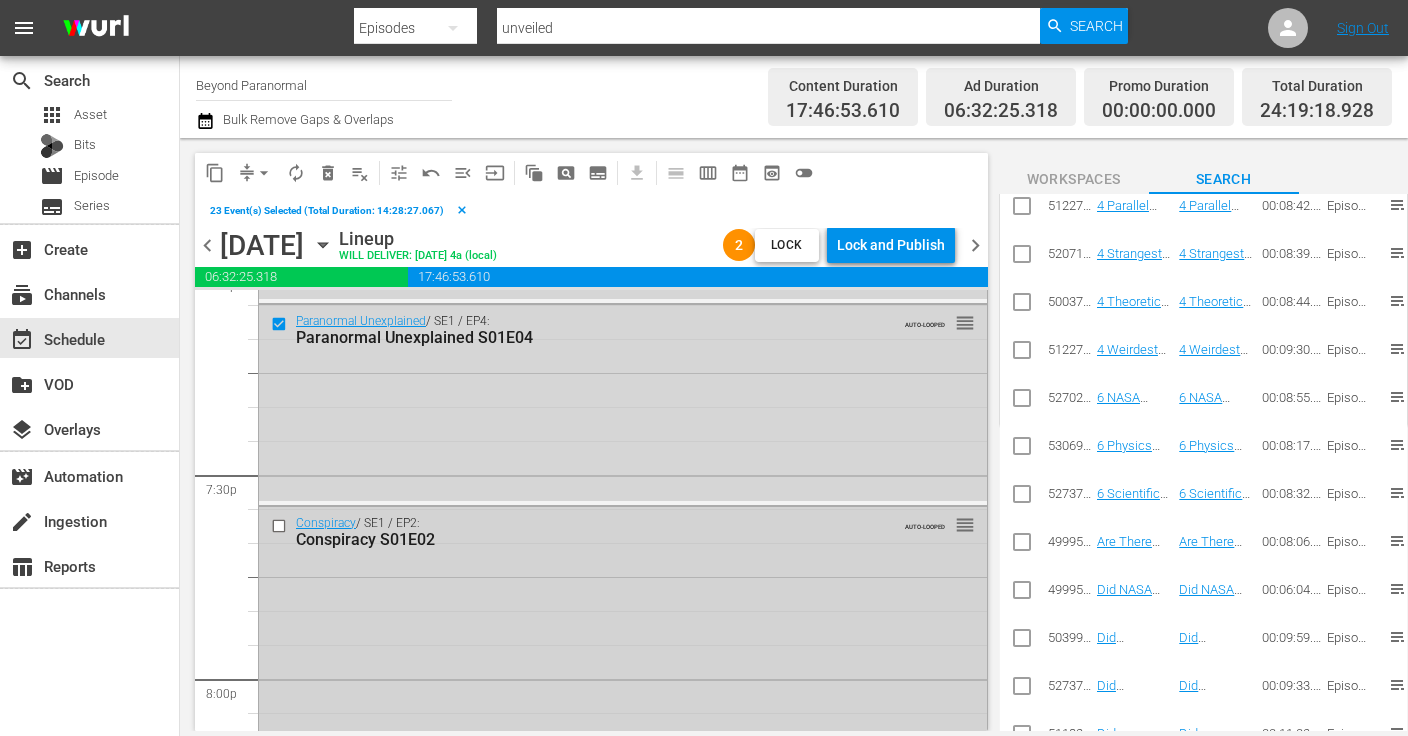 click at bounding box center (281, 525) 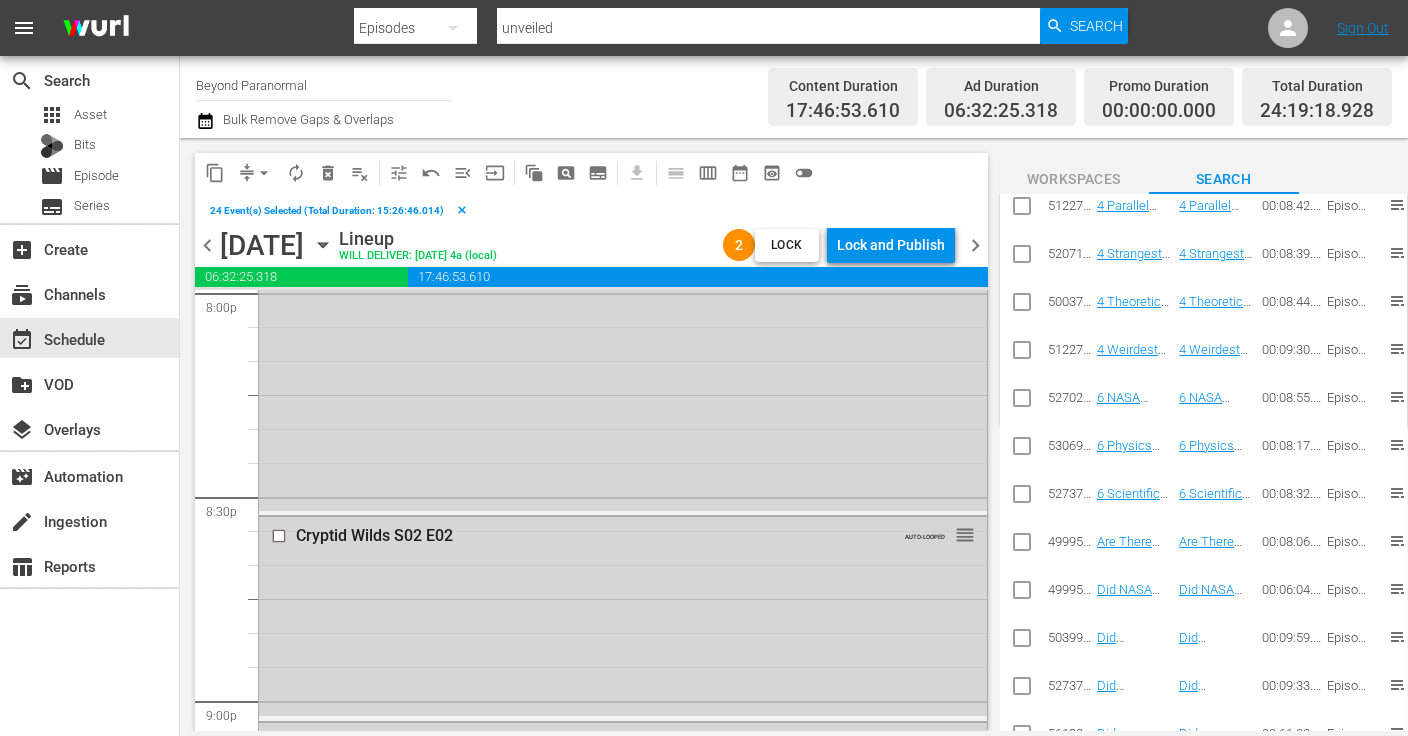 scroll, scrollTop: 8198, scrollLeft: 0, axis: vertical 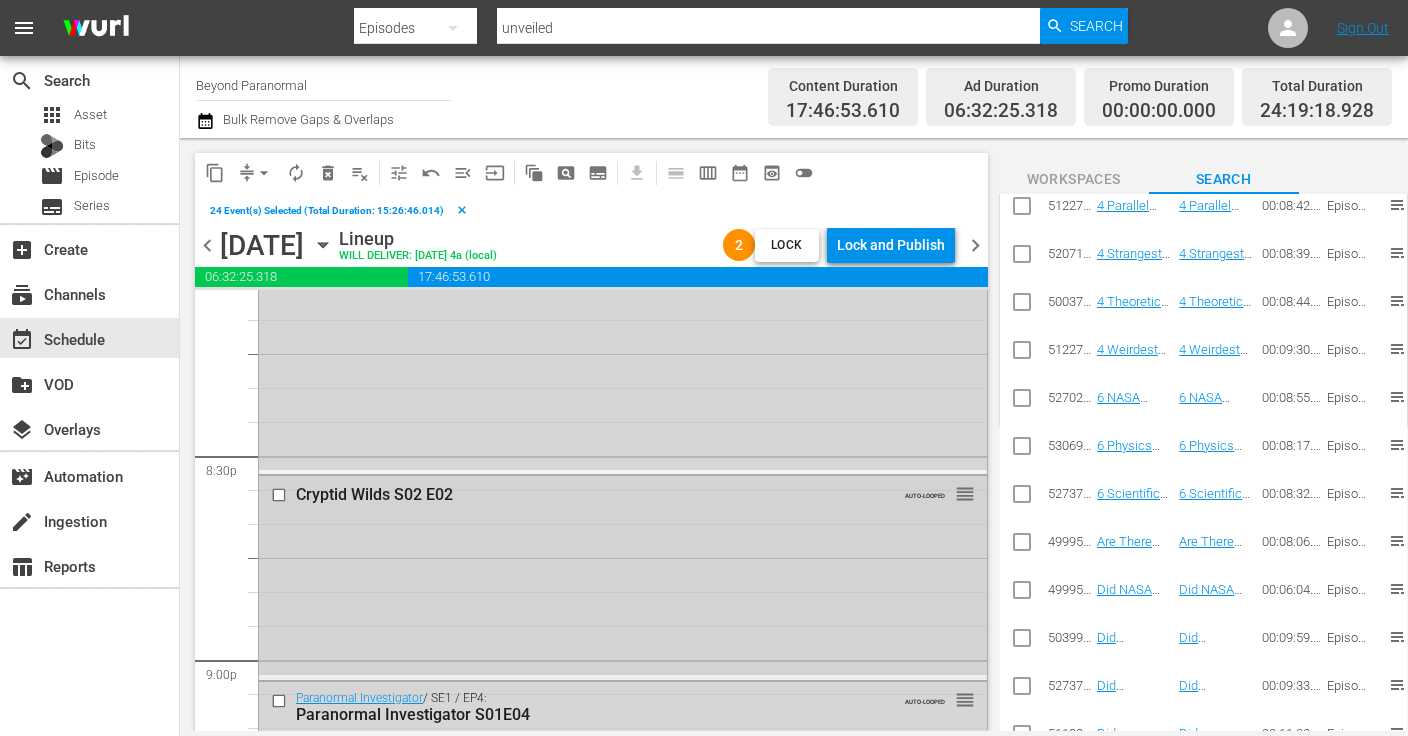 click at bounding box center [281, 495] 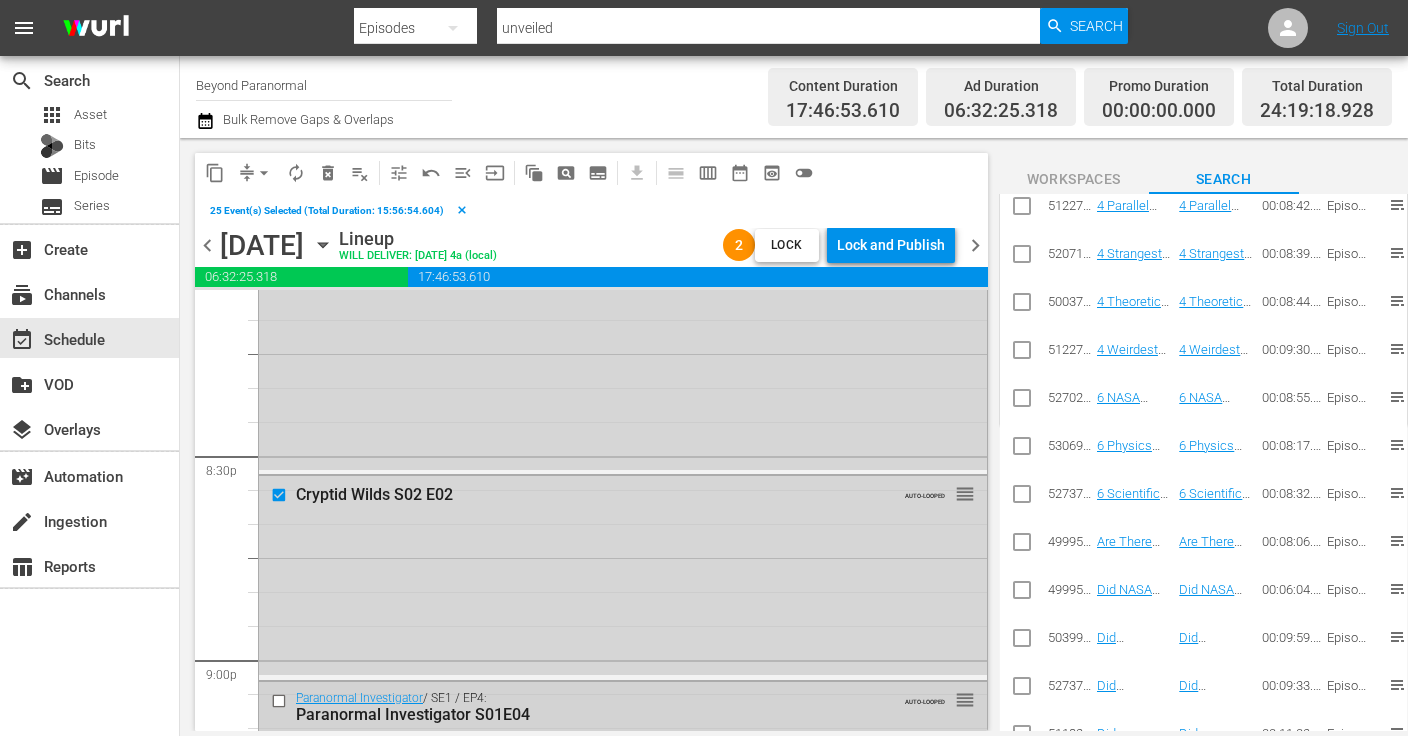 click at bounding box center (281, 700) 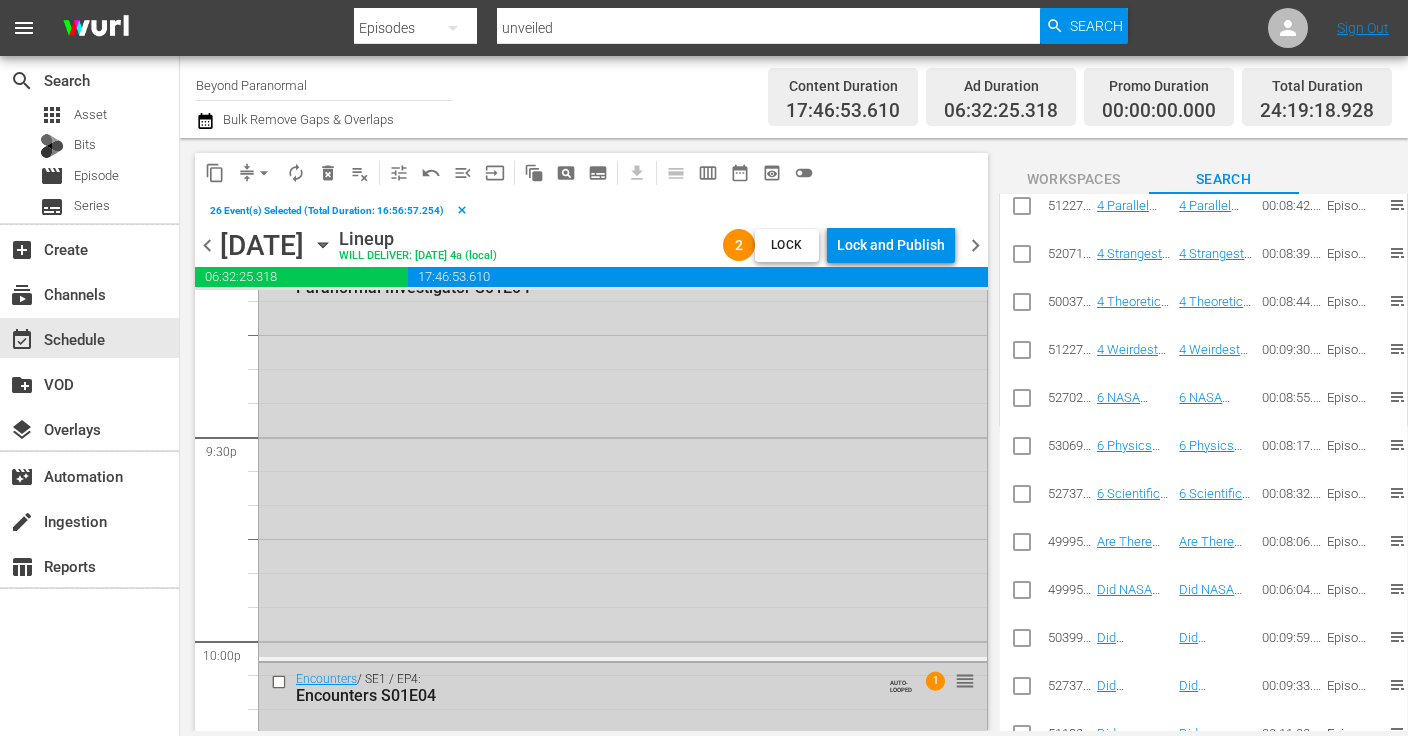 scroll, scrollTop: 8653, scrollLeft: 0, axis: vertical 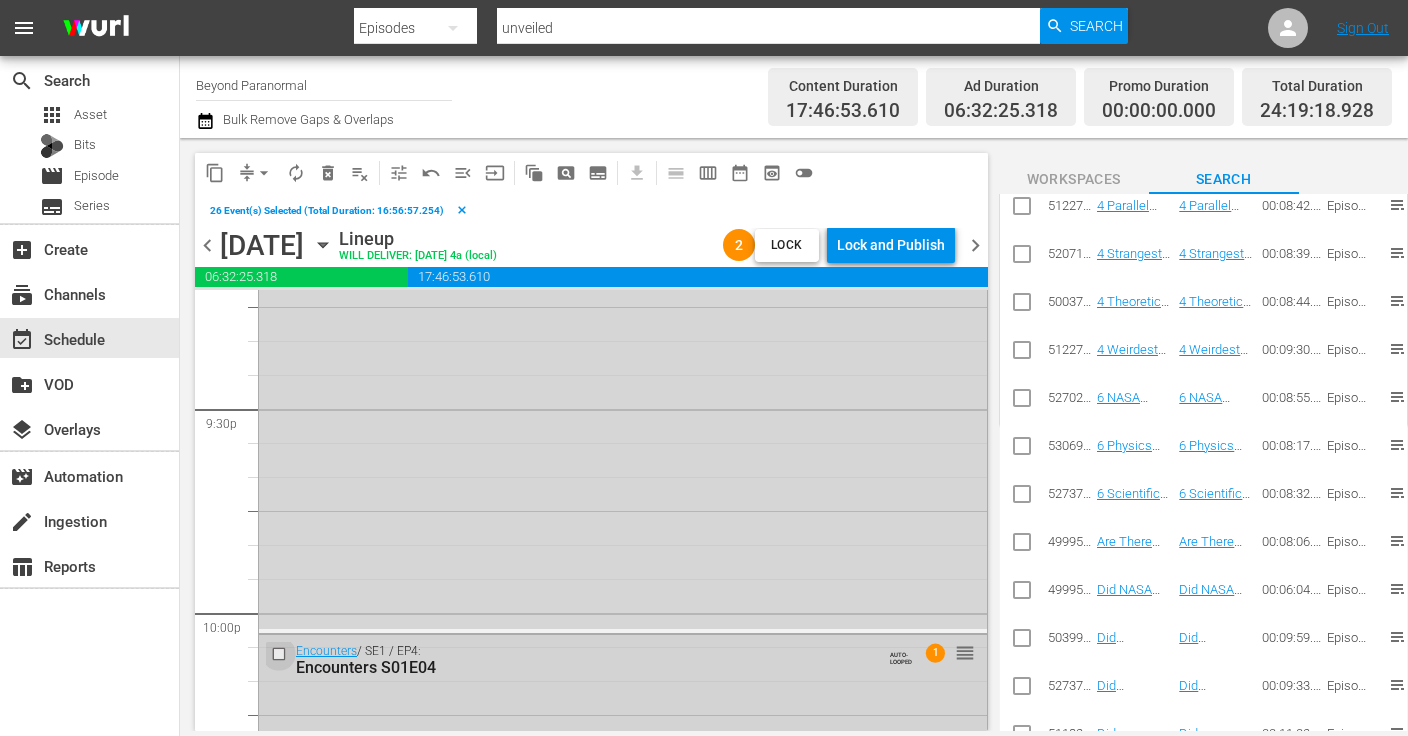 click at bounding box center (281, 654) 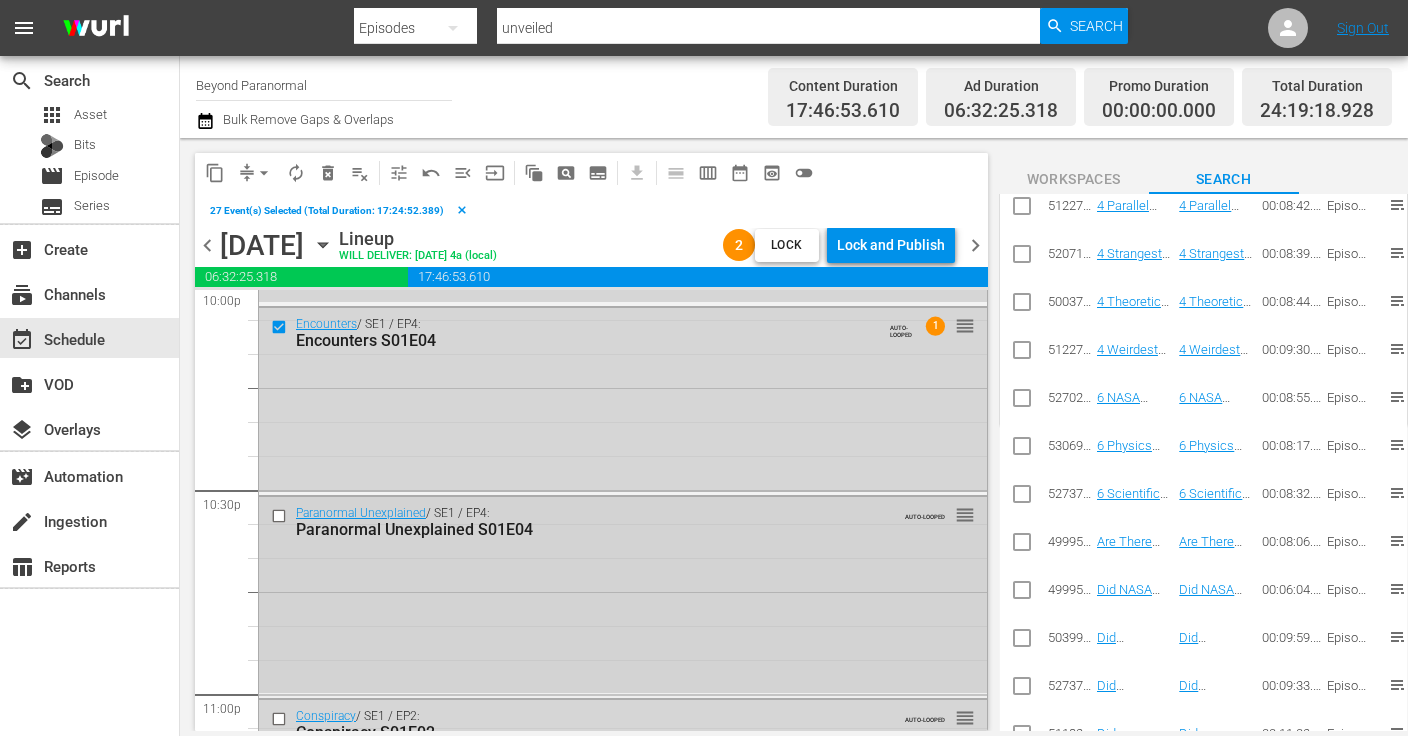 scroll, scrollTop: 8986, scrollLeft: 0, axis: vertical 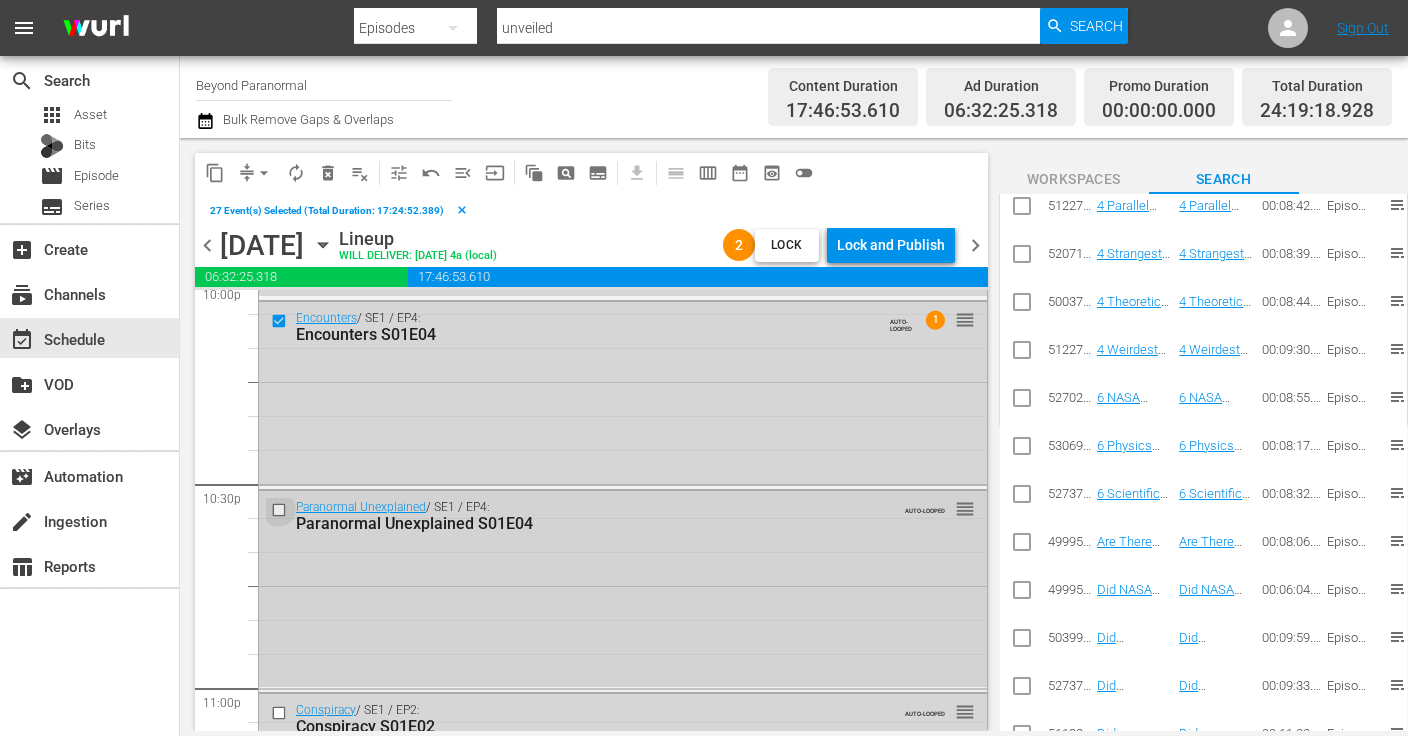 click at bounding box center [281, 510] 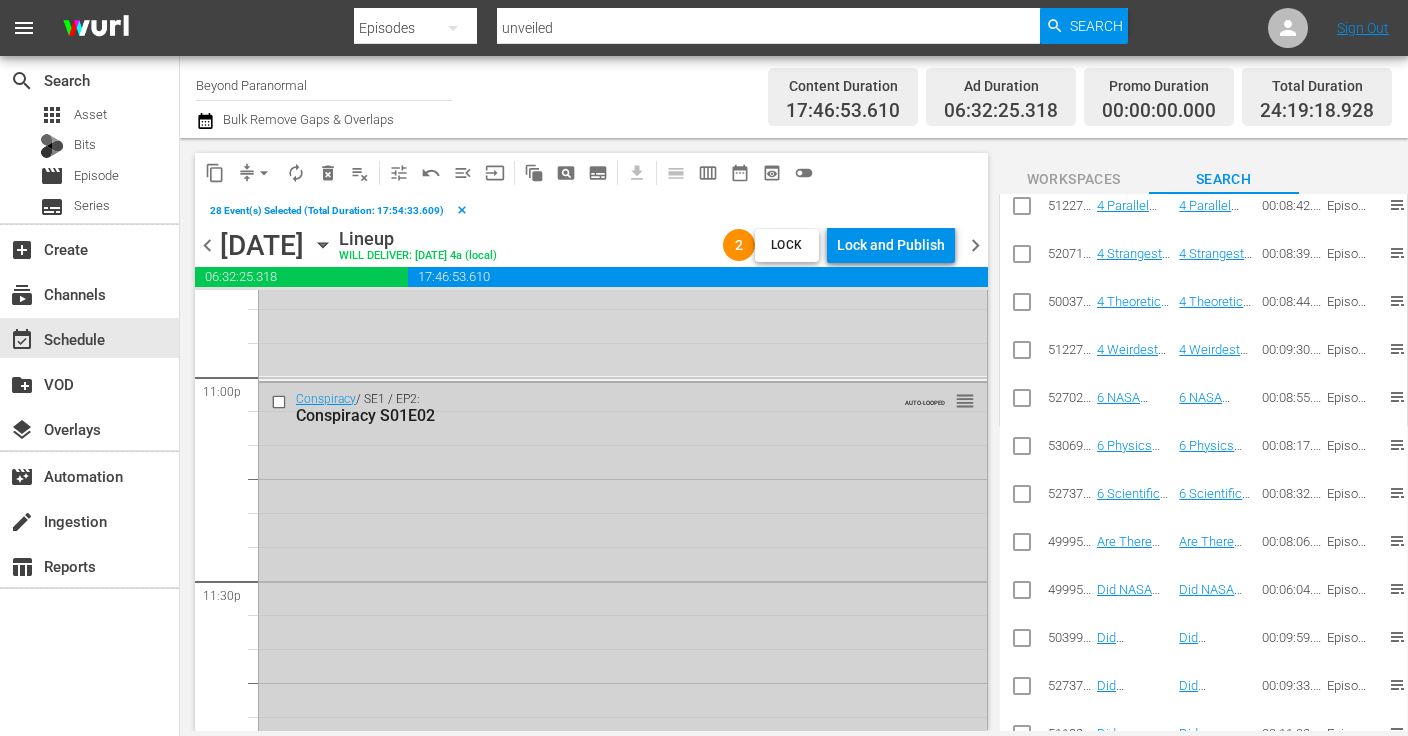 scroll, scrollTop: 9309, scrollLeft: 0, axis: vertical 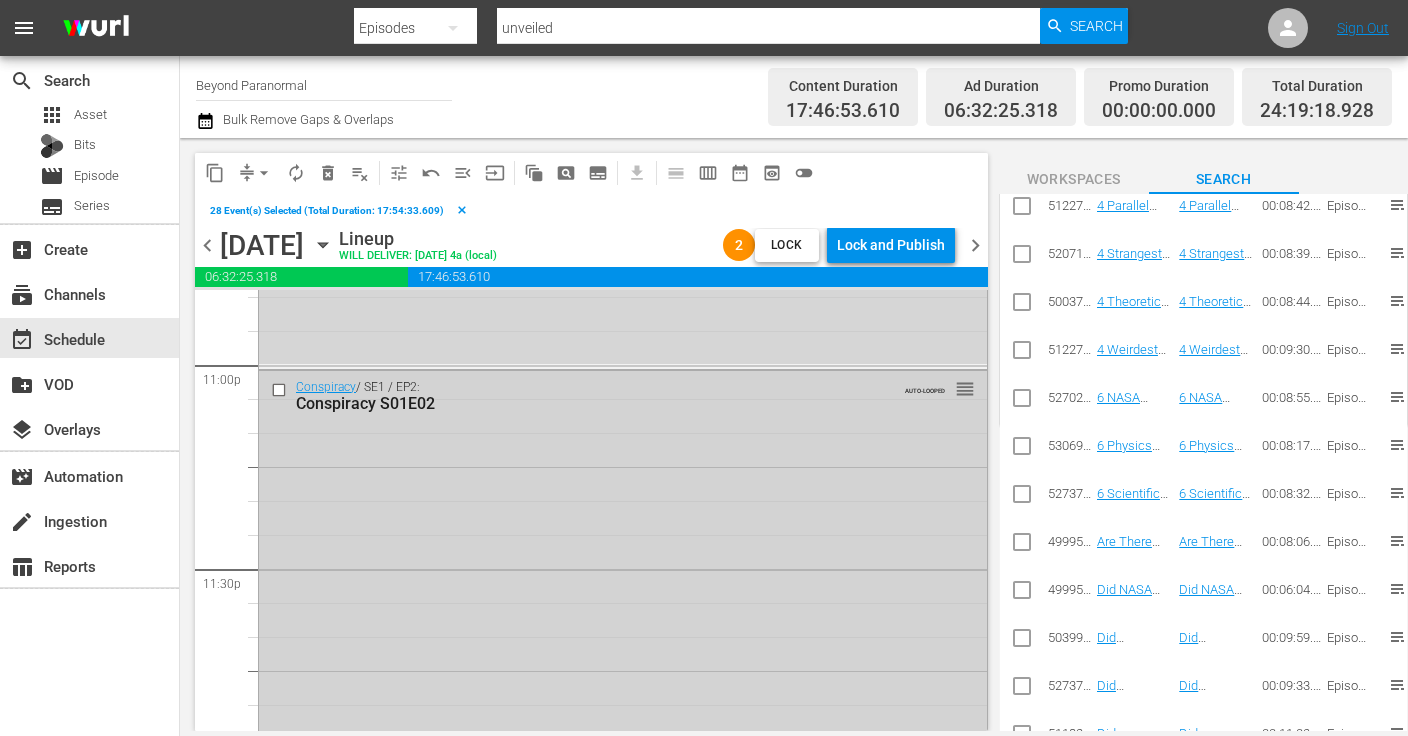 click at bounding box center [281, 389] 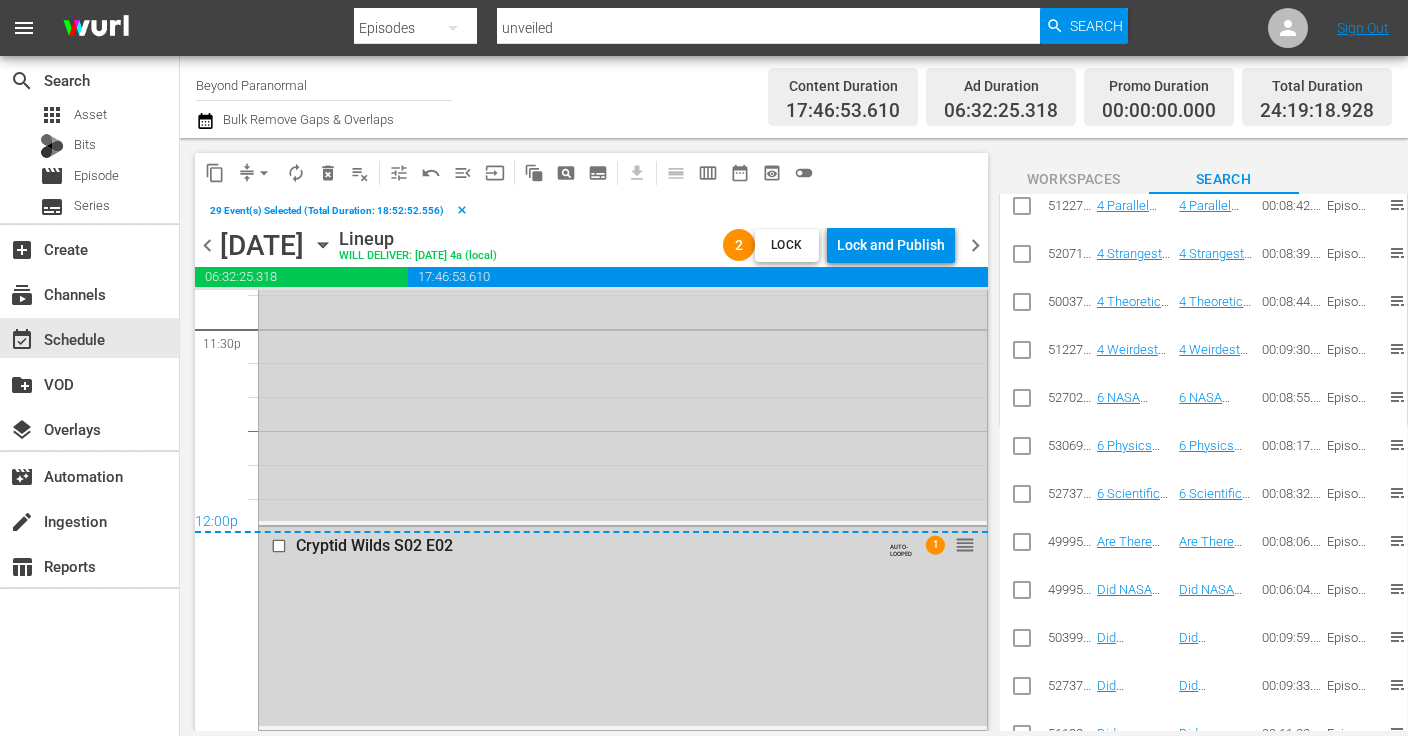 scroll, scrollTop: 9549, scrollLeft: 0, axis: vertical 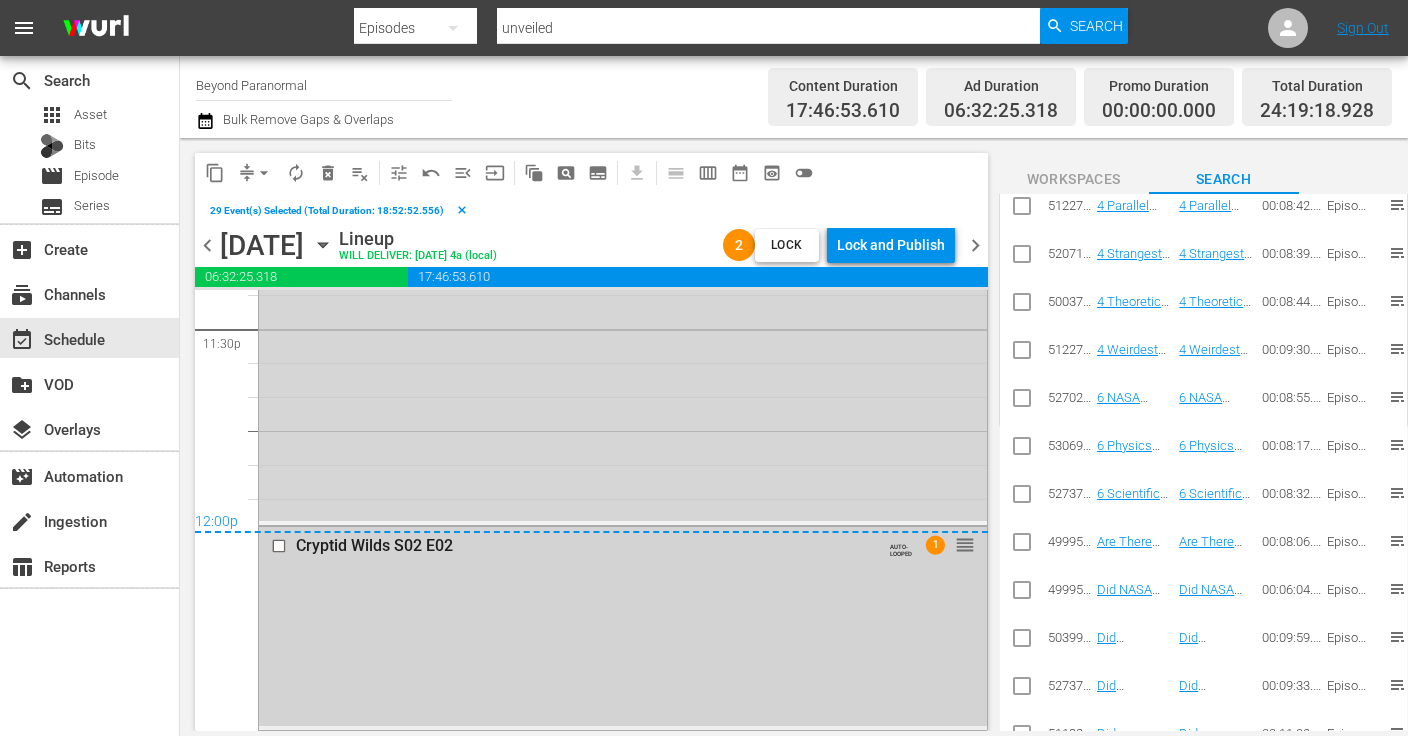 click at bounding box center [281, 546] 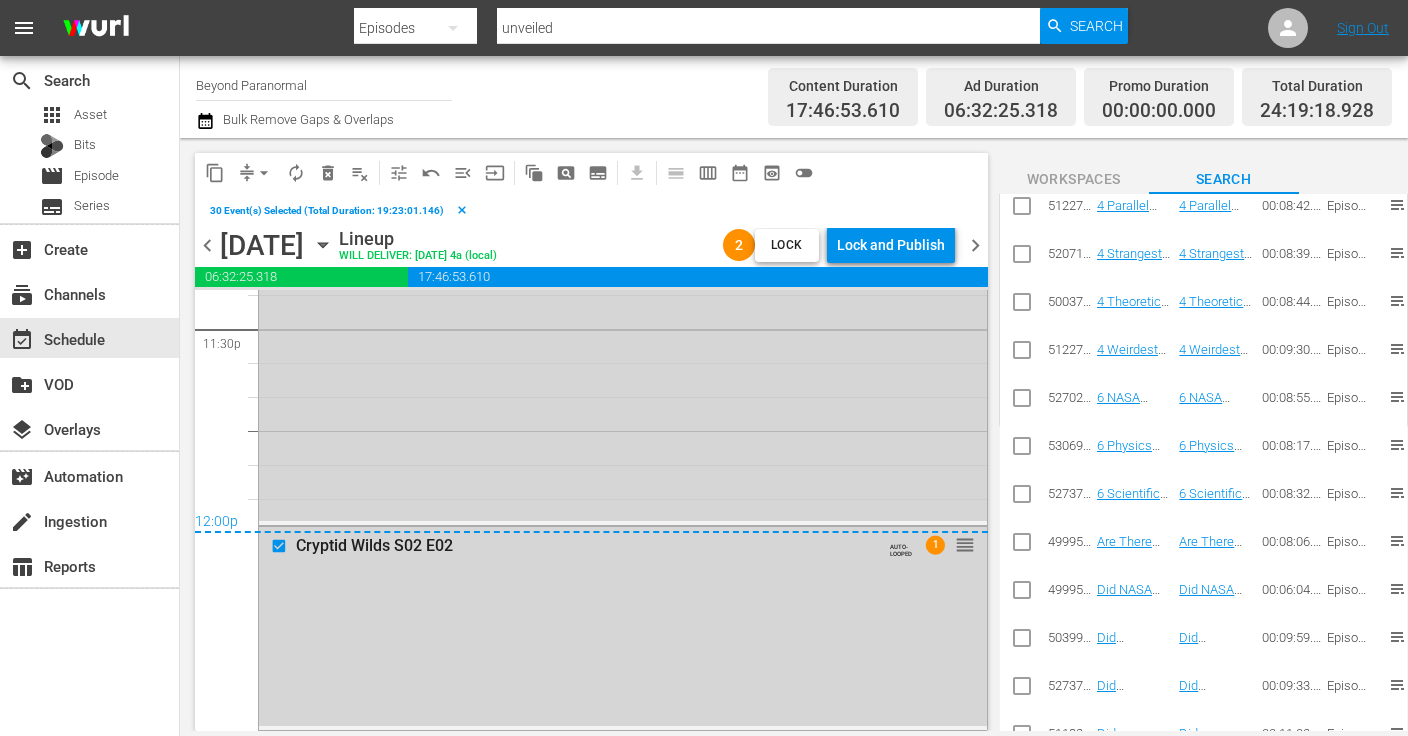click on "delete_forever_outlined" at bounding box center (328, 173) 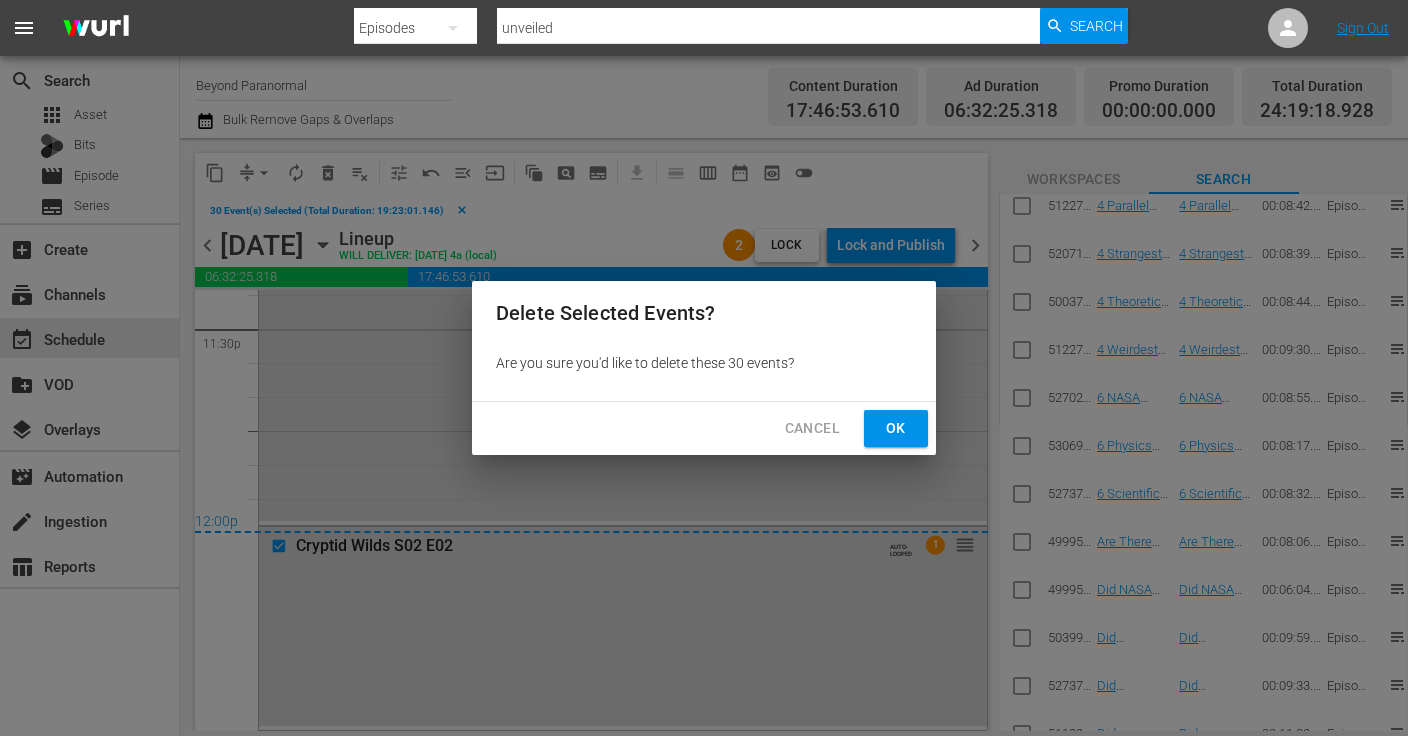 click on "Ok" at bounding box center (896, 428) 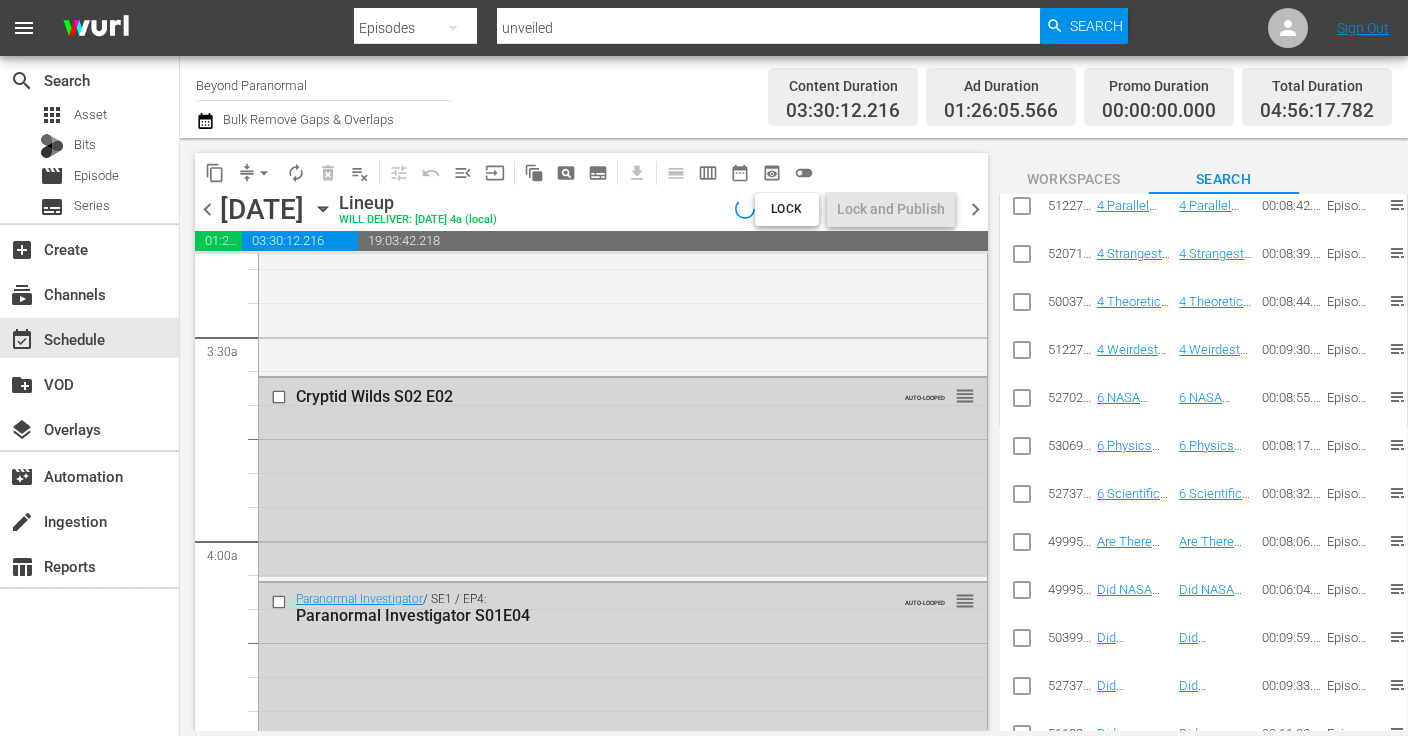 scroll, scrollTop: 1344, scrollLeft: 0, axis: vertical 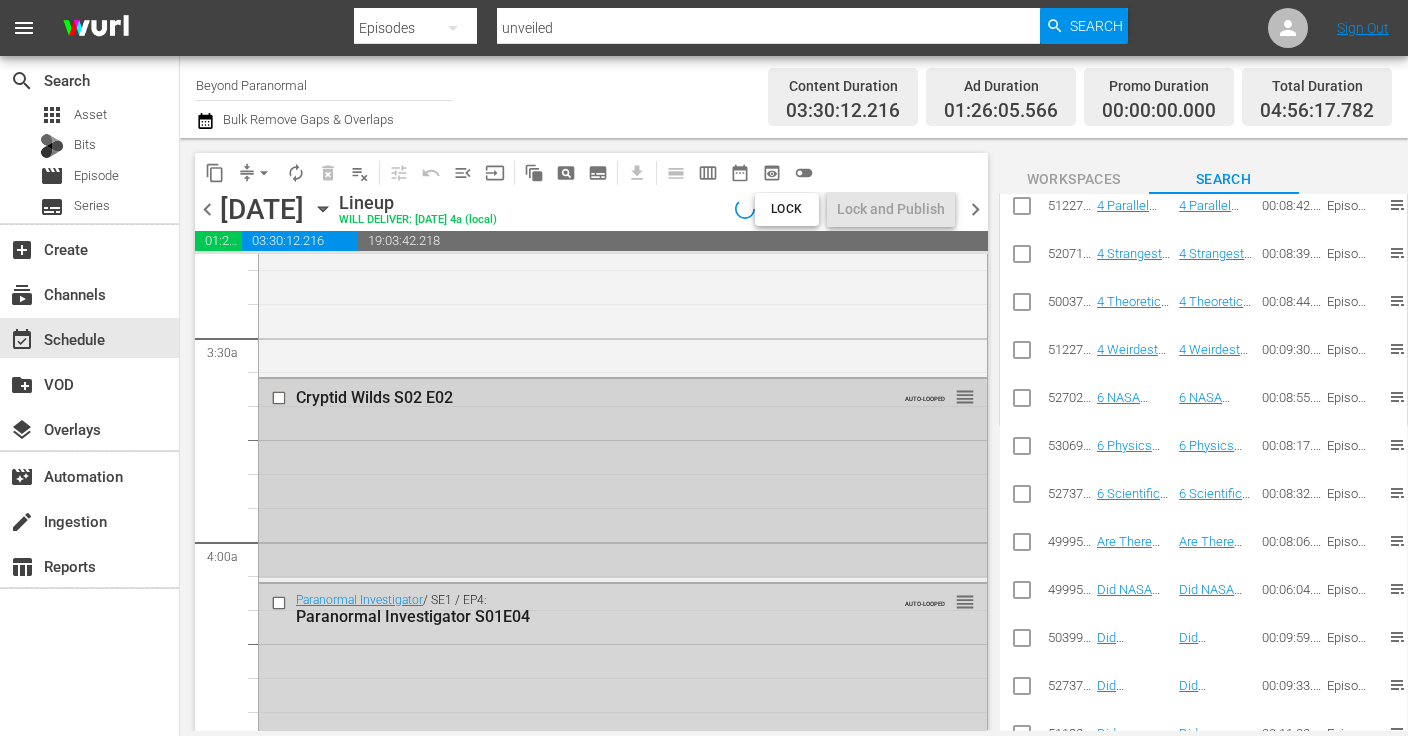 click at bounding box center [281, 398] 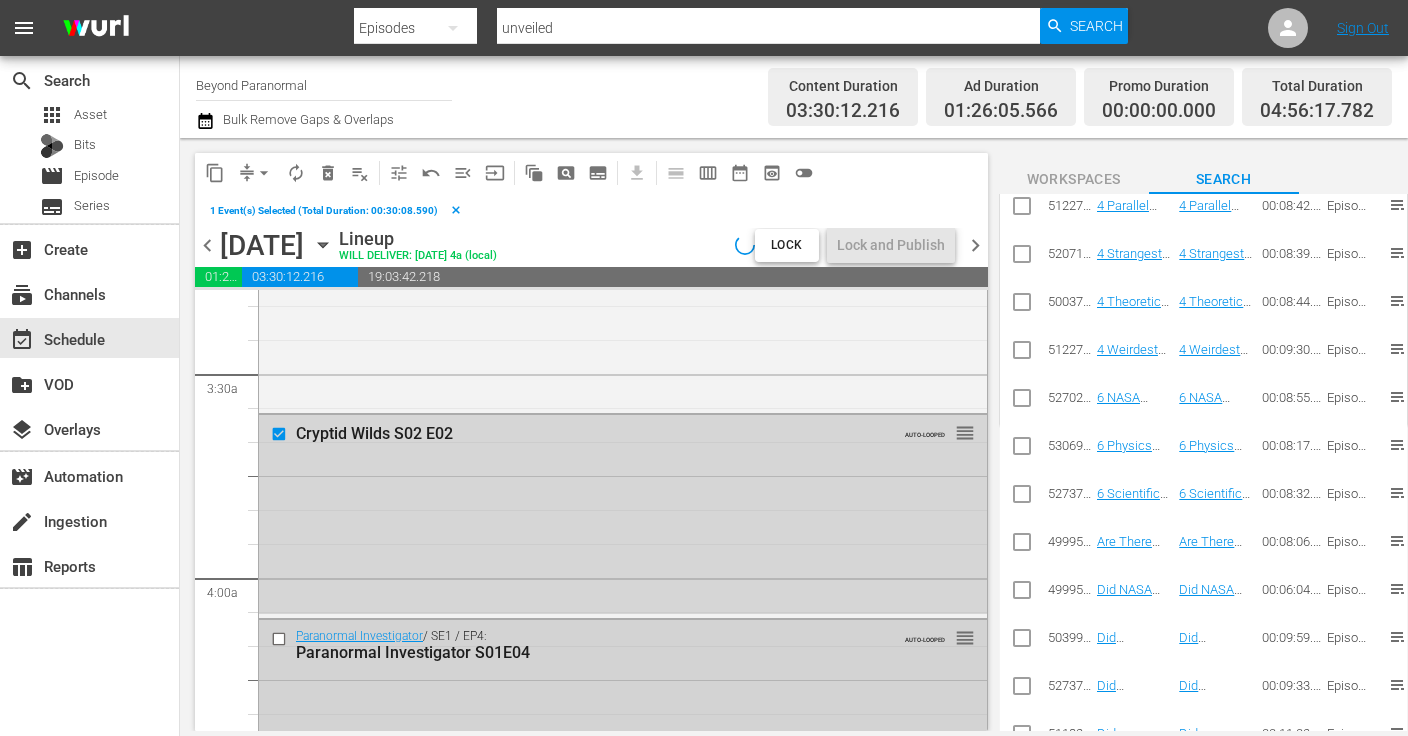 click at bounding box center [281, 638] 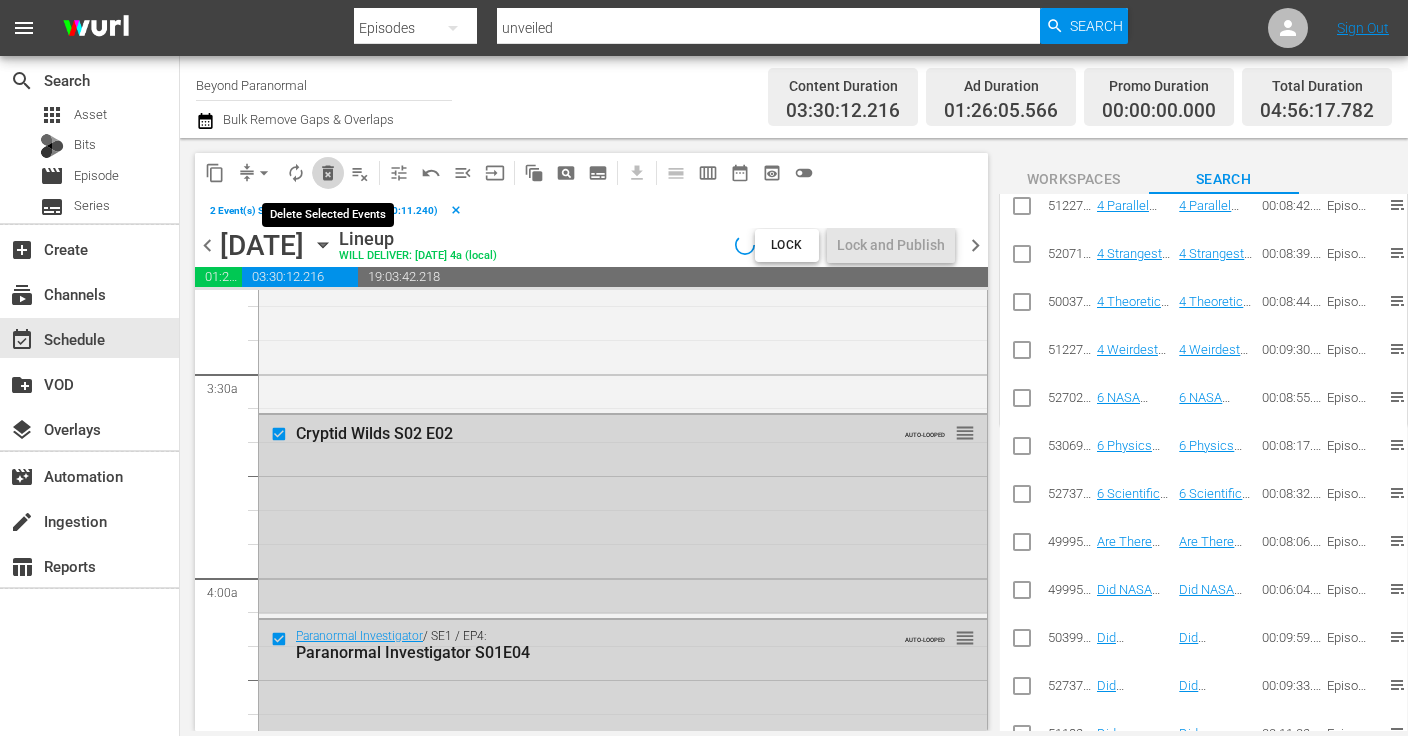 click on "delete_forever_outlined" at bounding box center (328, 173) 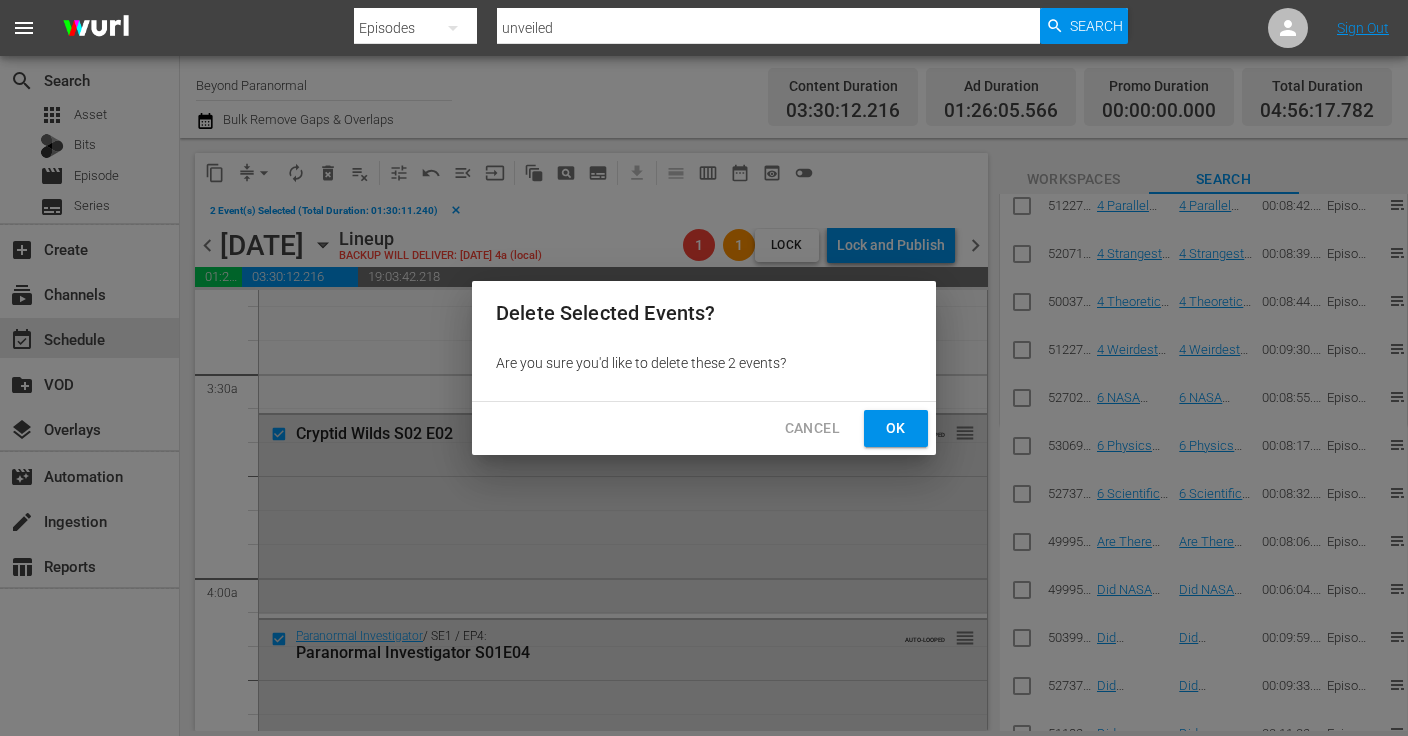 click on "Ok" at bounding box center (896, 428) 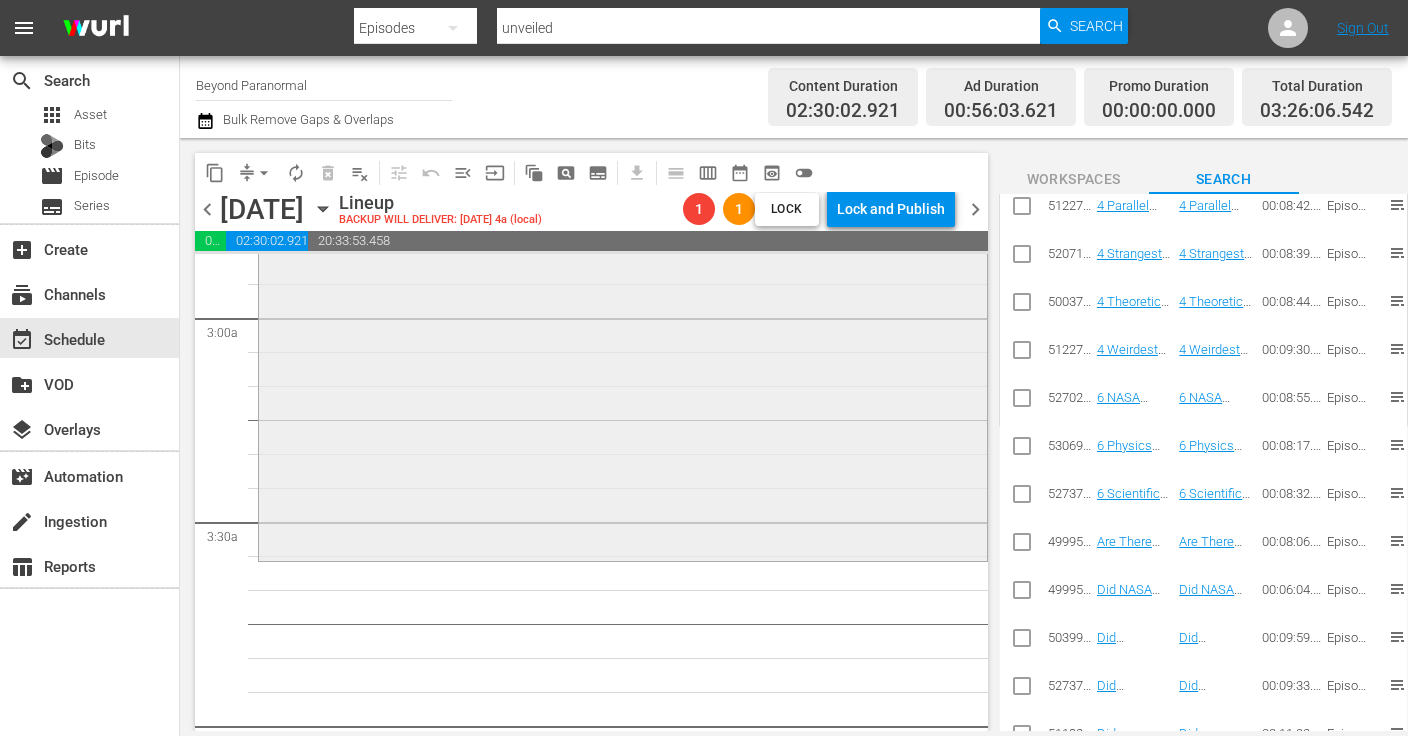 scroll, scrollTop: 1177, scrollLeft: 0, axis: vertical 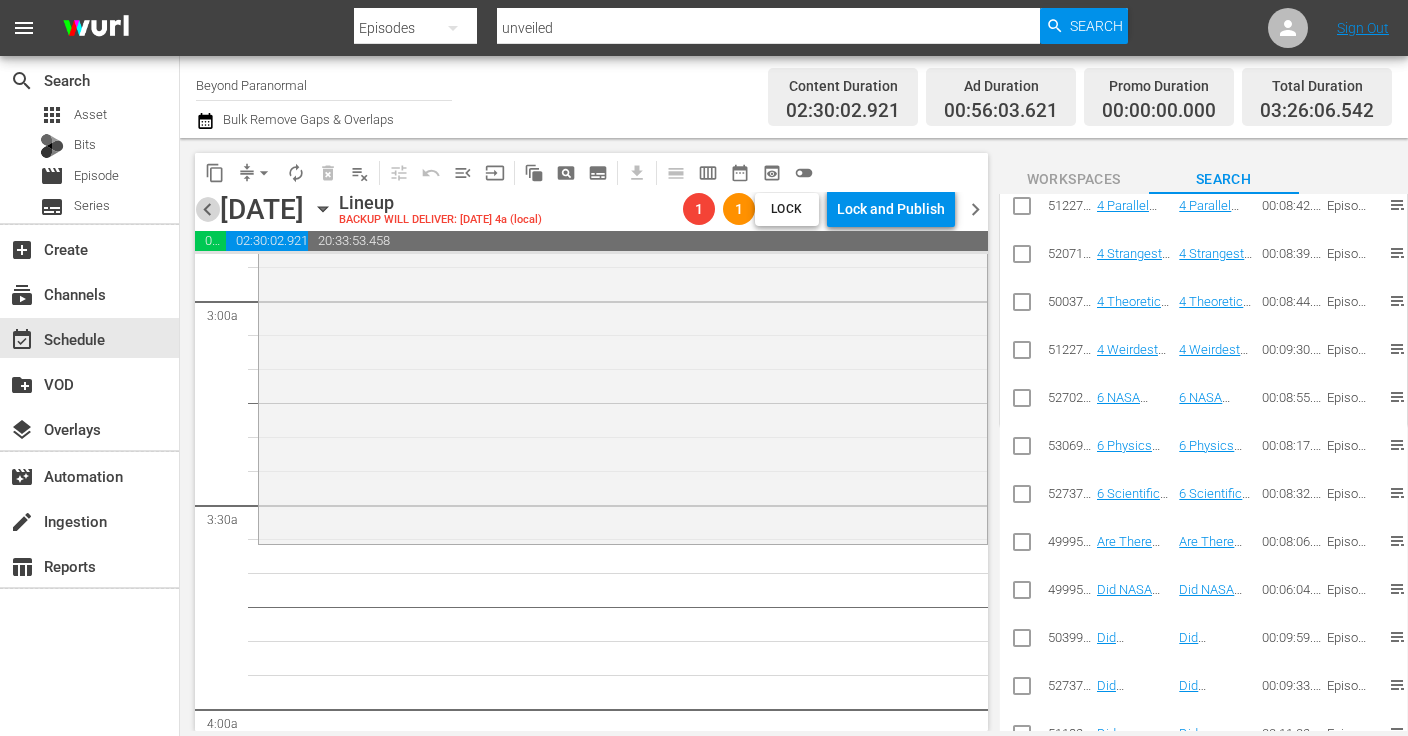 click on "chevron_left" at bounding box center (207, 209) 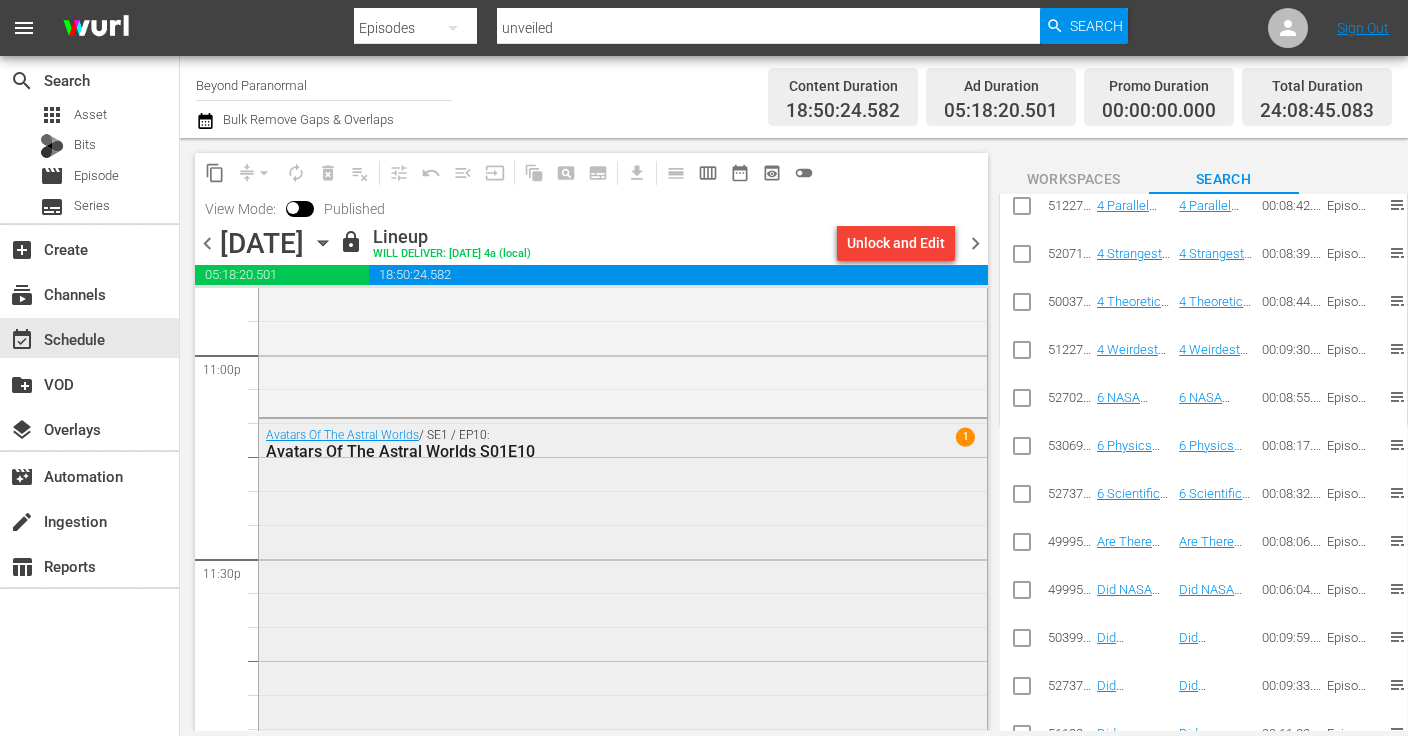 scroll, scrollTop: 9316, scrollLeft: 0, axis: vertical 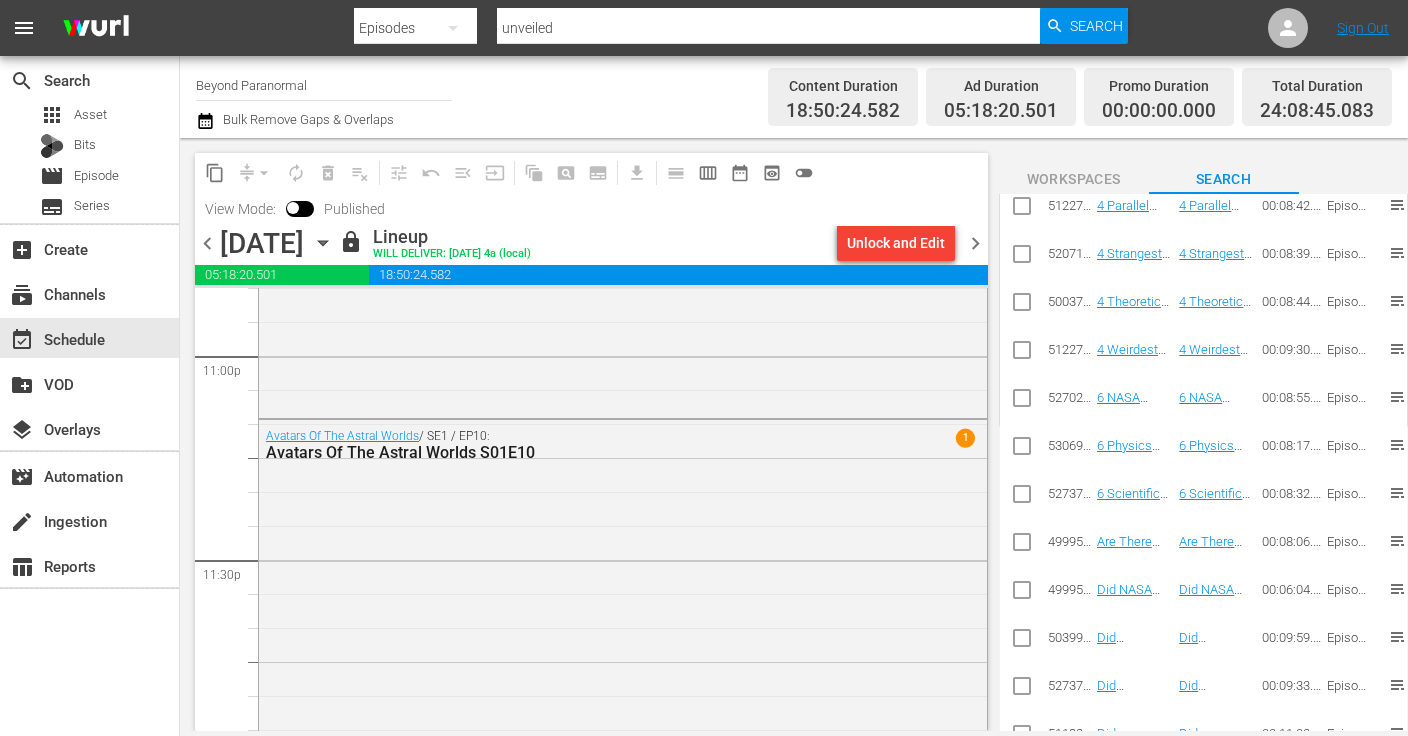 click on "chevron_right" at bounding box center (975, 243) 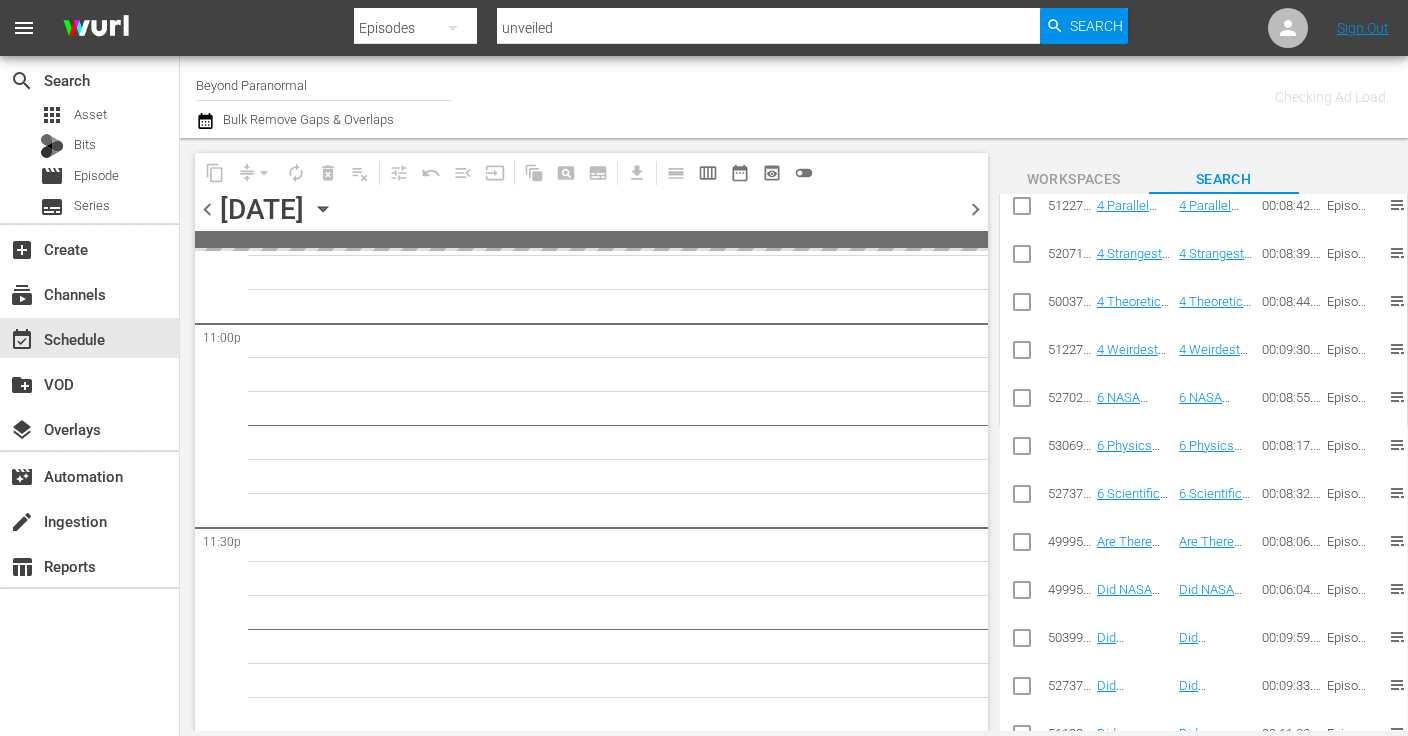 scroll, scrollTop: 9312, scrollLeft: 0, axis: vertical 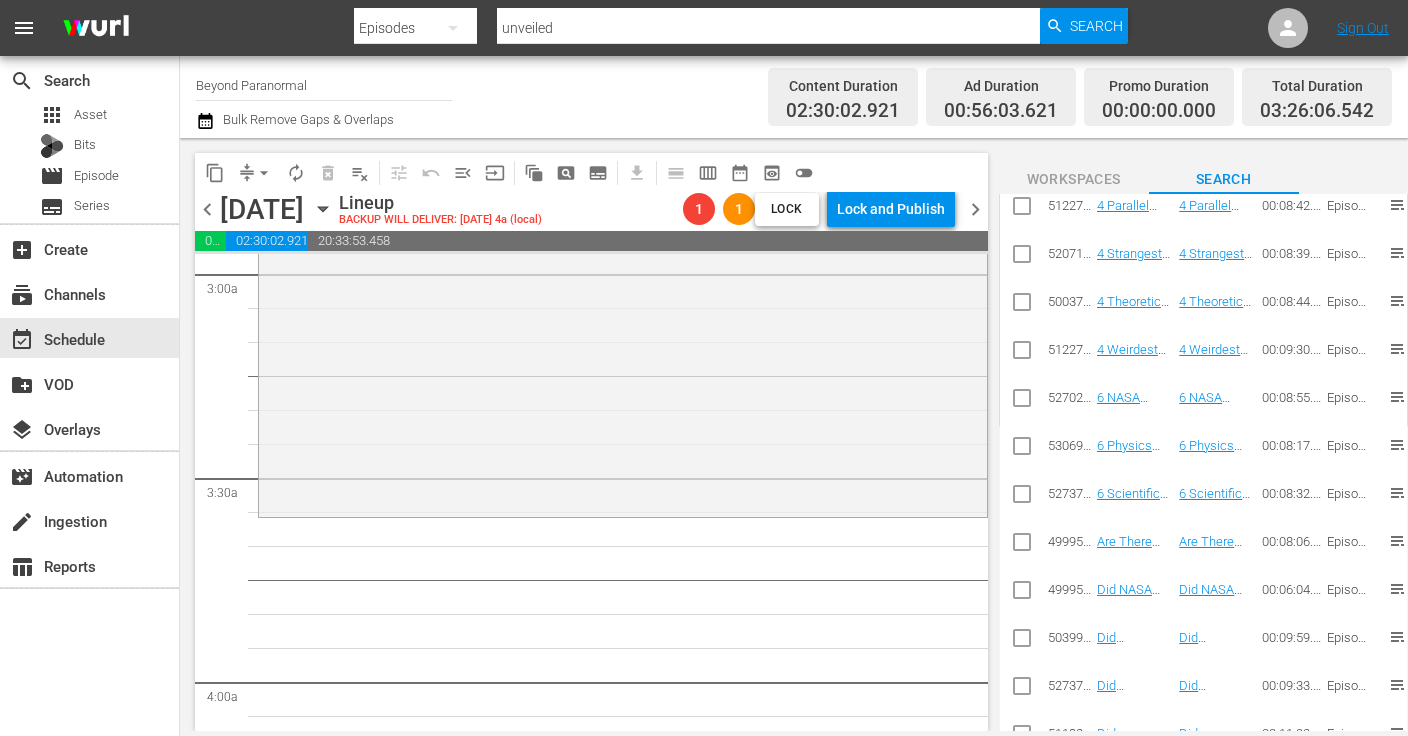 click on "content_copy" at bounding box center (215, 173) 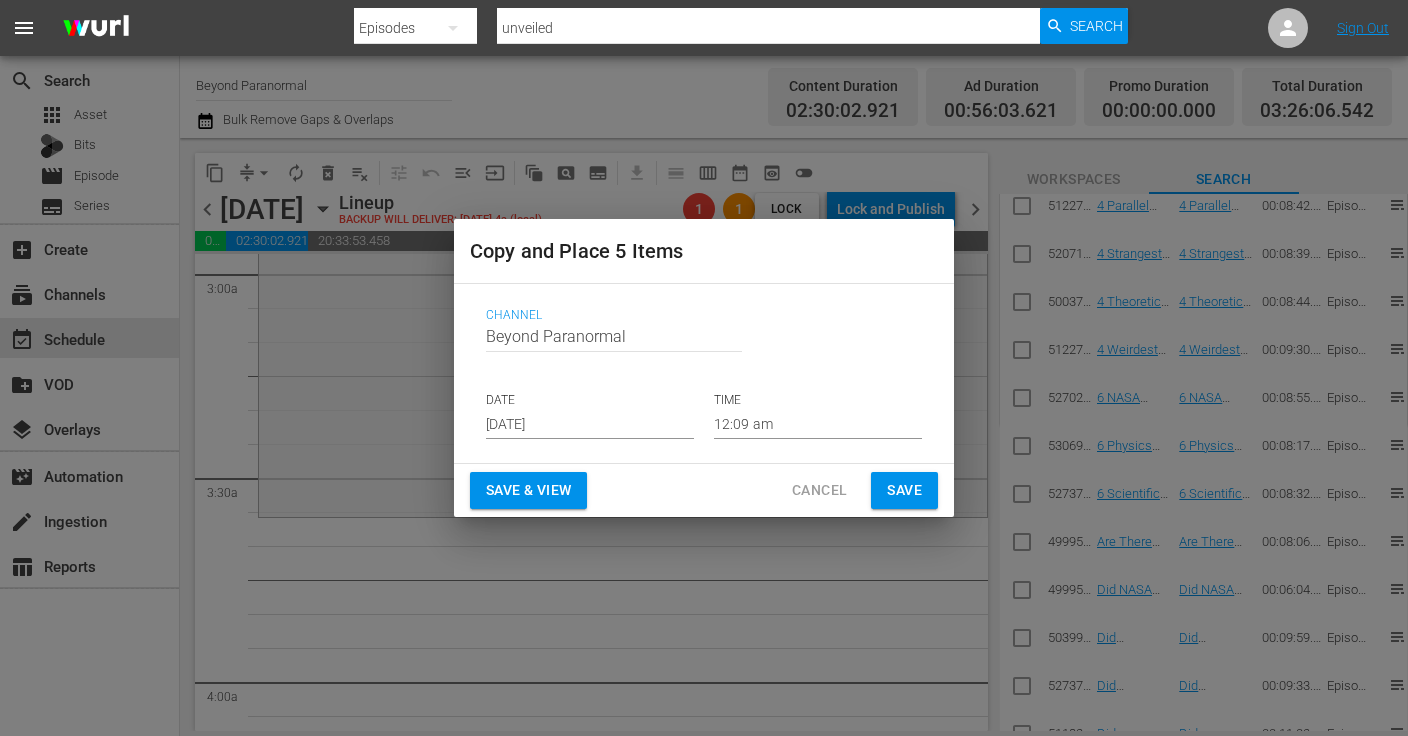 click on "[DATE]" at bounding box center [590, 424] 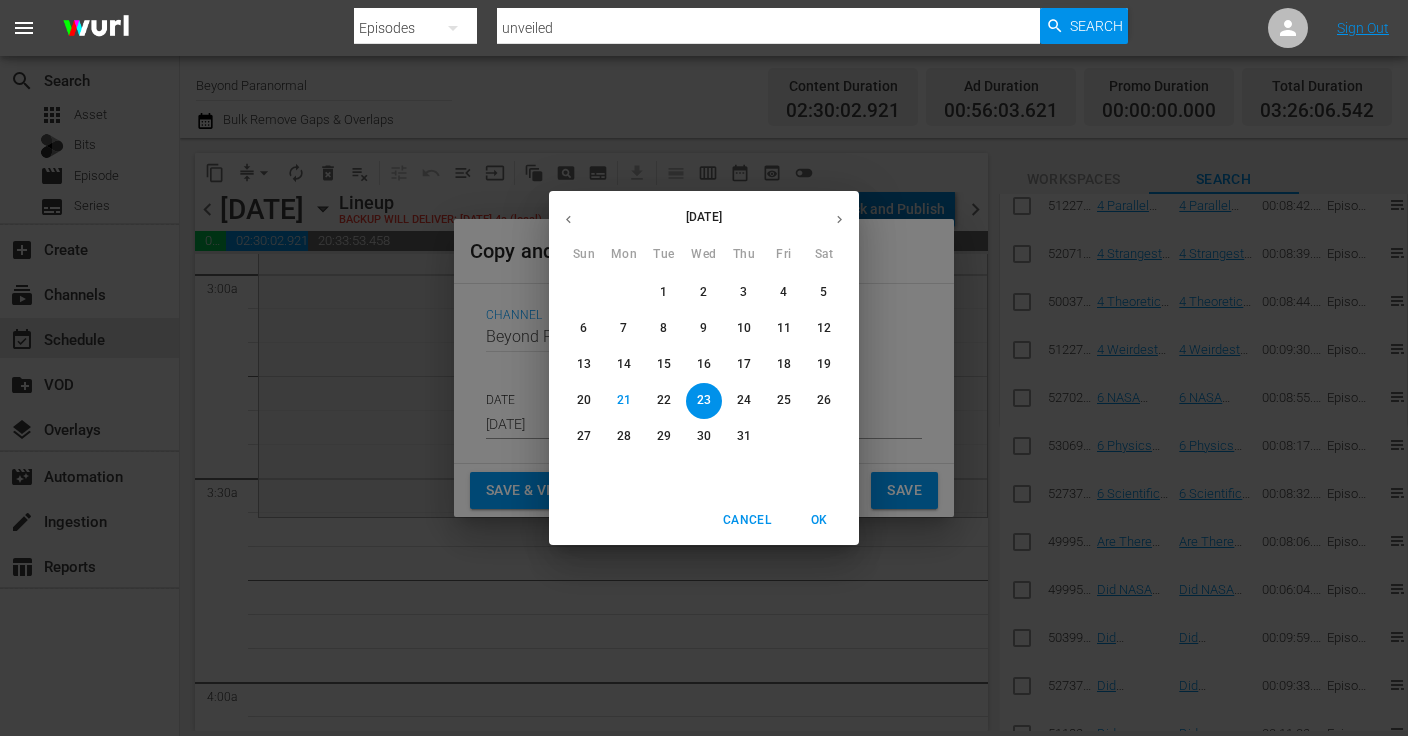 click on "26" at bounding box center (824, 400) 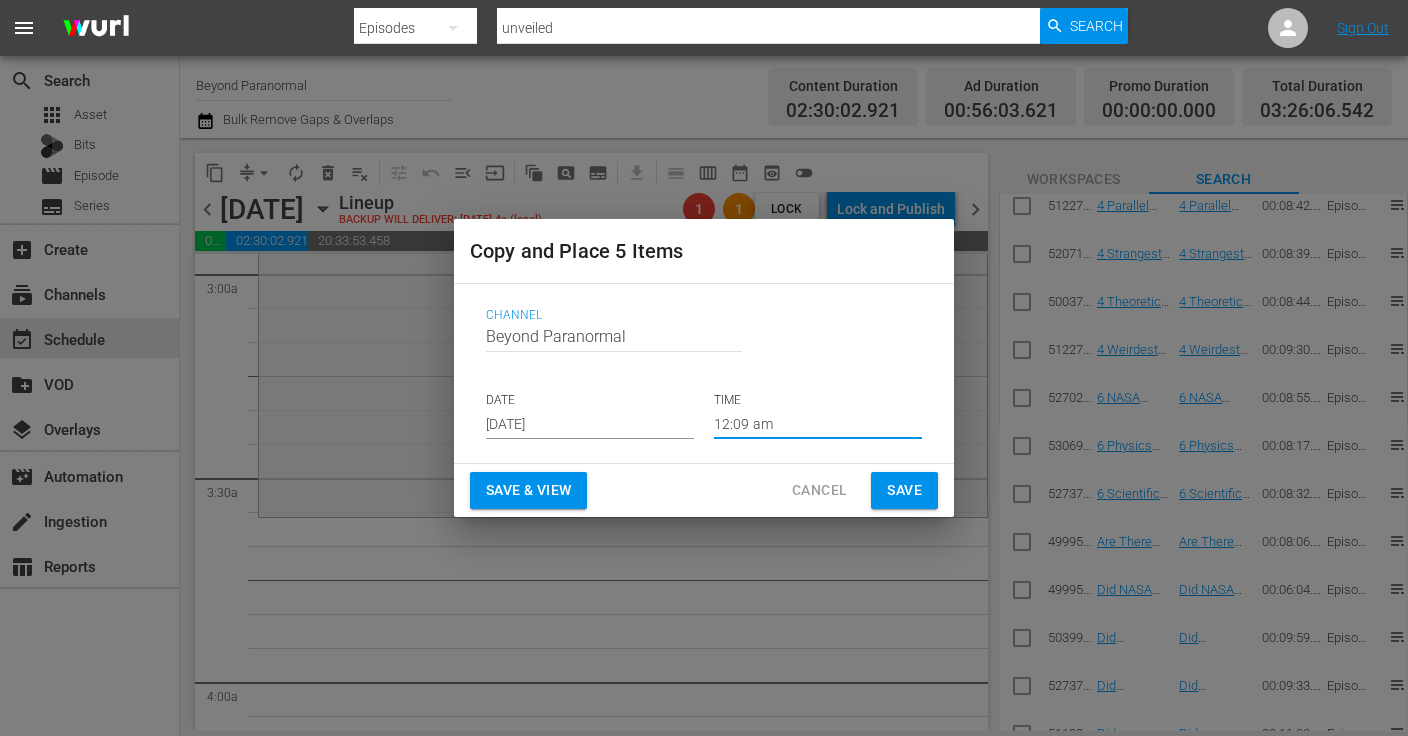 click on "12:09 am" at bounding box center (818, 424) 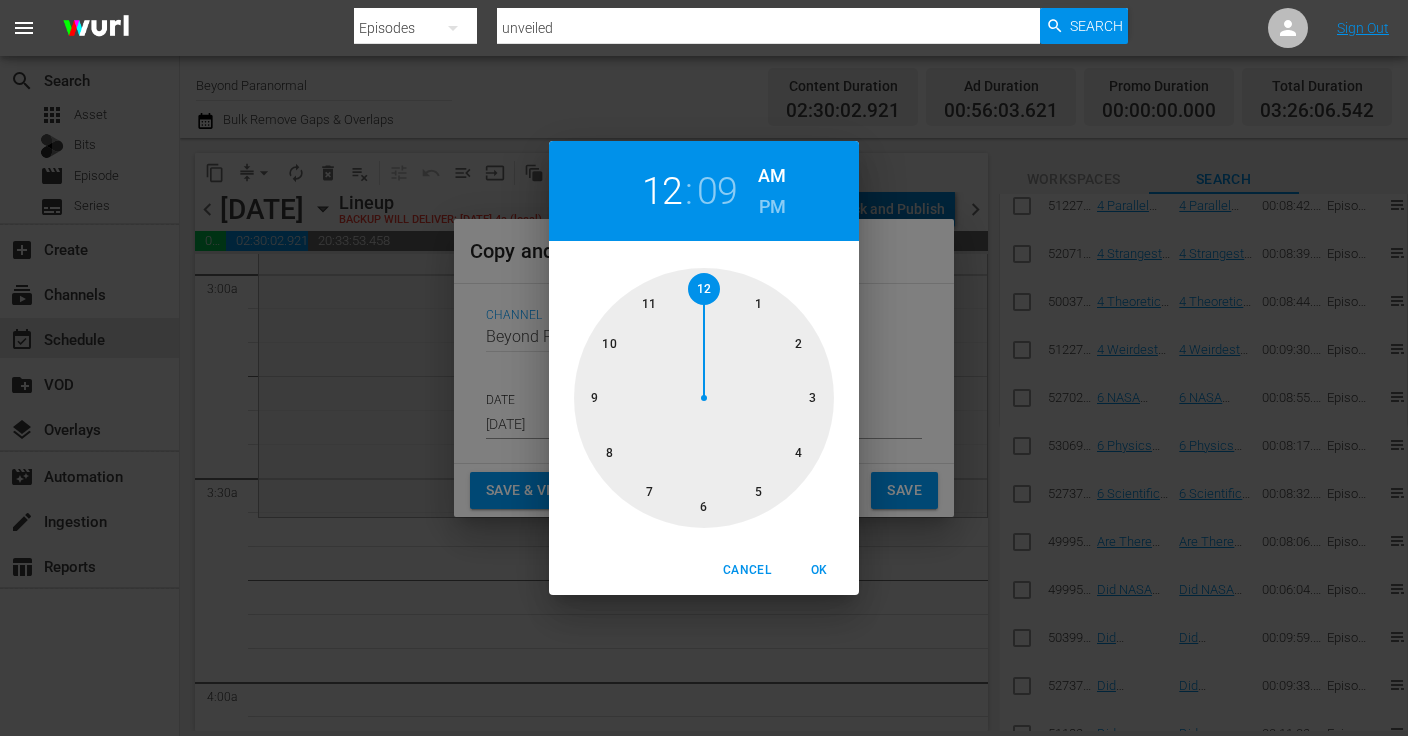 click at bounding box center [704, 398] 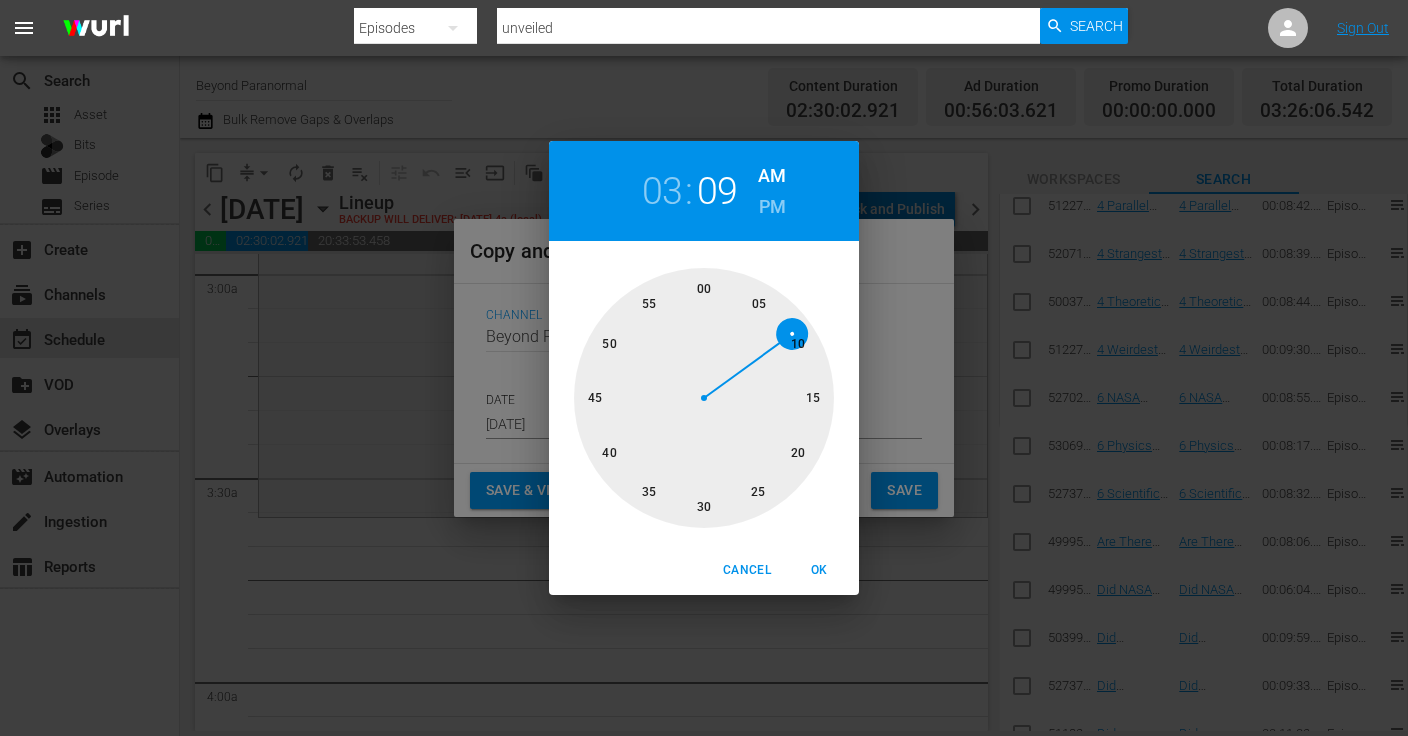 click at bounding box center [704, 398] 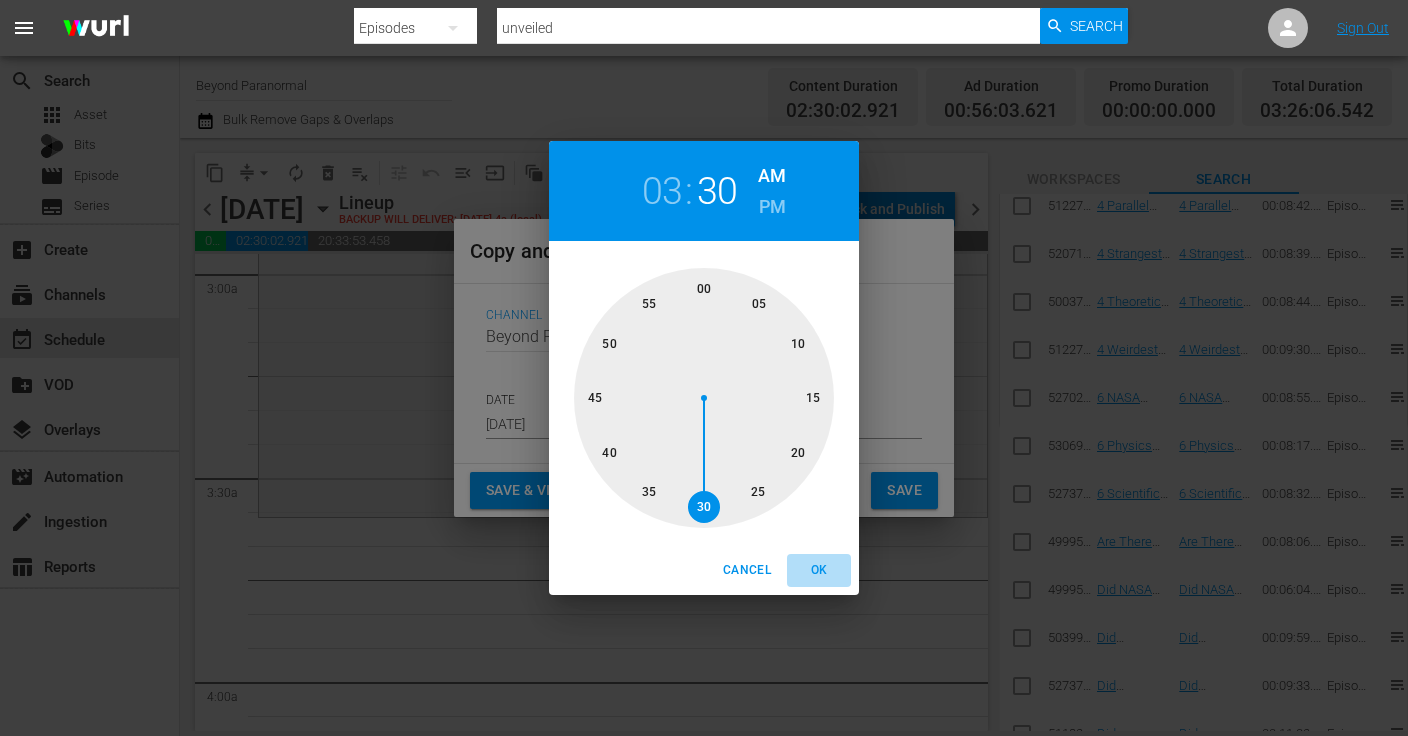 click on "OK" at bounding box center [819, 570] 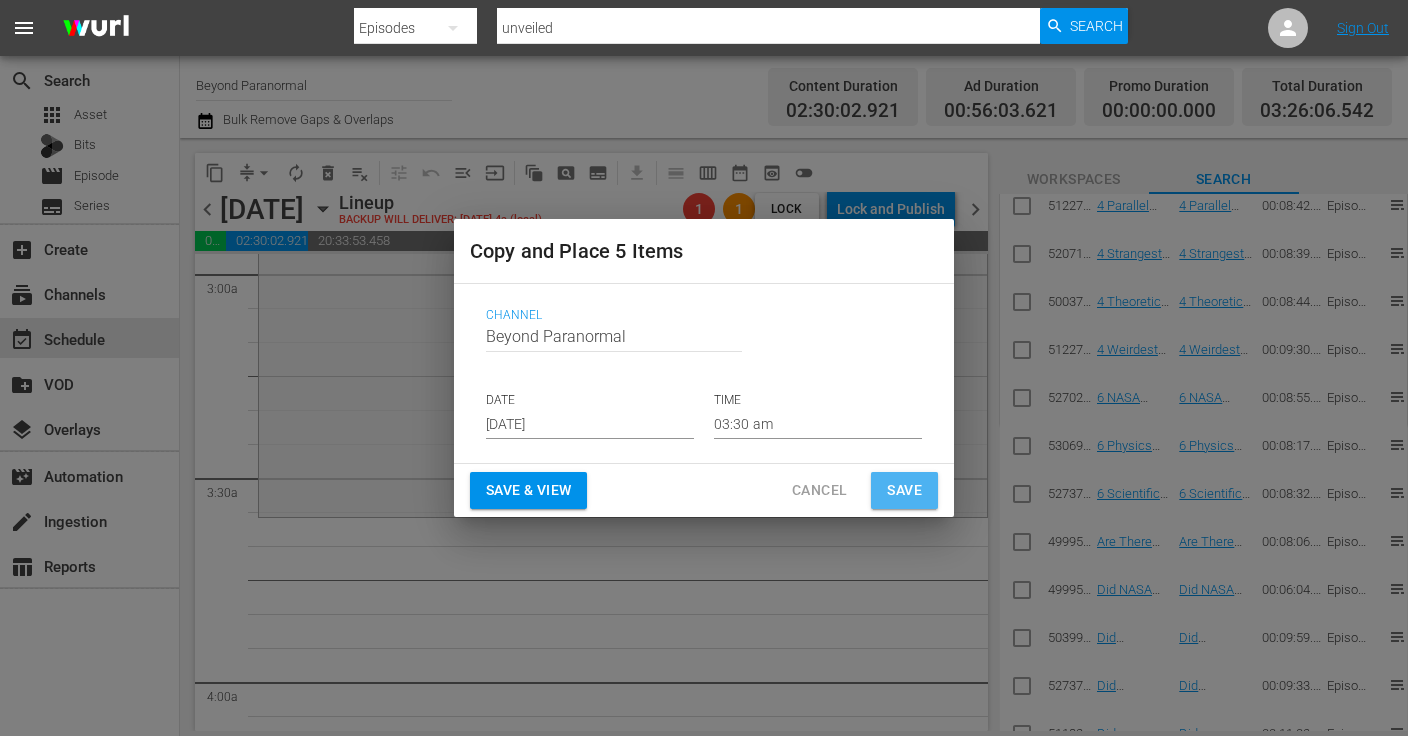 click on "Save" at bounding box center [904, 490] 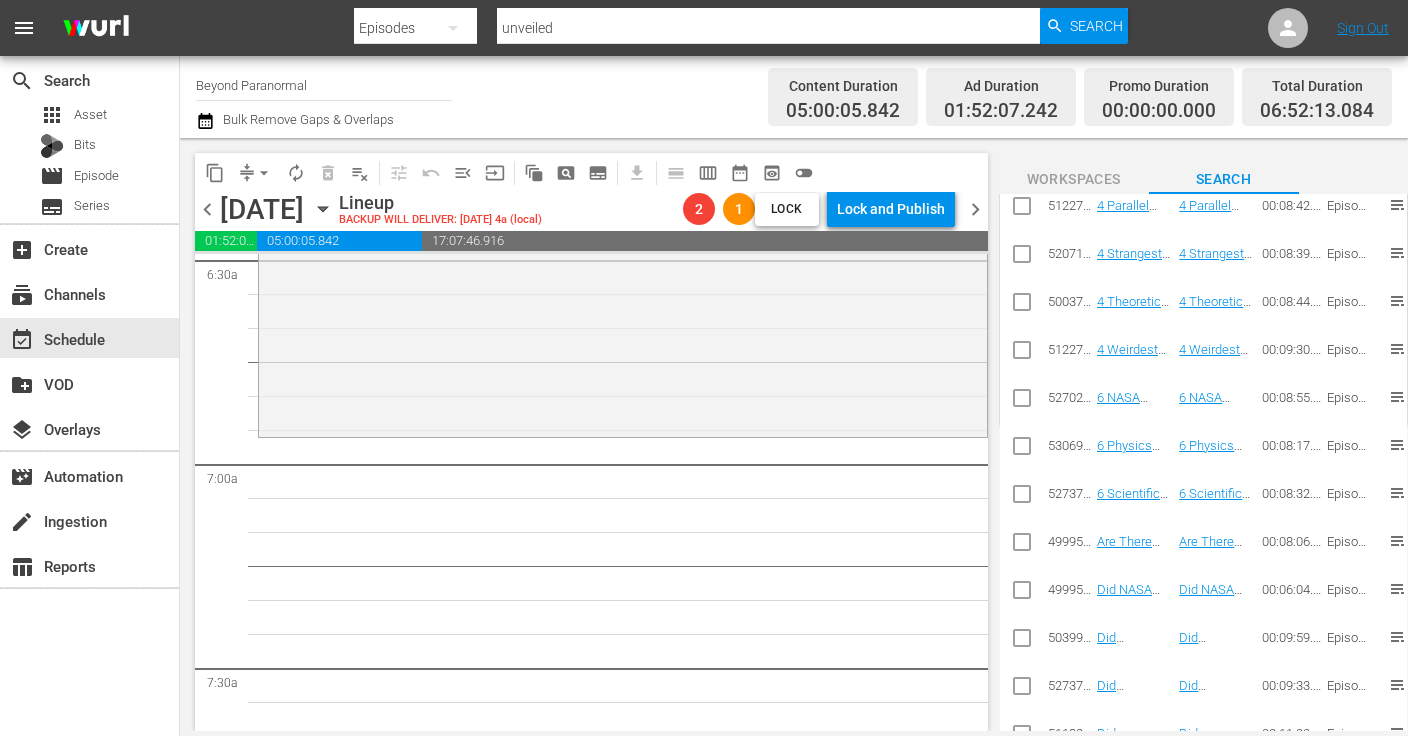 scroll, scrollTop: 2644, scrollLeft: 0, axis: vertical 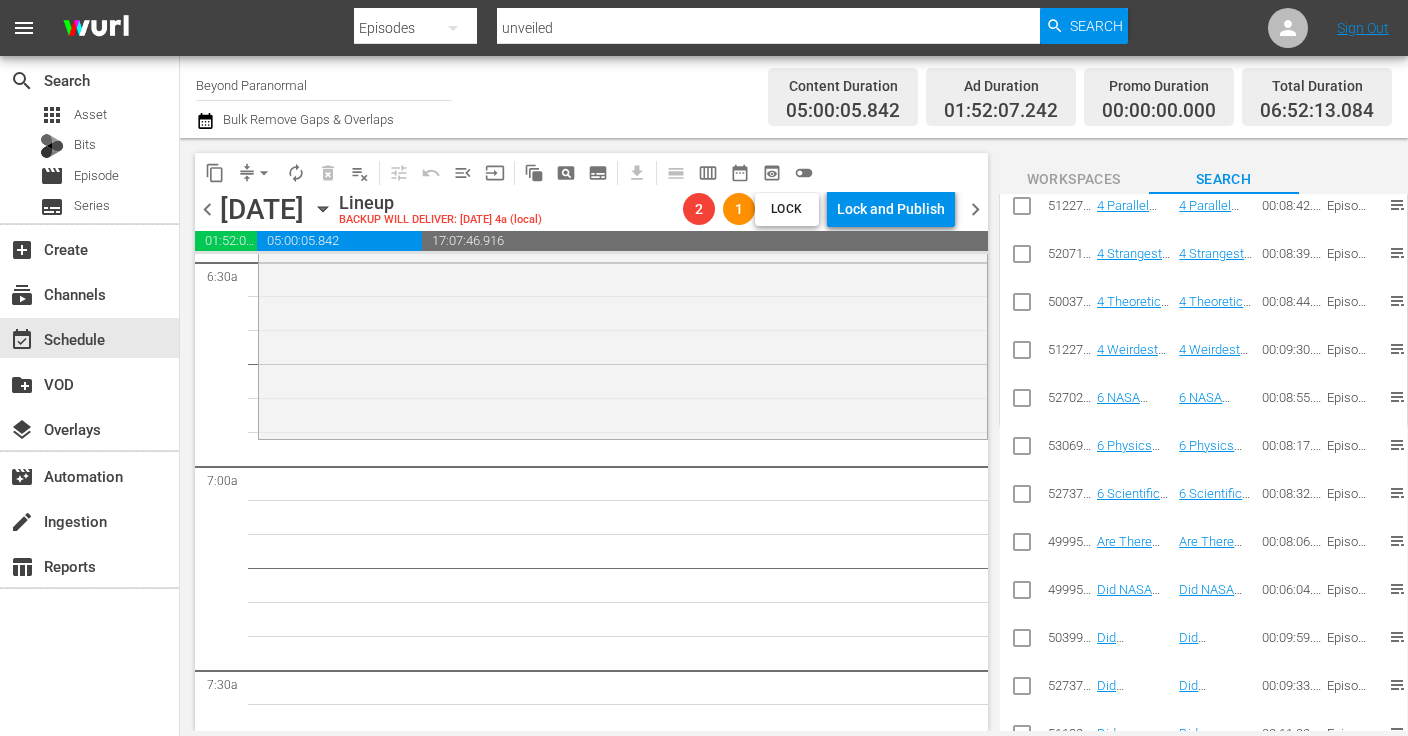 click on "content_copy" at bounding box center (215, 173) 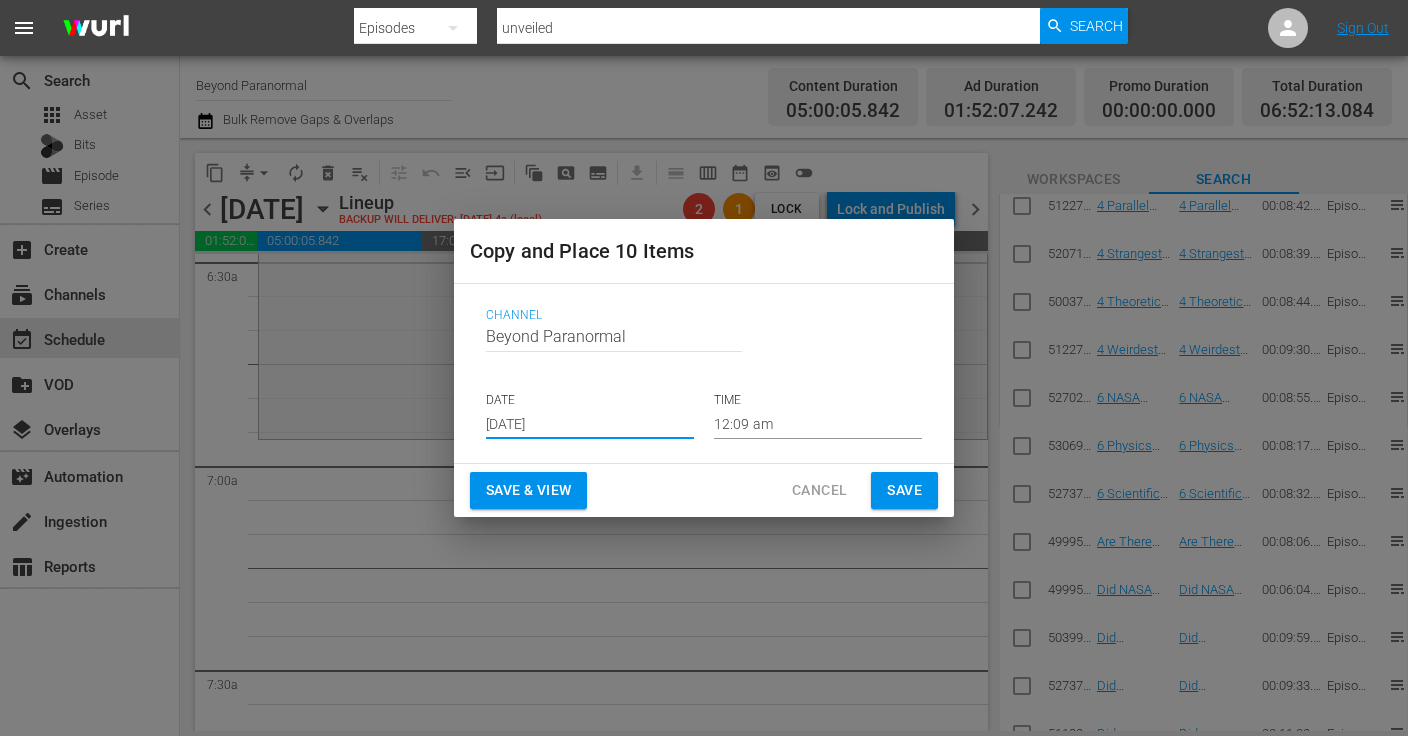 click on "[DATE]" at bounding box center [590, 424] 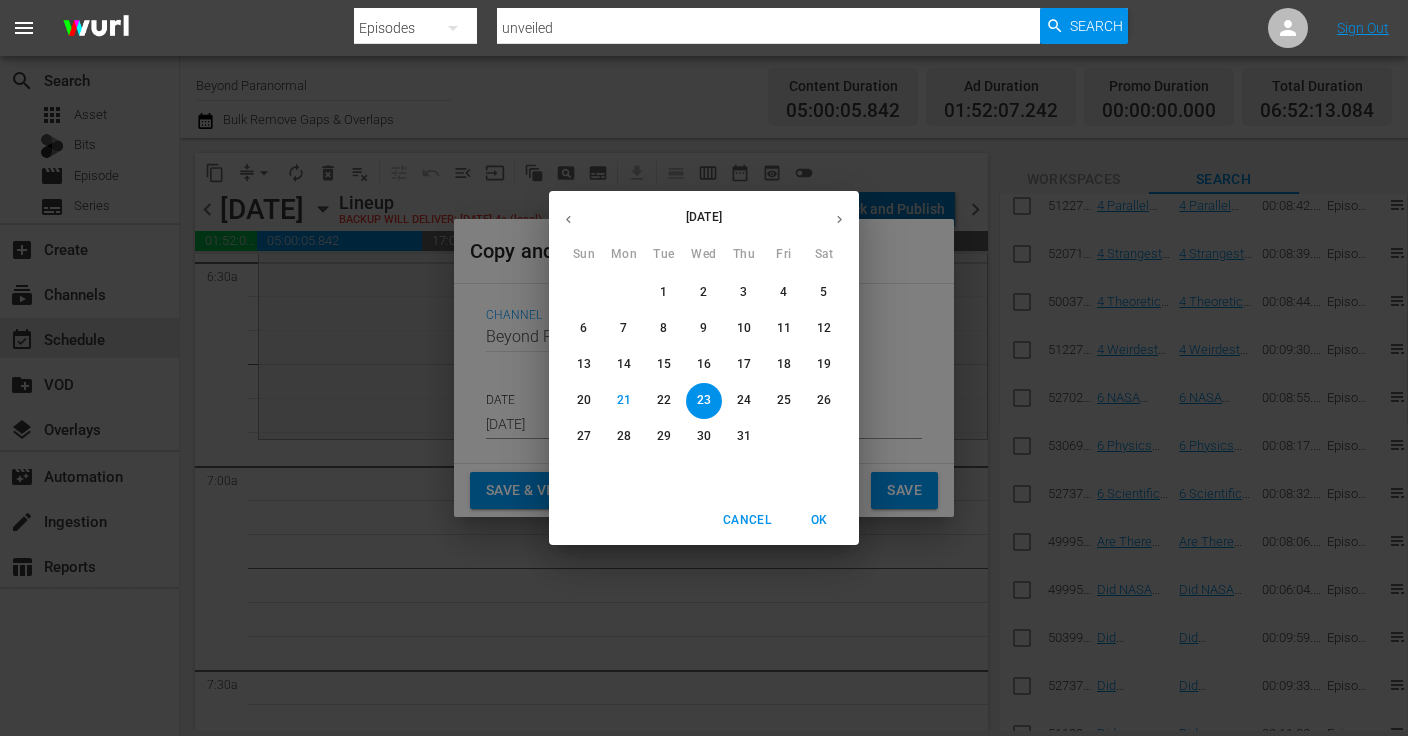 click on "26" at bounding box center [824, 400] 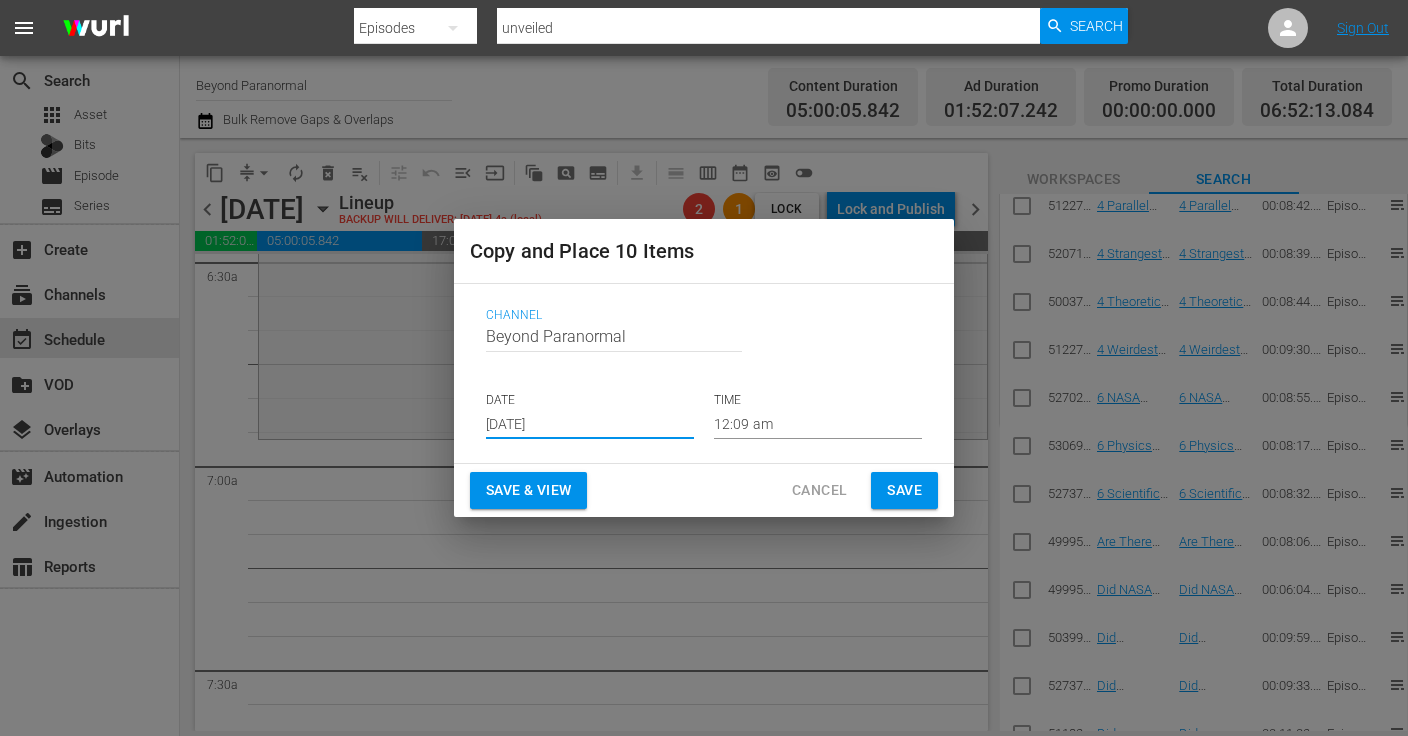 click on "12:09 am" at bounding box center [818, 424] 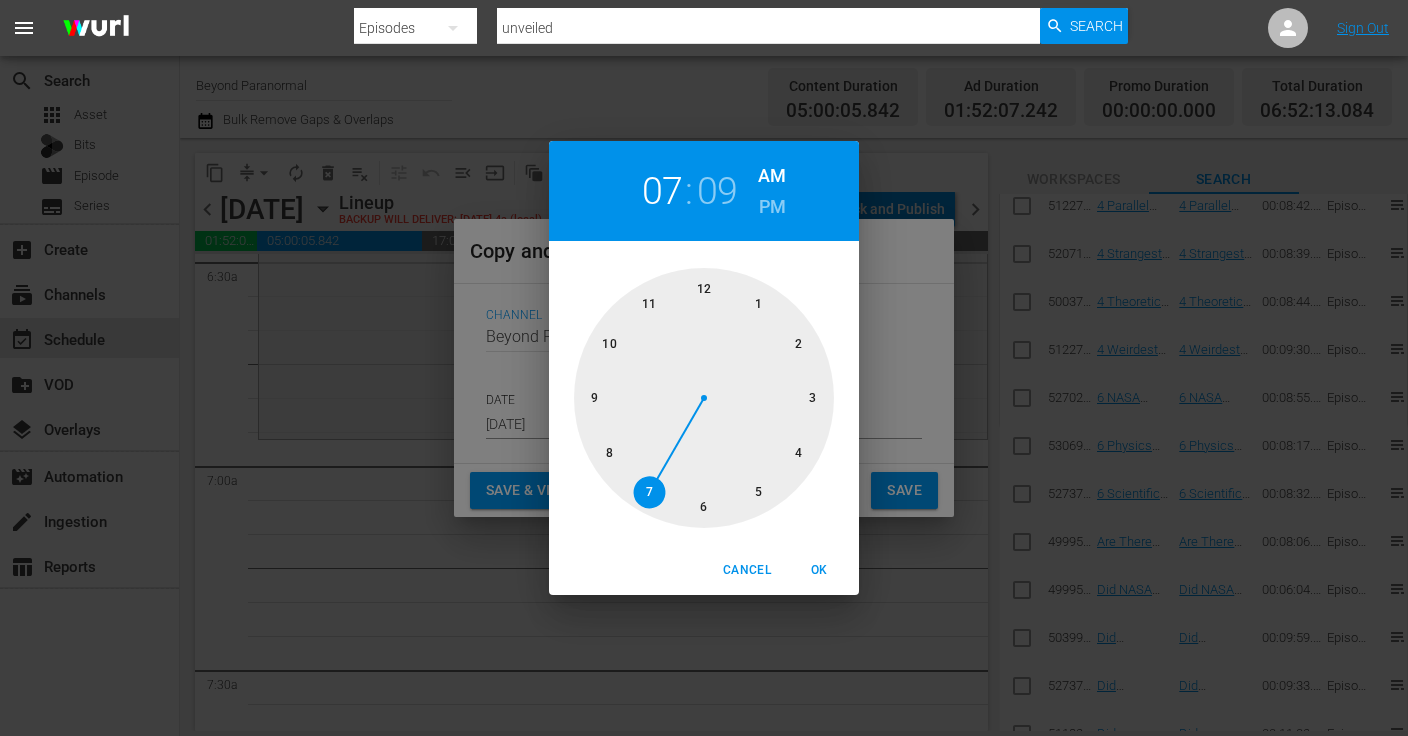 click at bounding box center [704, 398] 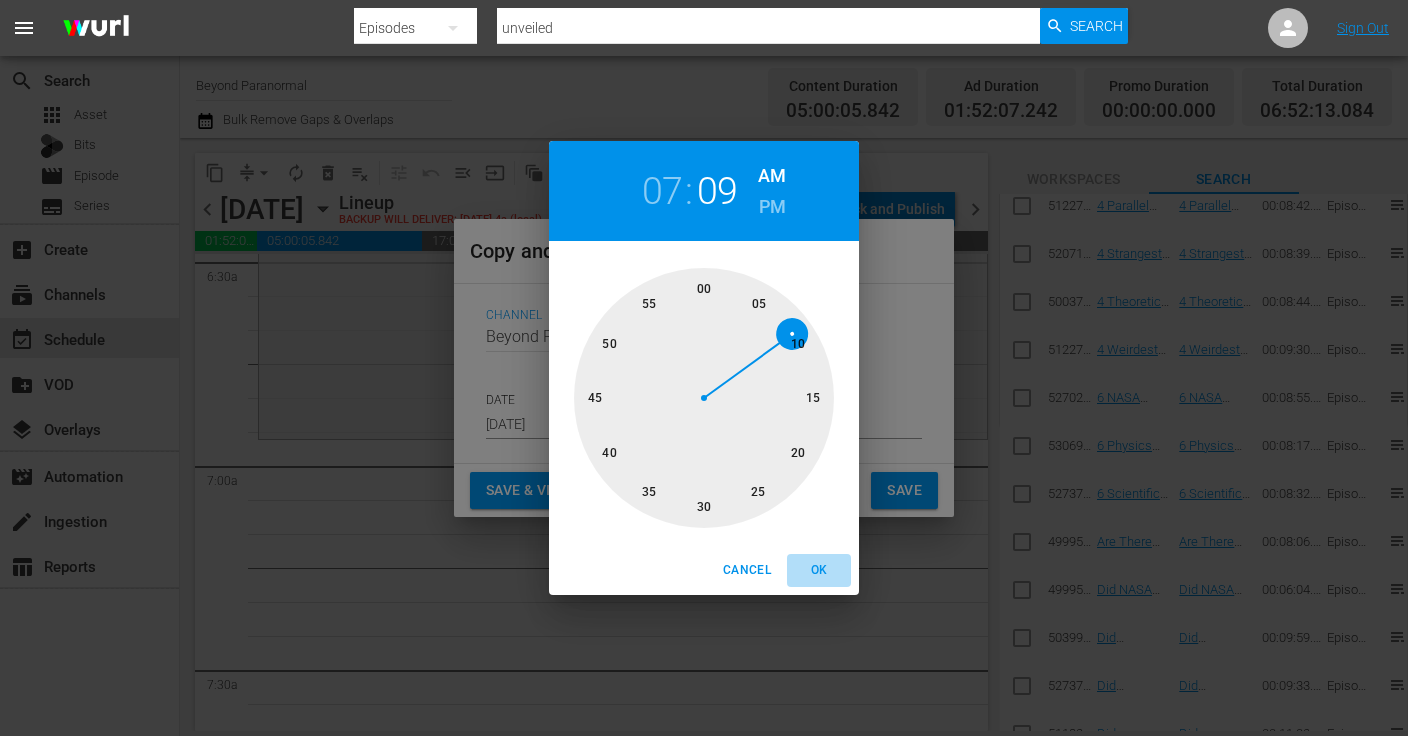 click on "OK" at bounding box center [819, 570] 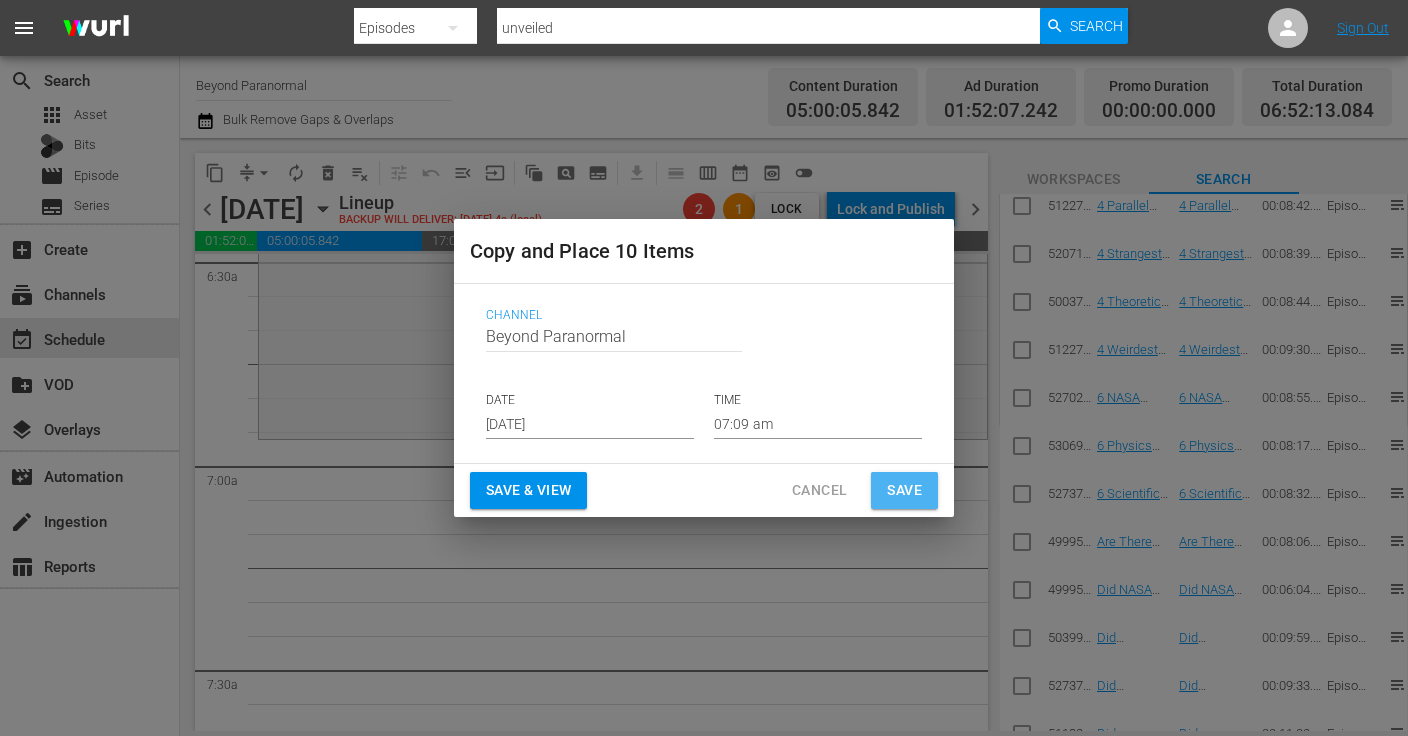click on "Save" at bounding box center [904, 490] 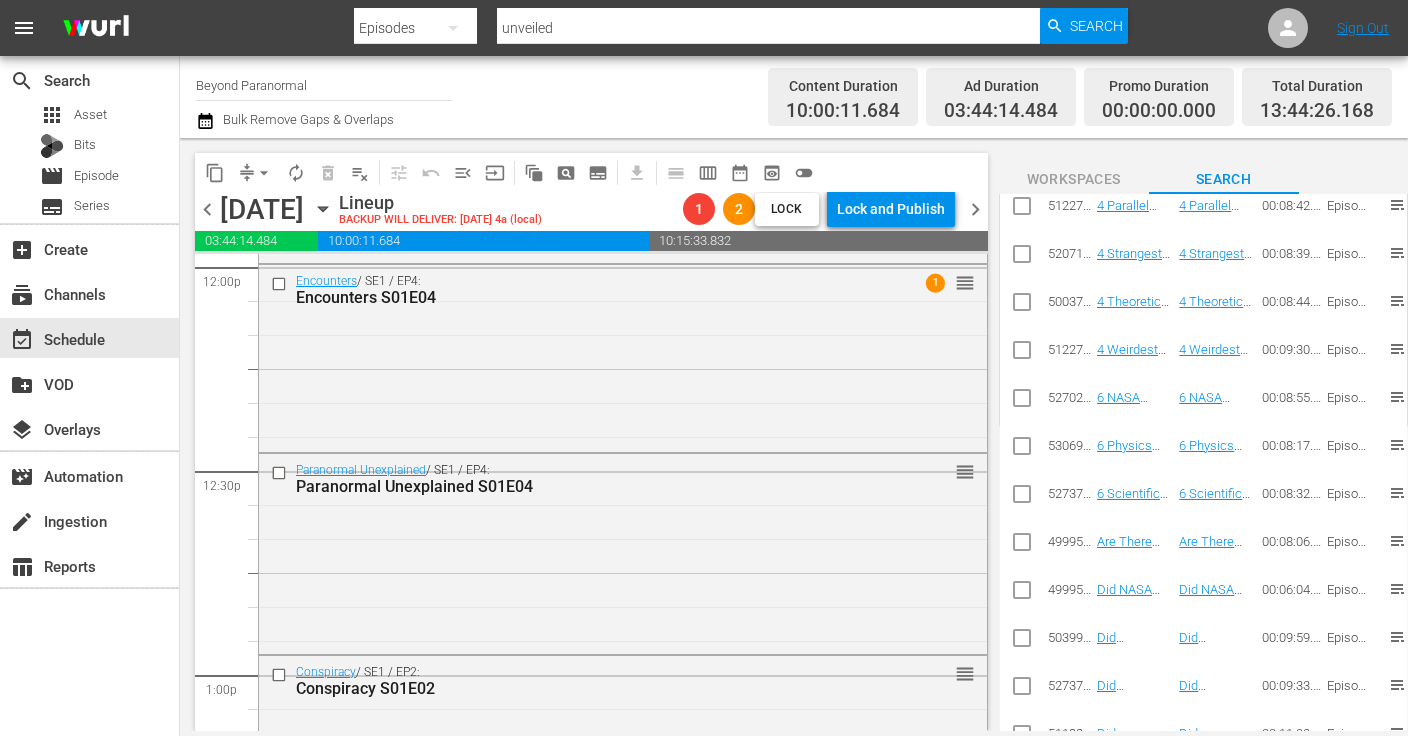 scroll, scrollTop: 4887, scrollLeft: 0, axis: vertical 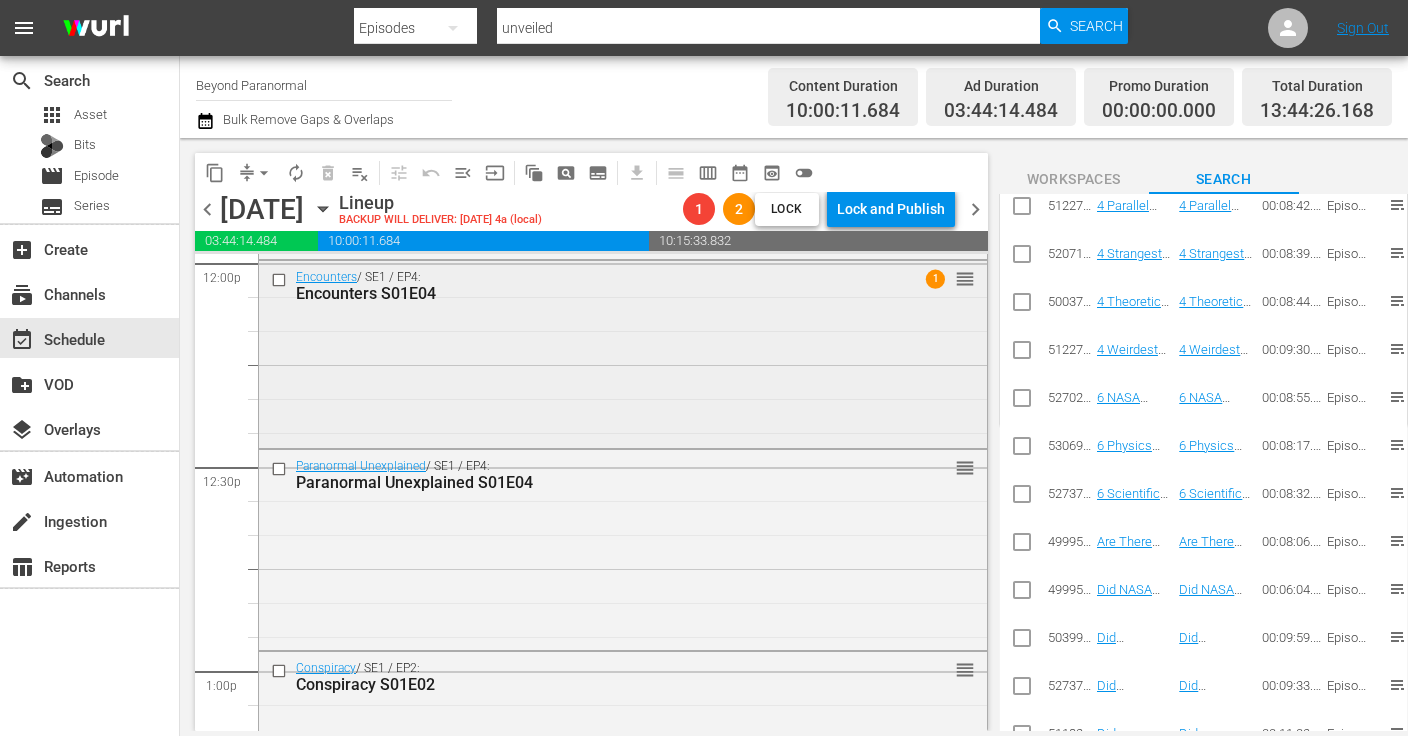 click at bounding box center (281, 279) 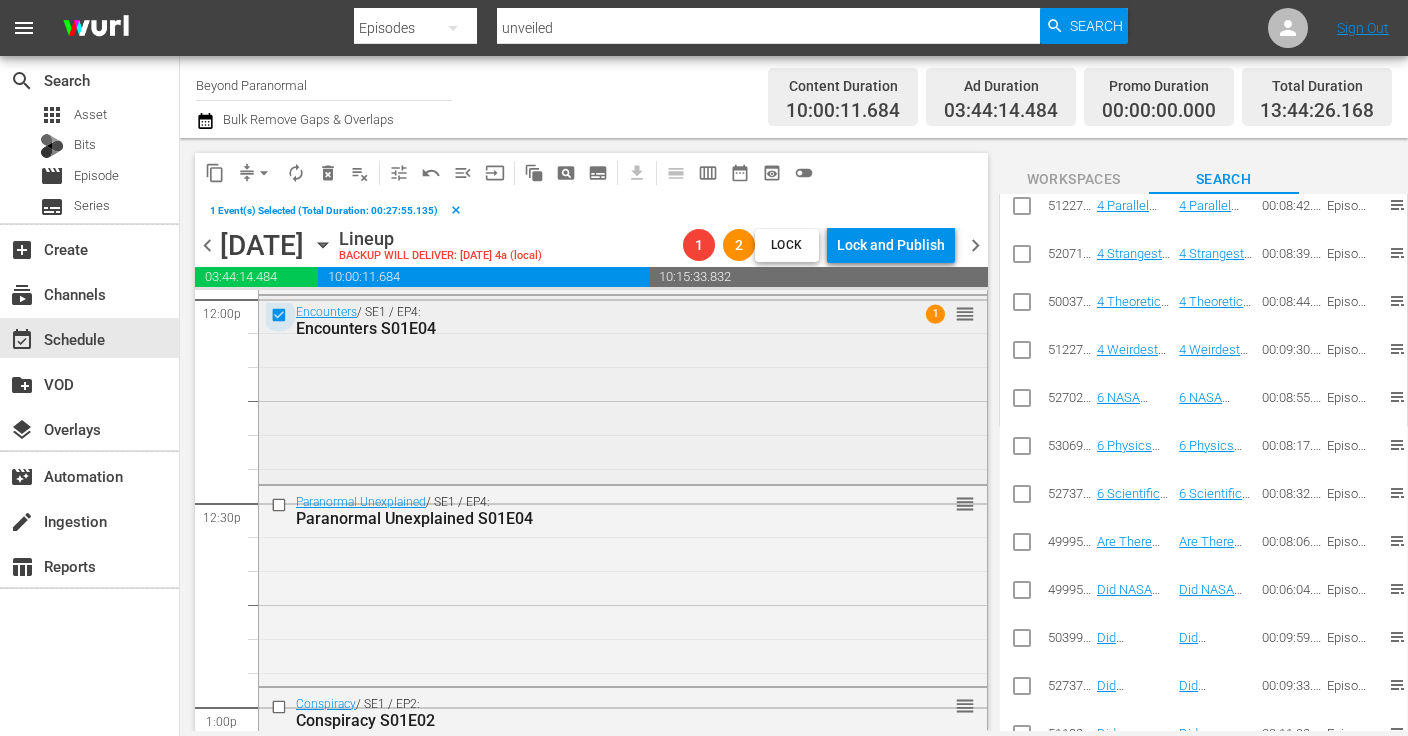 click at bounding box center [281, 315] 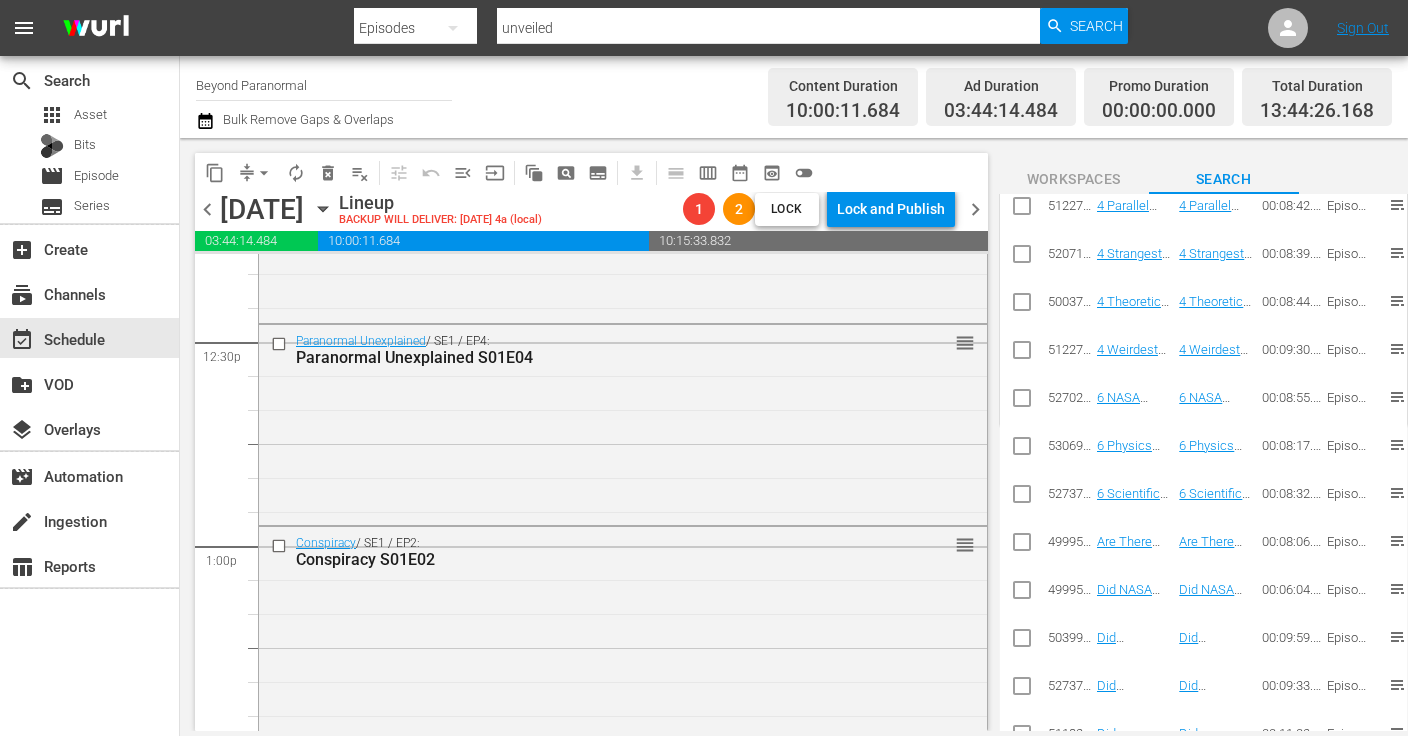 scroll, scrollTop: 5039, scrollLeft: 0, axis: vertical 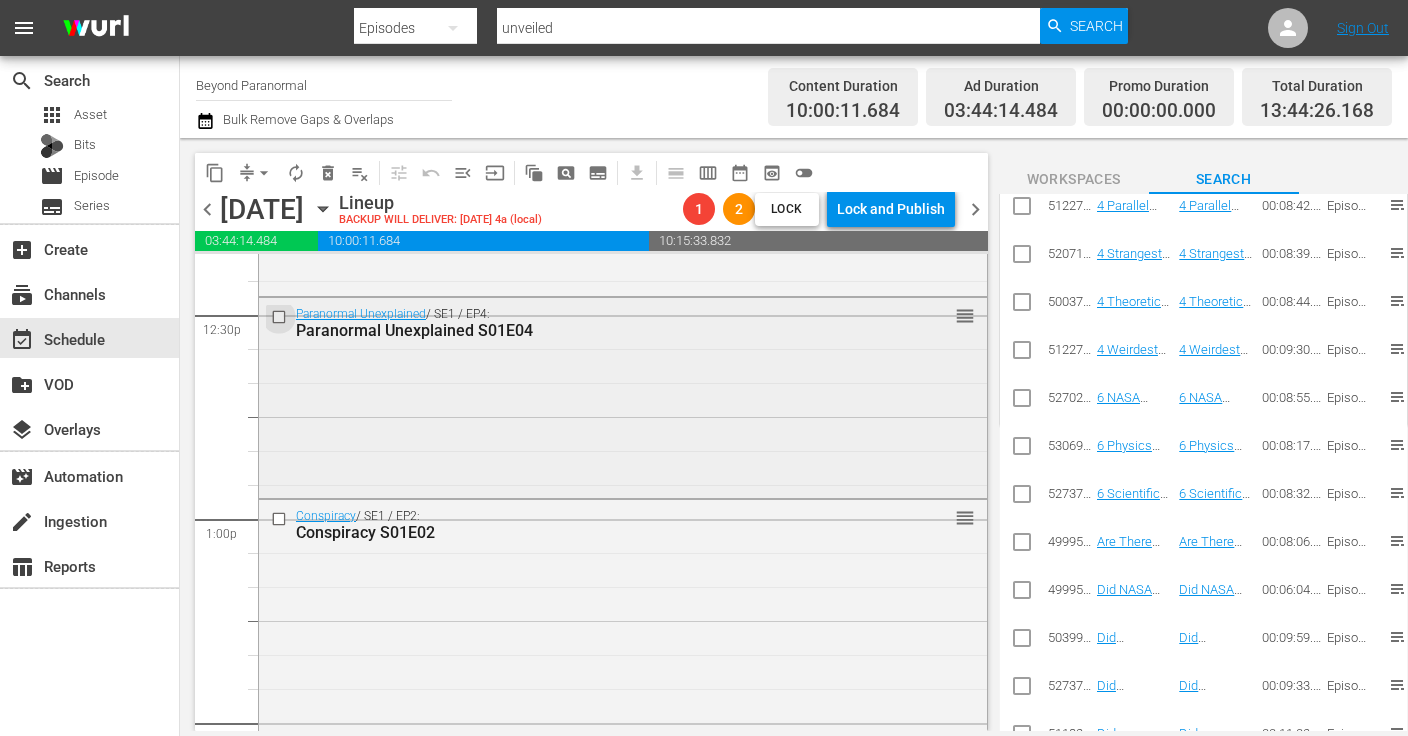 click at bounding box center [281, 317] 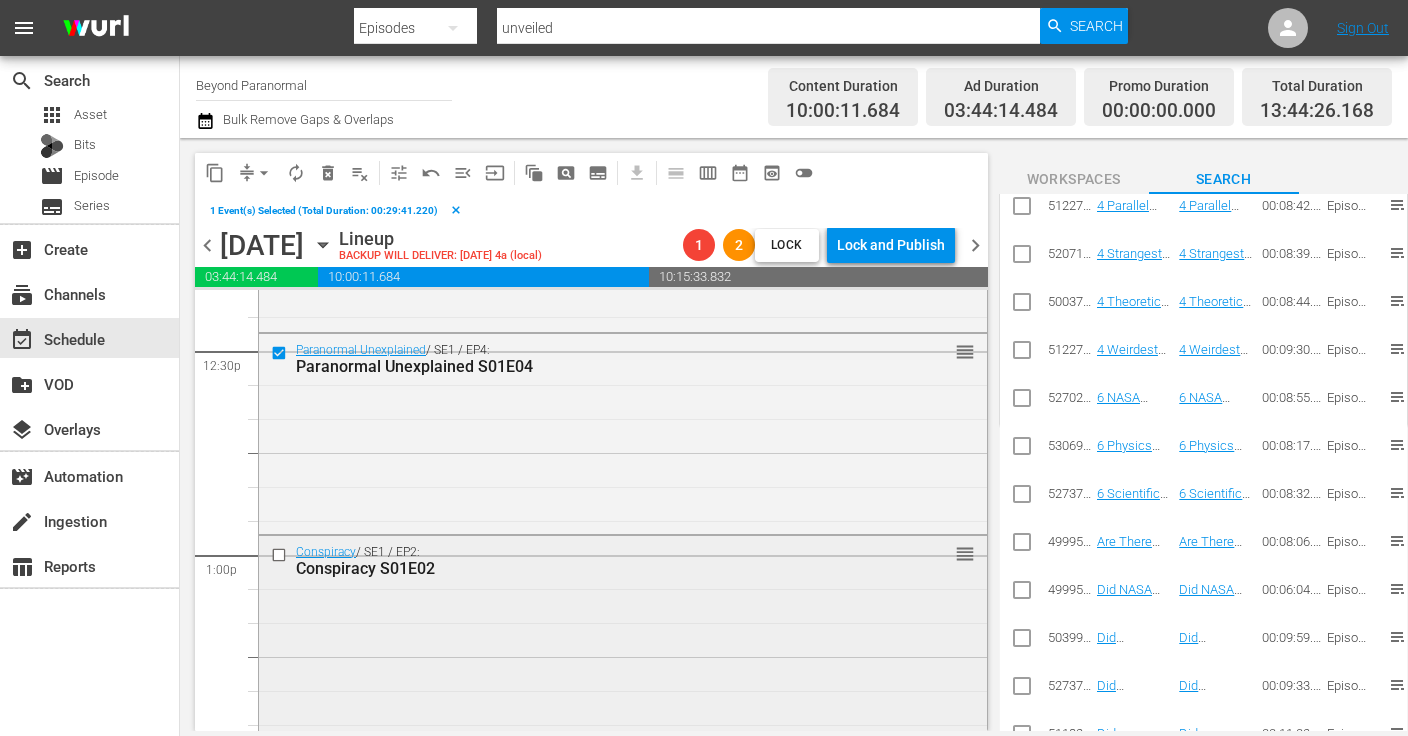 click at bounding box center [281, 555] 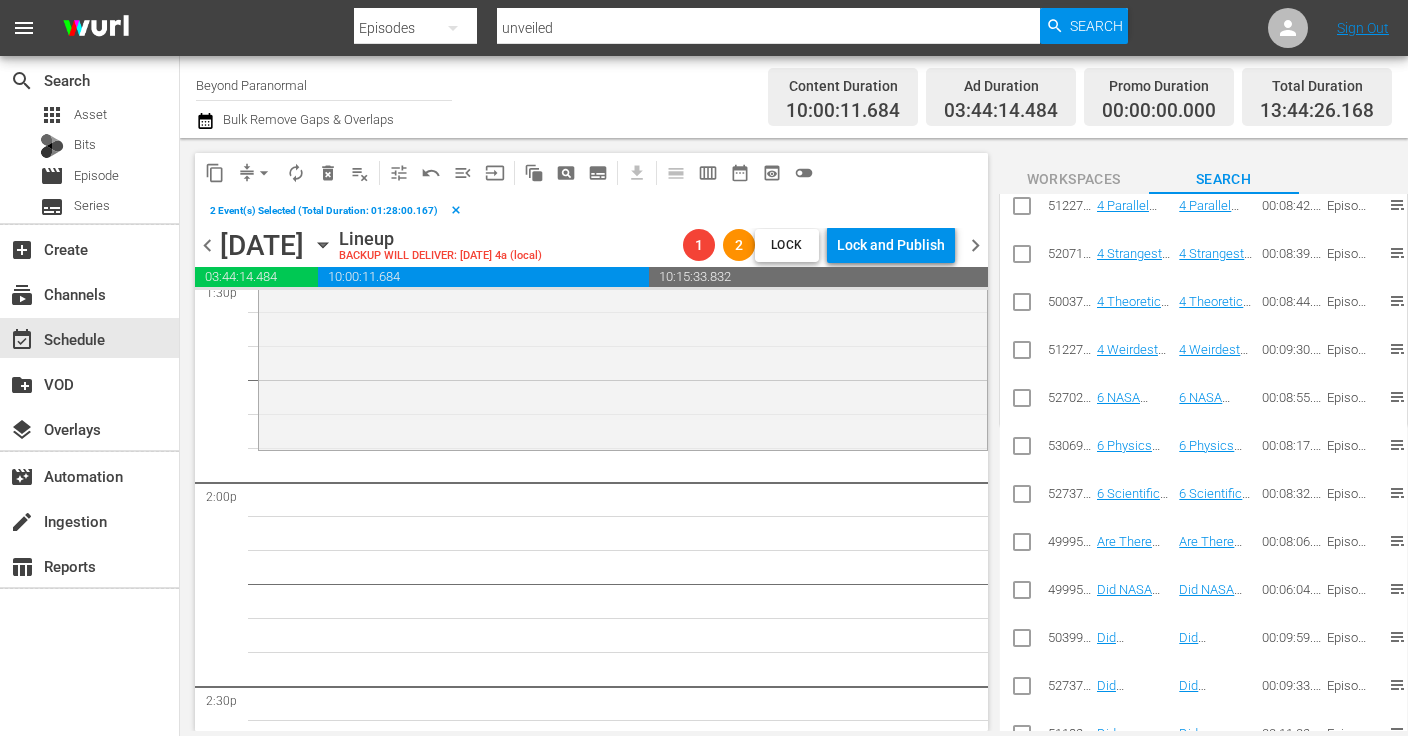 scroll, scrollTop: 5571, scrollLeft: 0, axis: vertical 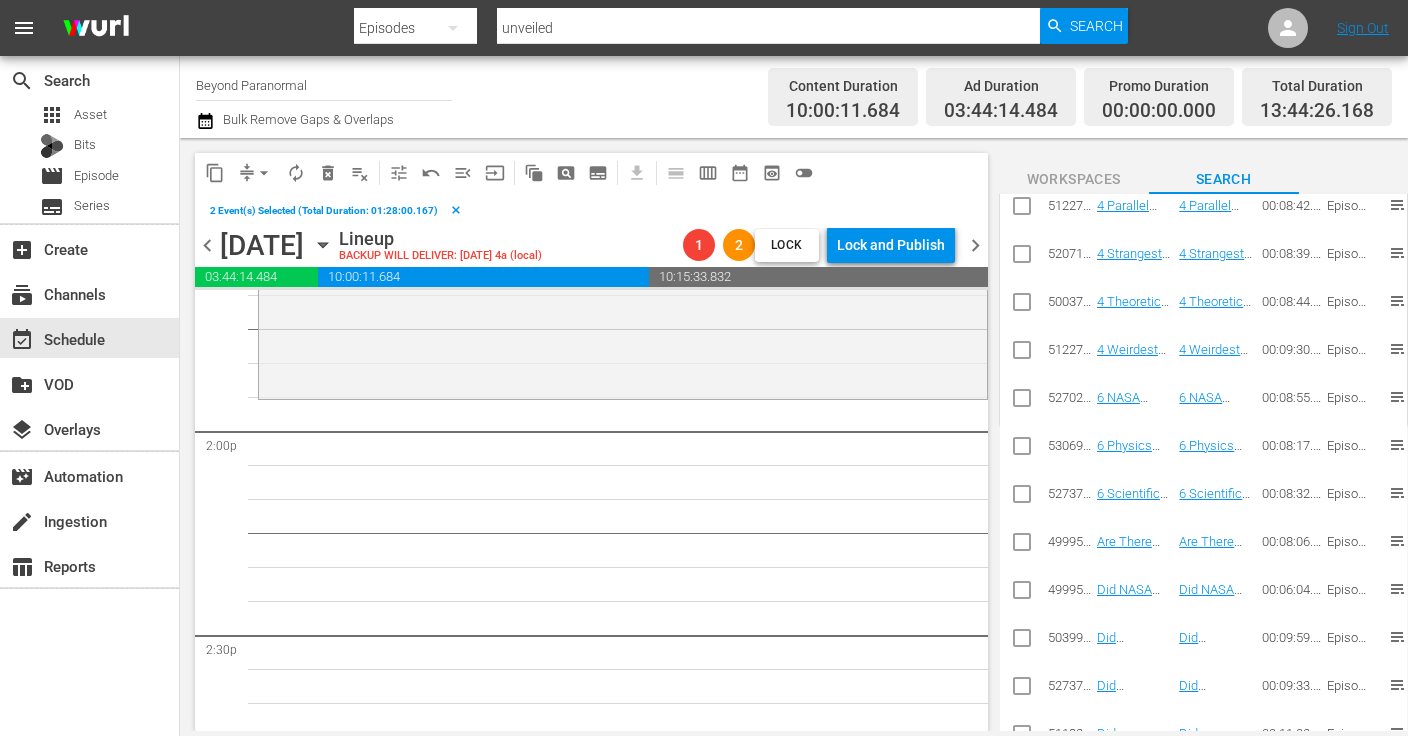 click on "delete_forever_outlined" at bounding box center (328, 173) 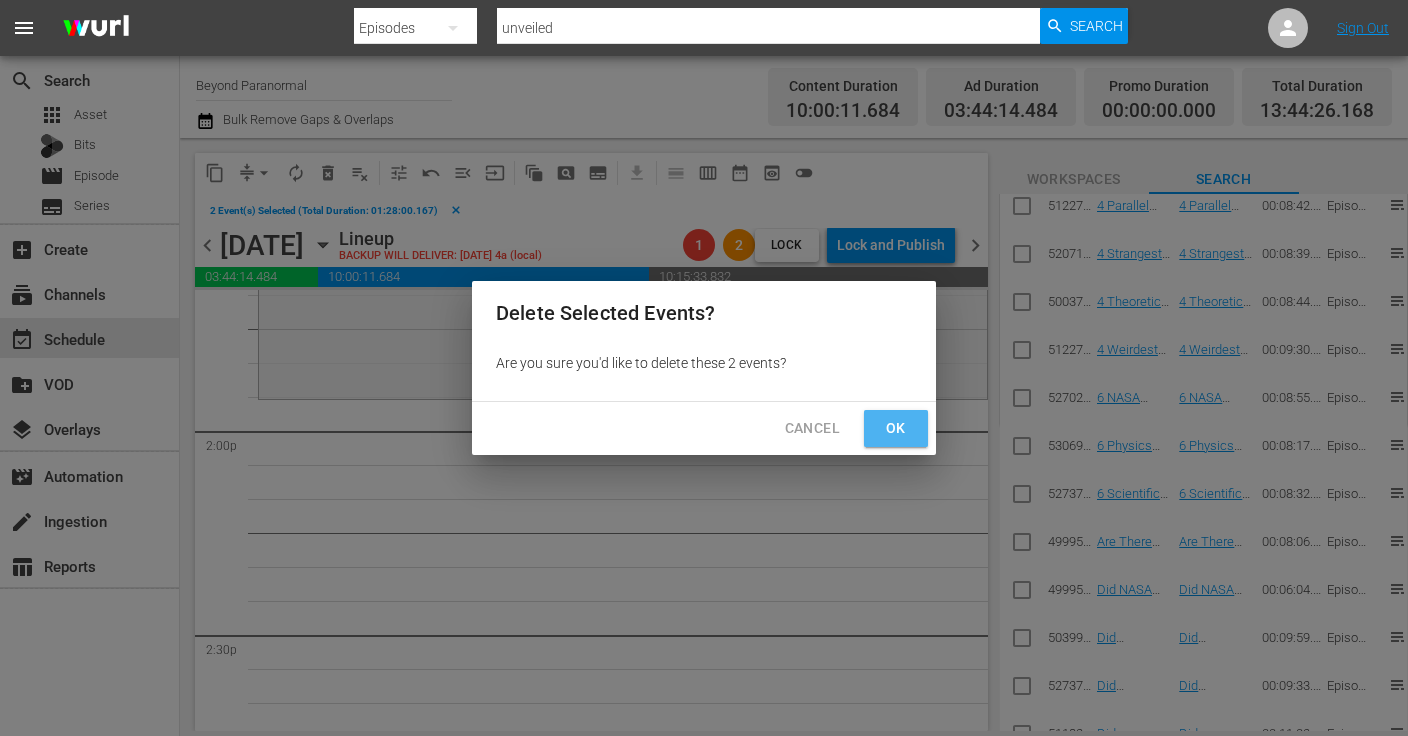 click on "Ok" at bounding box center [896, 428] 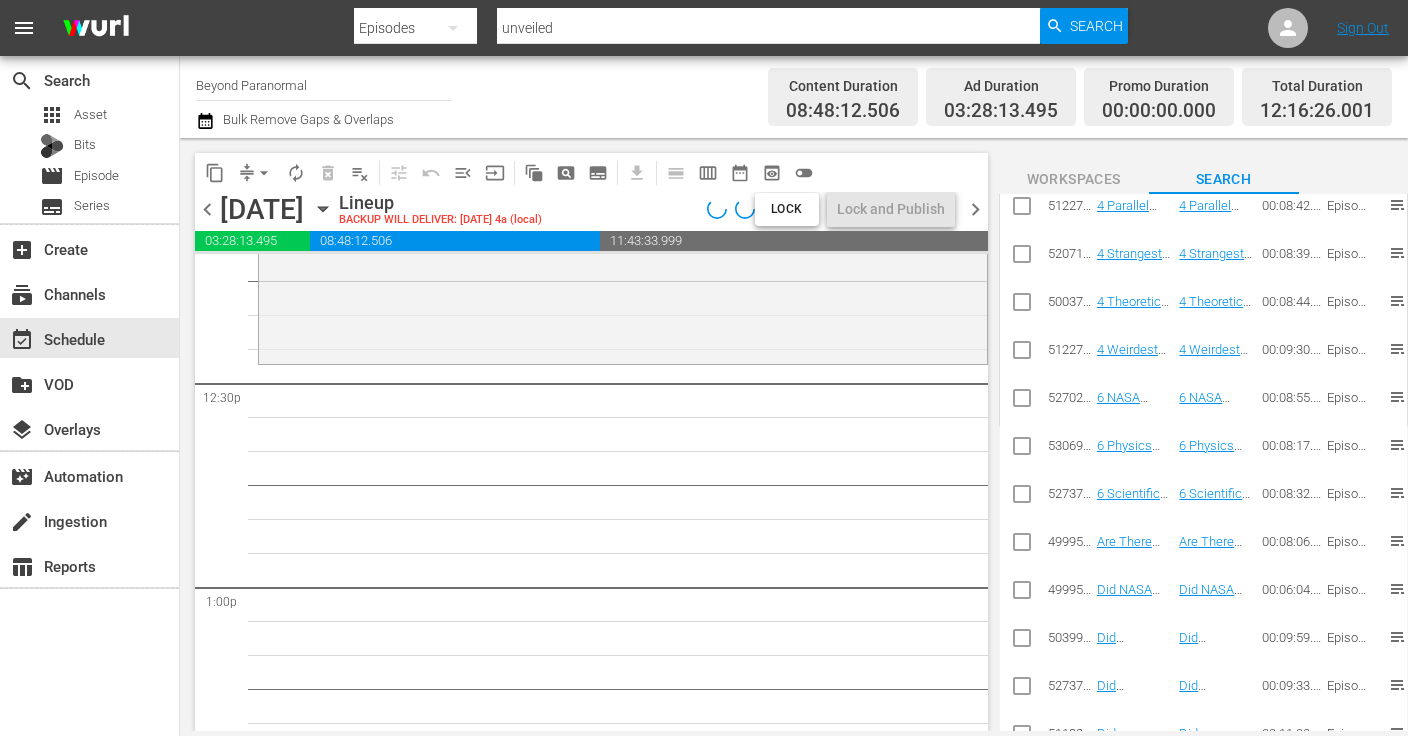 scroll, scrollTop: 4972, scrollLeft: 0, axis: vertical 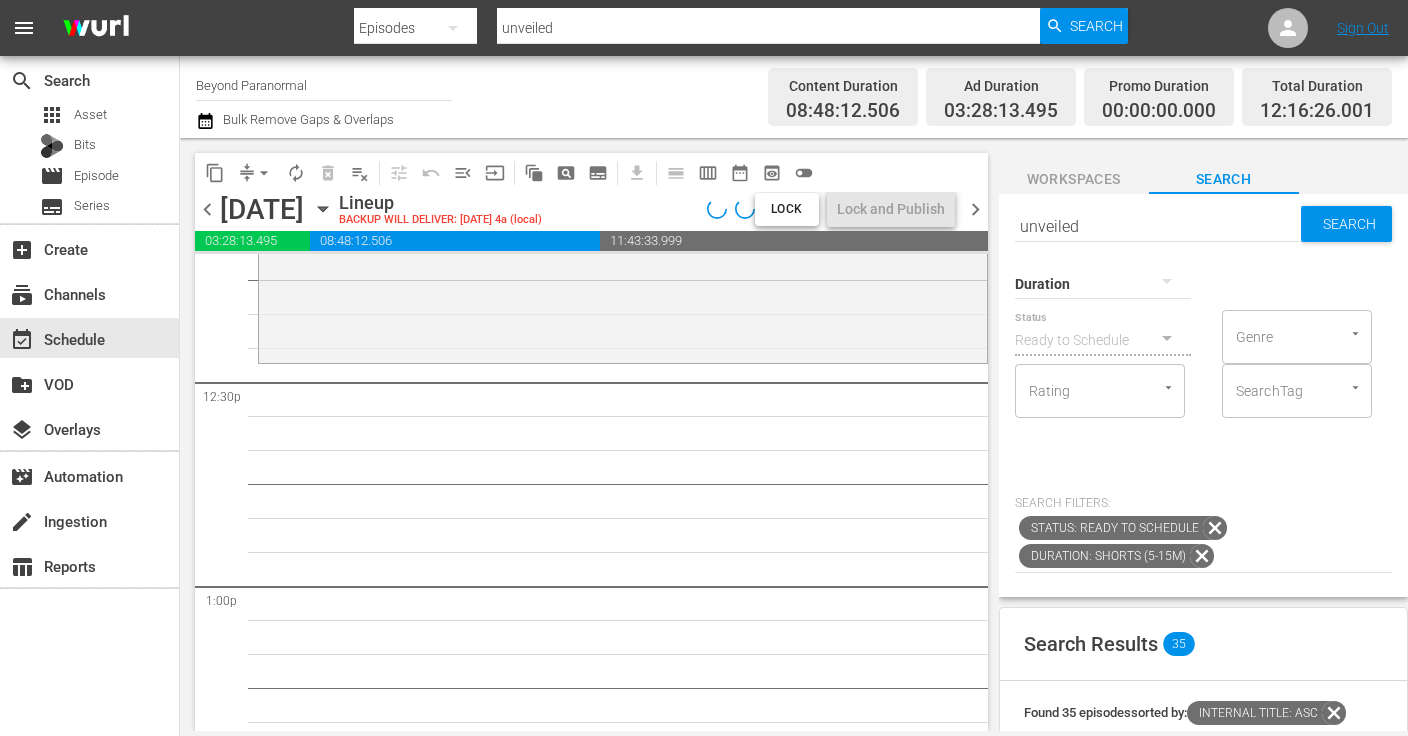 click 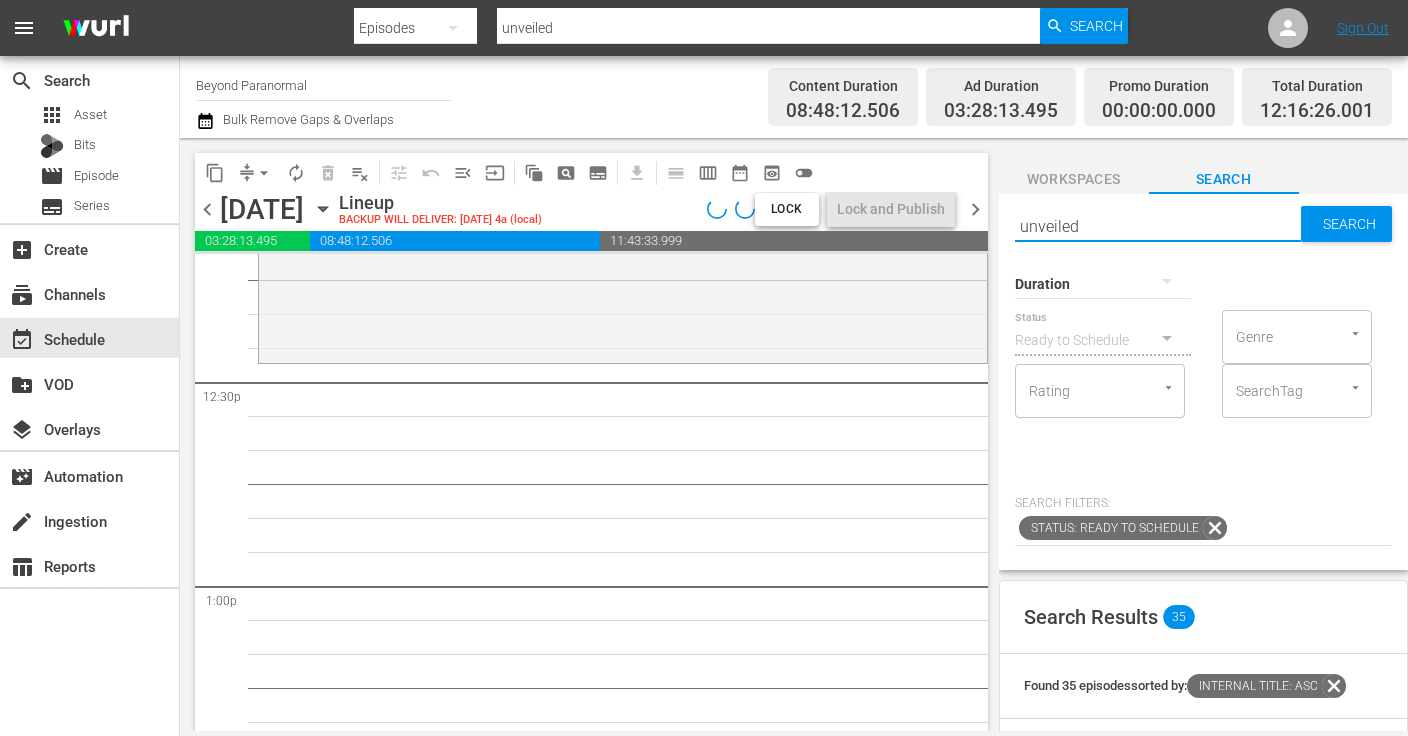 click on "unveiled" at bounding box center [1158, 226] 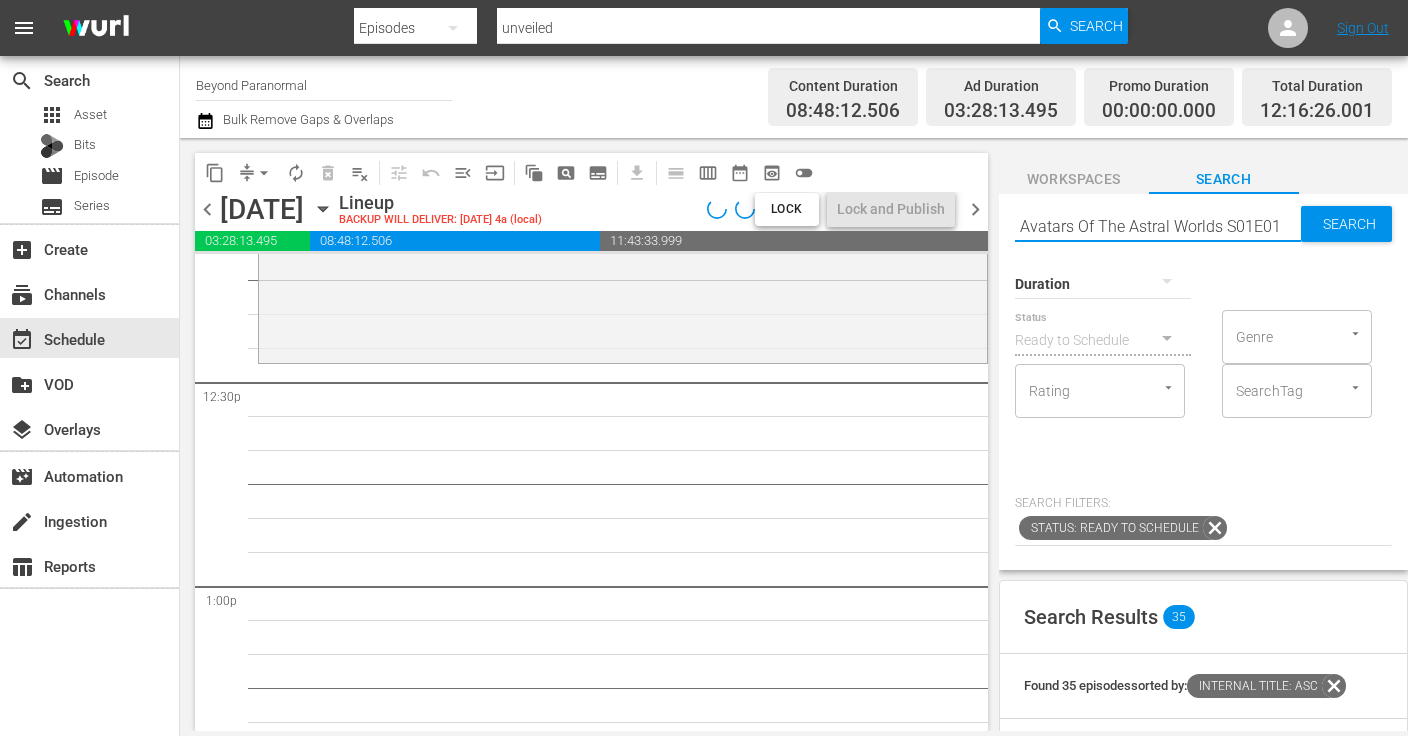 type on "Avatars Of The Astral Worlds S01E01" 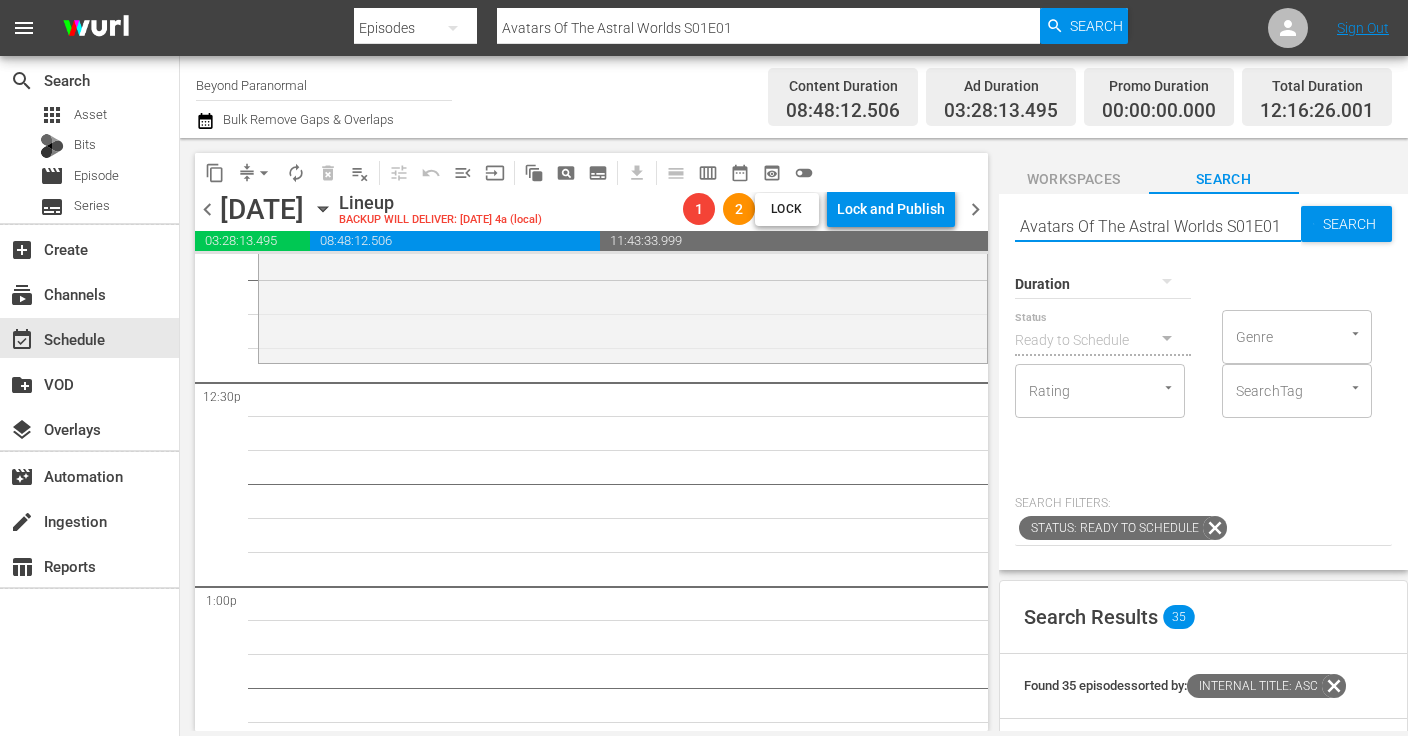 drag, startPoint x: 1252, startPoint y: 223, endPoint x: 1288, endPoint y: 224, distance: 36.013885 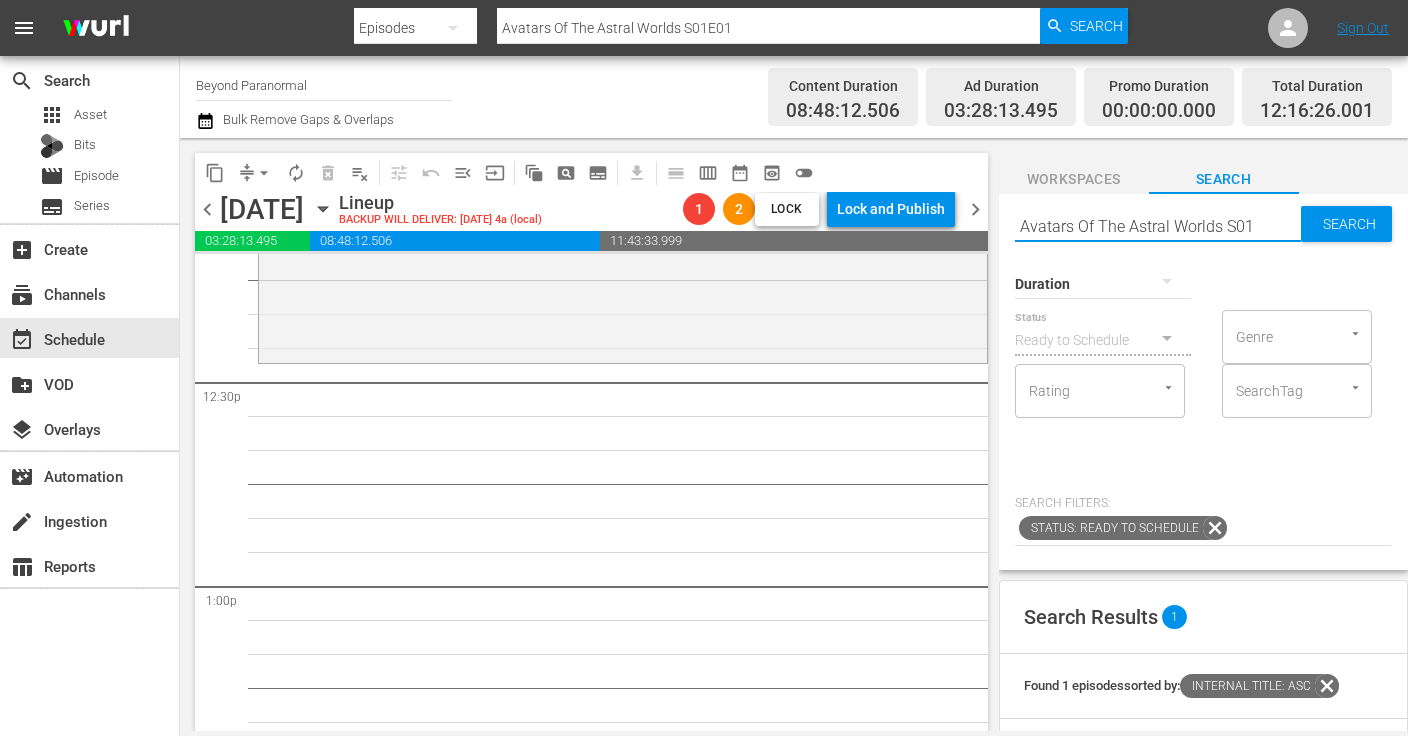 type on "Avatars Of The Astral Worlds S01" 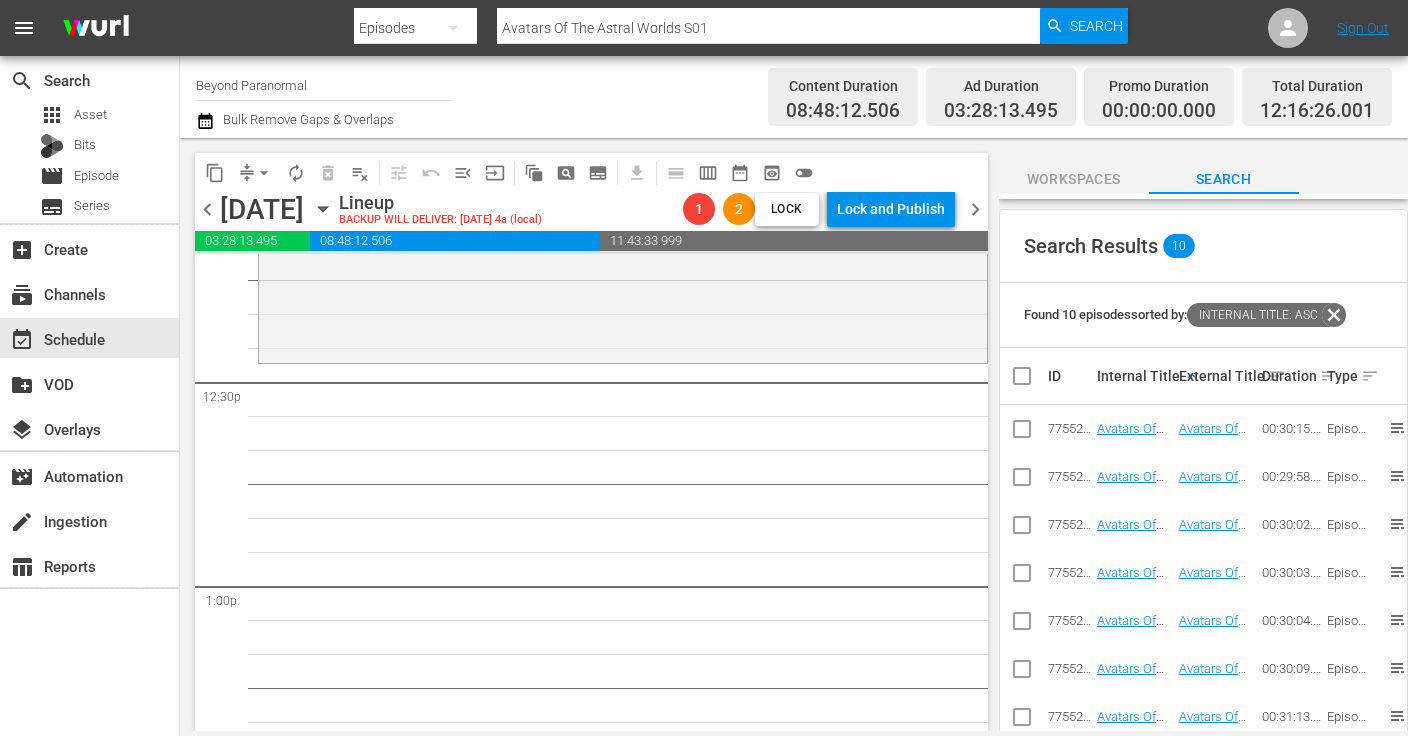scroll, scrollTop: 402, scrollLeft: 0, axis: vertical 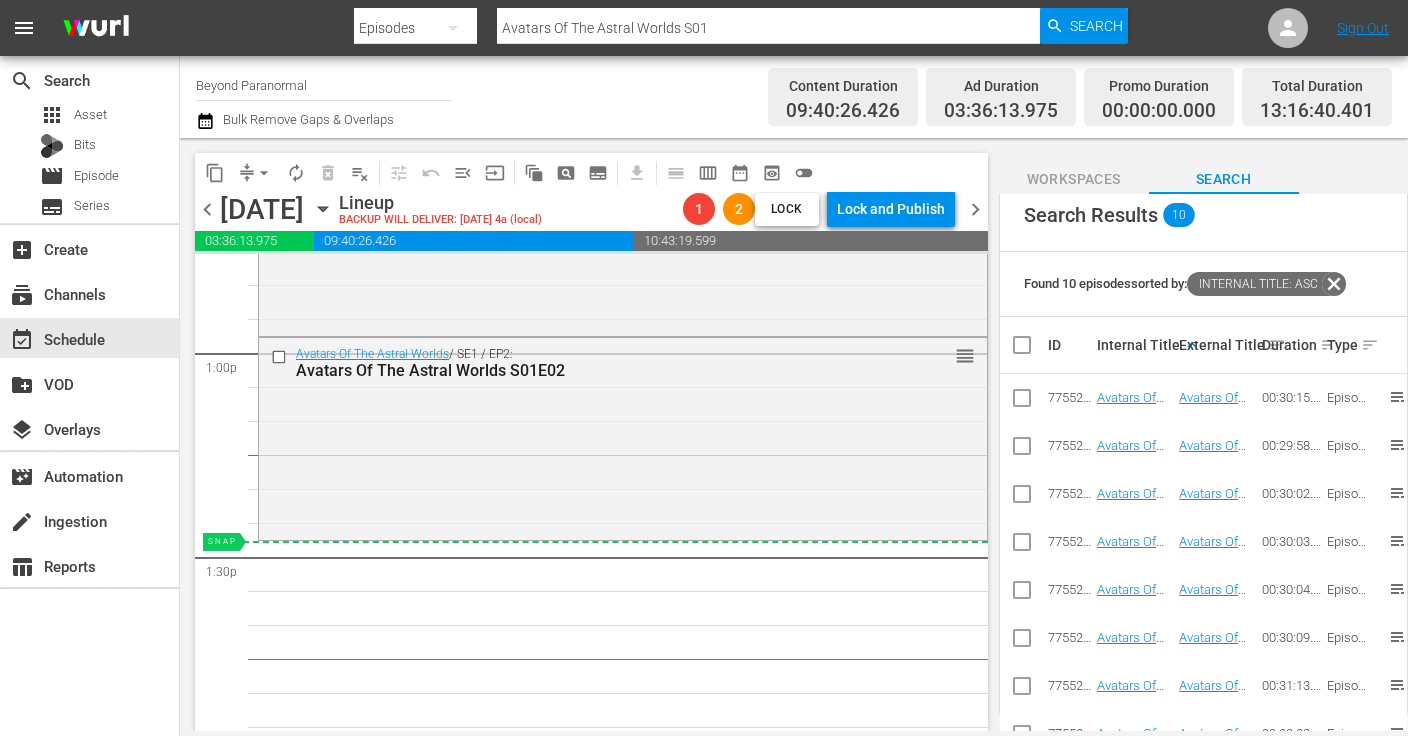 drag, startPoint x: 1118, startPoint y: 497, endPoint x: 1059, endPoint y: 512, distance: 60.876926 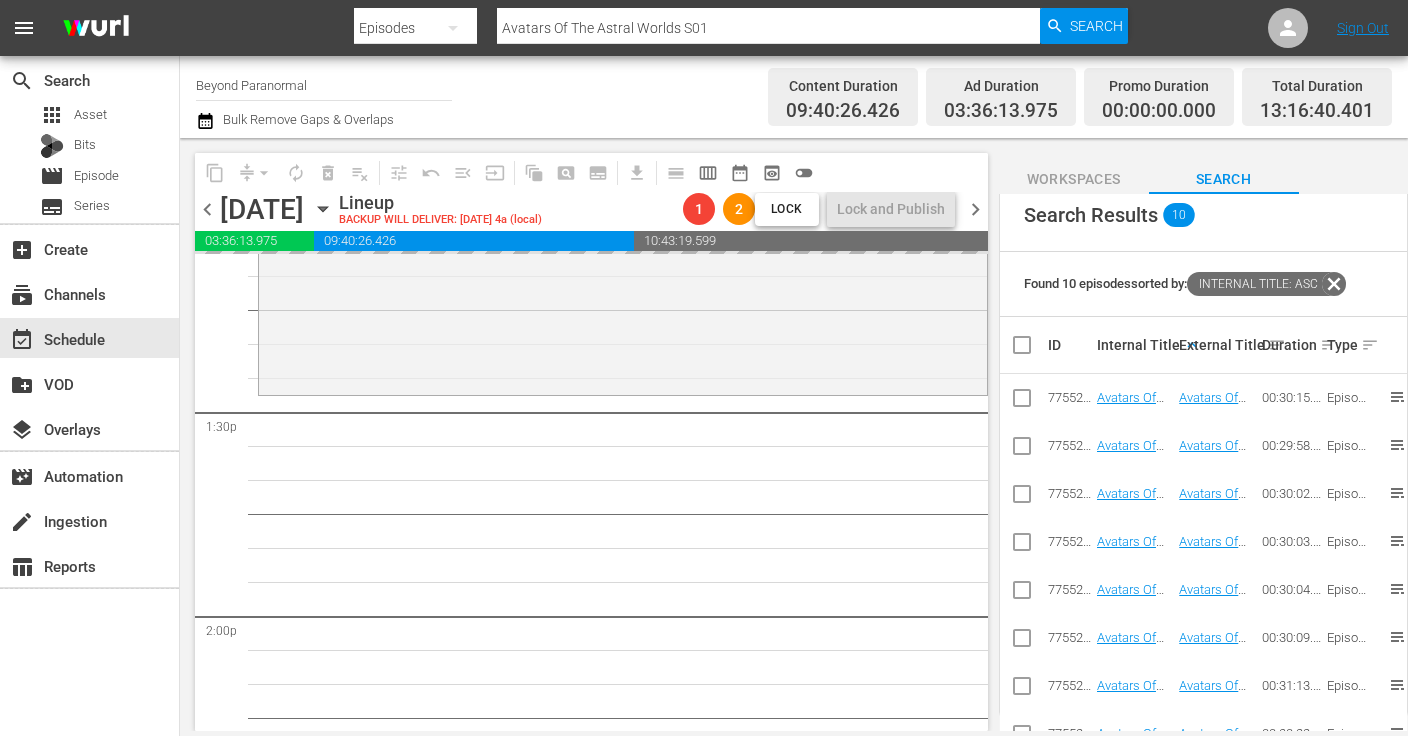scroll, scrollTop: 5374, scrollLeft: 0, axis: vertical 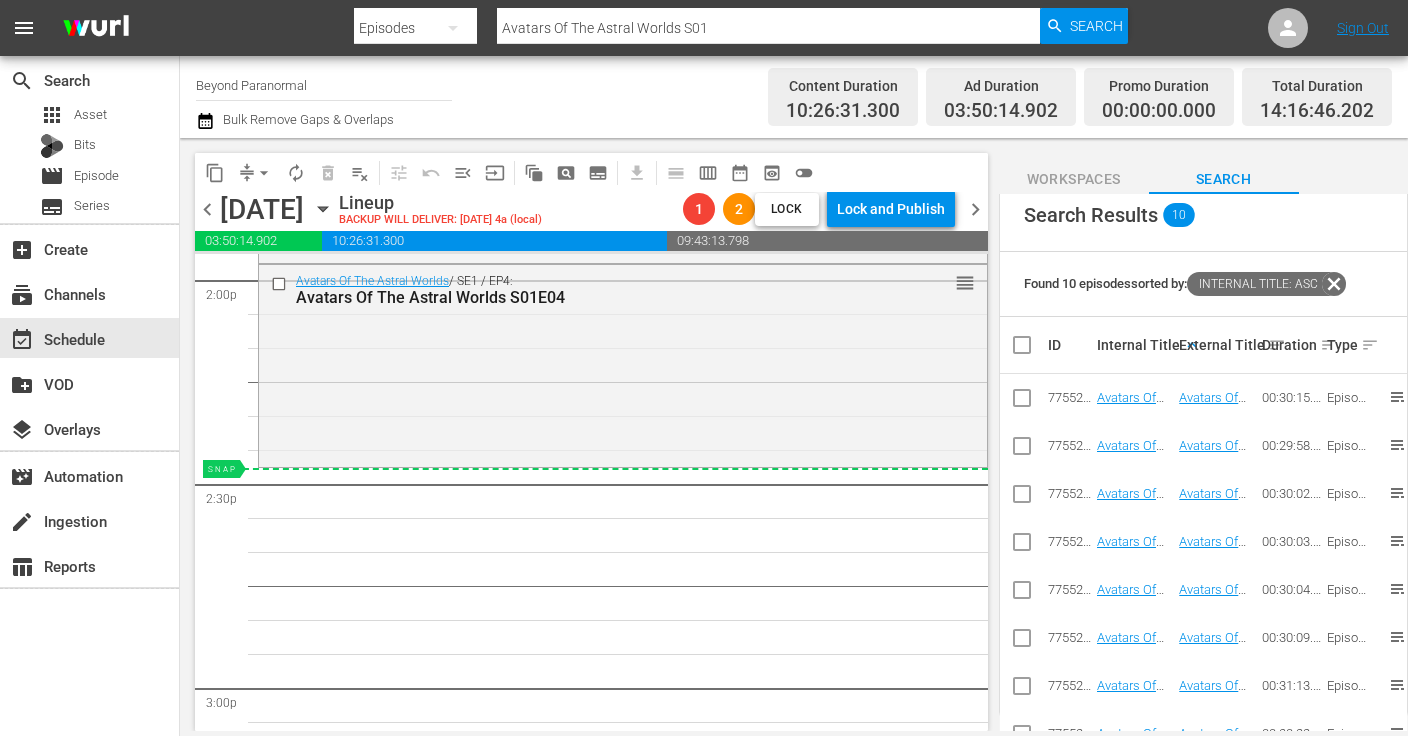 drag, startPoint x: 1120, startPoint y: 589, endPoint x: 1068, endPoint y: 586, distance: 52.086468 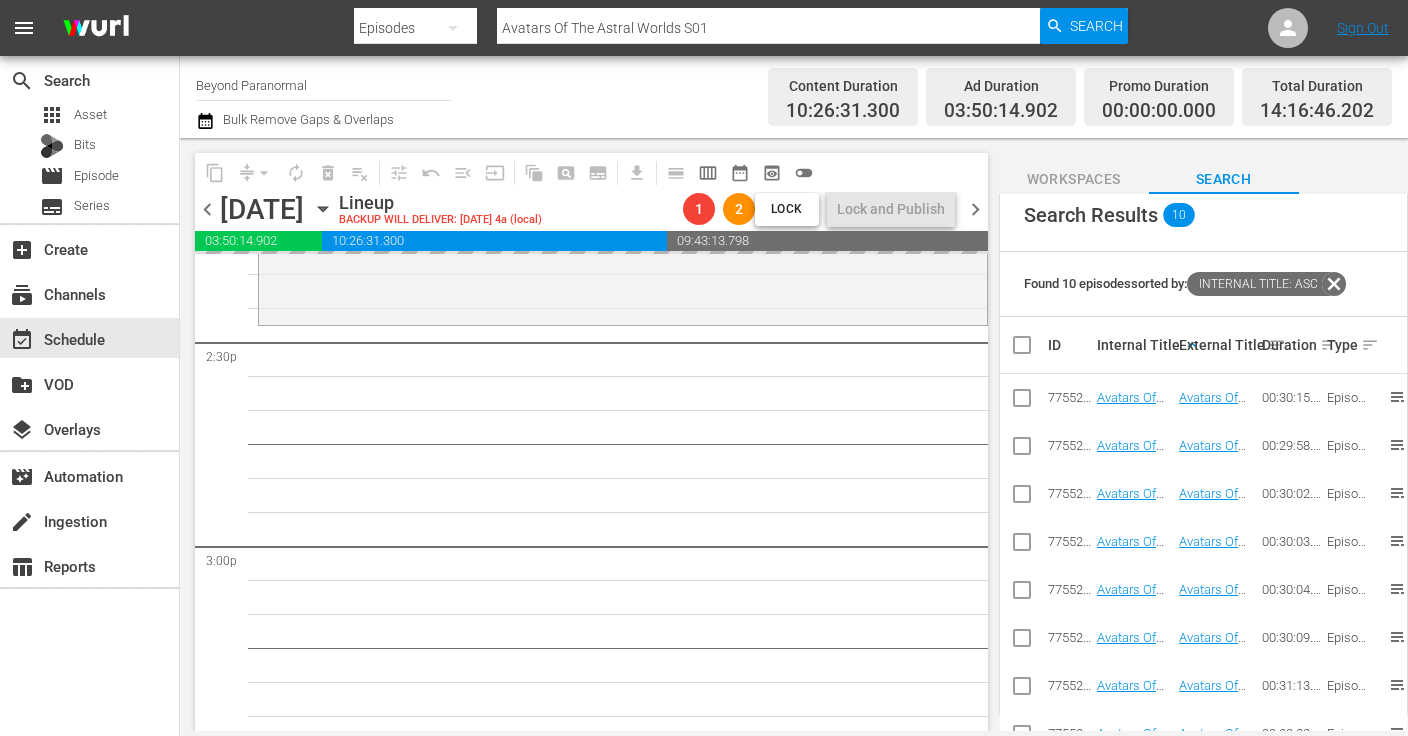 scroll, scrollTop: 5837, scrollLeft: 0, axis: vertical 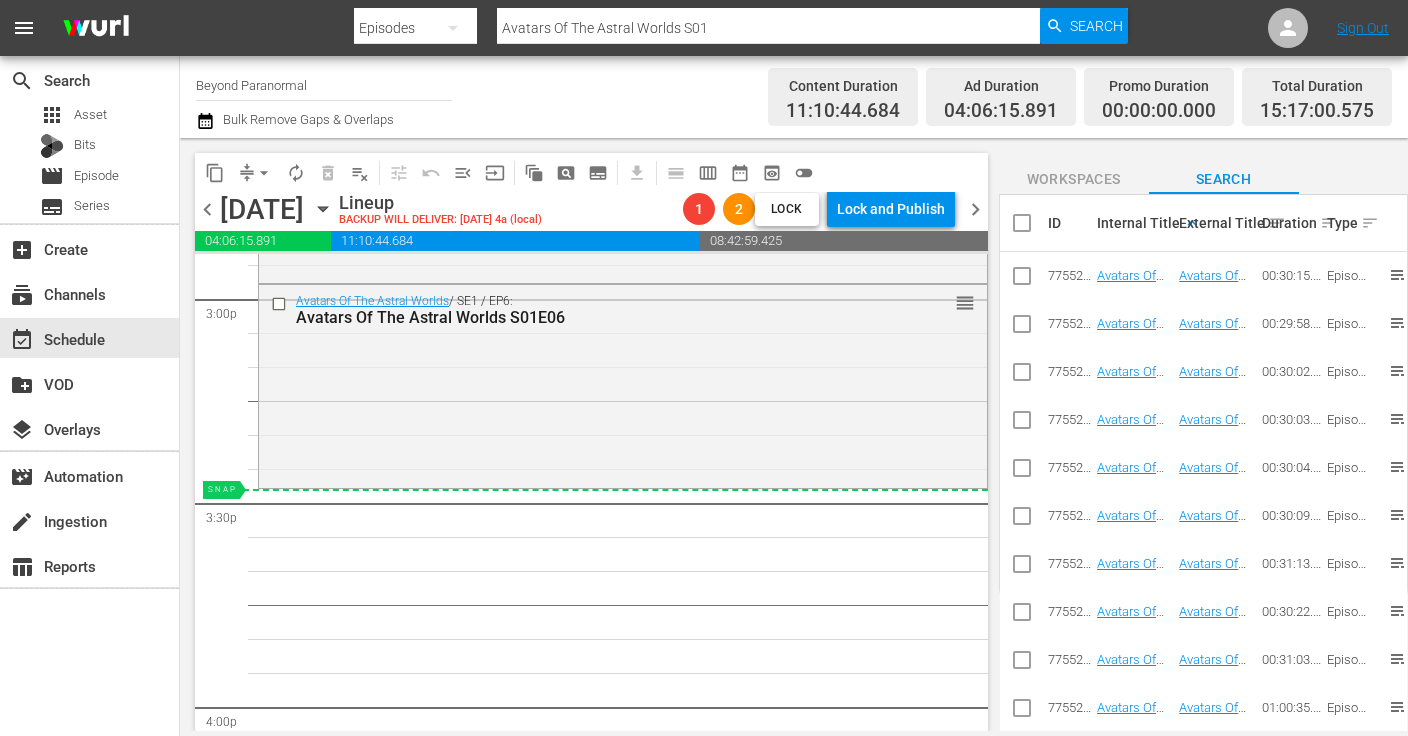 drag, startPoint x: 1130, startPoint y: 564, endPoint x: 1072, endPoint y: 564, distance: 58 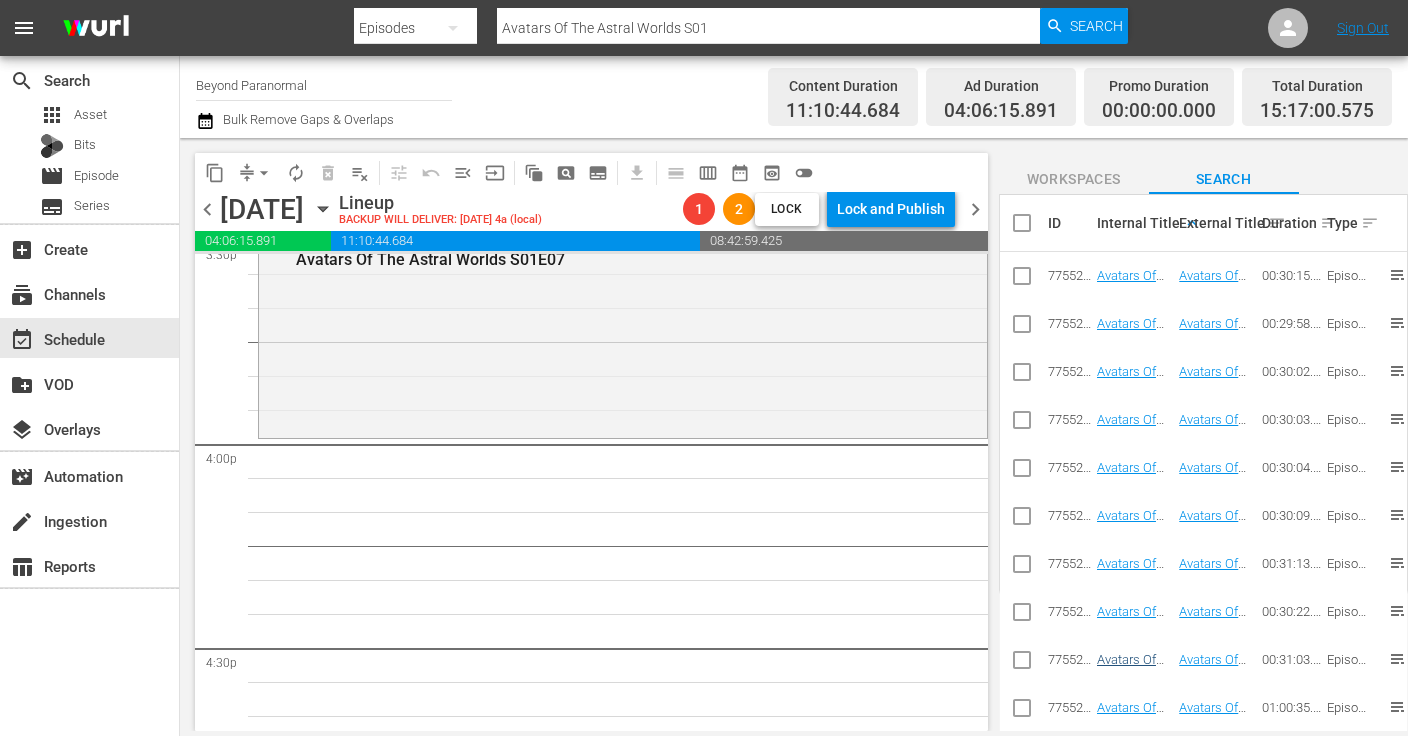 scroll, scrollTop: 6340, scrollLeft: 0, axis: vertical 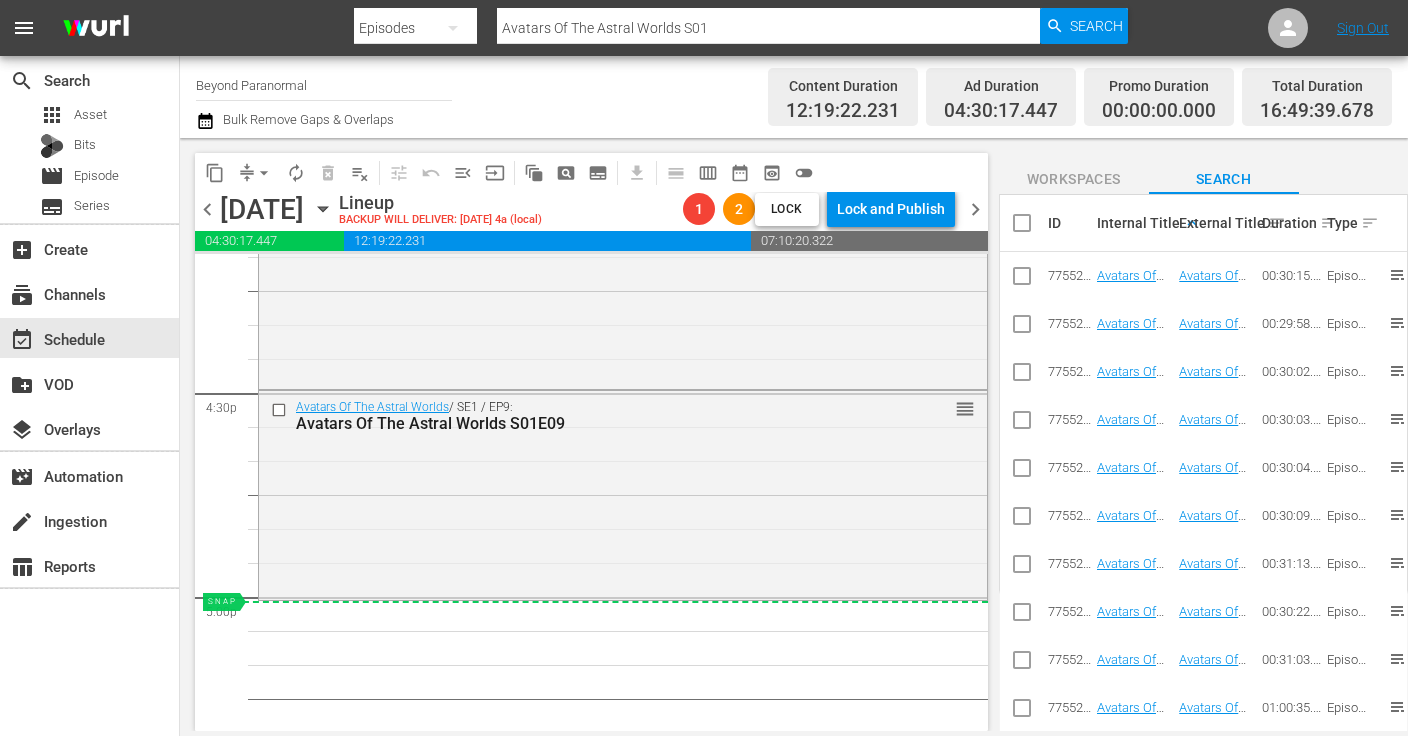 drag, startPoint x: 1131, startPoint y: 707, endPoint x: 1087, endPoint y: 707, distance: 44 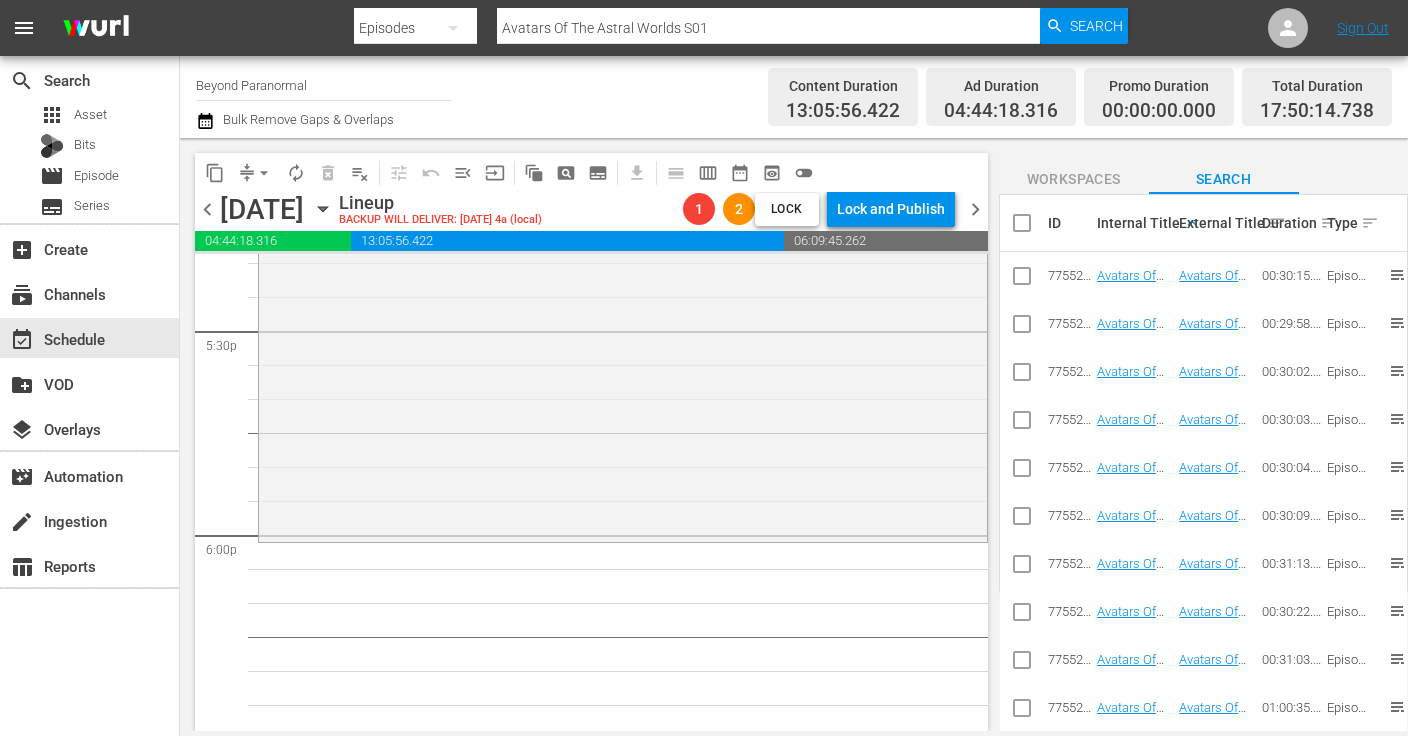 scroll, scrollTop: 7128, scrollLeft: 0, axis: vertical 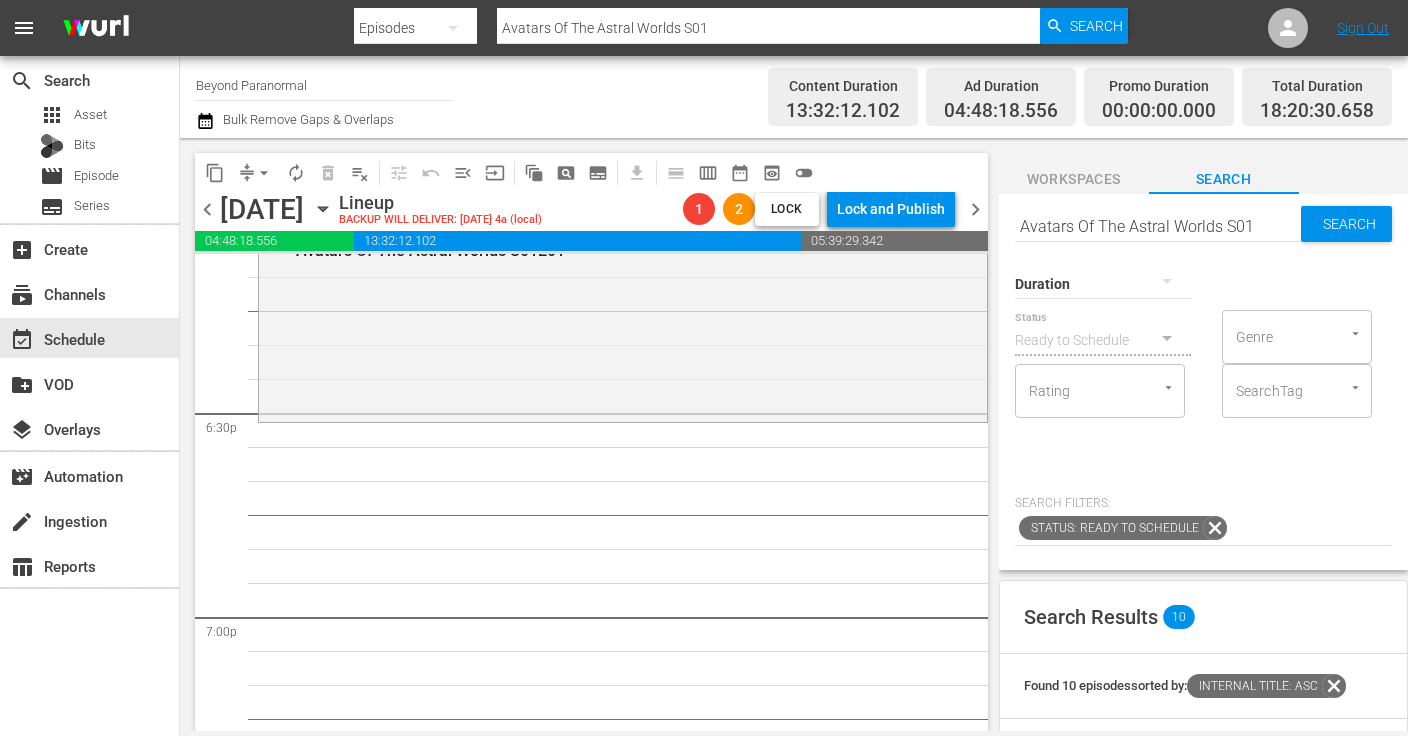 click on "Avatars Of The Astral Worlds S01" at bounding box center [1158, 226] 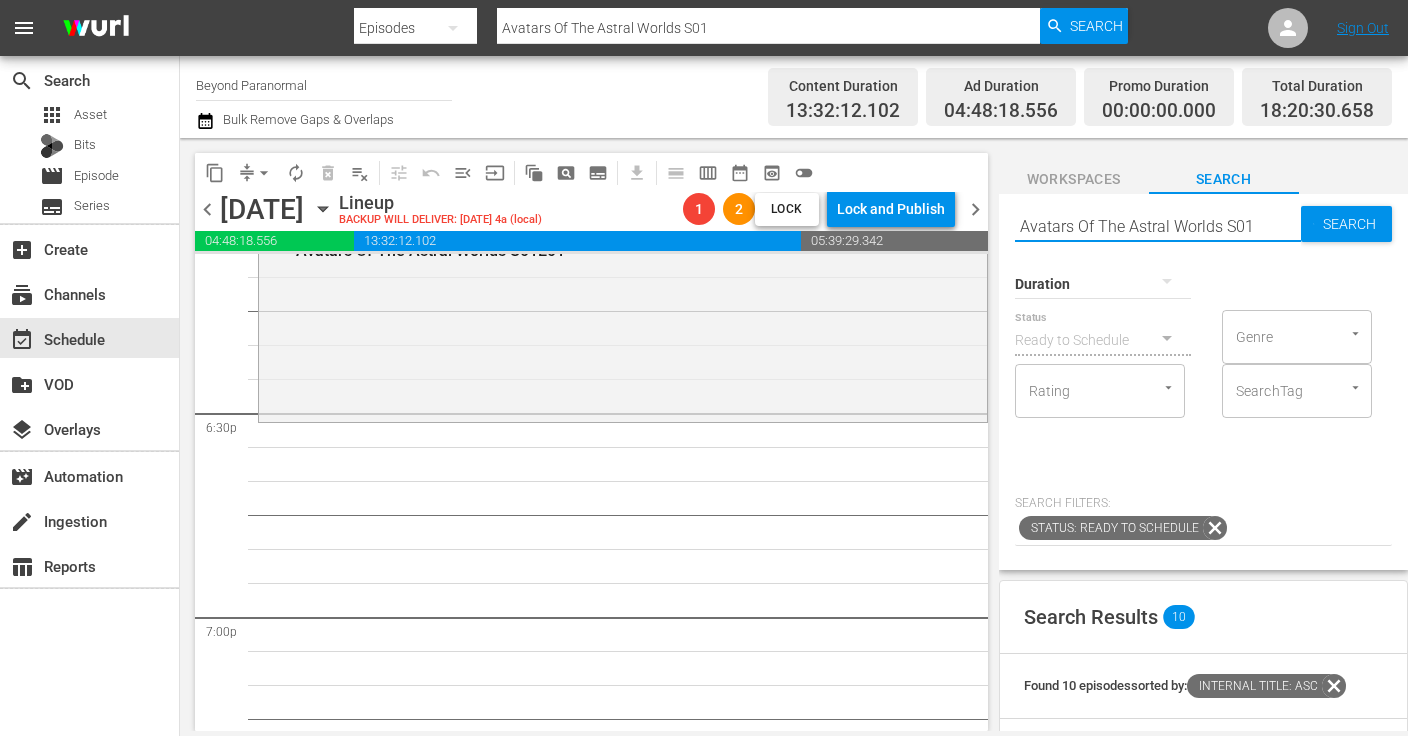 click on "Avatars Of The Astral Worlds S01" at bounding box center (1158, 226) 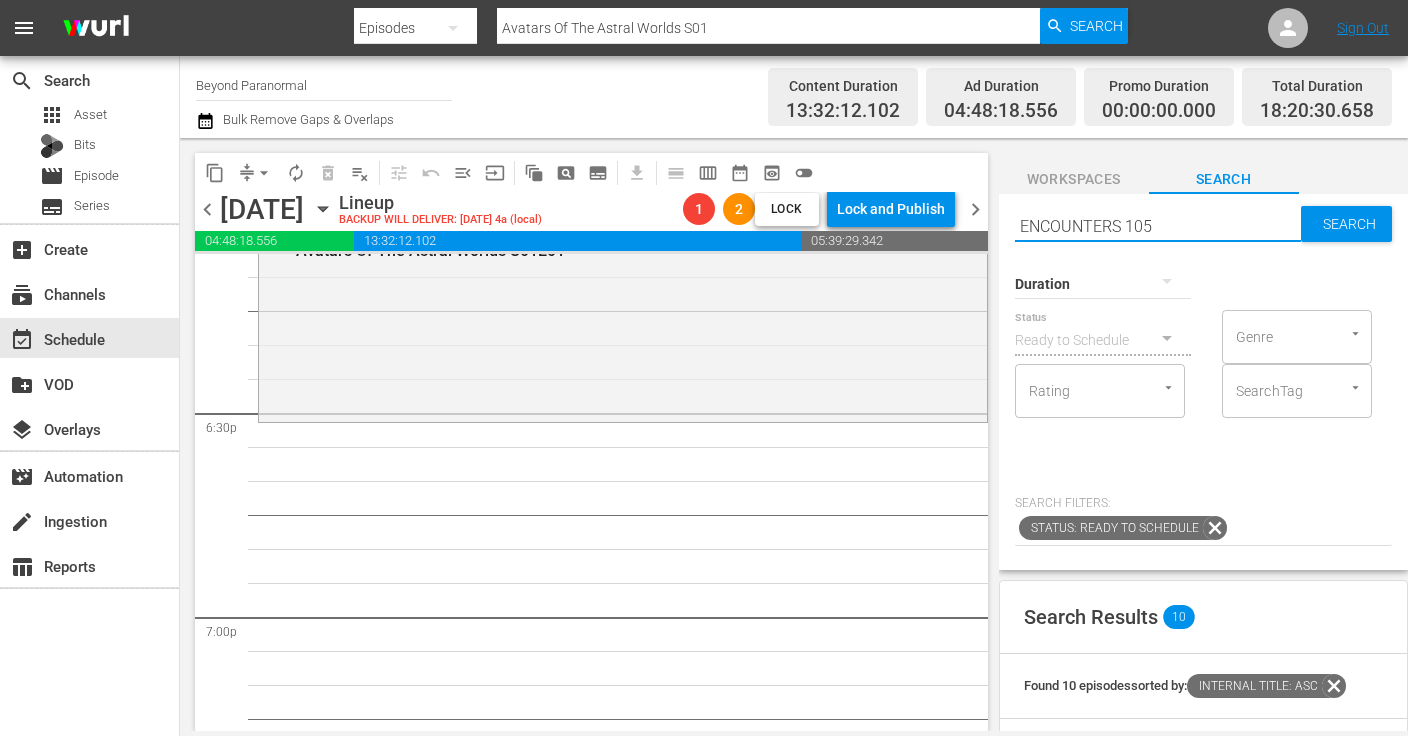 type on "ENCOUNTERS 105" 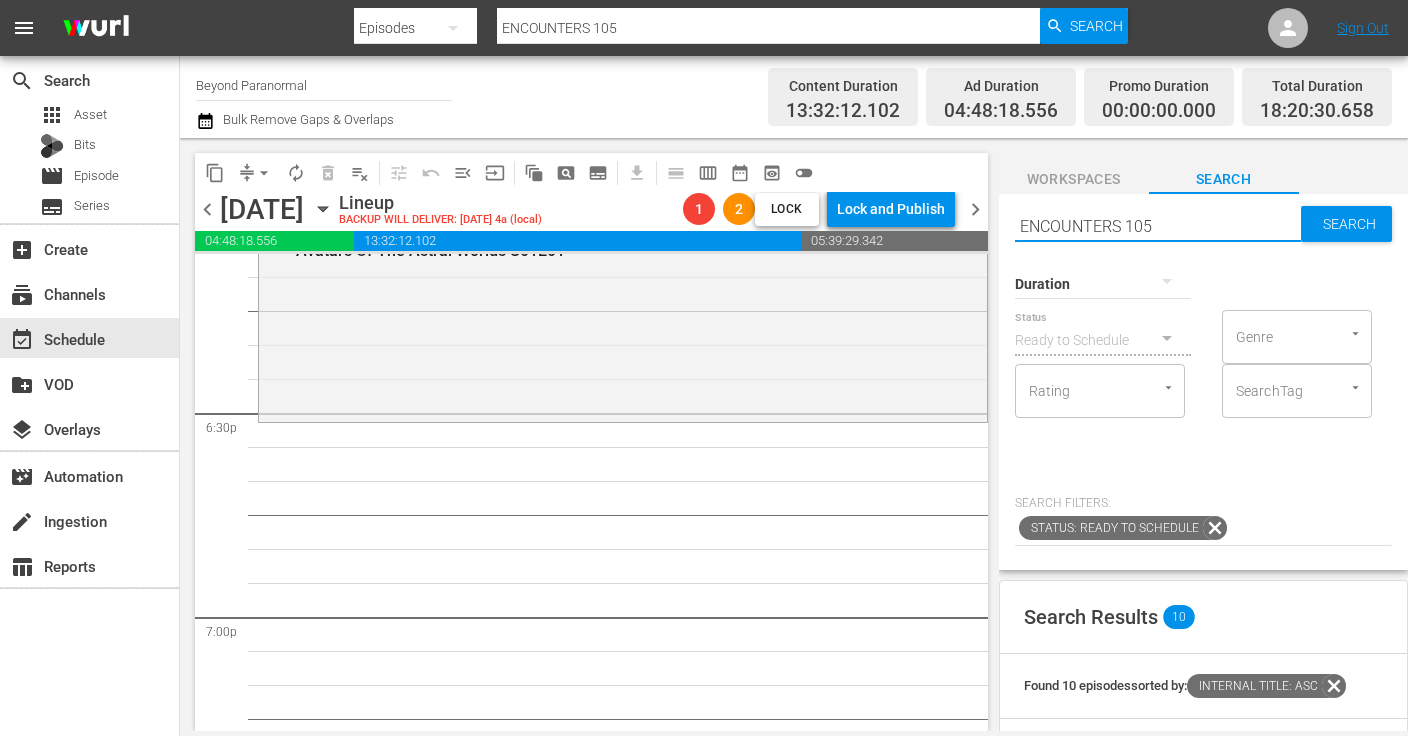 click on "ENCOUNTERS 105" at bounding box center [1158, 226] 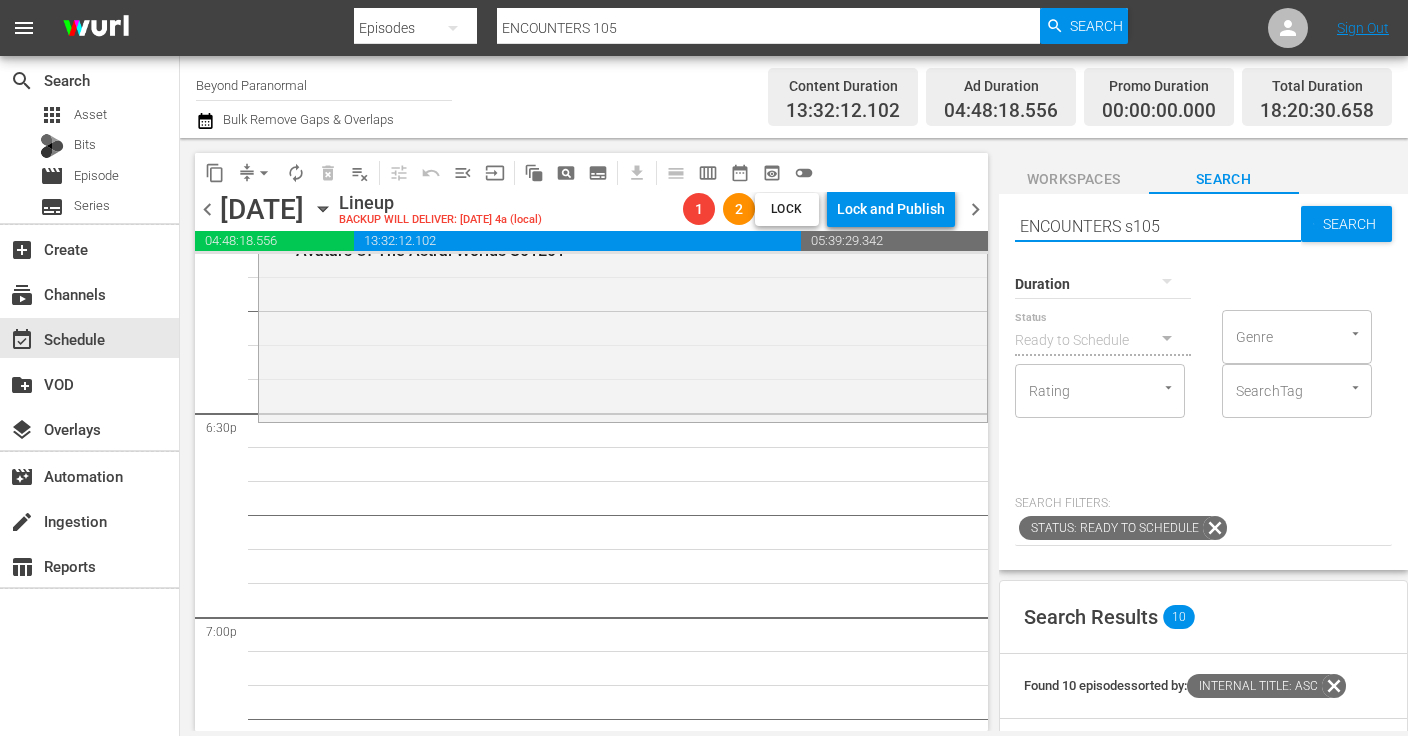 type on "ENCOUNTERS s0105" 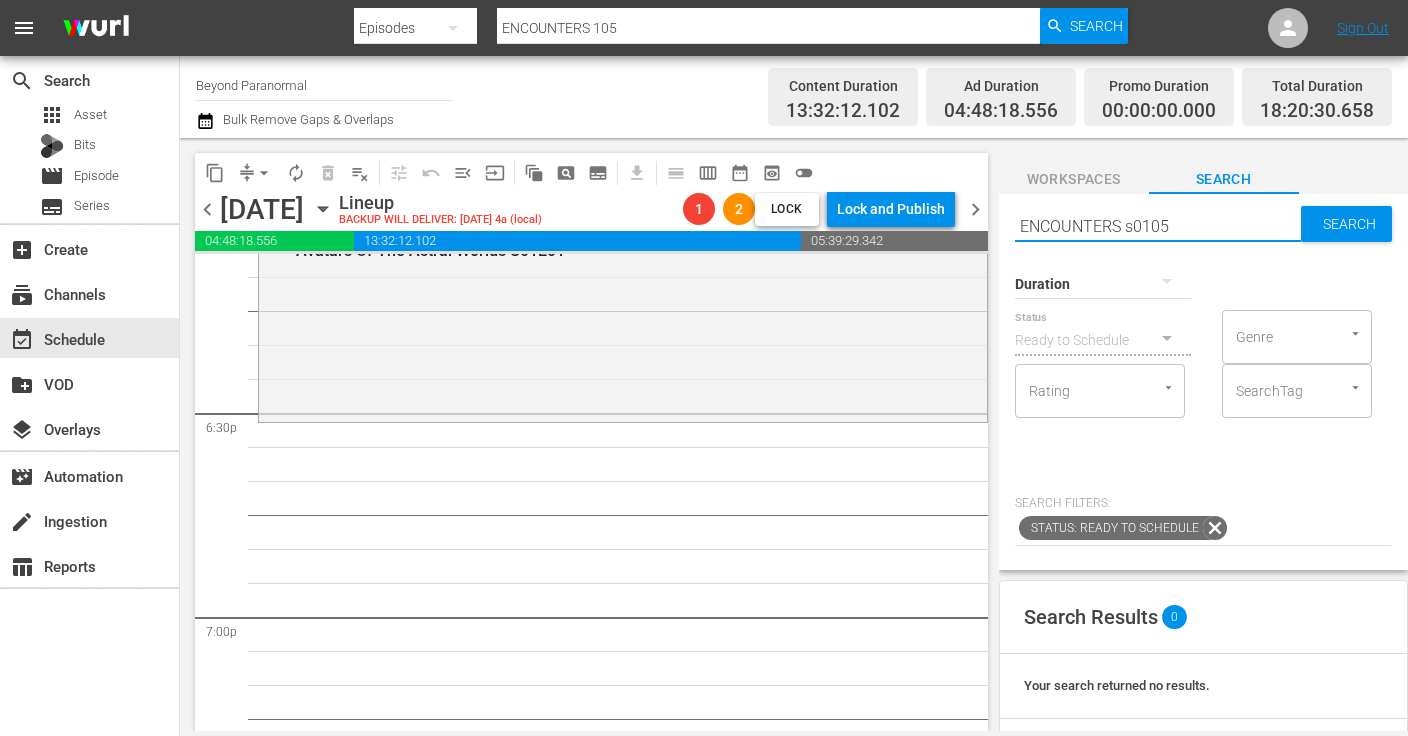 type on "ENCOUNTERS s0105" 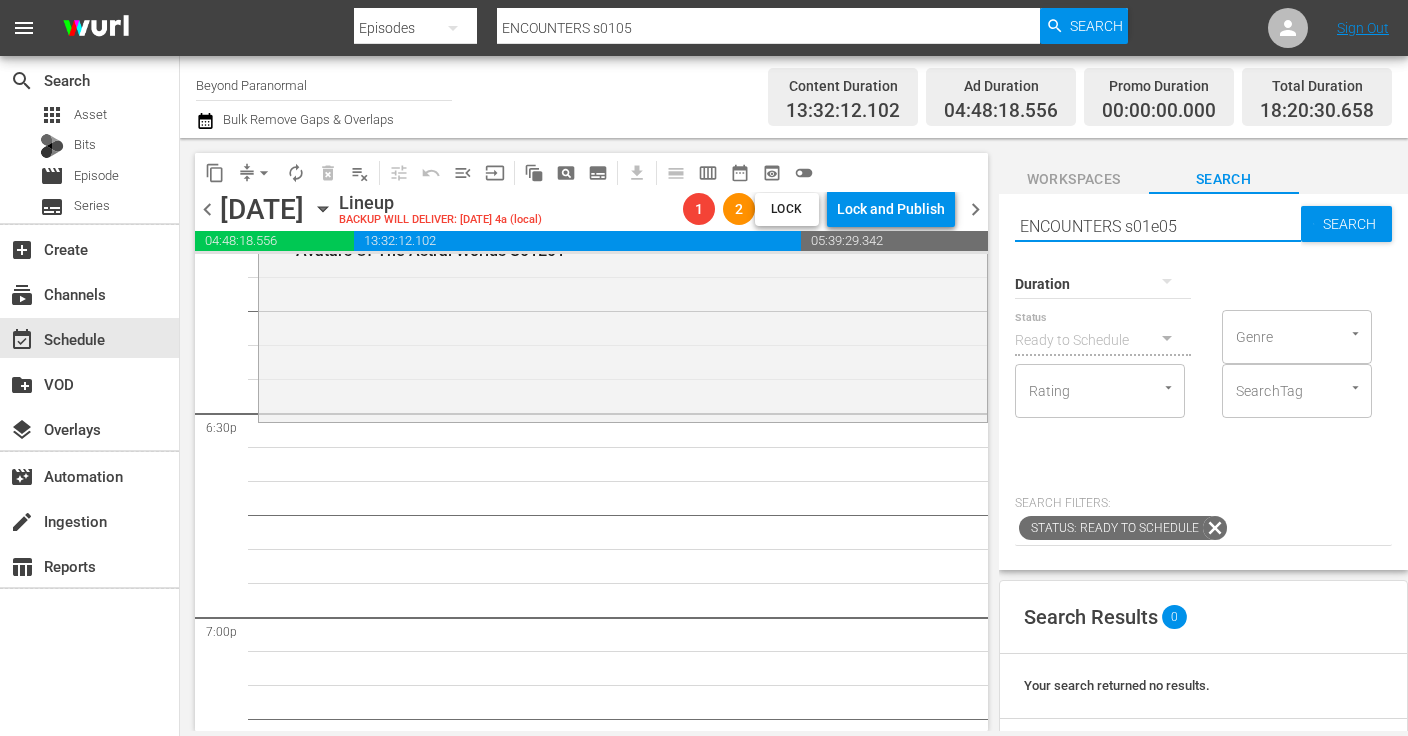type on "ENCOUNTERS s01e05" 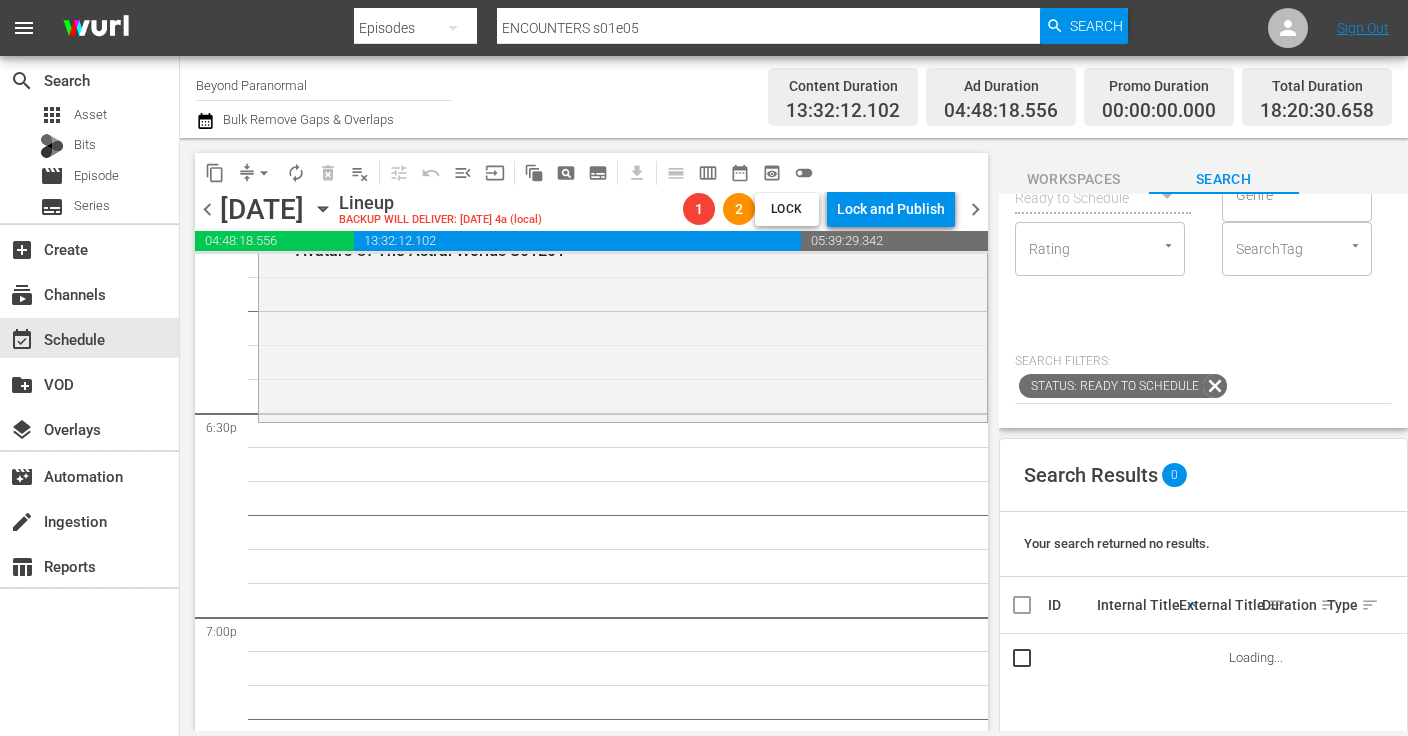 scroll, scrollTop: 215, scrollLeft: 0, axis: vertical 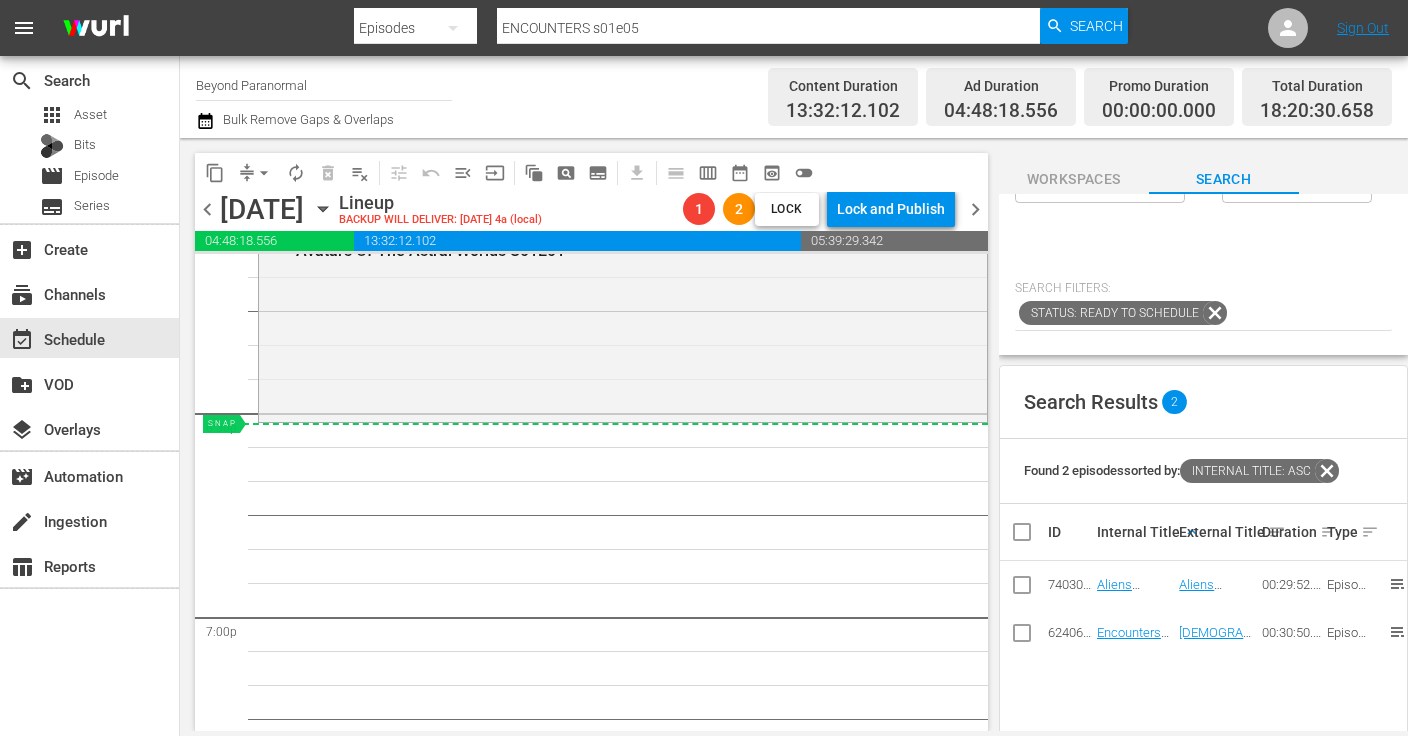 drag, startPoint x: 1117, startPoint y: 630, endPoint x: 1075, endPoint y: 625, distance: 42.296574 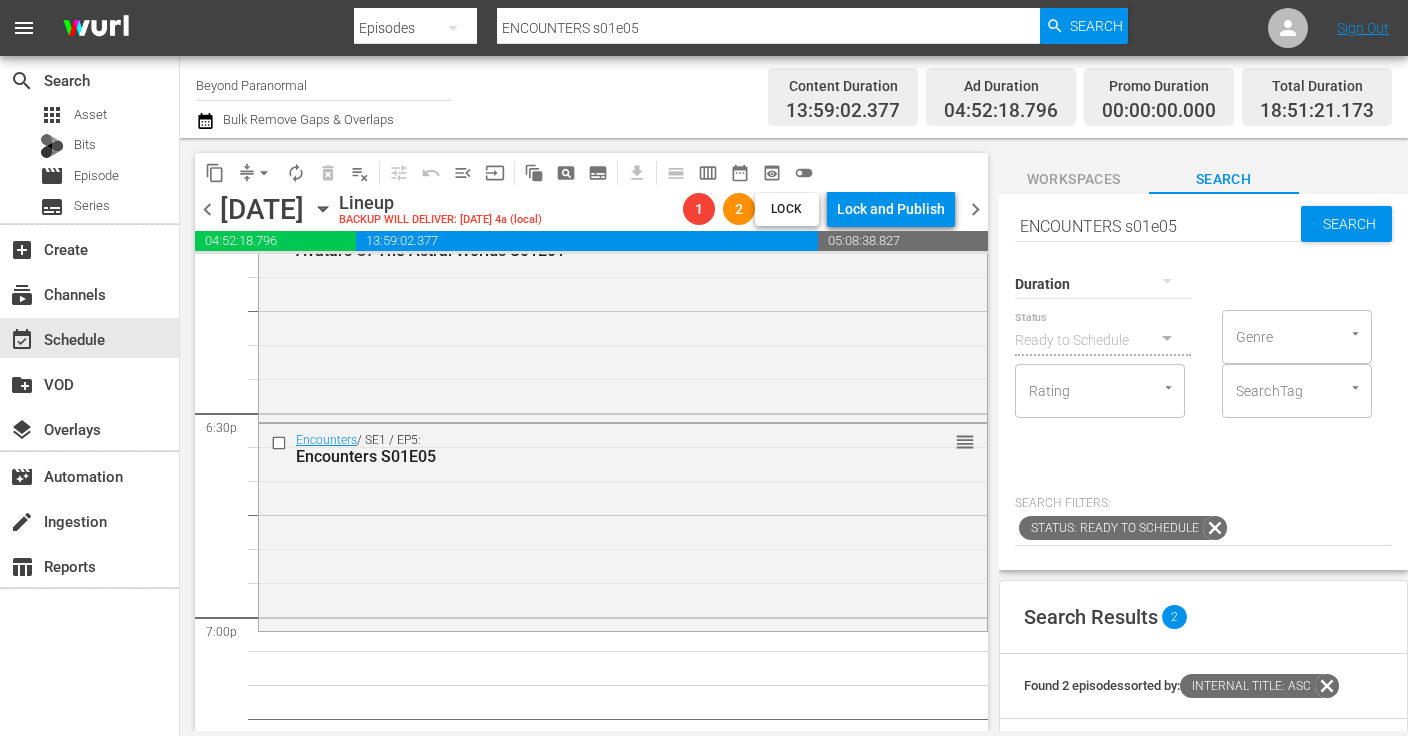 scroll, scrollTop: 0, scrollLeft: 0, axis: both 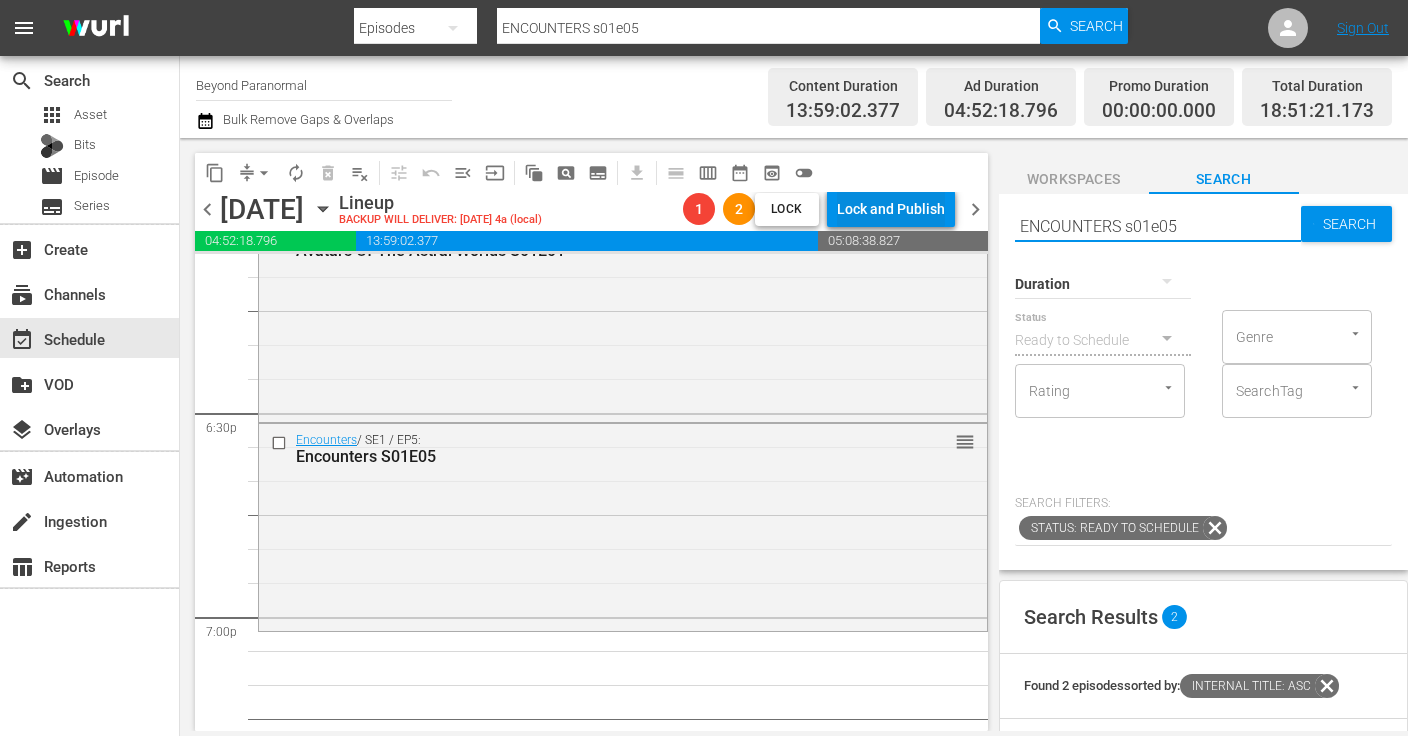 drag, startPoint x: 1121, startPoint y: 223, endPoint x: 851, endPoint y: 202, distance: 270.81543 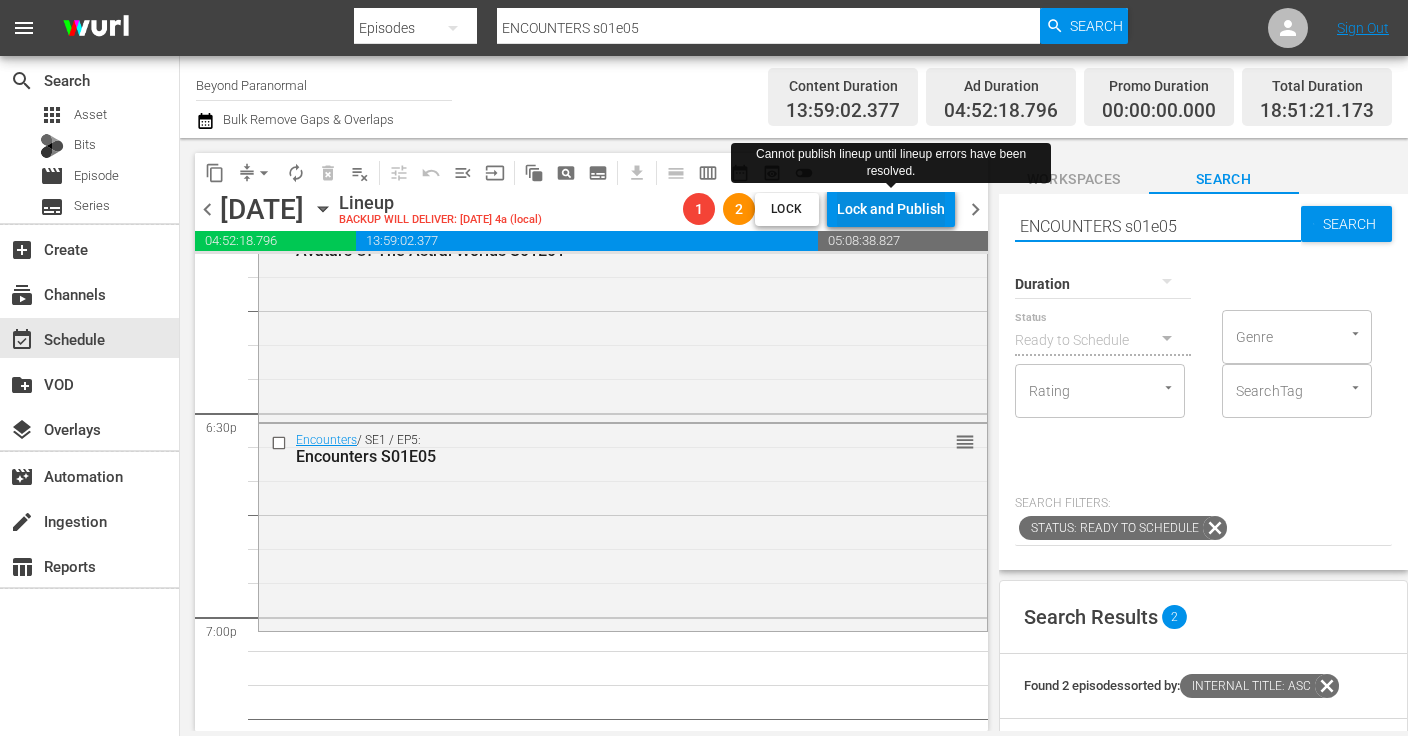 paste on "PARANORMAL UNEXPLAINED" 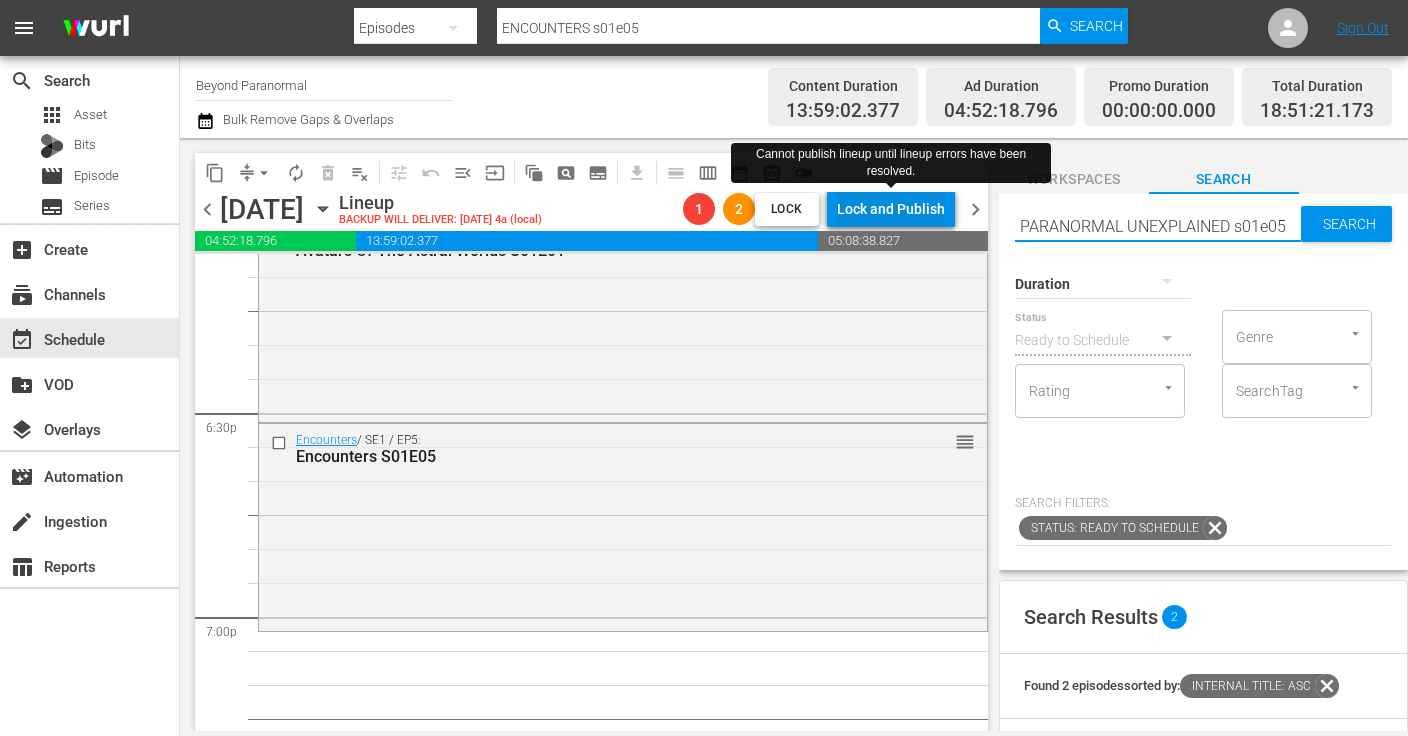 type on "PARANORMAL UNEXPLAINED s01e05" 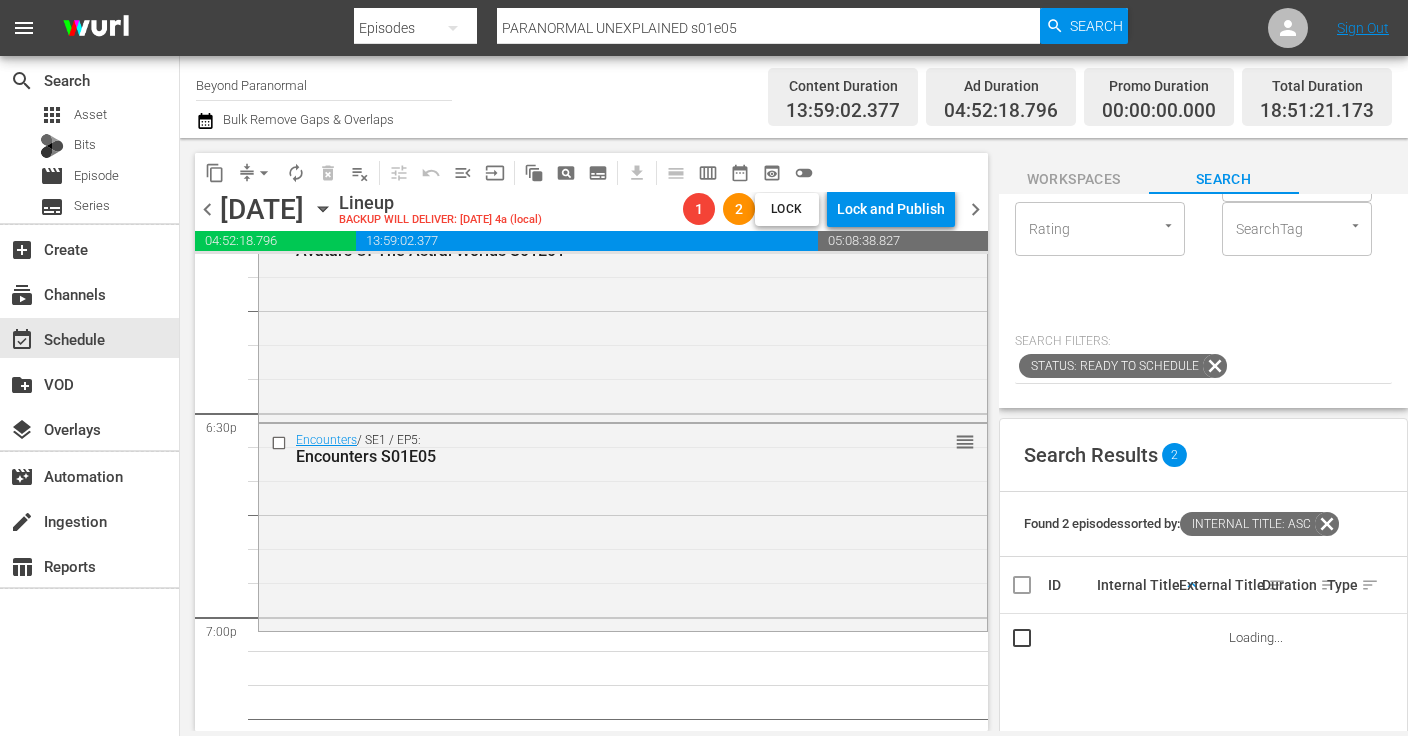 scroll, scrollTop: 169, scrollLeft: 0, axis: vertical 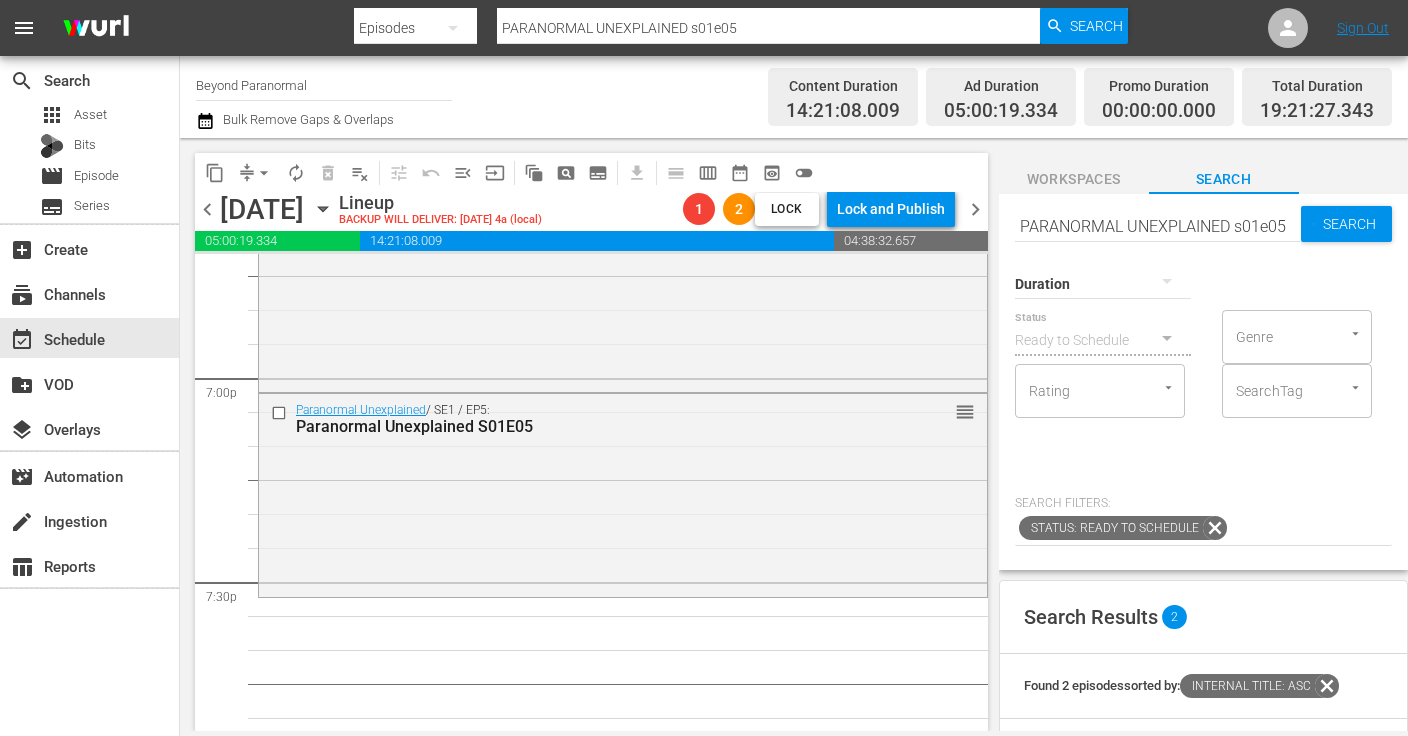 click on "PARANORMAL UNEXPLAINED s01e05" at bounding box center [1158, 226] 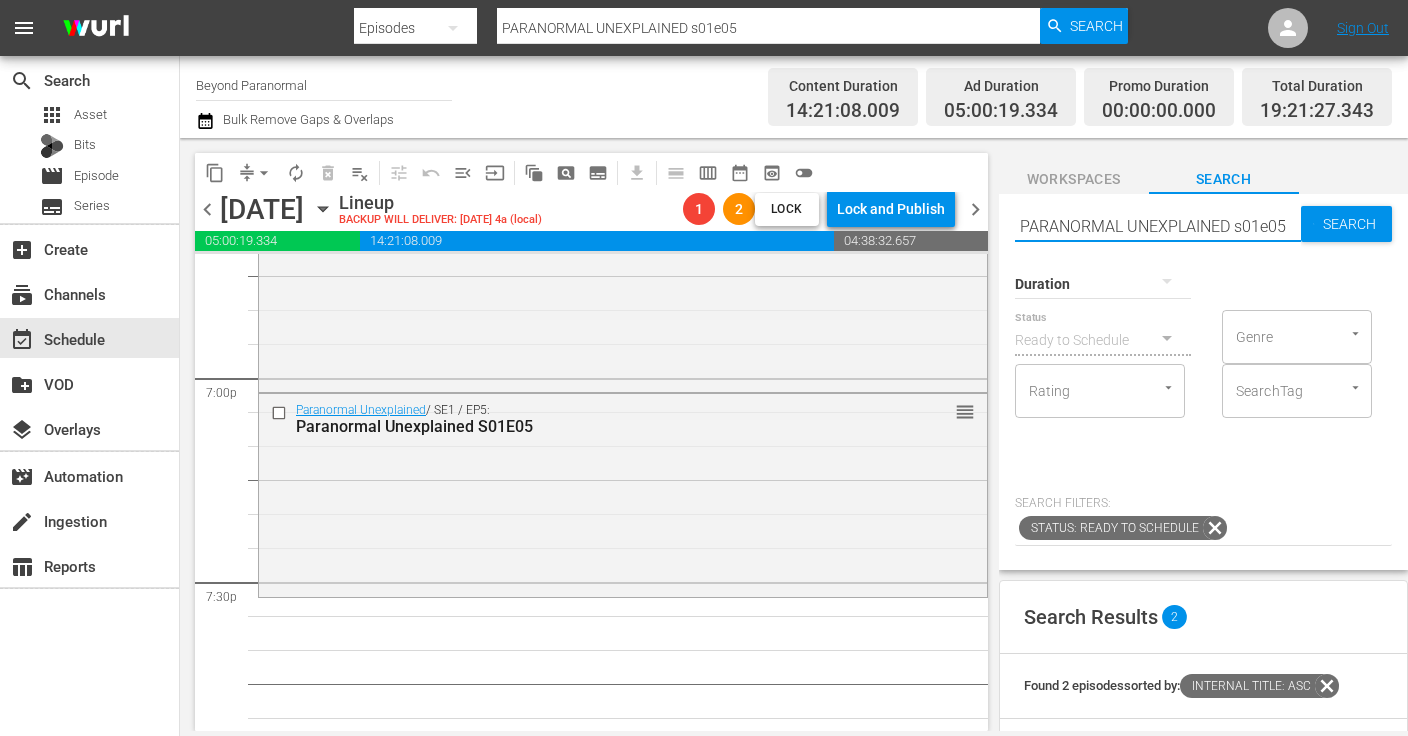 drag, startPoint x: 1233, startPoint y: 226, endPoint x: 998, endPoint y: 227, distance: 235.00212 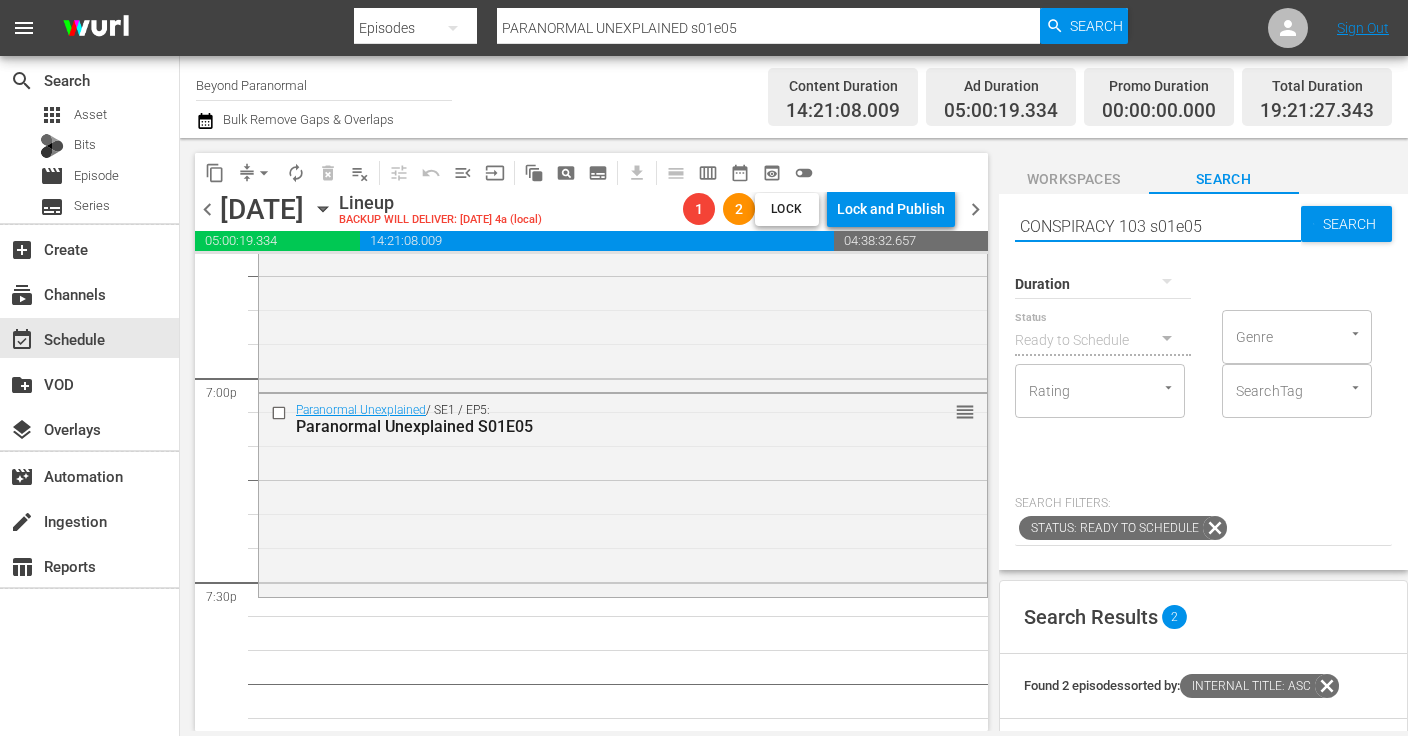 type on "CONSPIRACY 103 s01e05" 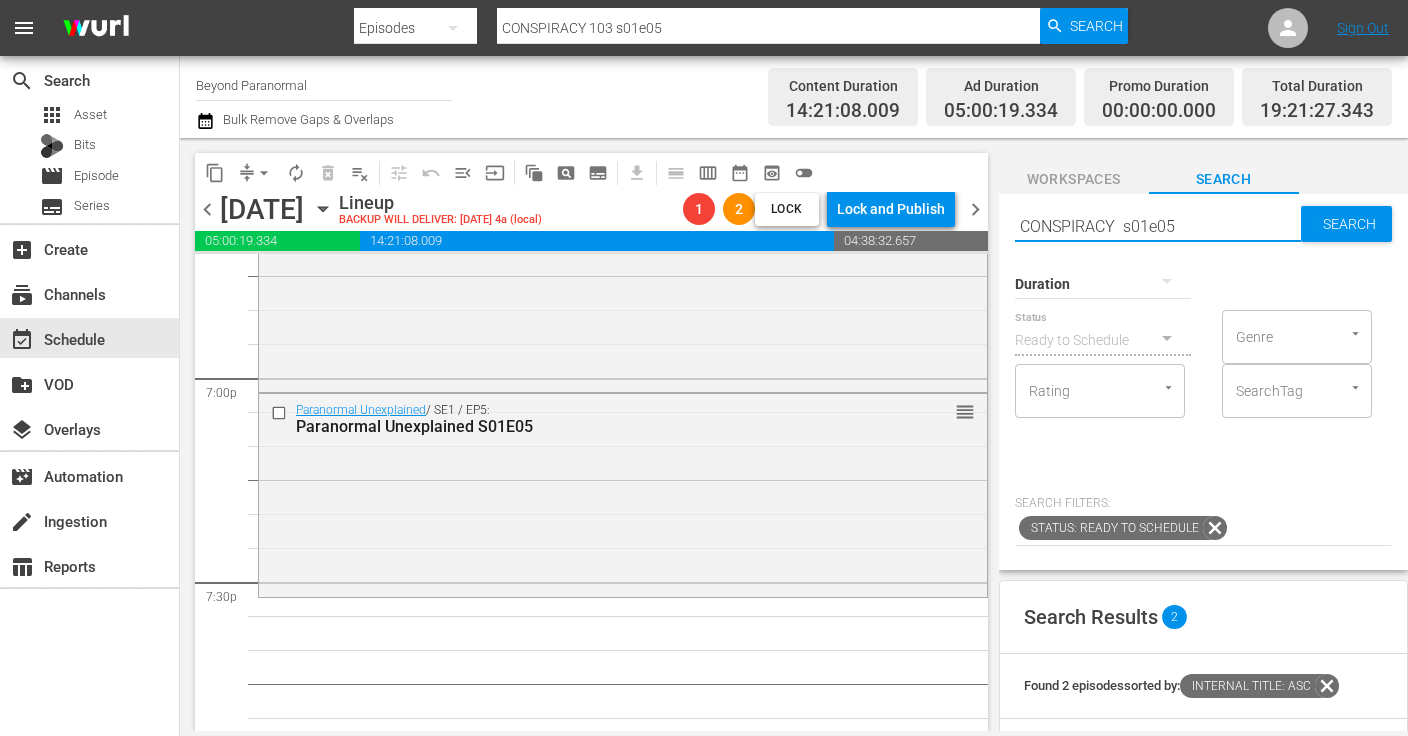 type on "CONSPIRACY s01e05" 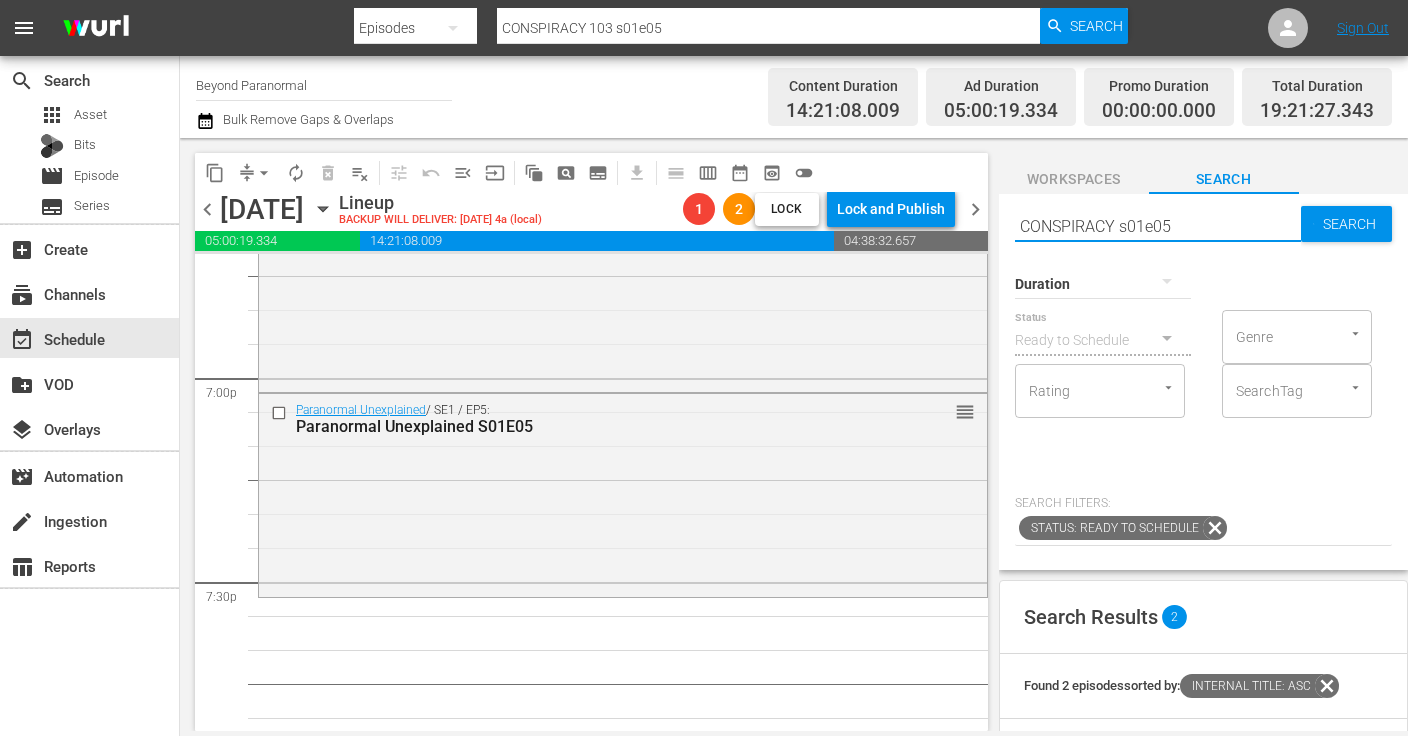 type on "CONSPIRACY s01e05" 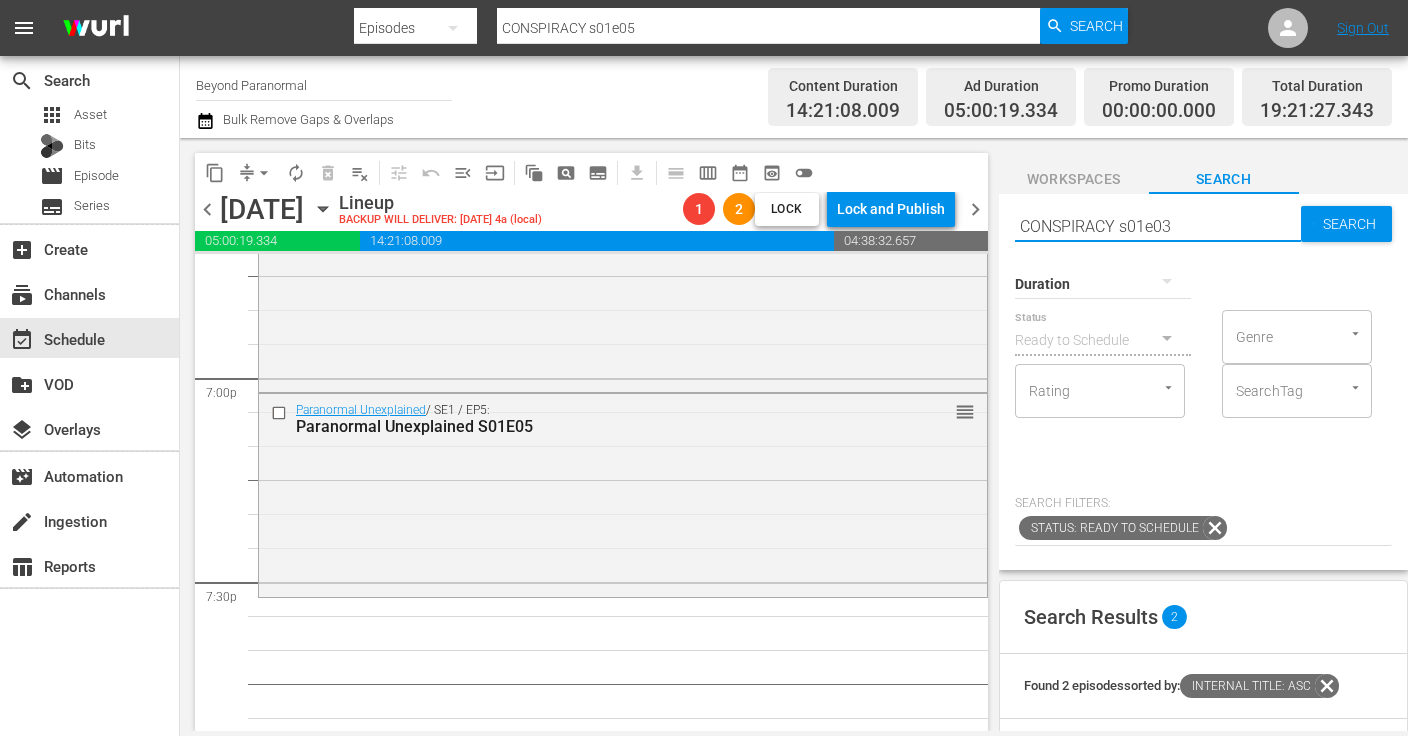 type on "CONSPIRACY s01e03" 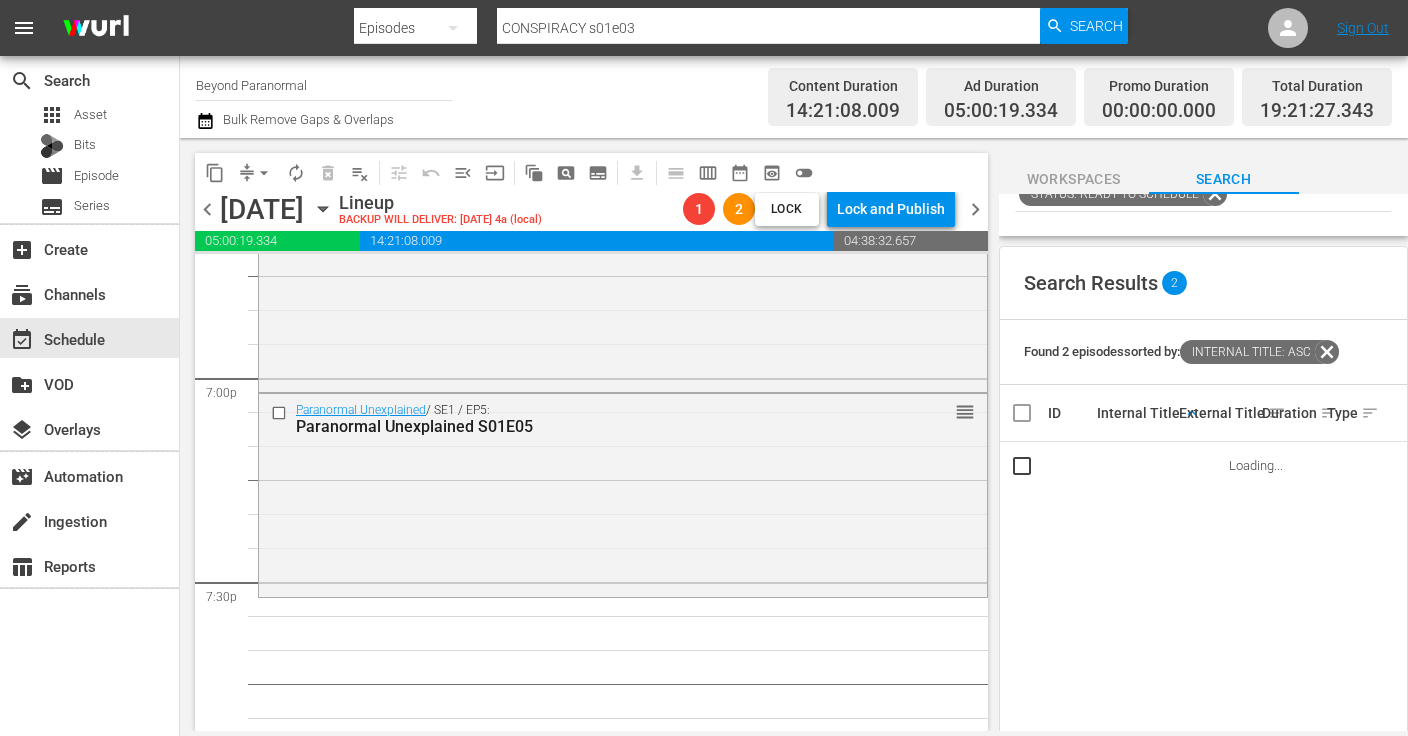 scroll, scrollTop: 358, scrollLeft: 0, axis: vertical 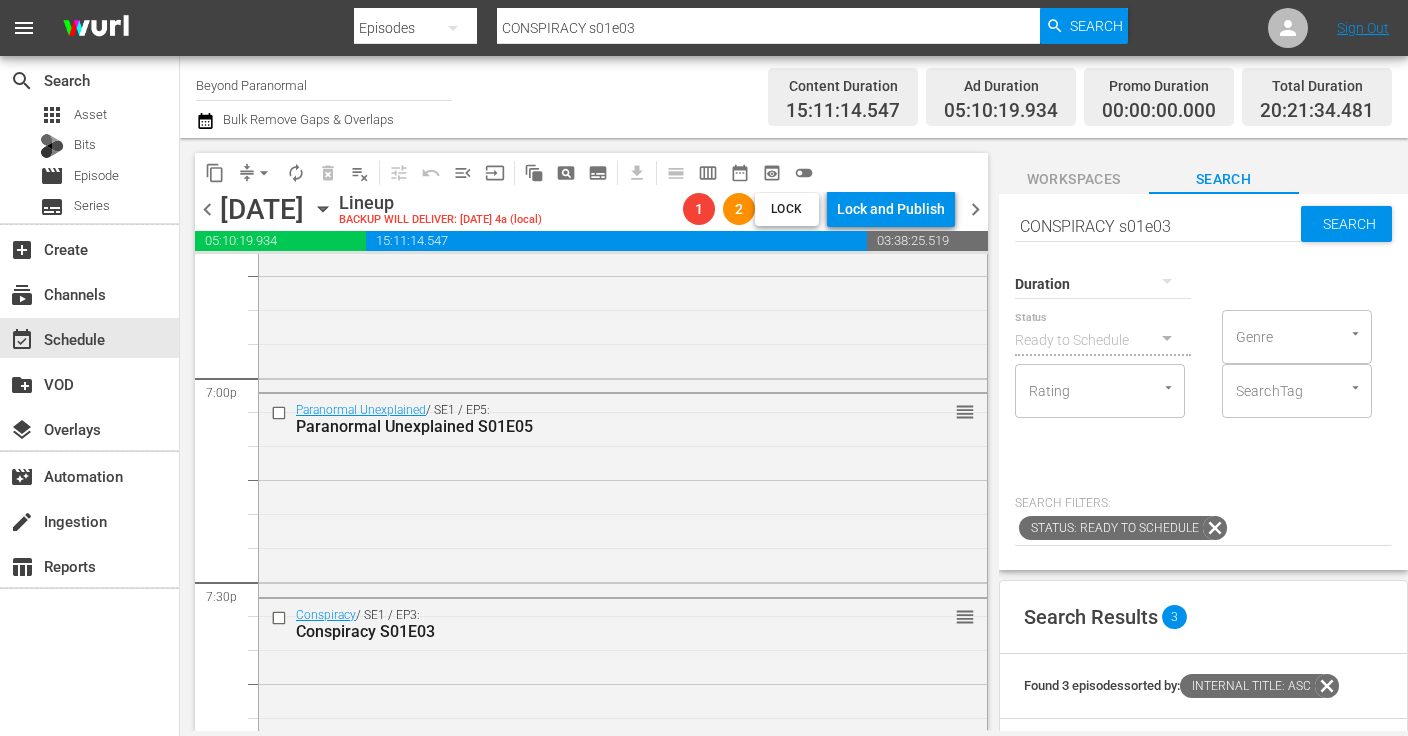 click on "CONSPIRACY s01e03" at bounding box center [1158, 226] 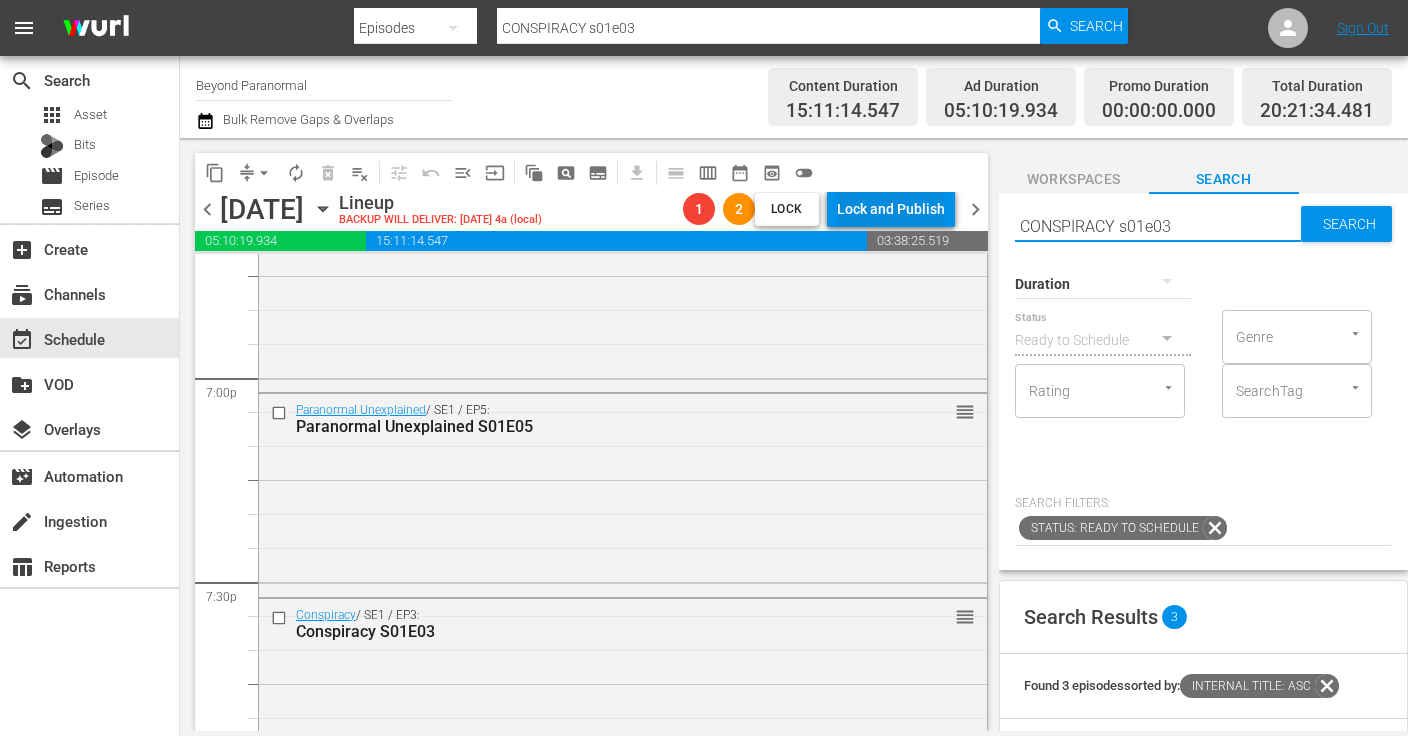 drag, startPoint x: 1186, startPoint y: 229, endPoint x: 847, endPoint y: 200, distance: 340.23816 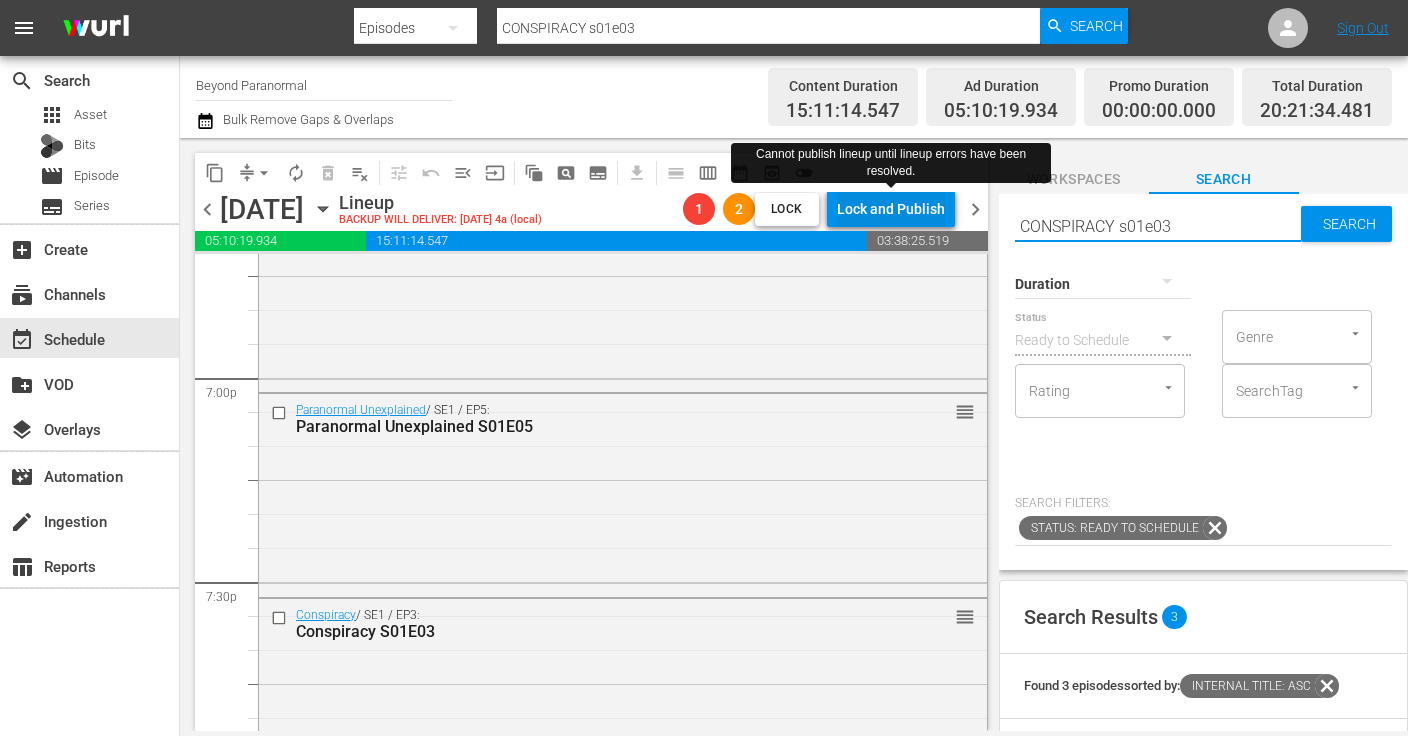 paste on "RYPTID WILDS 2" 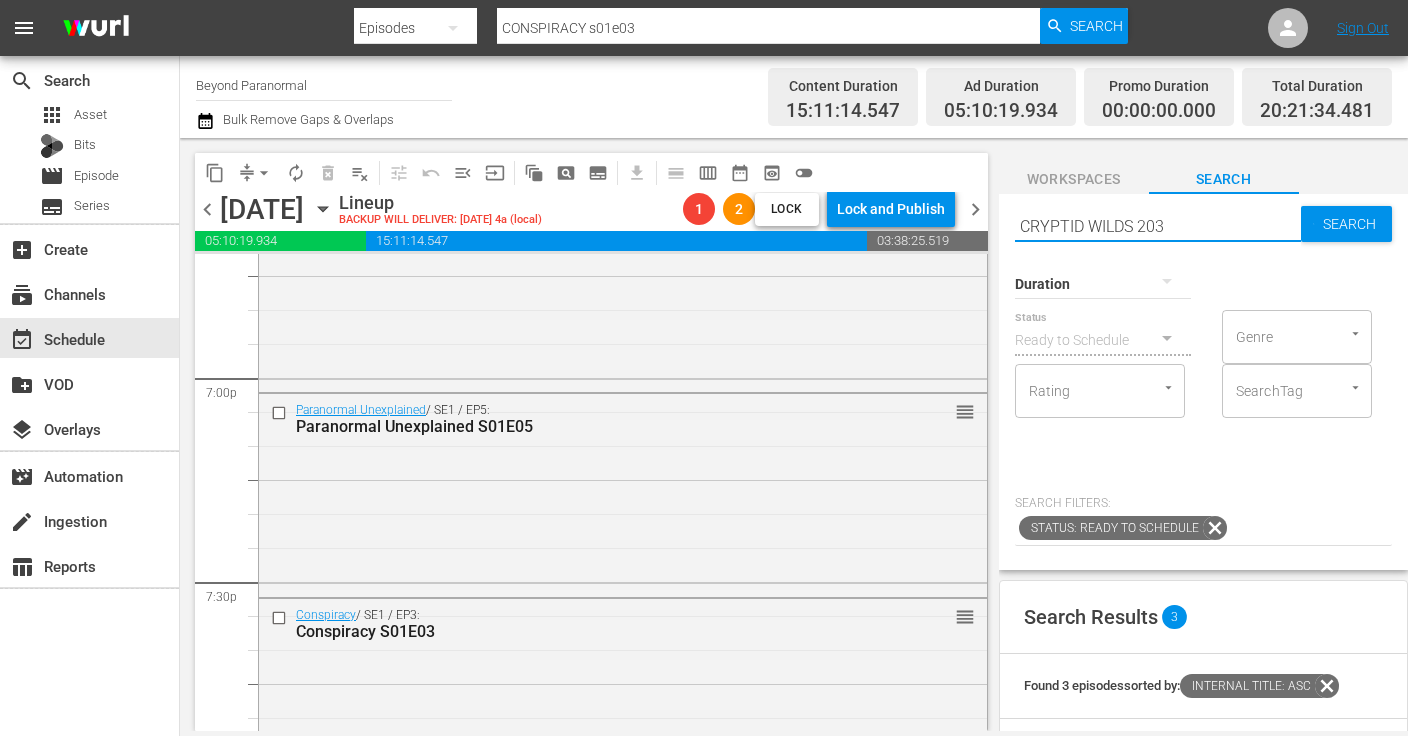 type on "CRYPTID WILDS 203" 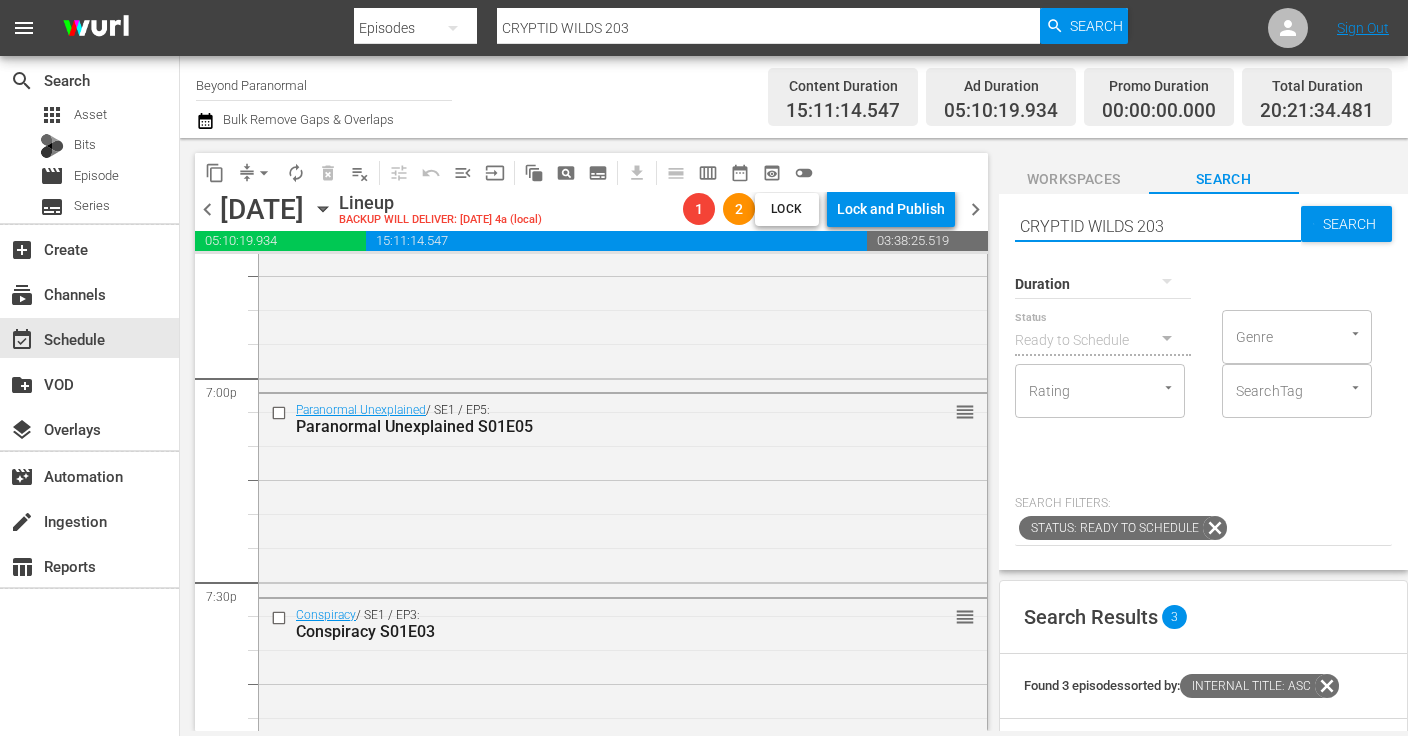 click on "CRYPTID WILDS 203" at bounding box center [1158, 226] 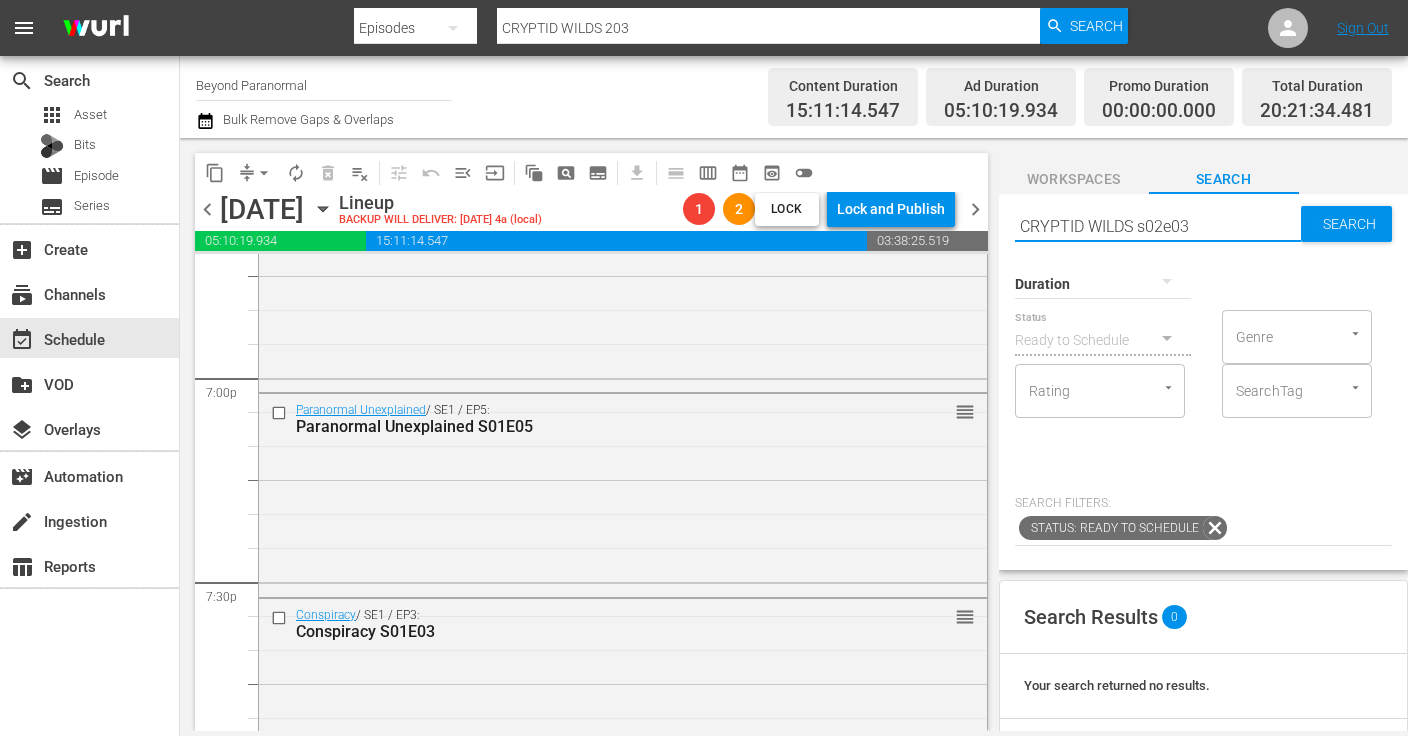 type on "CRYPTID WILDS s02e03" 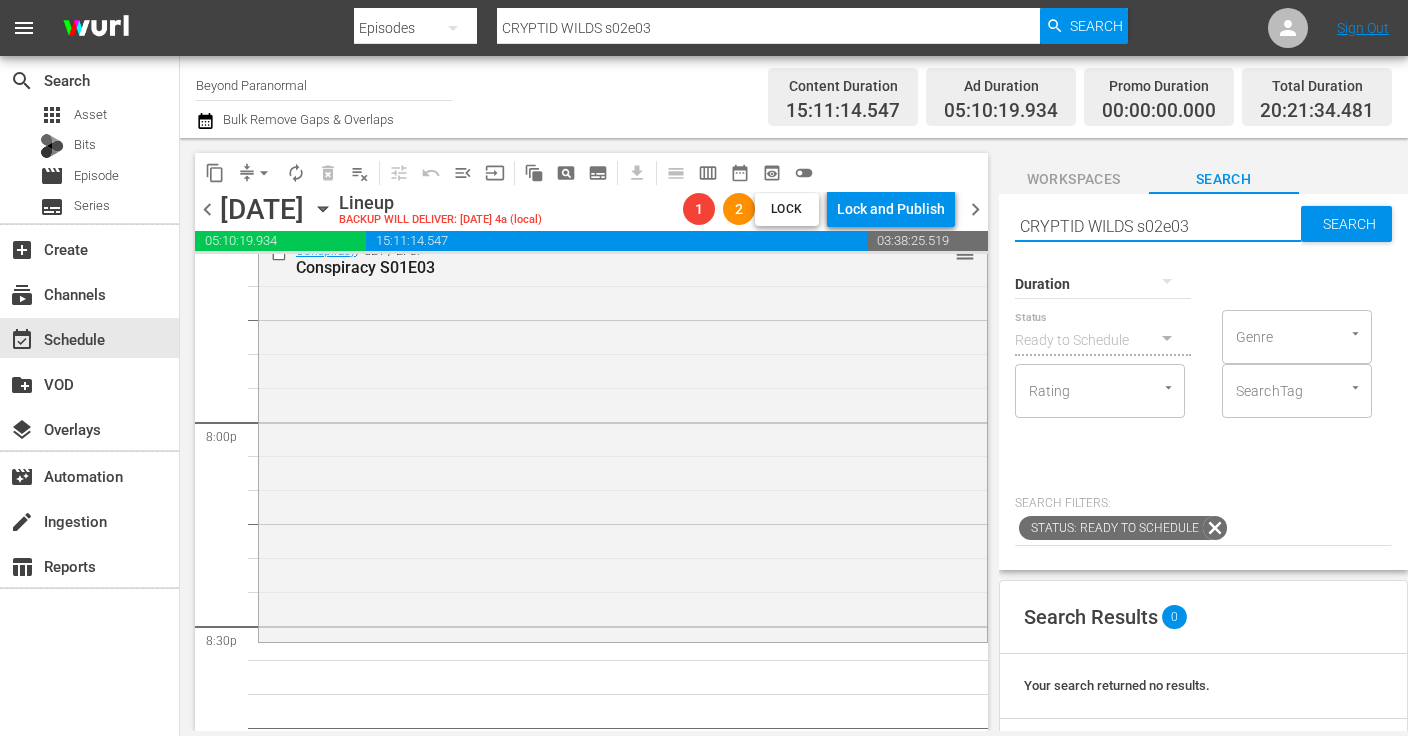 scroll, scrollTop: 8021, scrollLeft: 0, axis: vertical 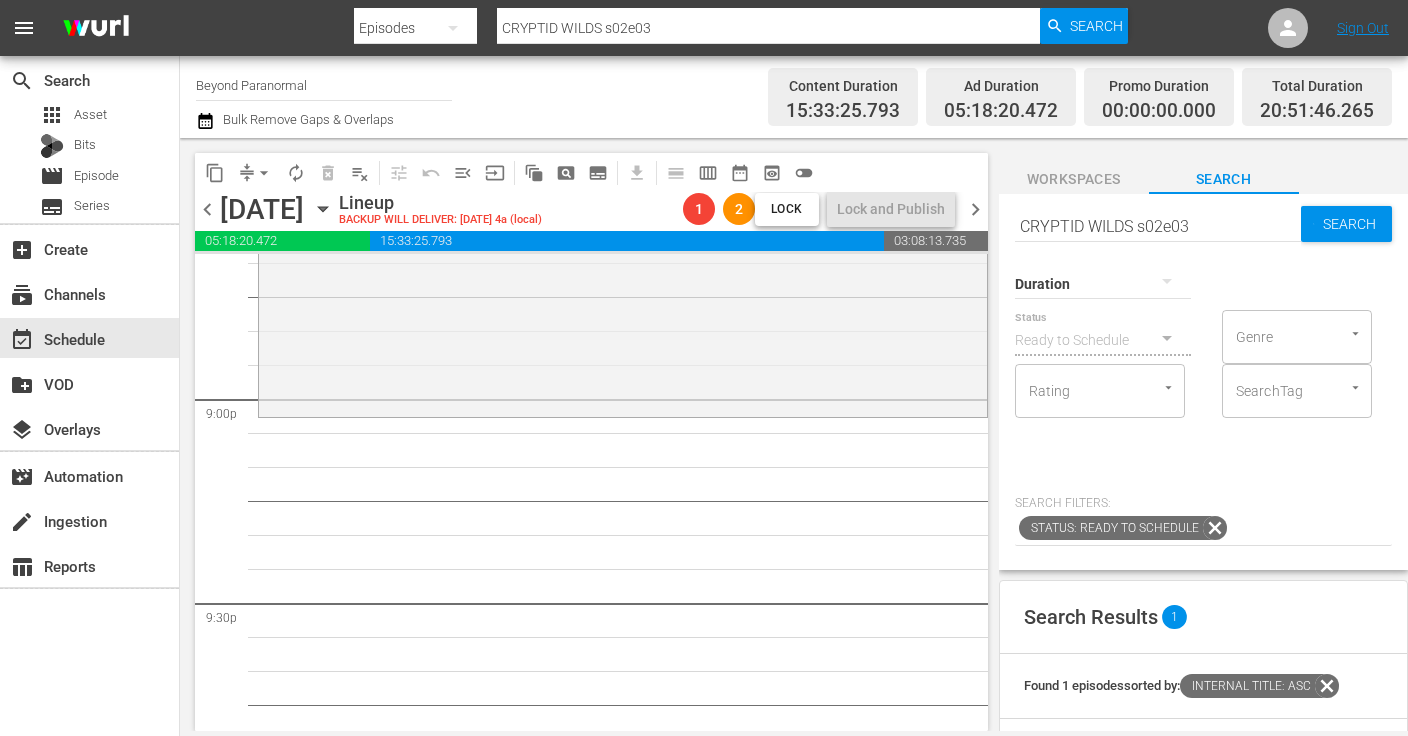 click on "CRYPTID WILDS s02e03" at bounding box center (1158, 226) 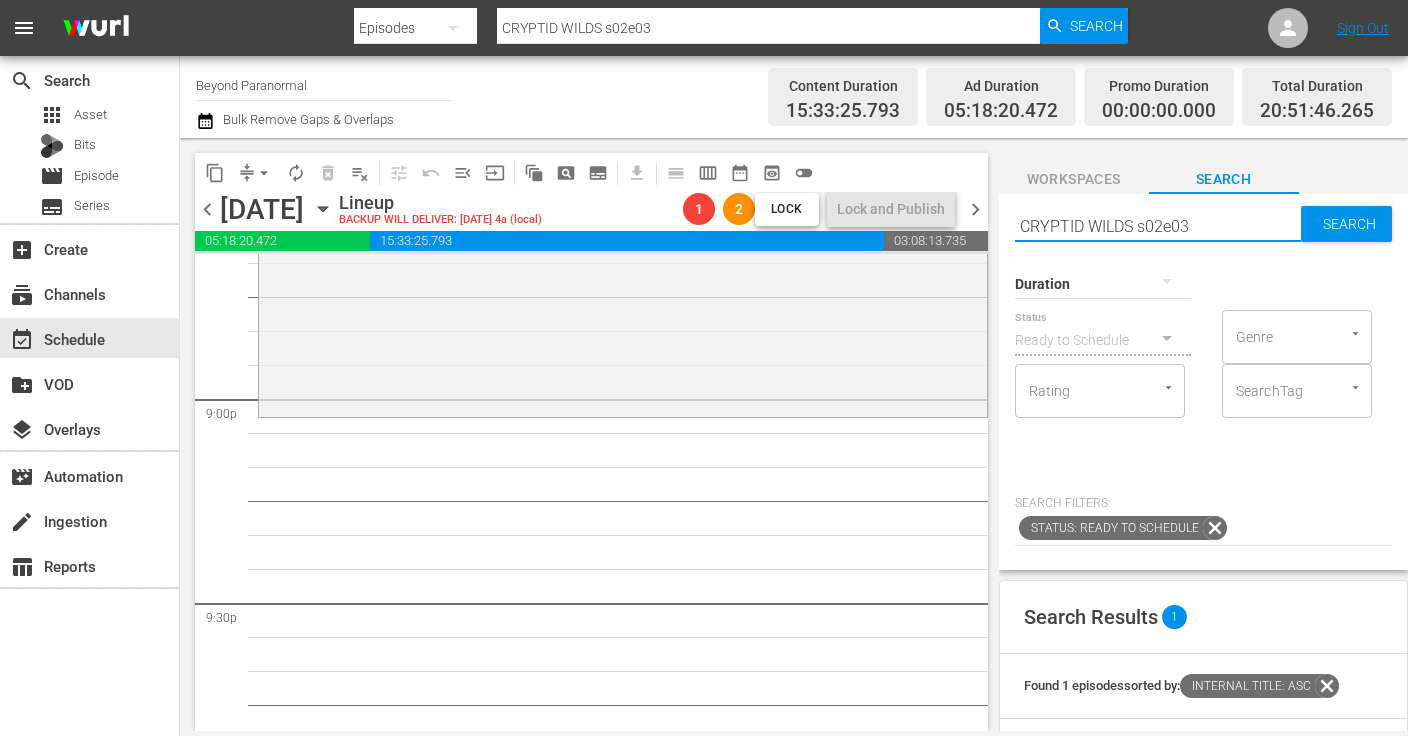 click on "CRYPTID WILDS s02e03" at bounding box center [1158, 226] 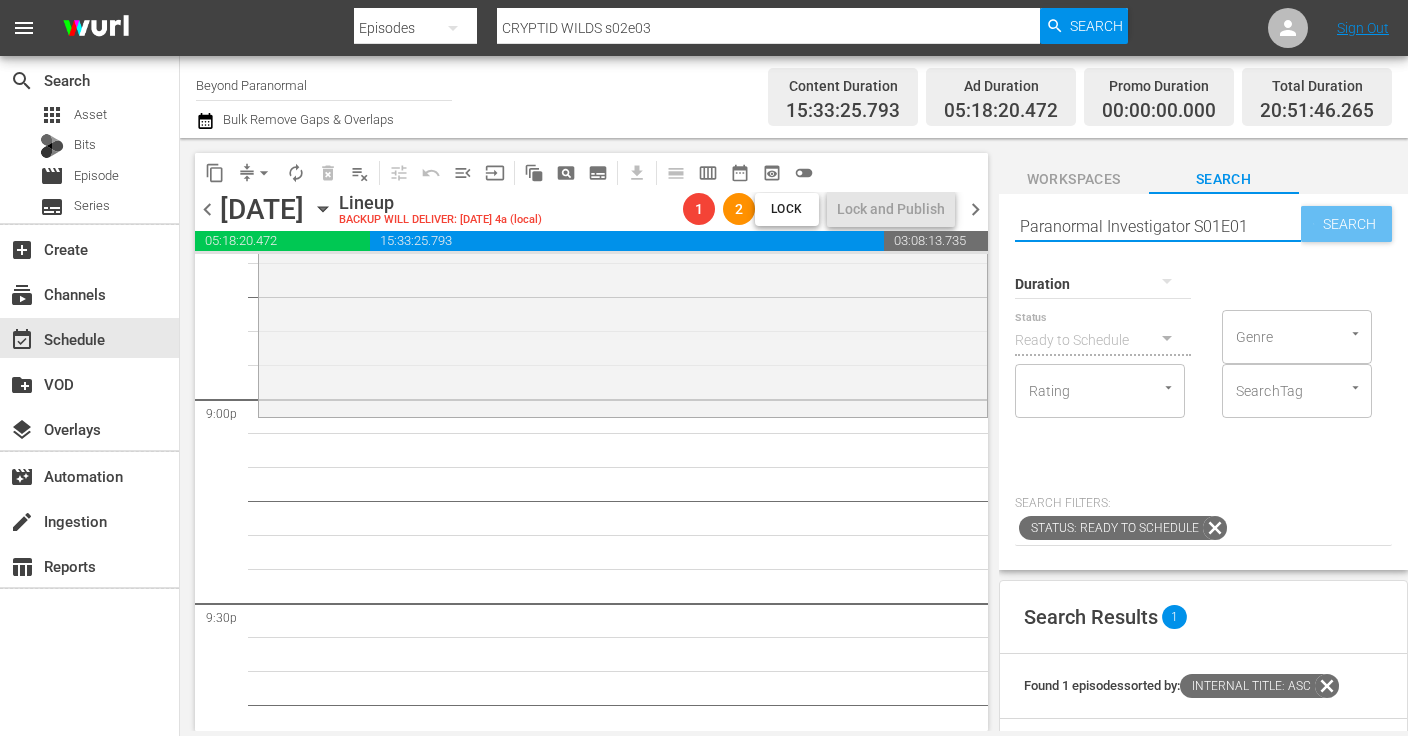type on "Paranormal Investigator S01E01" 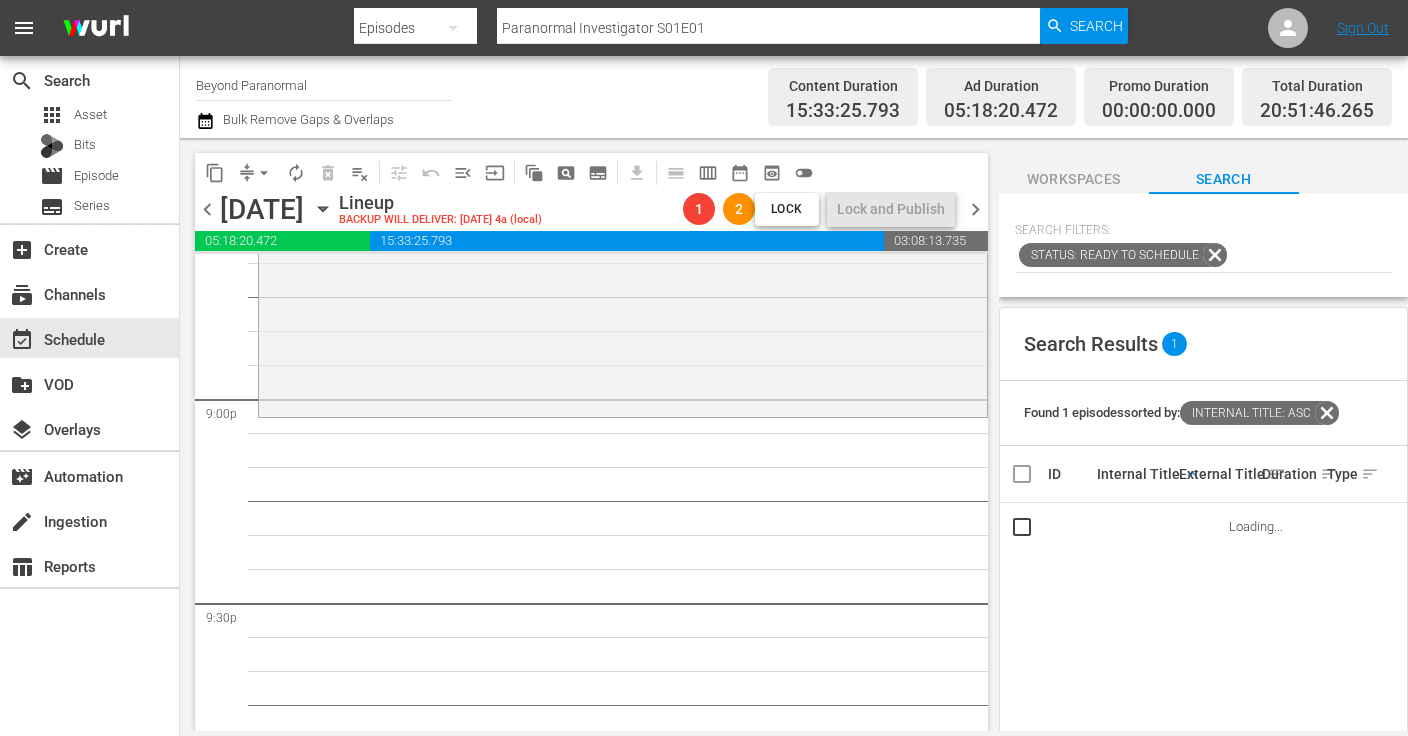 scroll, scrollTop: 274, scrollLeft: 0, axis: vertical 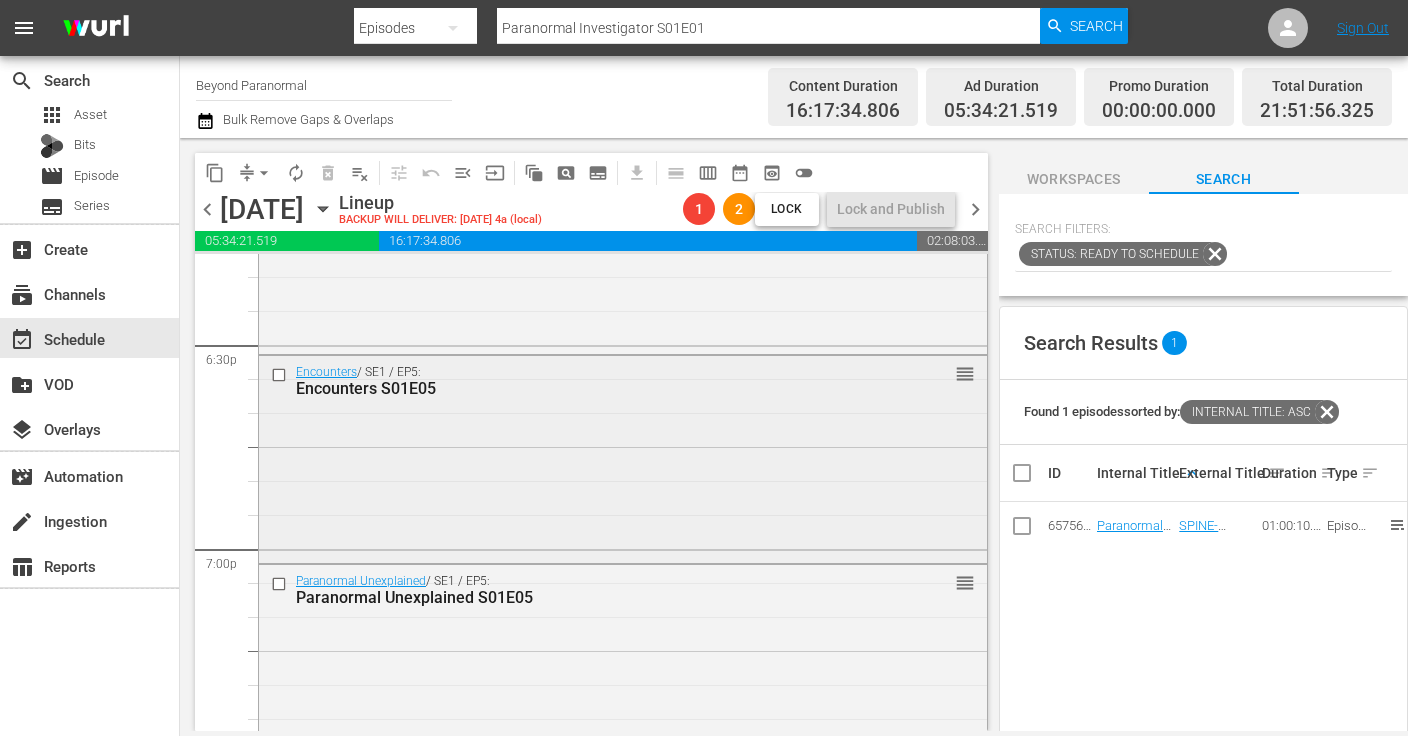 click at bounding box center [281, 374] 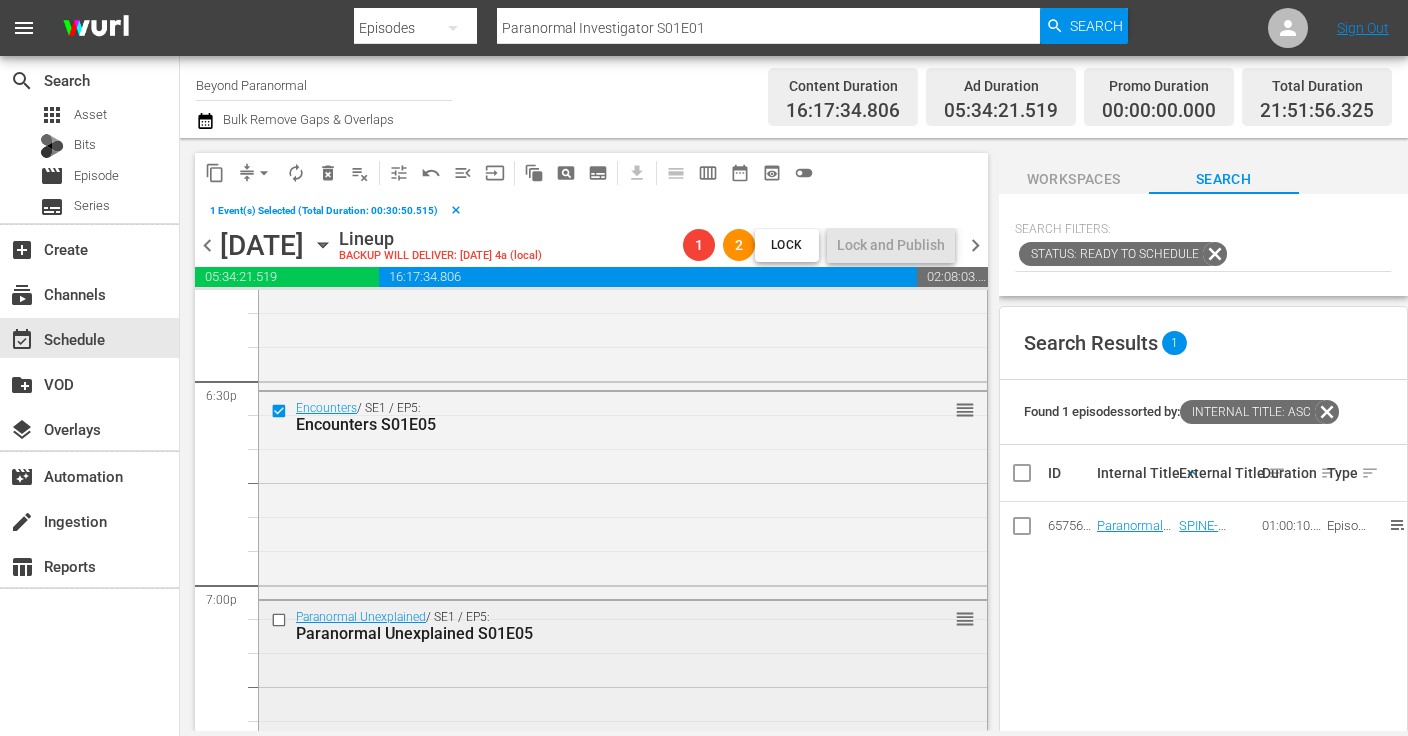 click at bounding box center (281, 620) 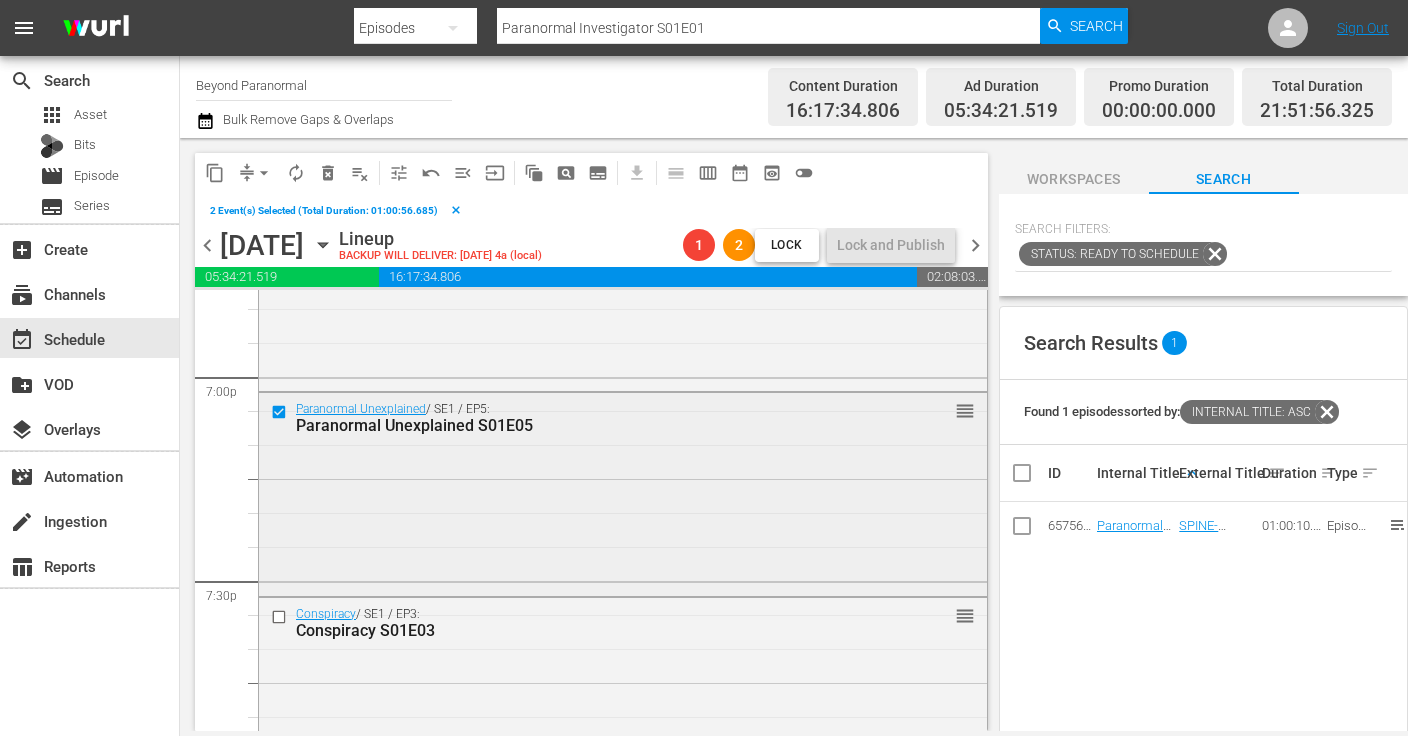 scroll, scrollTop: 7659, scrollLeft: 0, axis: vertical 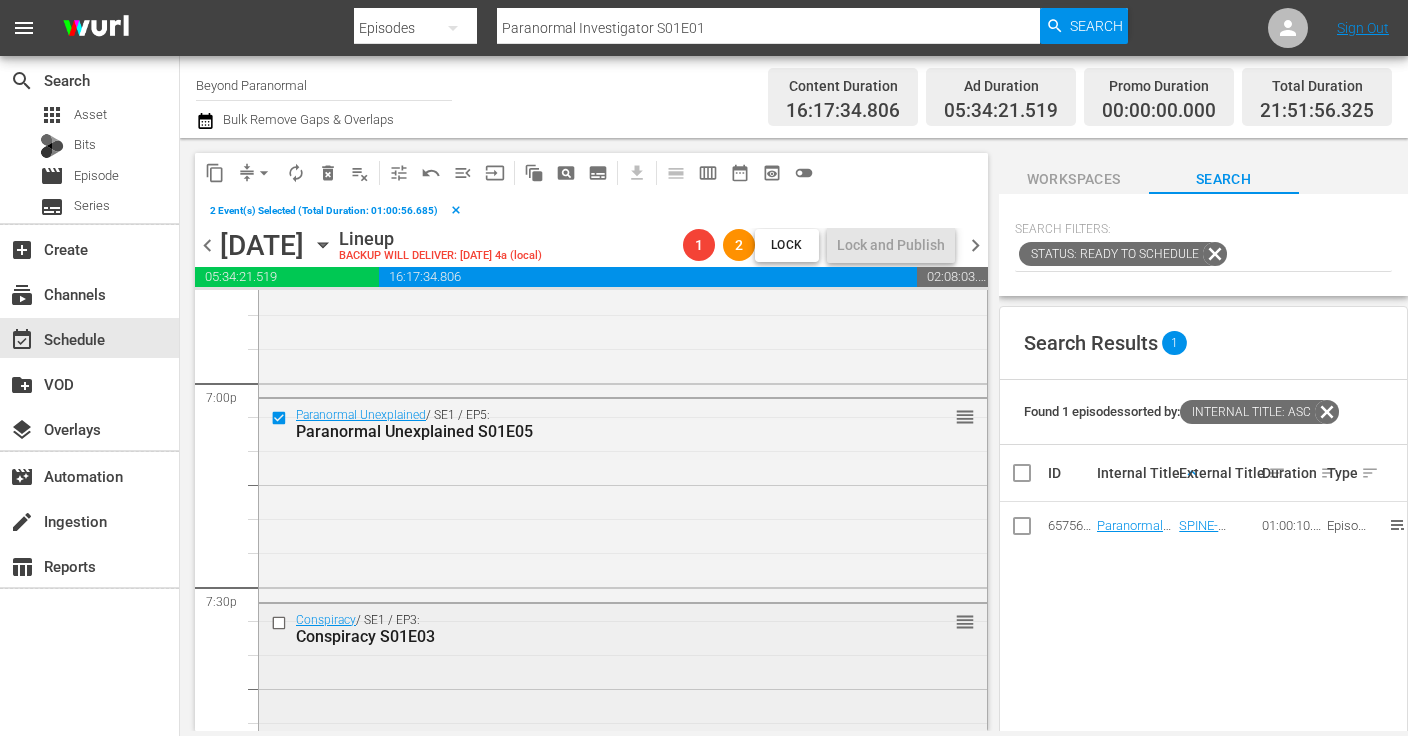click at bounding box center [281, 622] 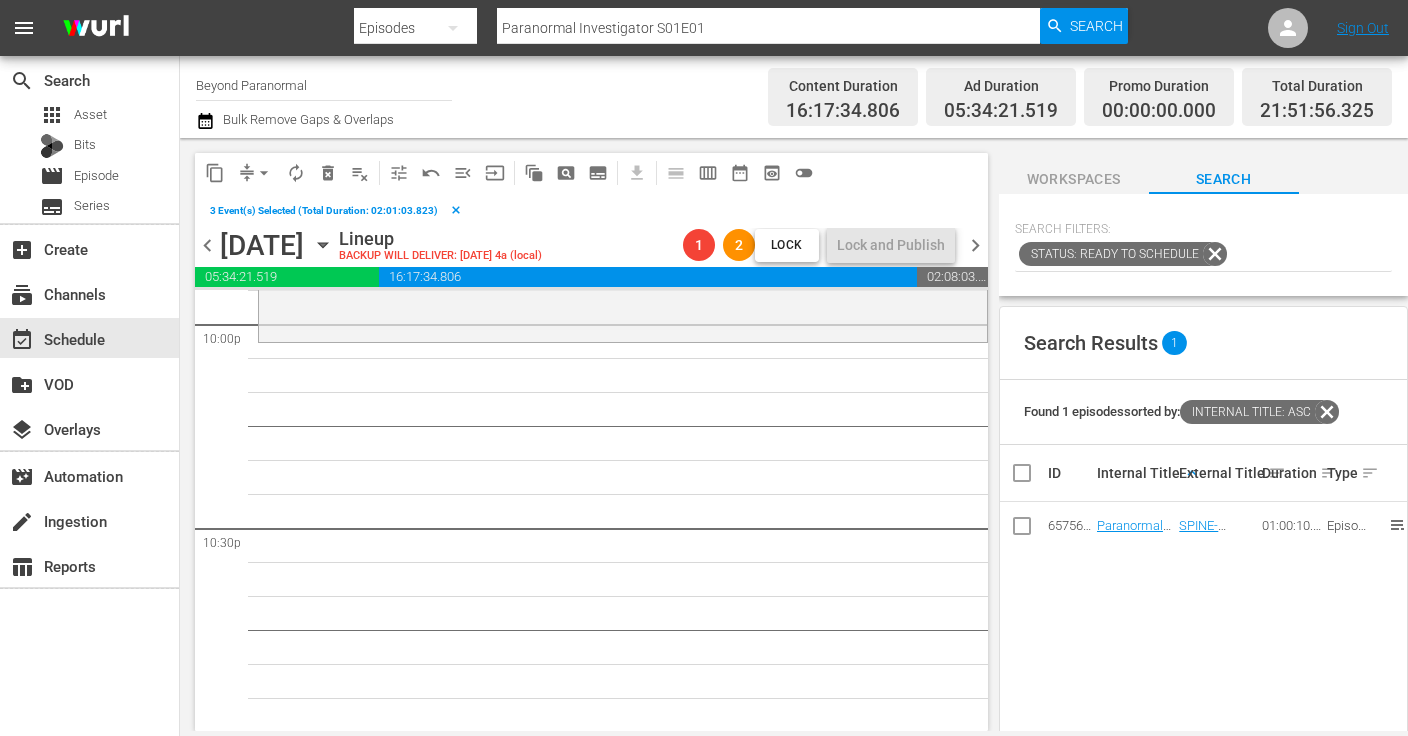 scroll, scrollTop: 8937, scrollLeft: 0, axis: vertical 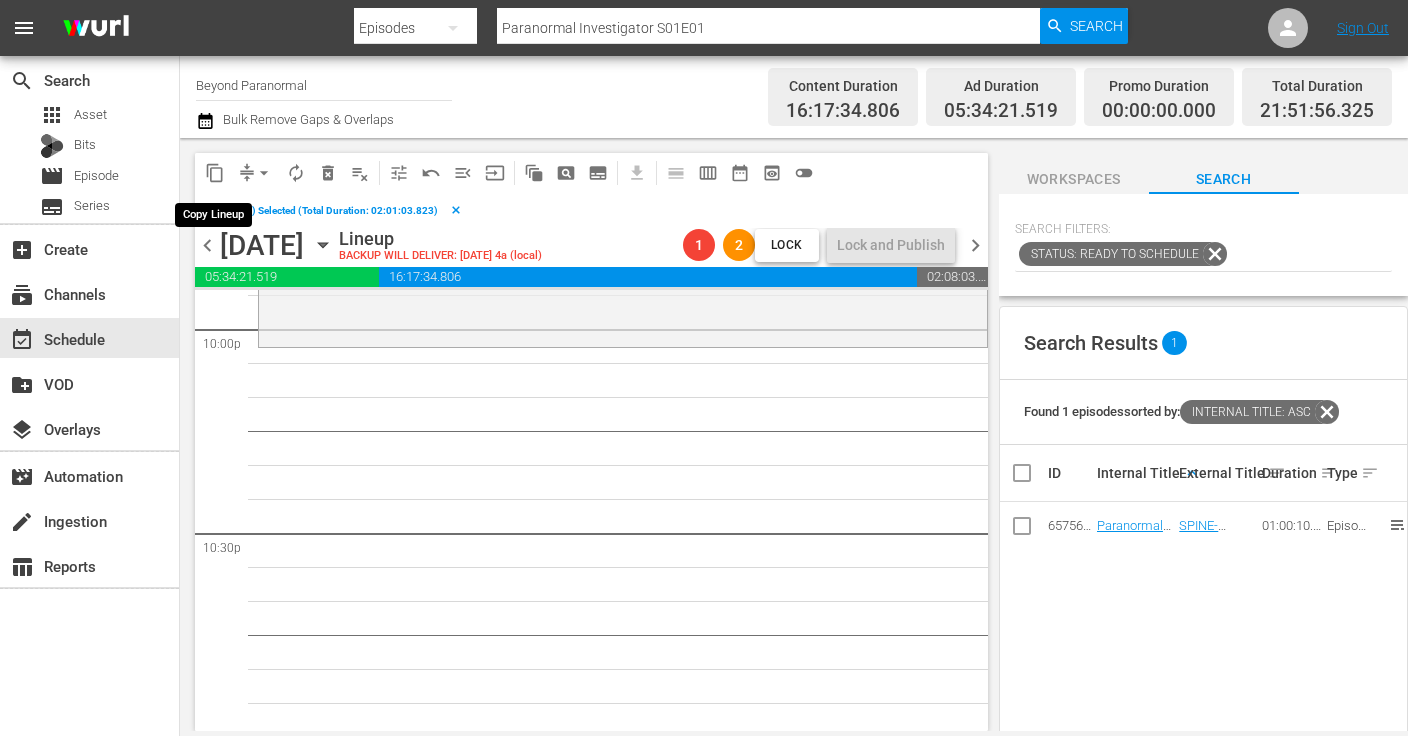 click on "content_copy" at bounding box center (215, 173) 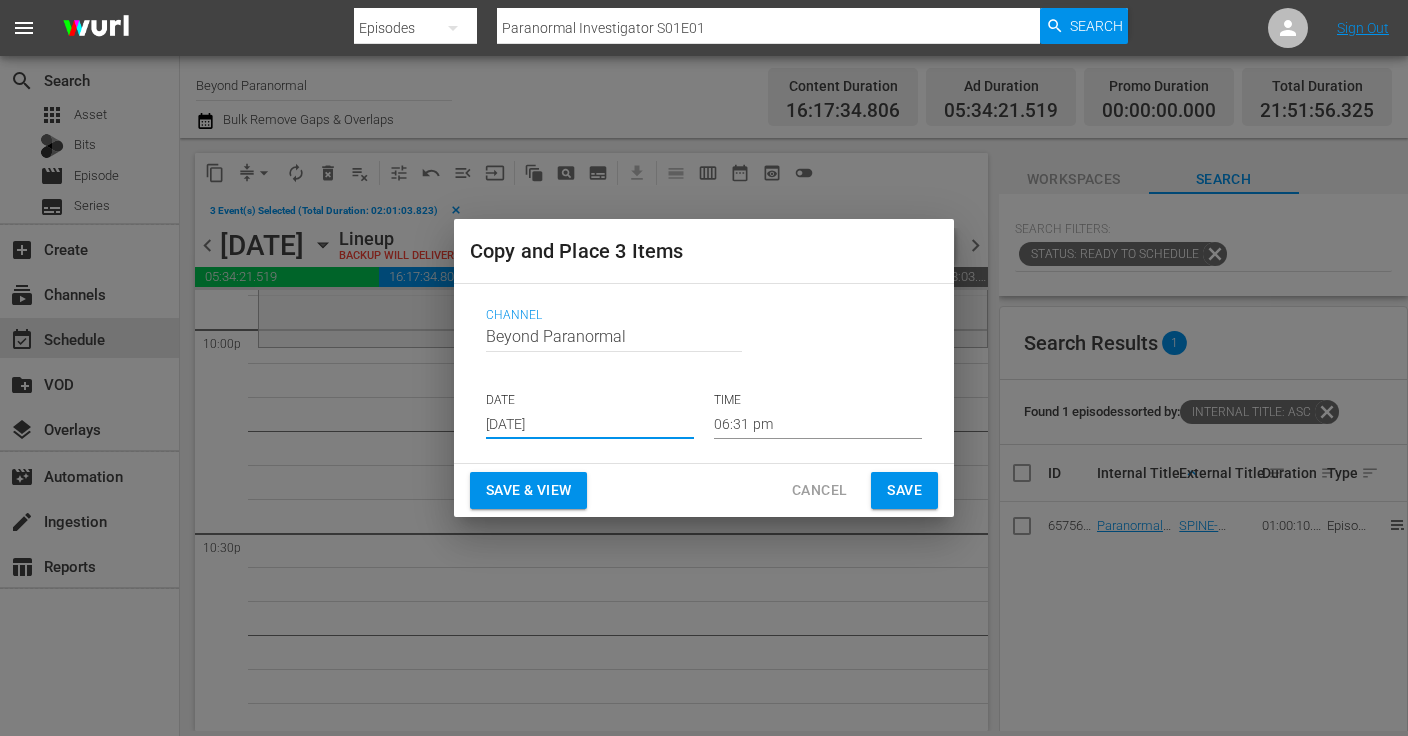 click on "[DATE]" at bounding box center [590, 424] 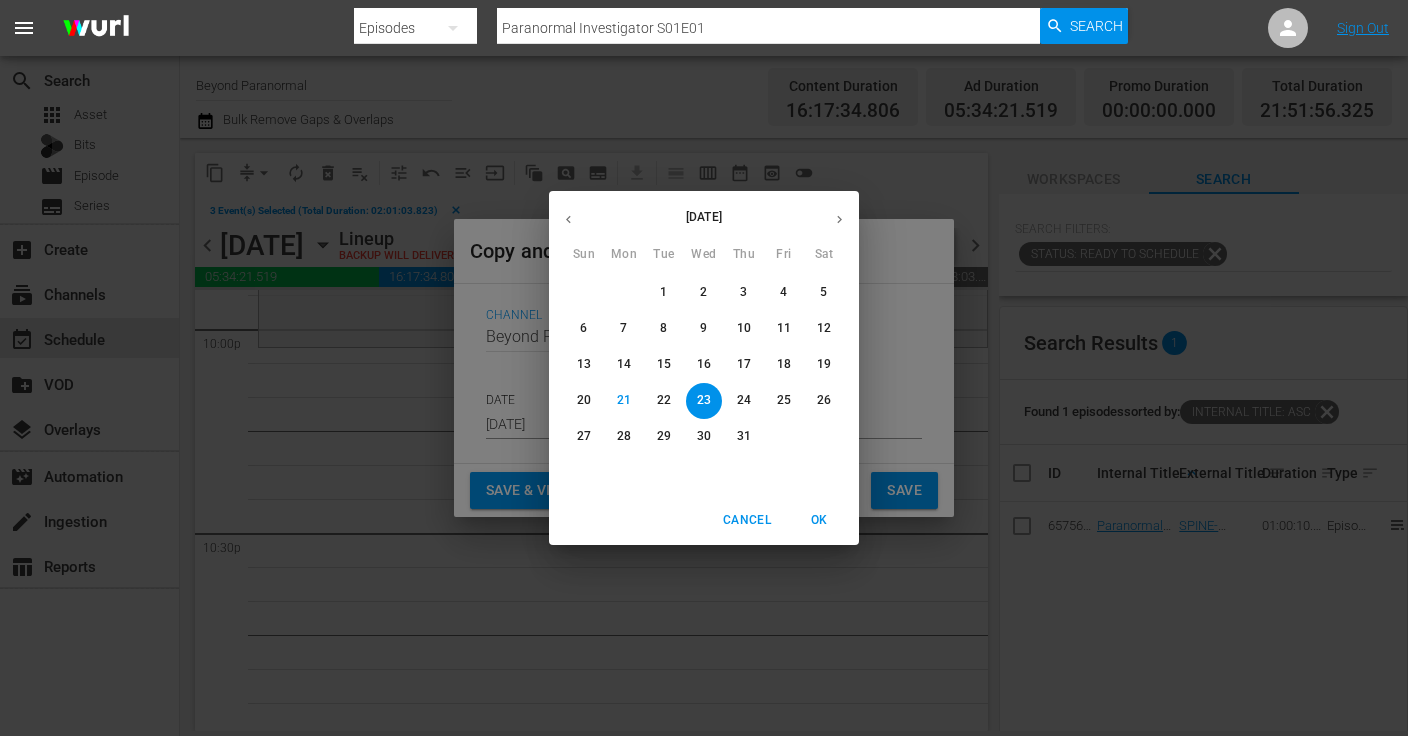 click on "26" at bounding box center [824, 400] 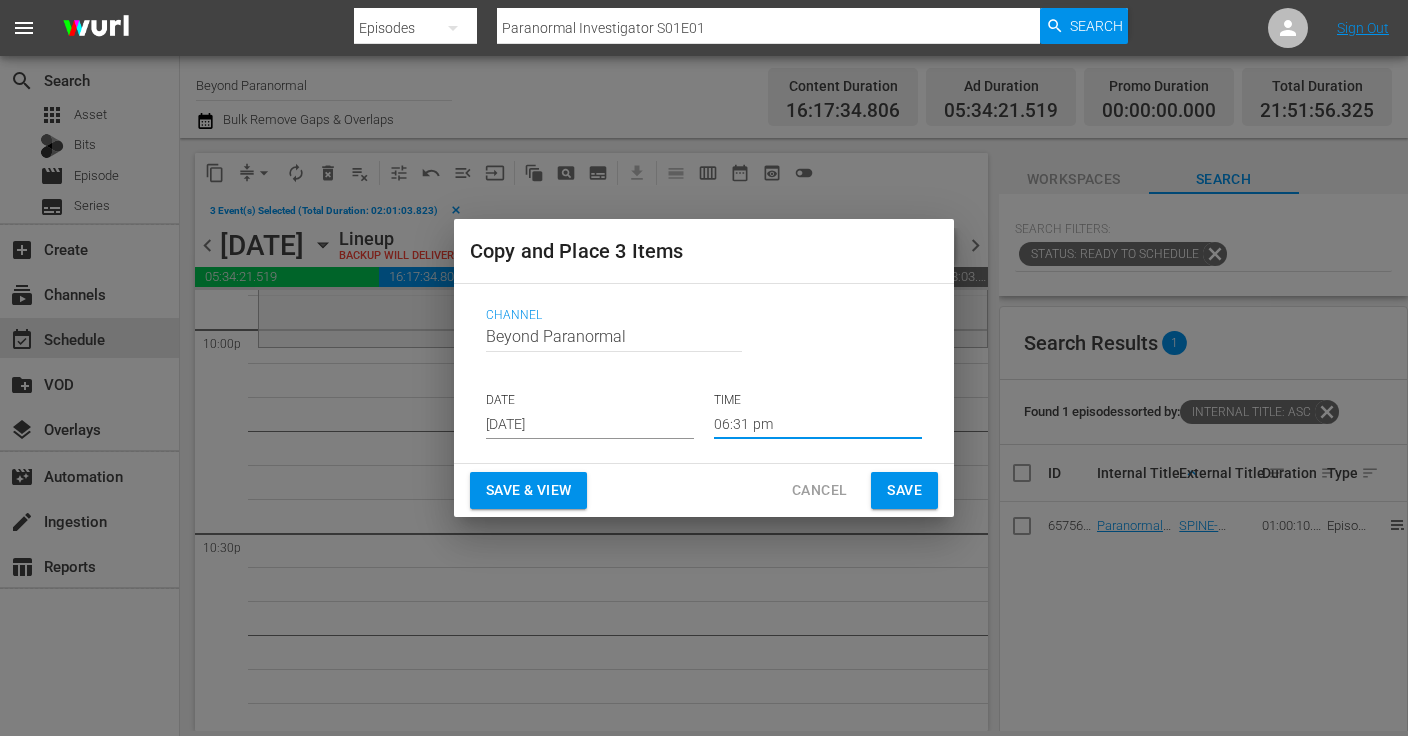 click on "06:31 pm" at bounding box center [818, 424] 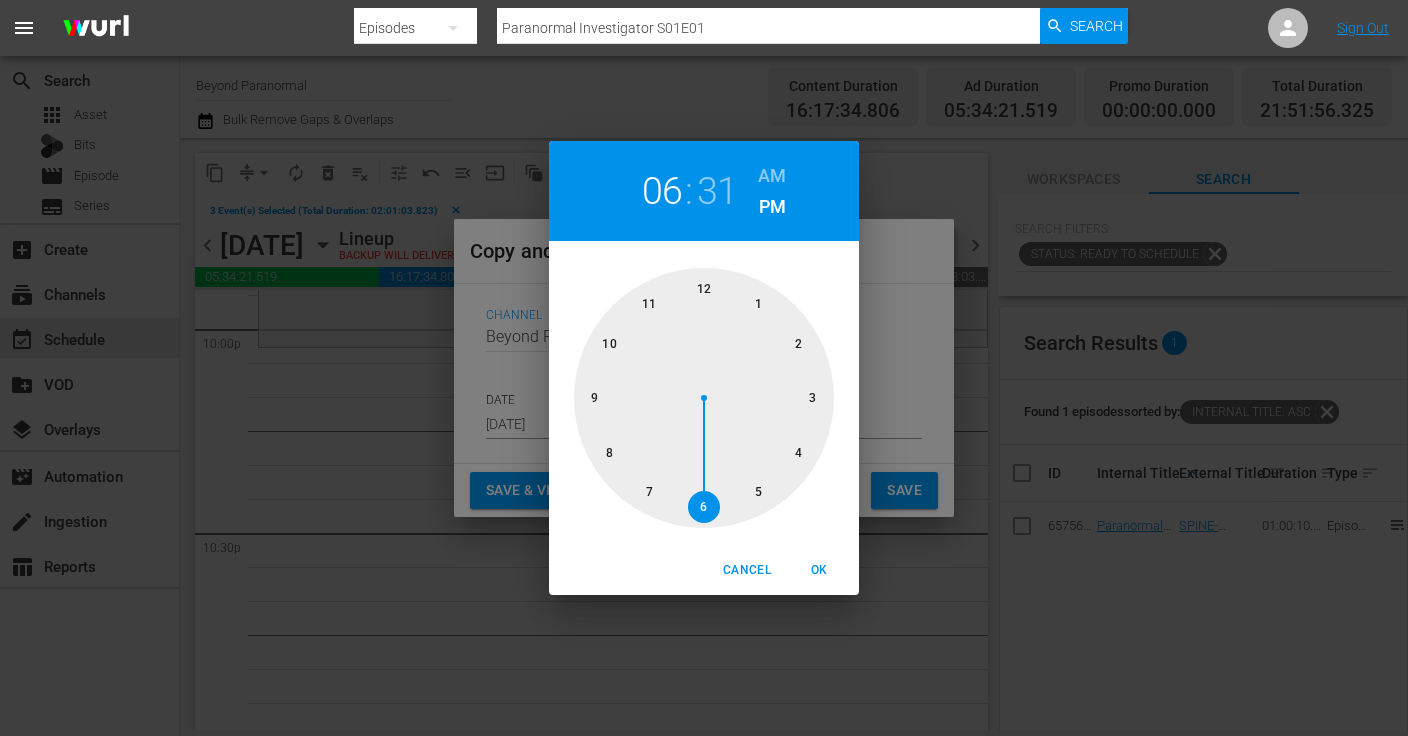 click at bounding box center [704, 398] 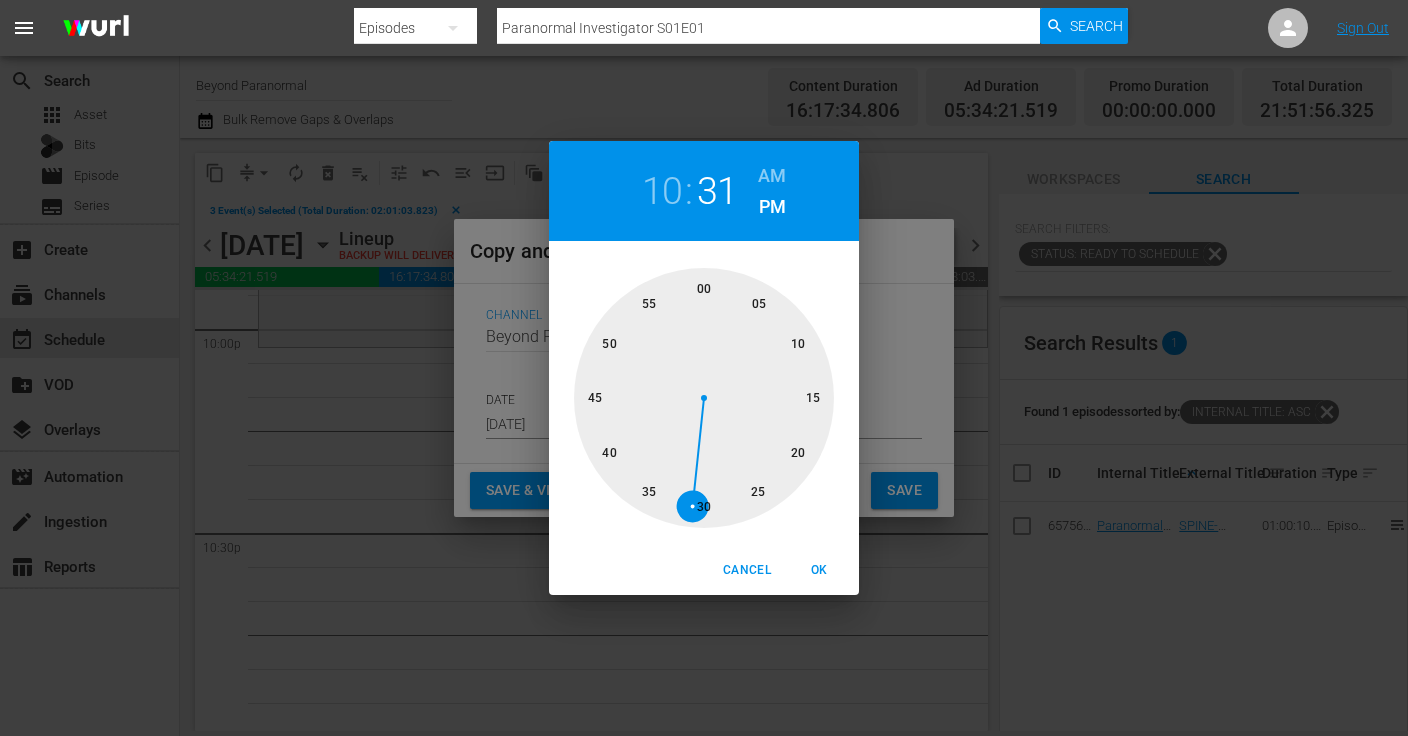 click at bounding box center (704, 398) 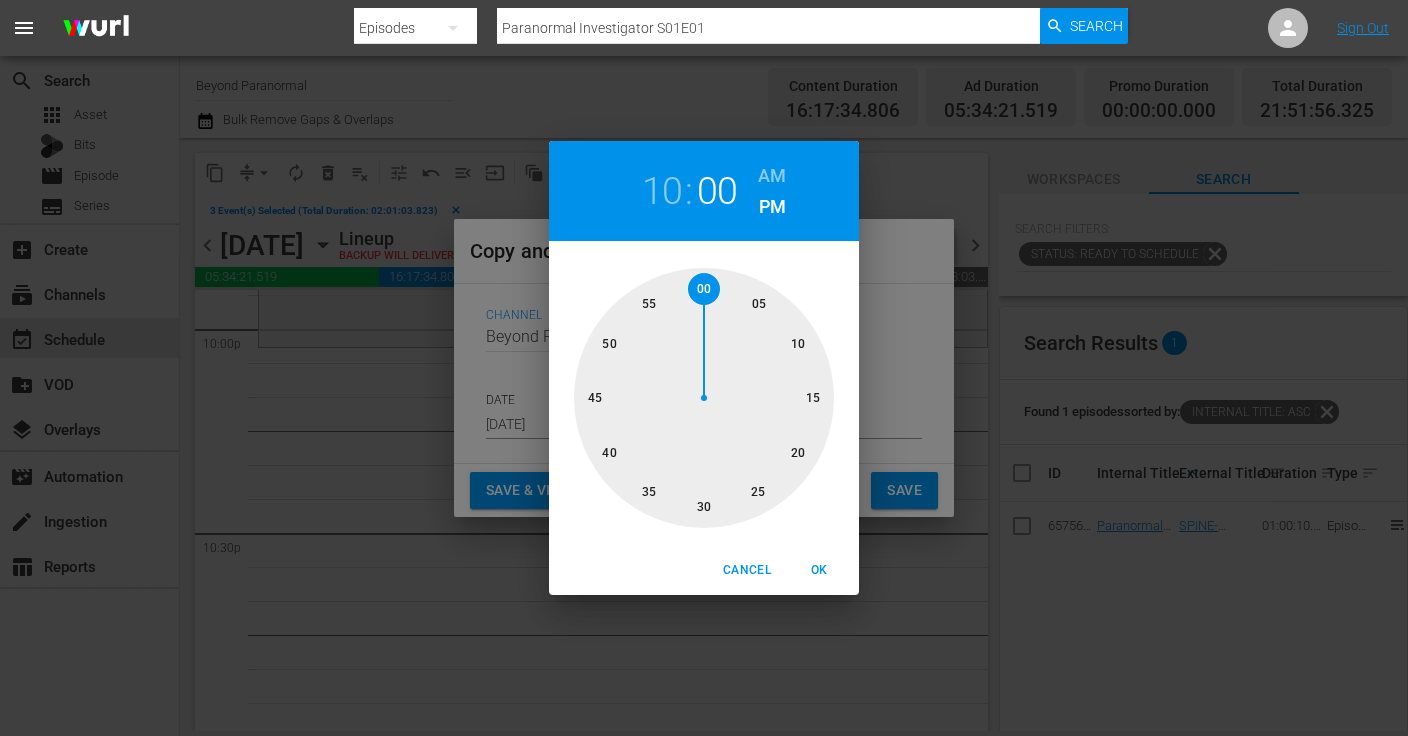 click on "OK" at bounding box center [819, 570] 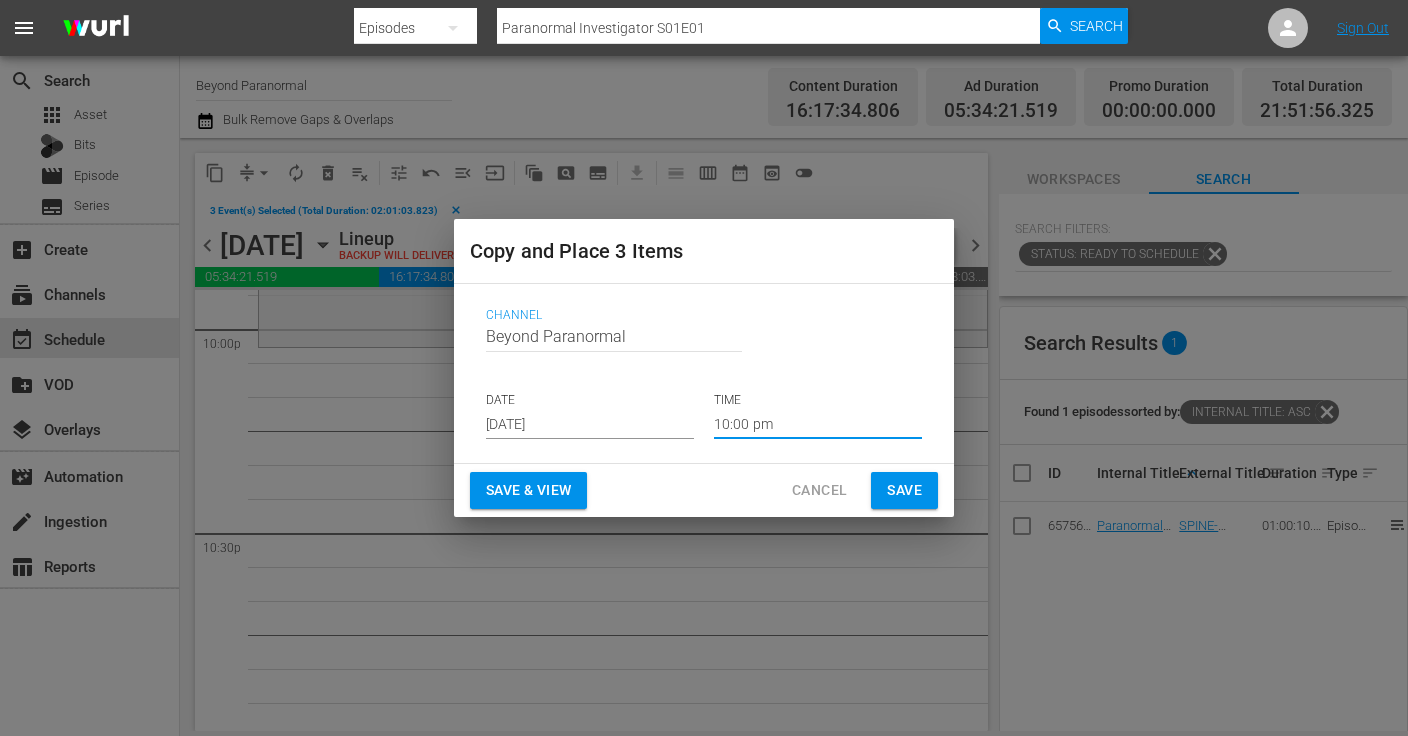 click on "Save" at bounding box center [904, 490] 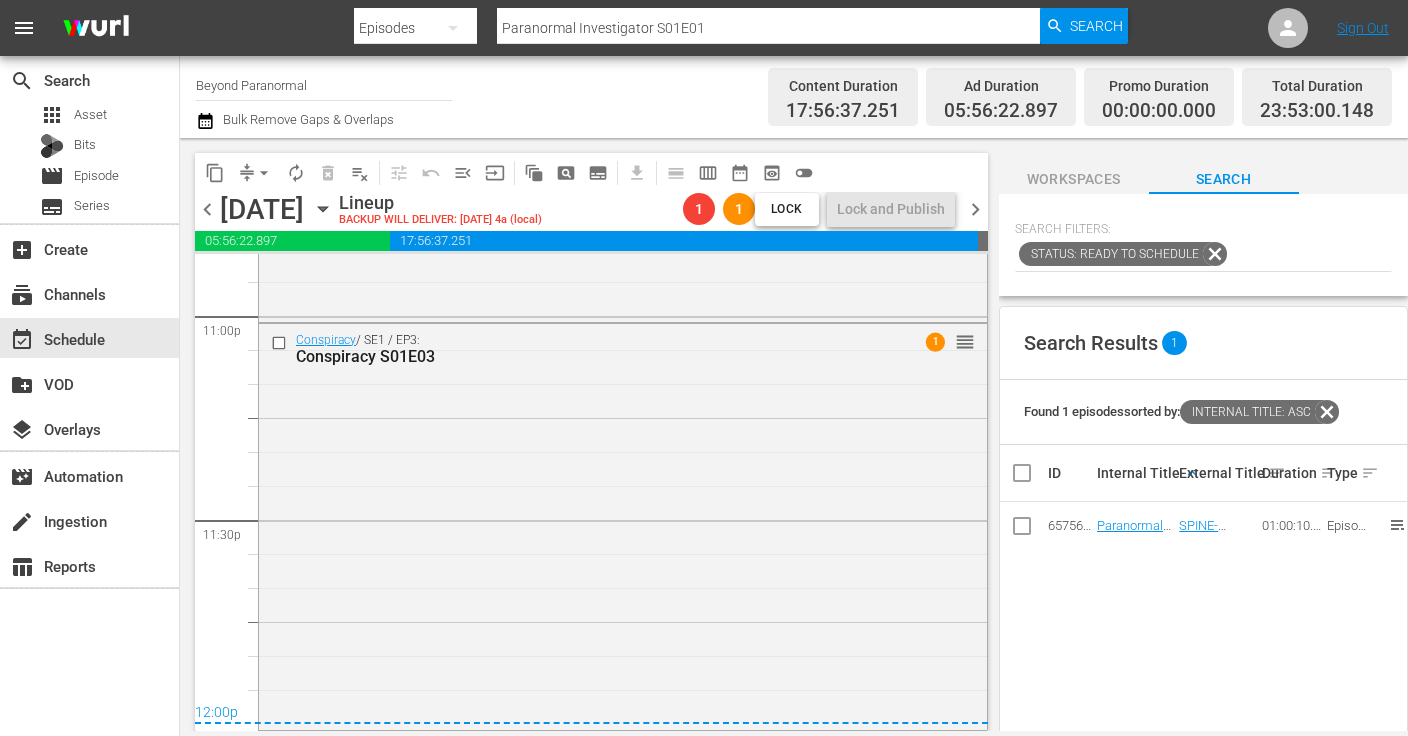 scroll, scrollTop: 9322, scrollLeft: 0, axis: vertical 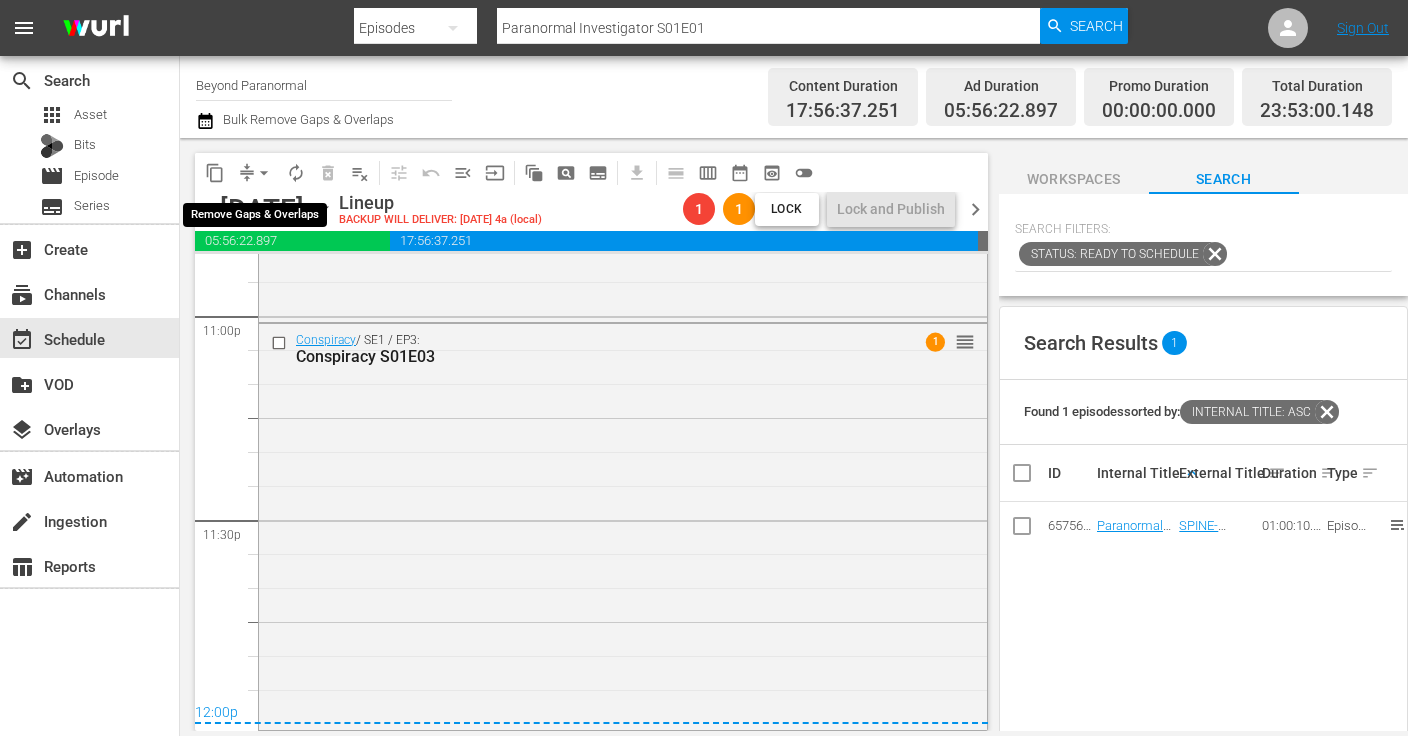 click on "arrow_drop_down" at bounding box center (264, 173) 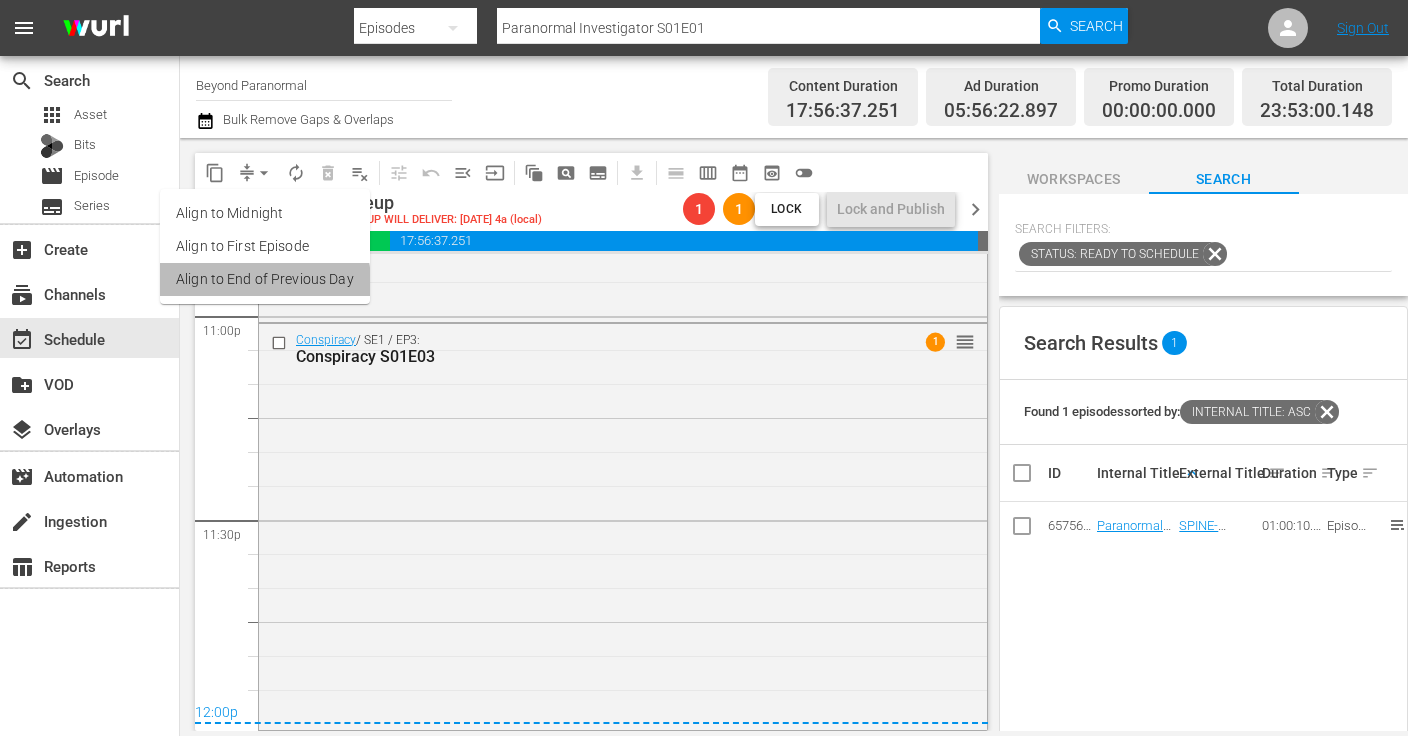 click on "Align to End of Previous Day" at bounding box center (265, 279) 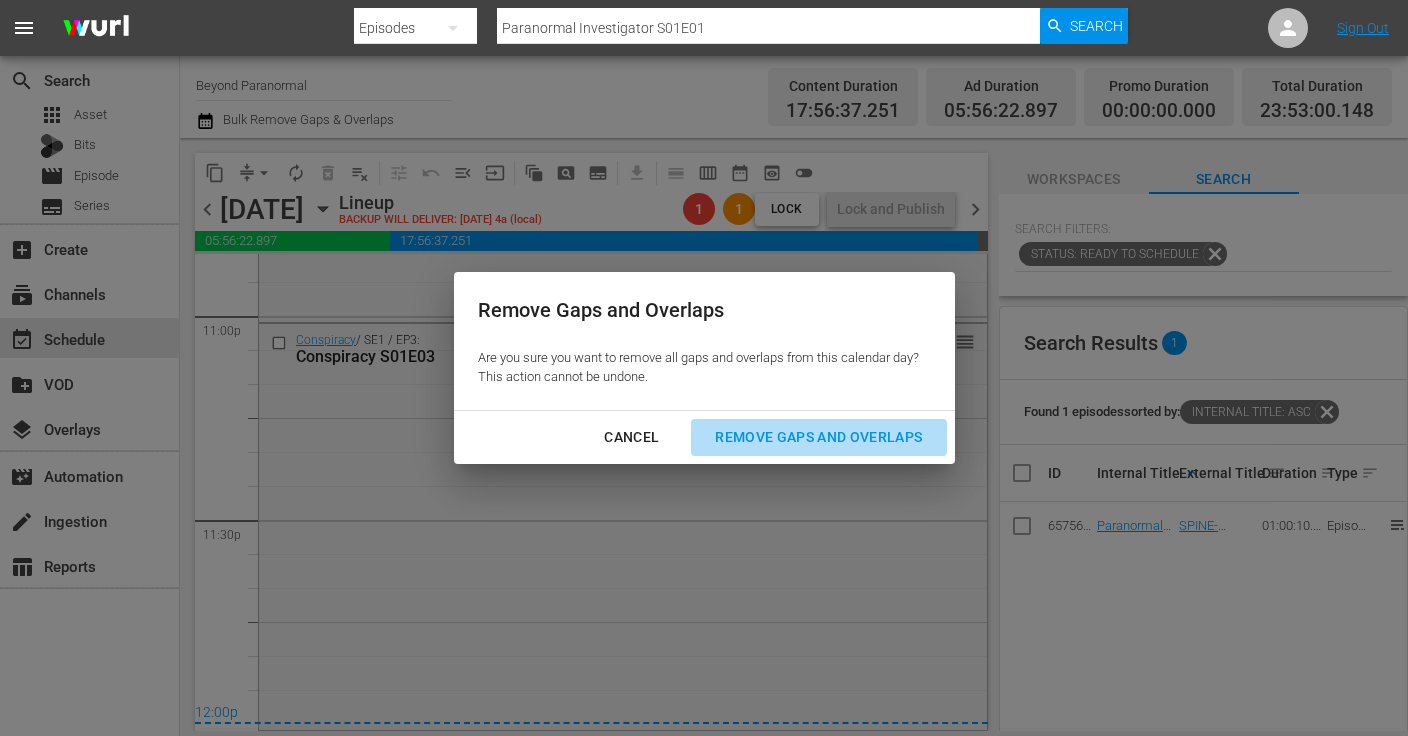 click on "Remove Gaps and Overlaps" at bounding box center [818, 437] 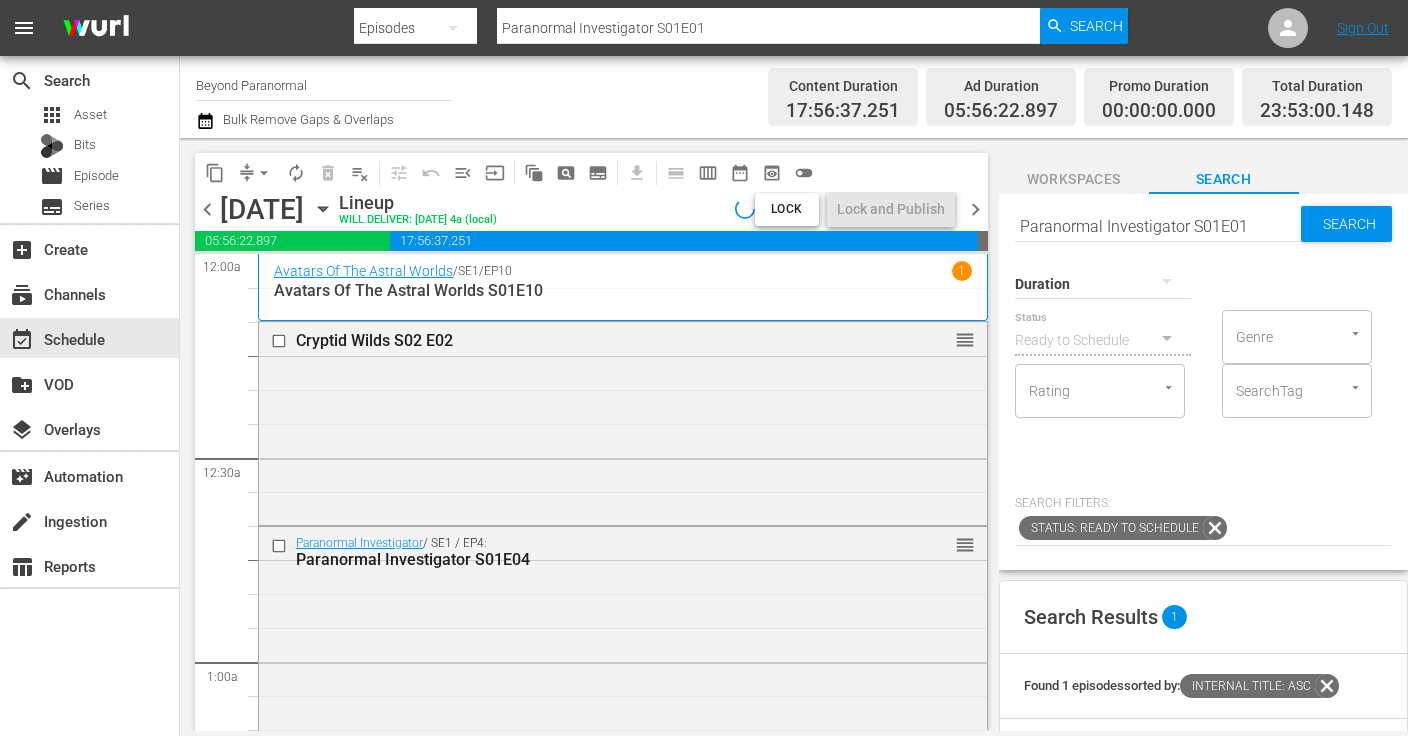 scroll, scrollTop: 0, scrollLeft: 0, axis: both 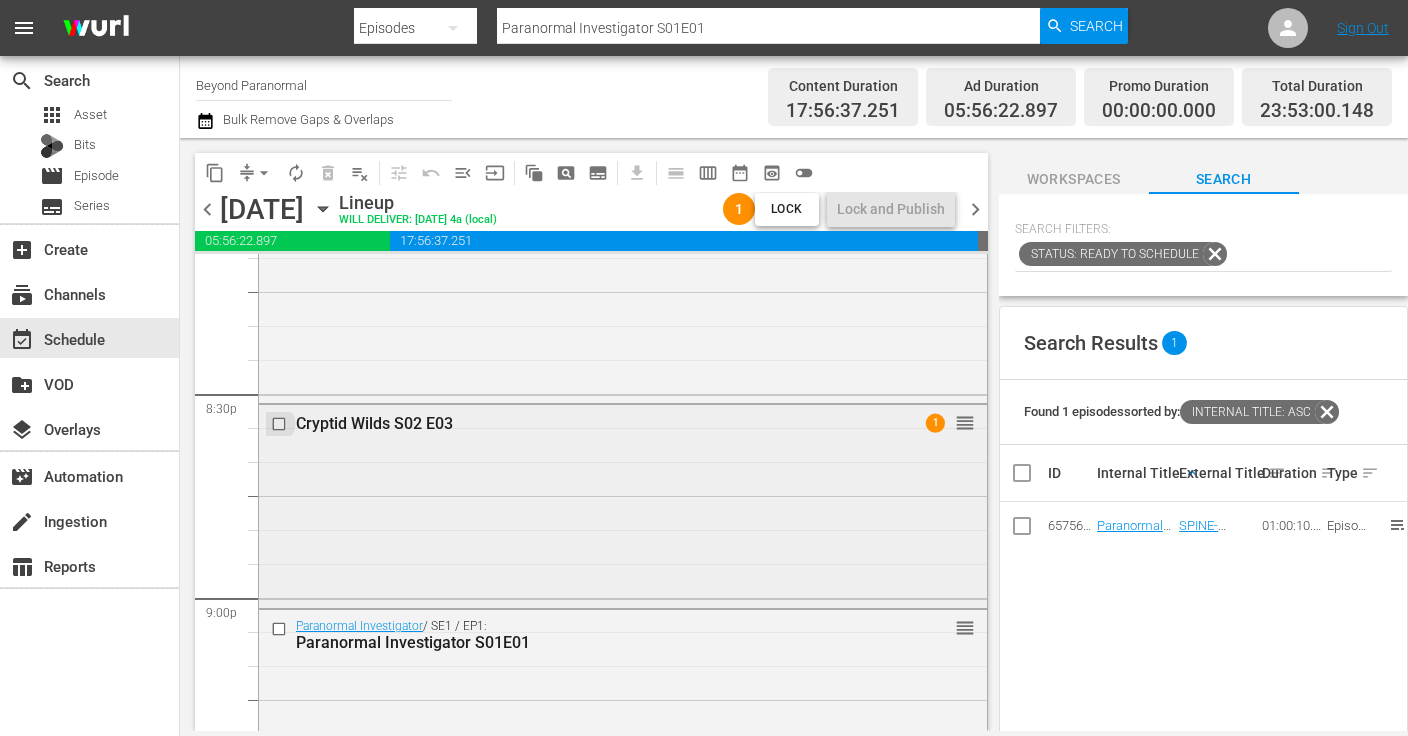 click at bounding box center (281, 423) 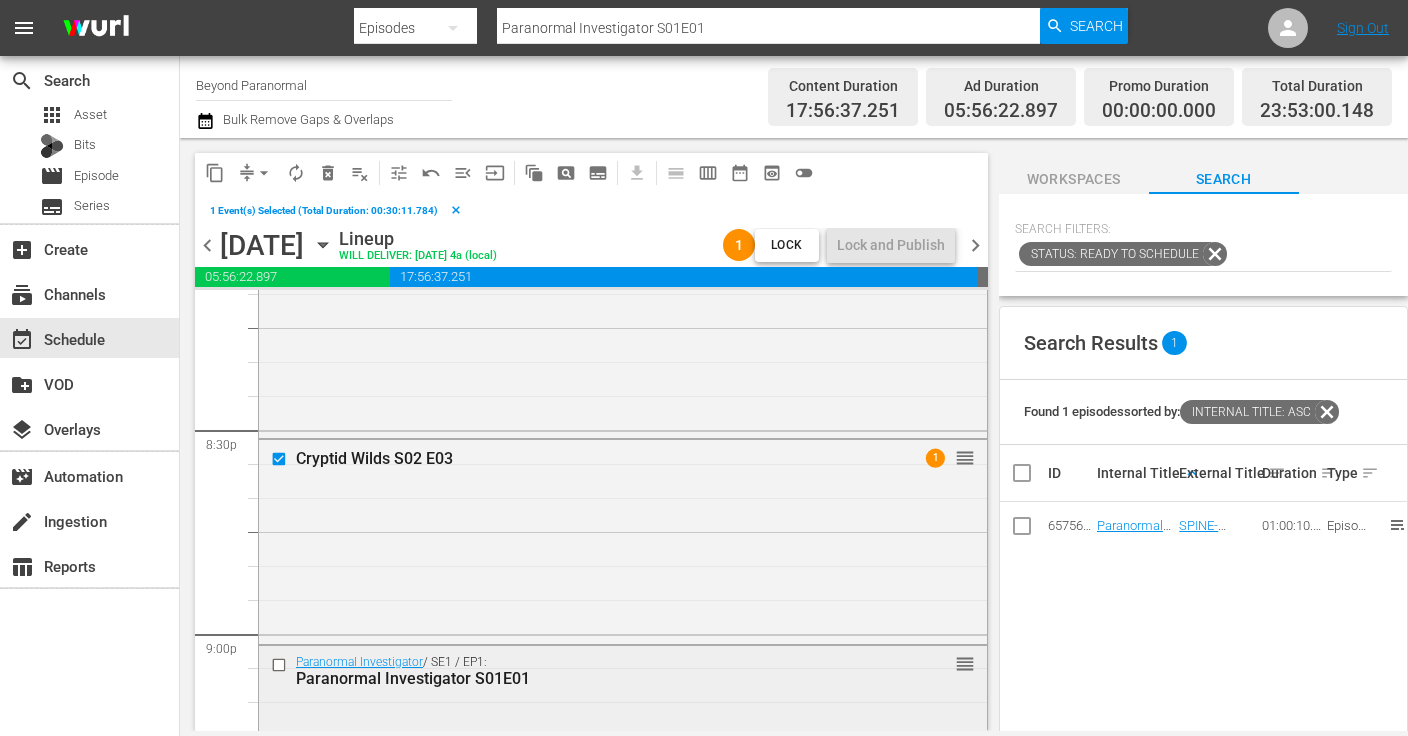 click at bounding box center (281, 665) 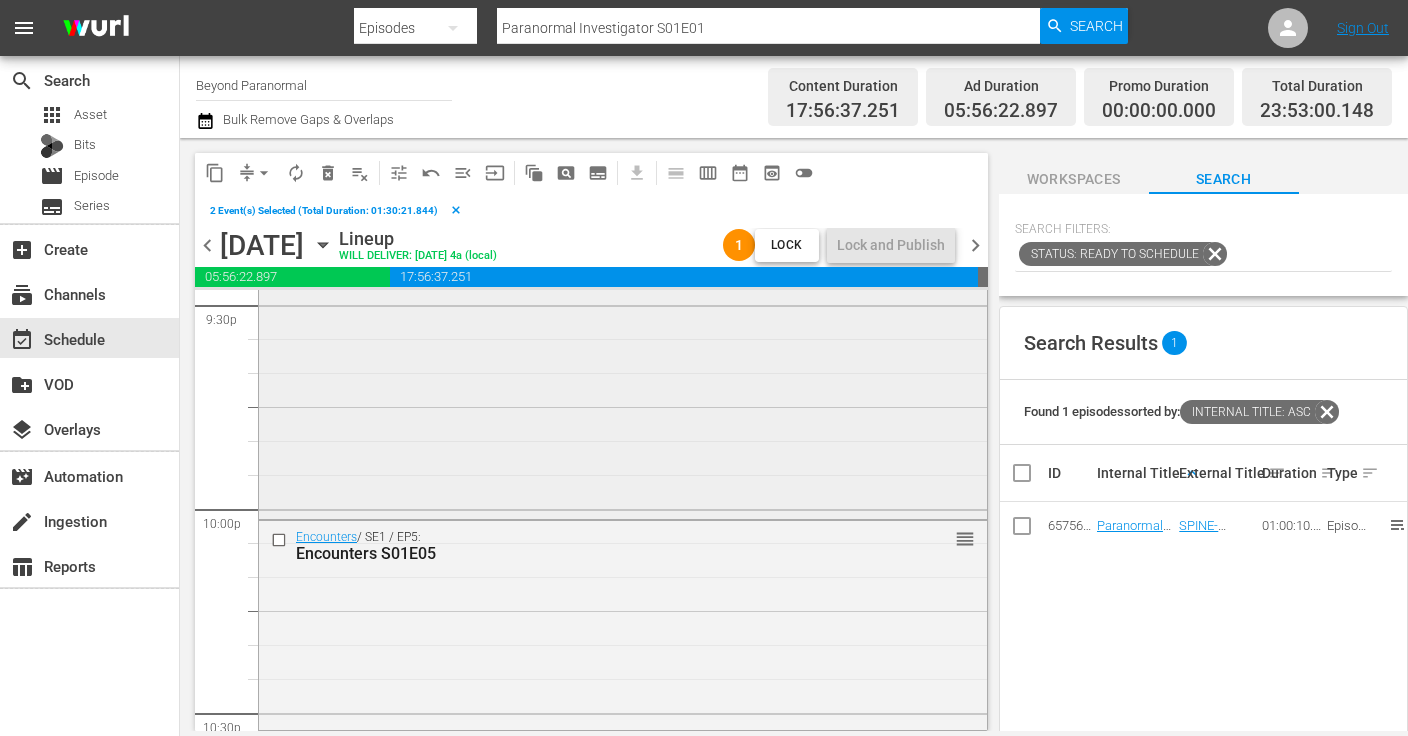 scroll, scrollTop: 8780, scrollLeft: 0, axis: vertical 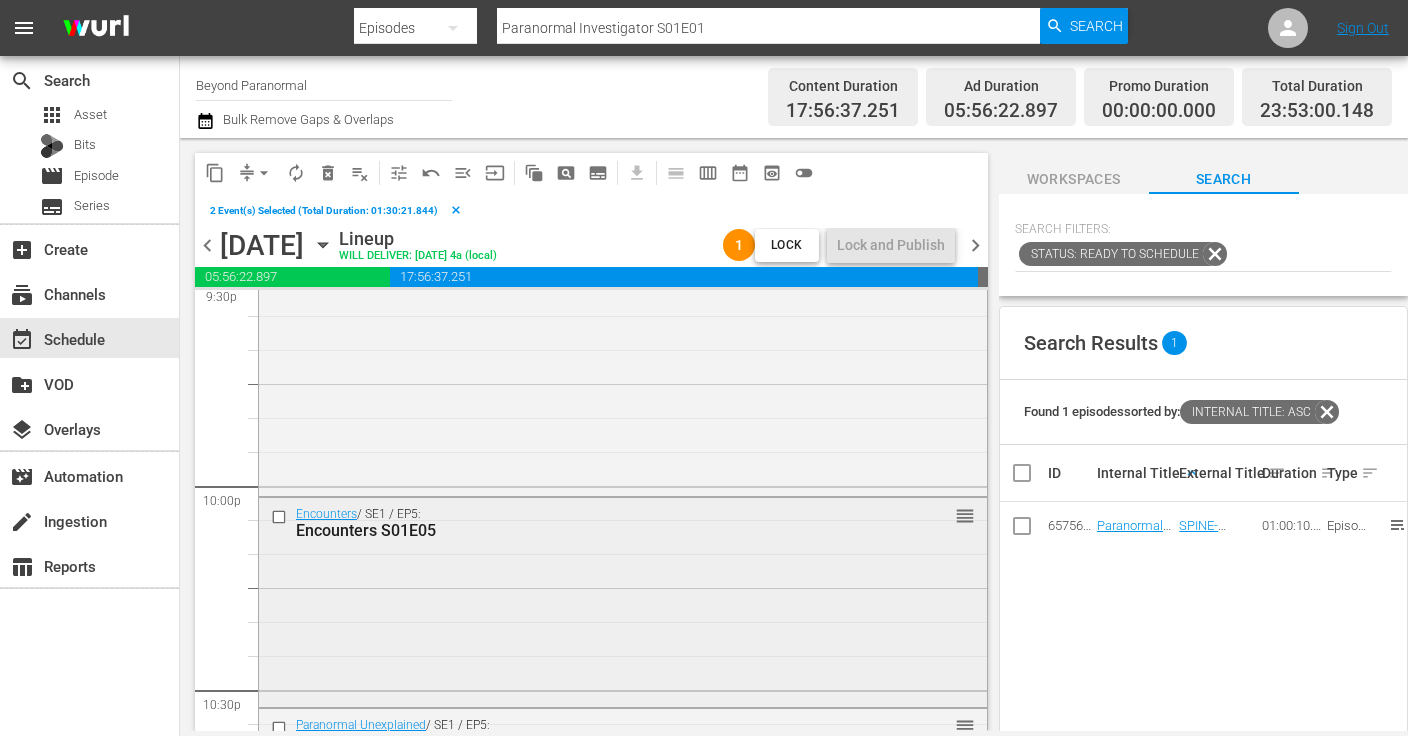 click at bounding box center (281, 517) 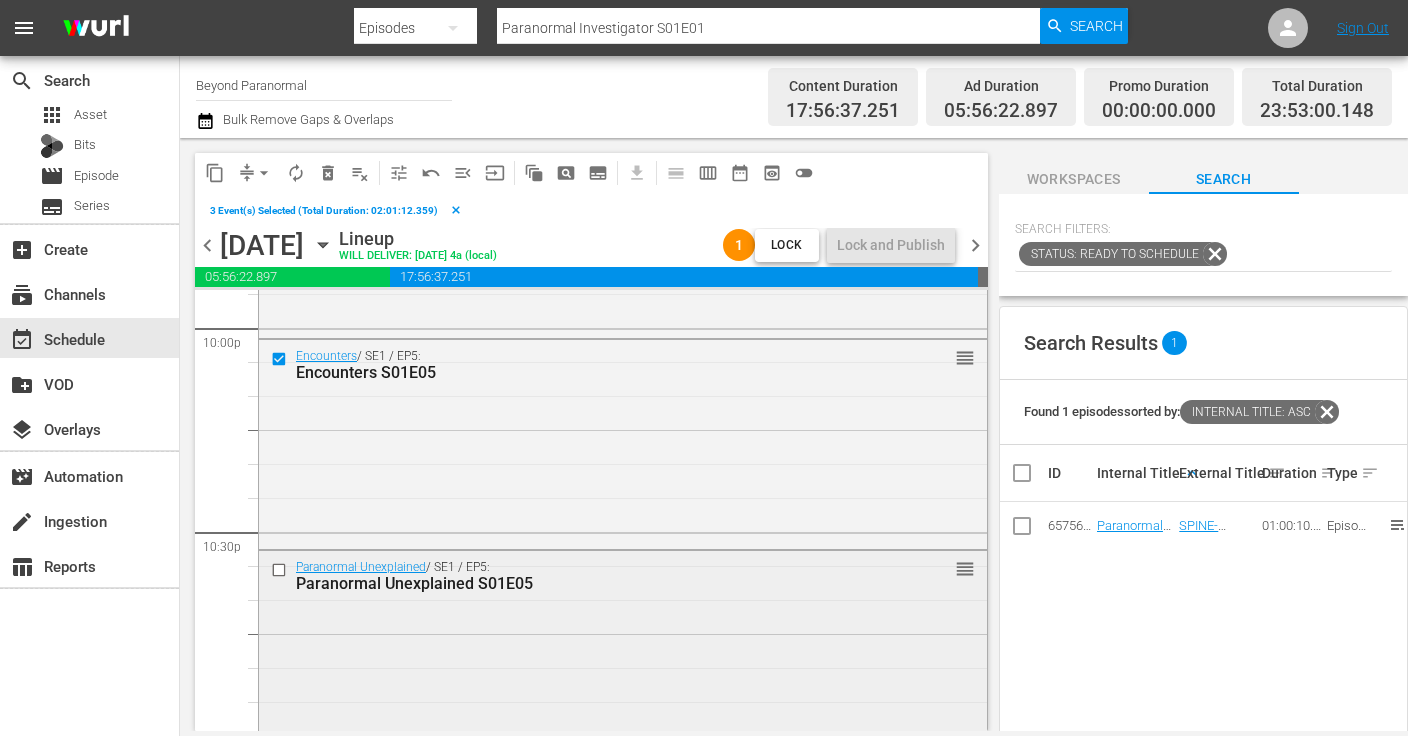 click at bounding box center (281, 569) 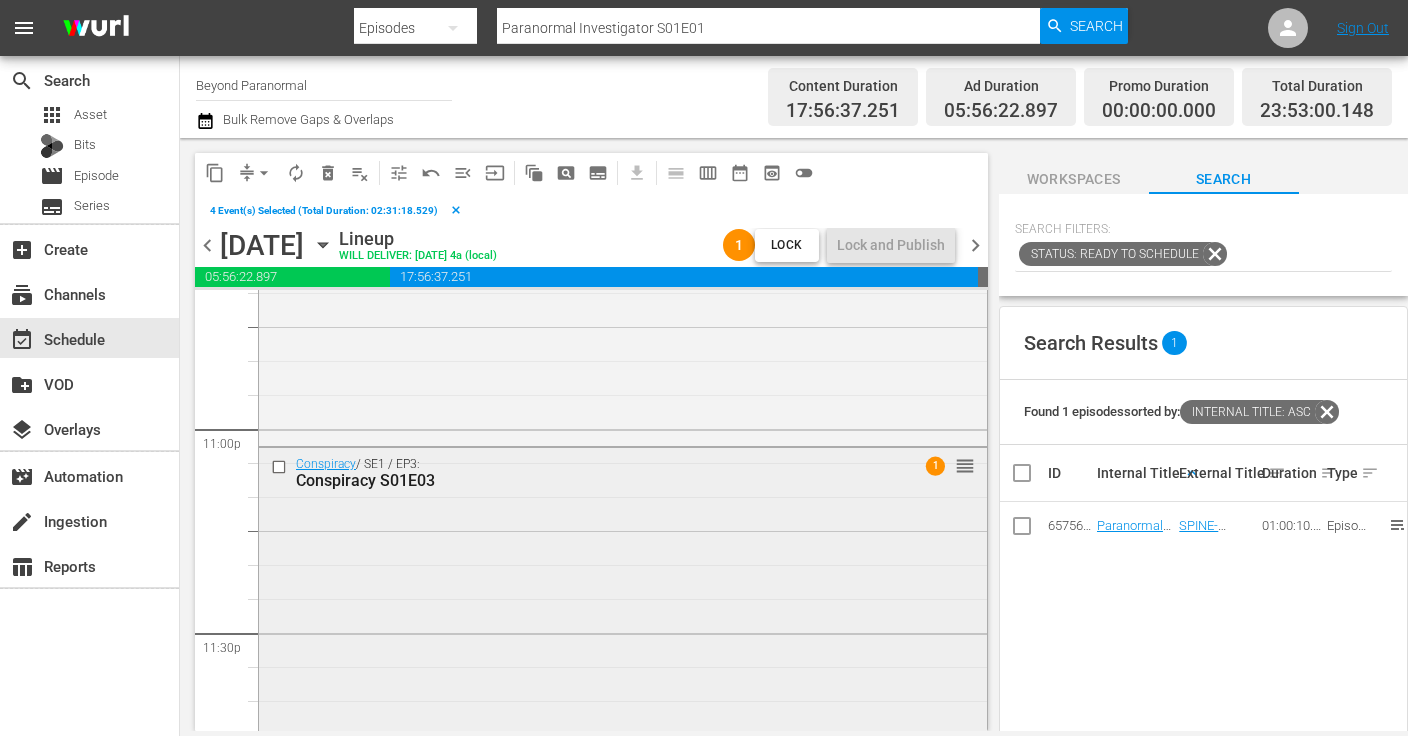click at bounding box center (281, 467) 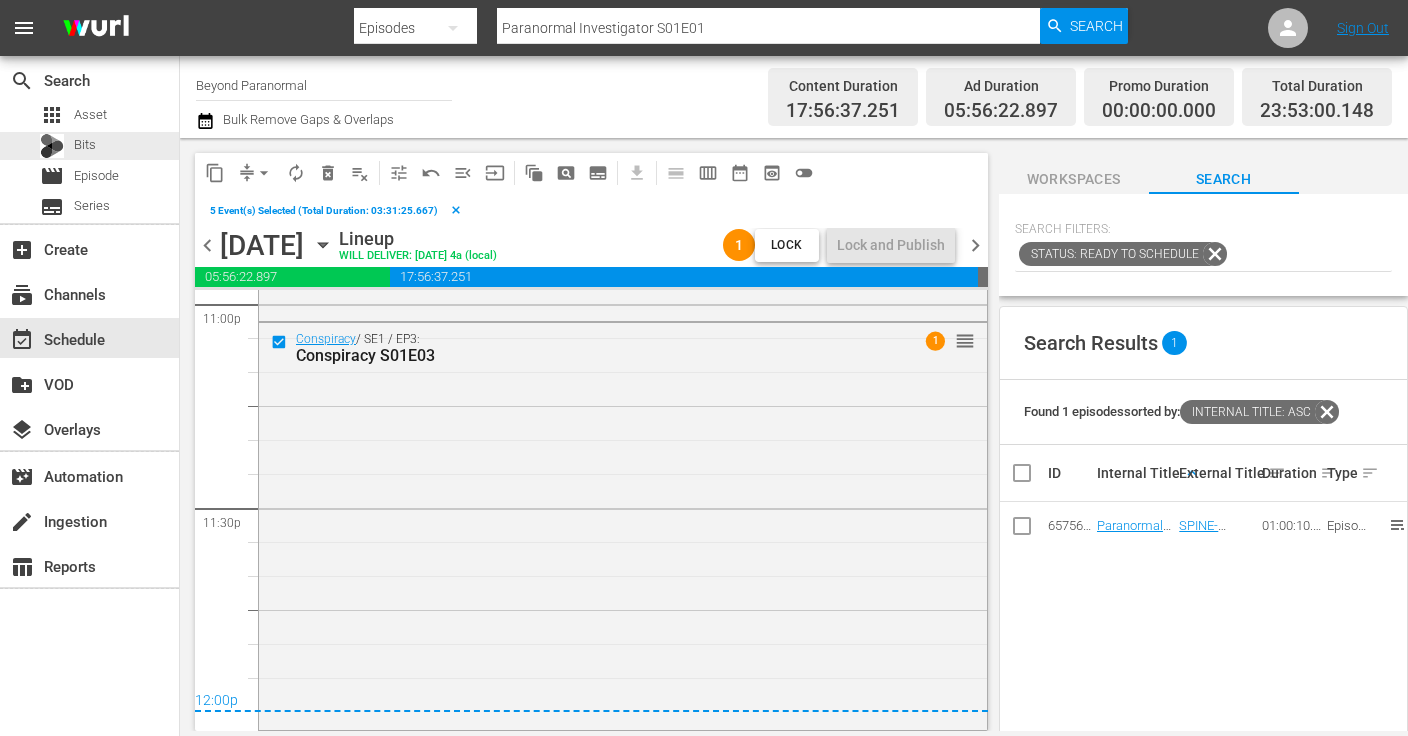 scroll, scrollTop: 9370, scrollLeft: 0, axis: vertical 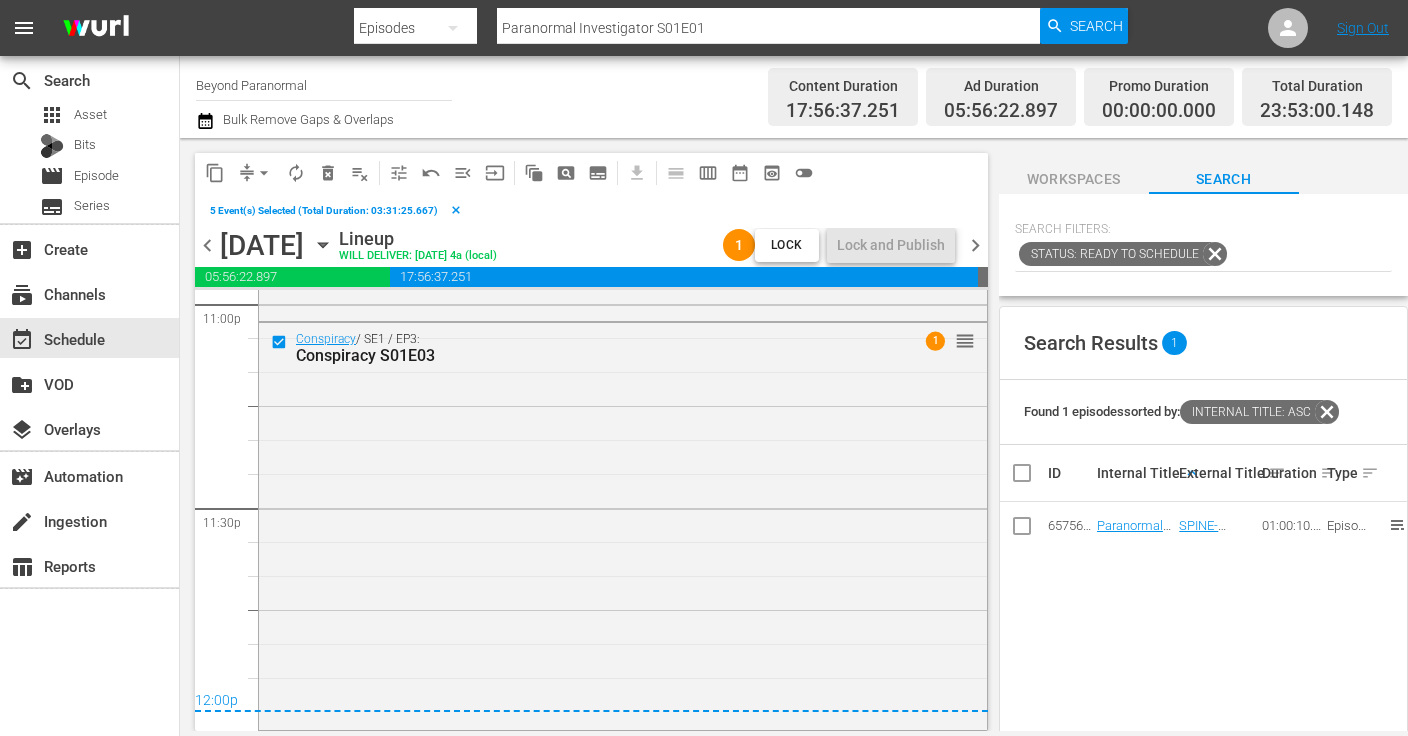 click on "content_copy" at bounding box center [215, 173] 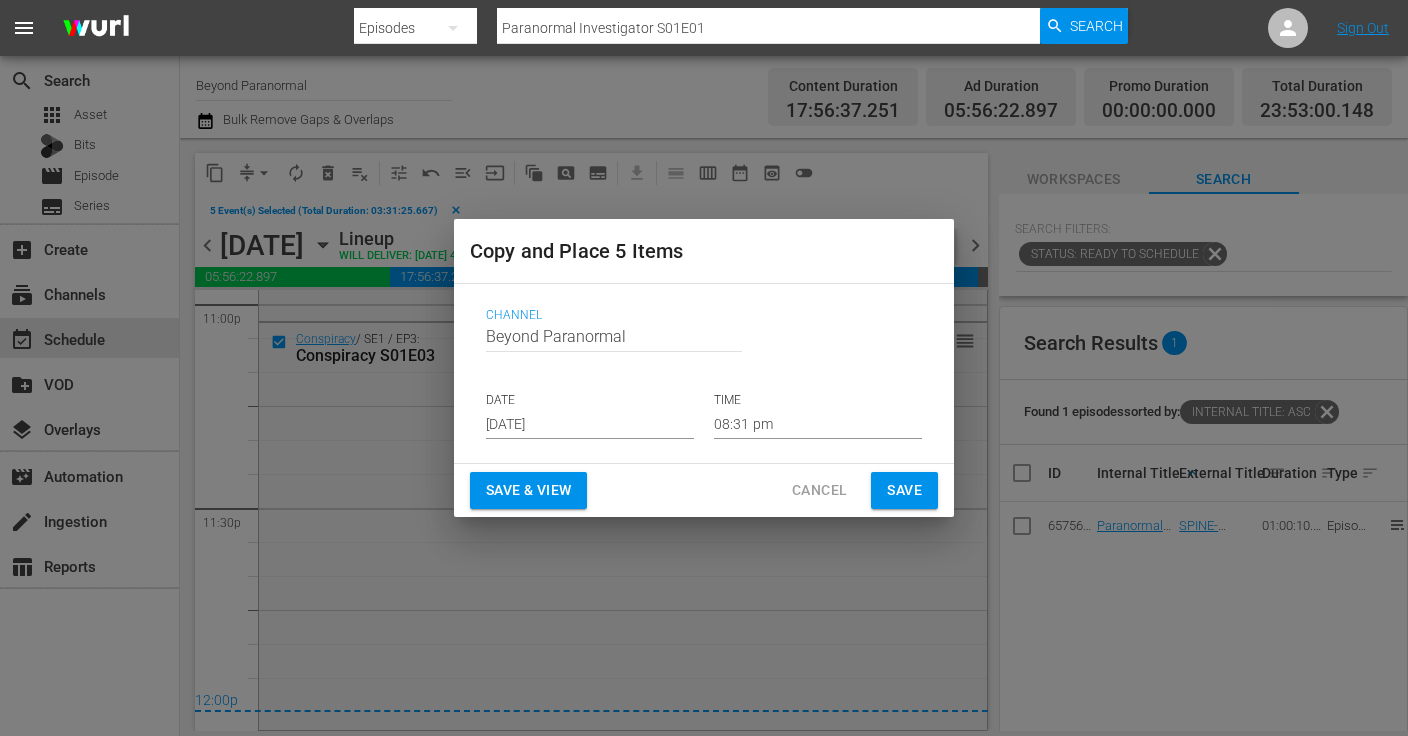 click on "[DATE]" at bounding box center (590, 424) 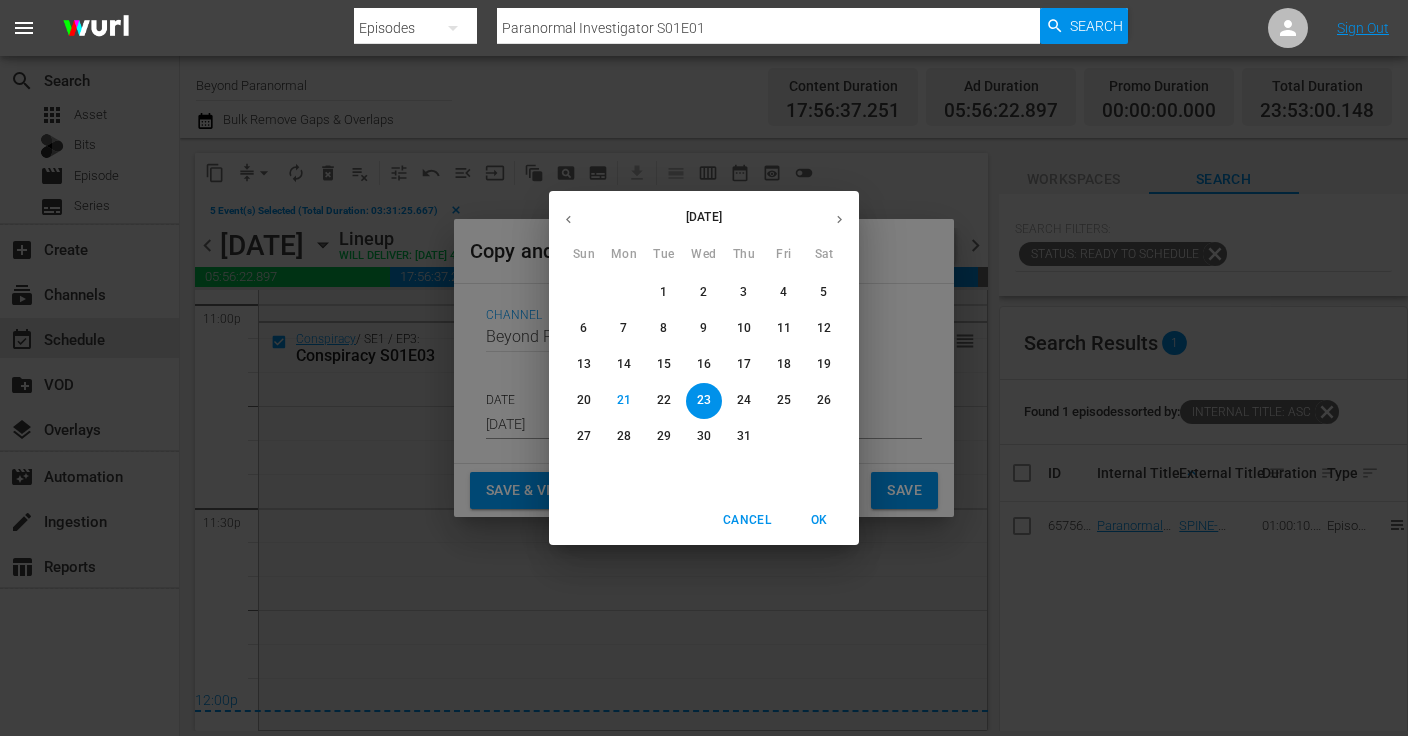 click on "27" at bounding box center [584, 436] 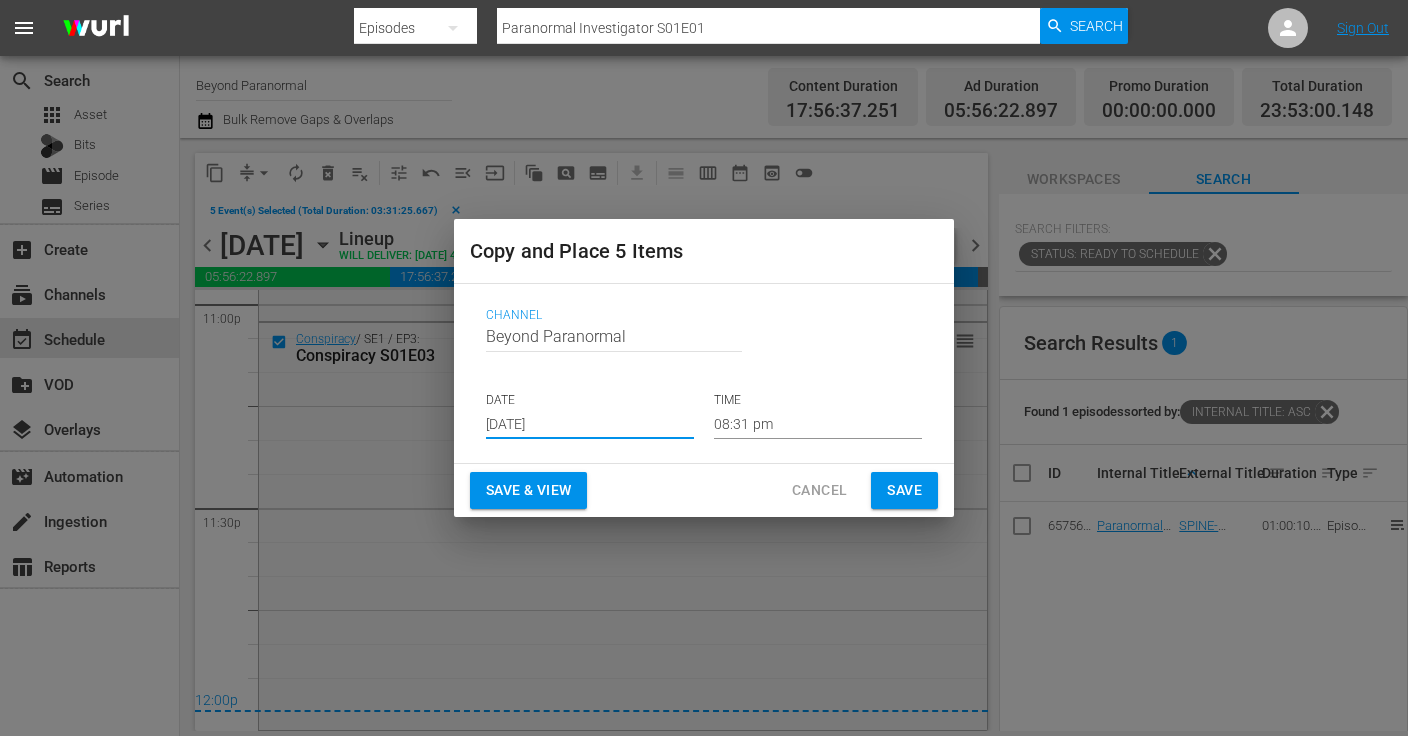 click on "08:31 pm" at bounding box center [818, 424] 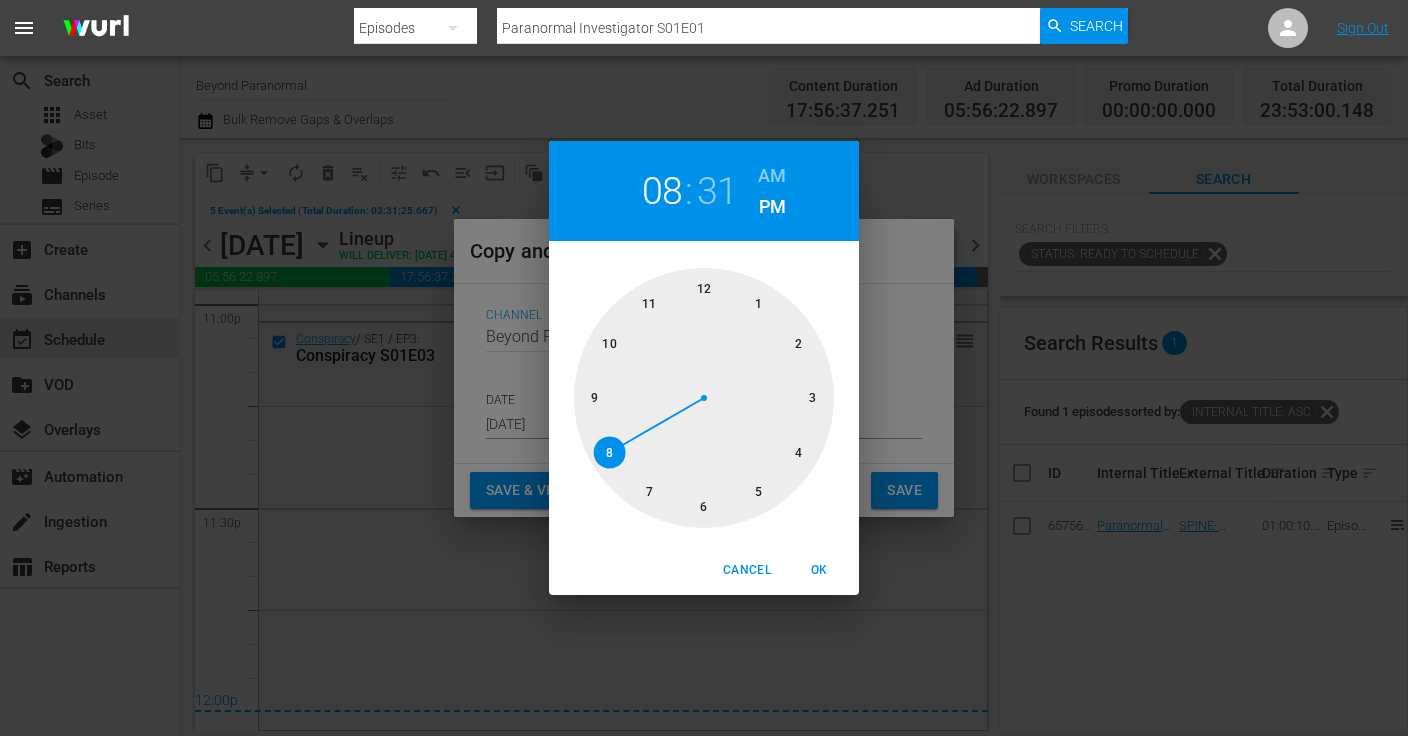 click at bounding box center (704, 398) 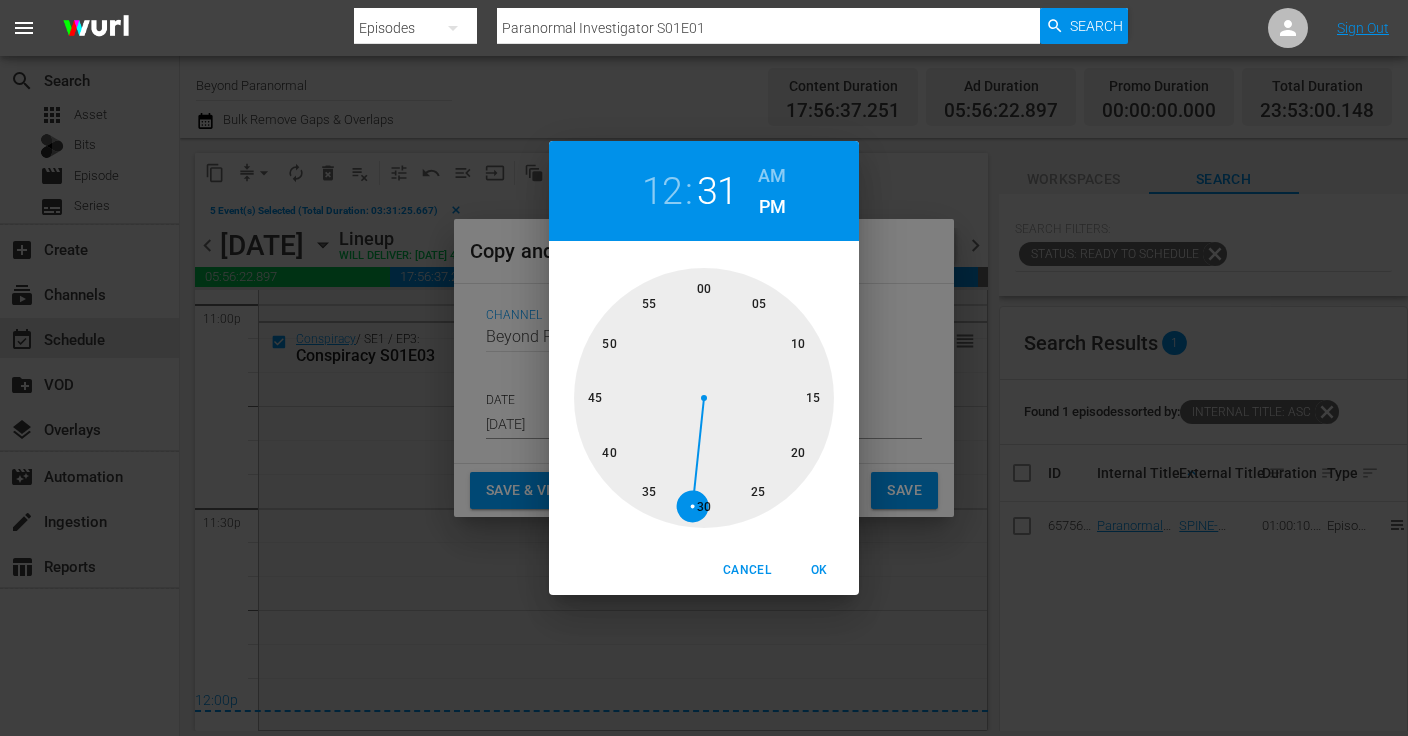 click at bounding box center (704, 398) 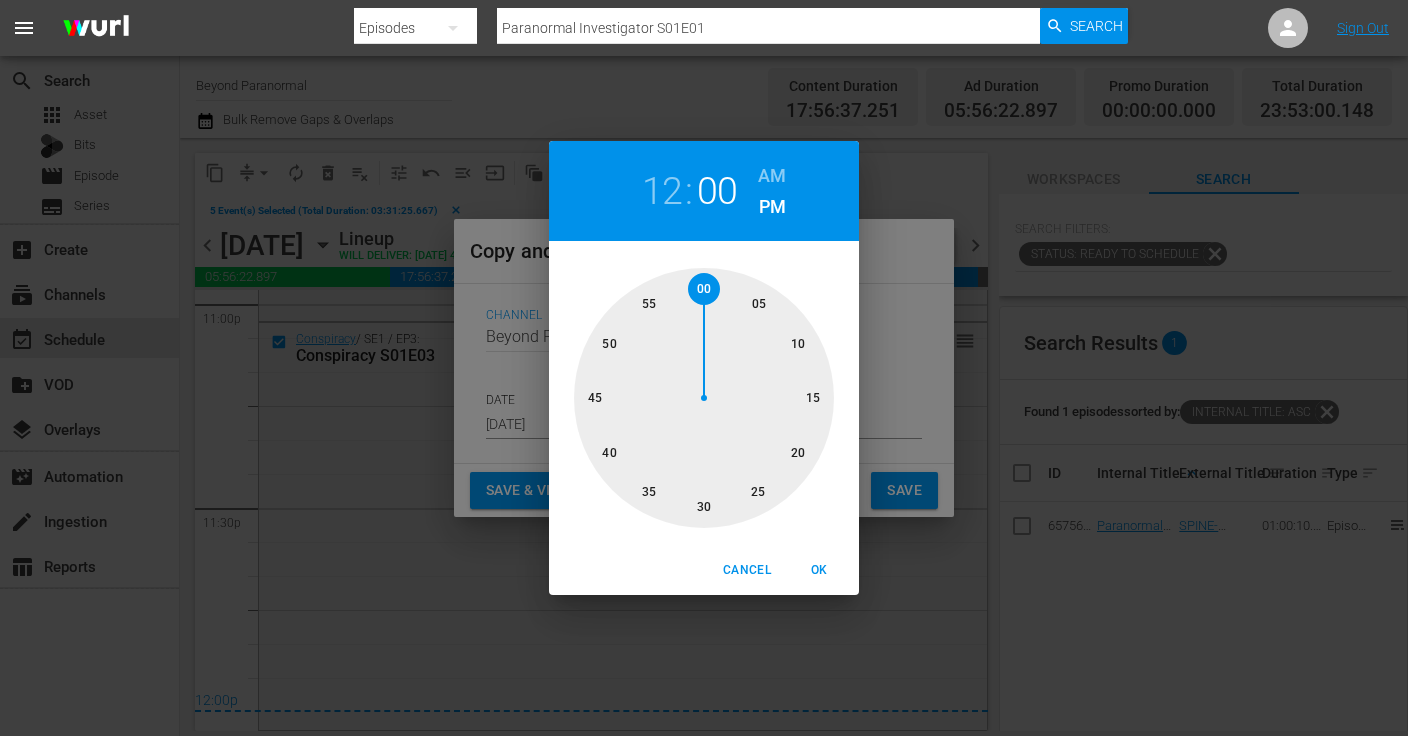 click on "AM" at bounding box center (772, 176) 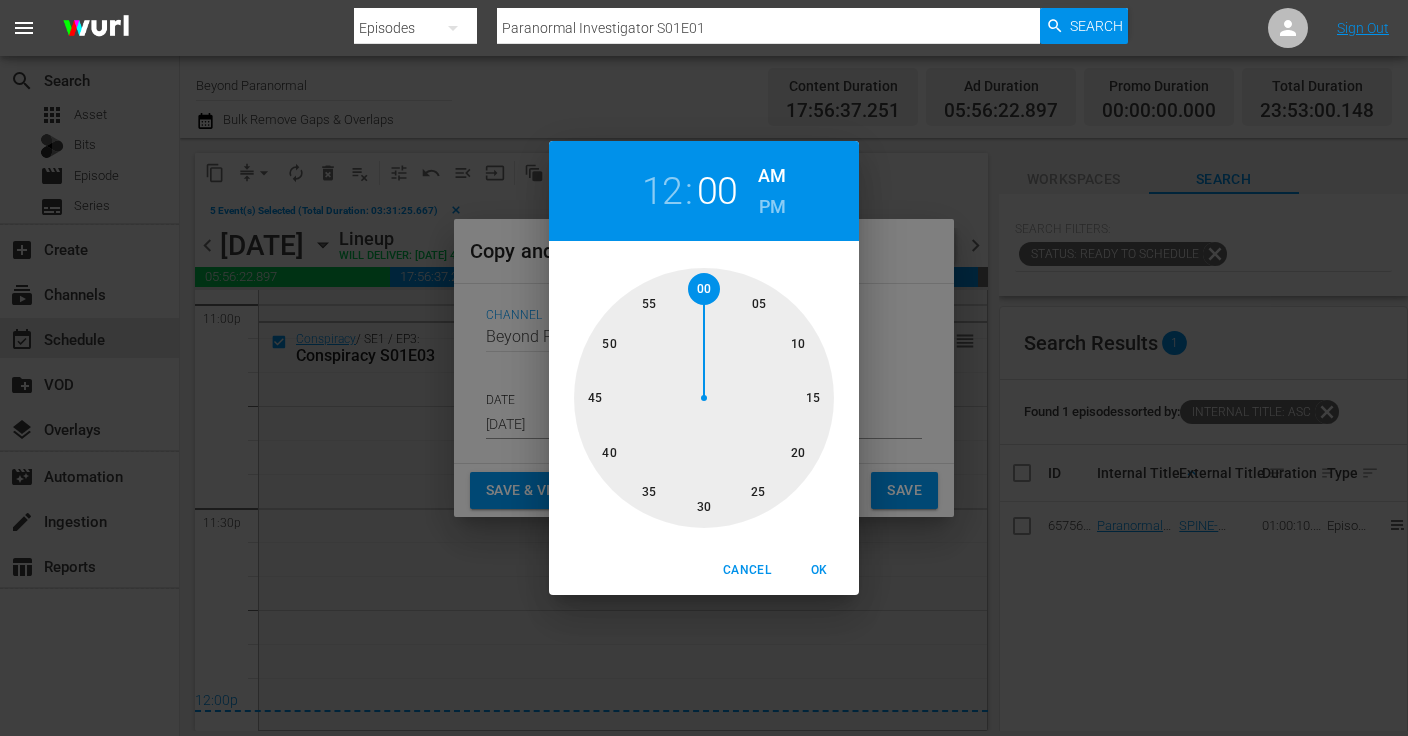 click on "OK" at bounding box center (819, 570) 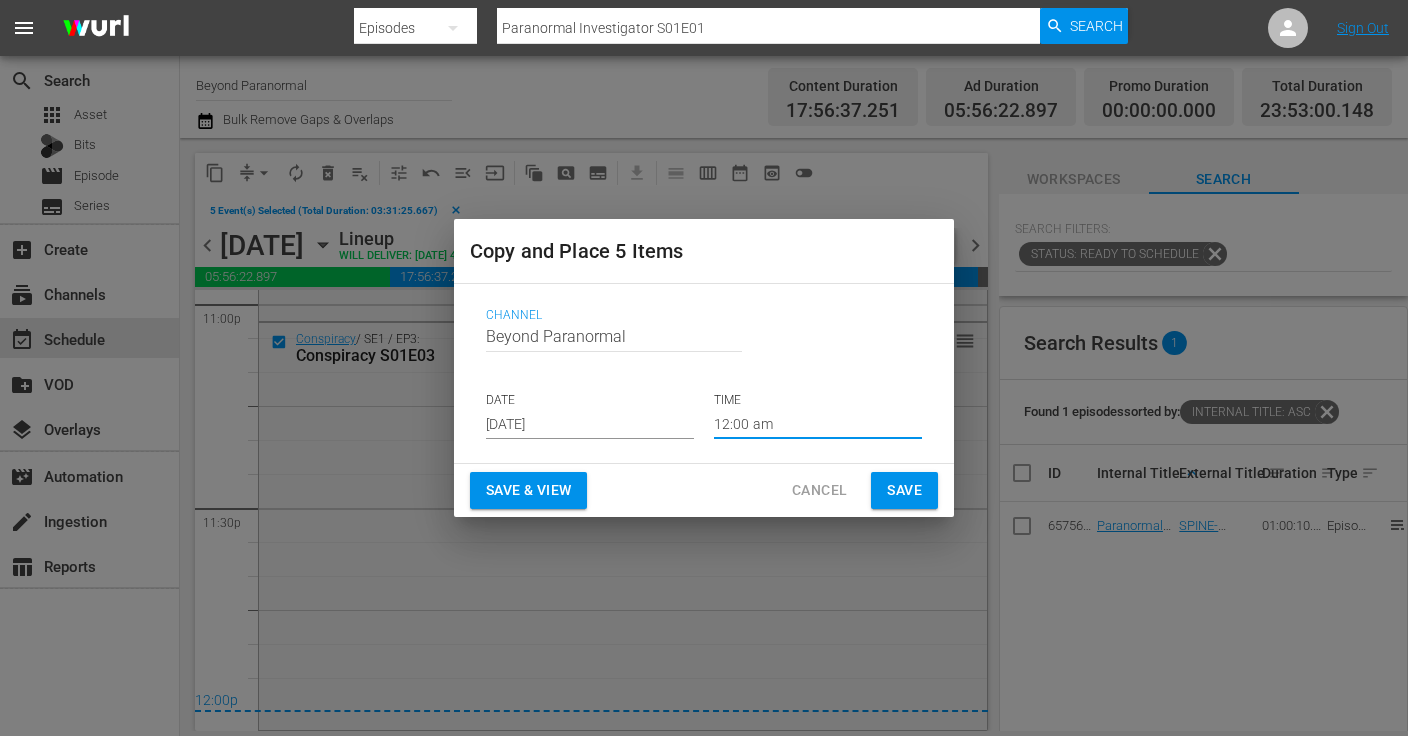 click on "Save" at bounding box center (904, 490) 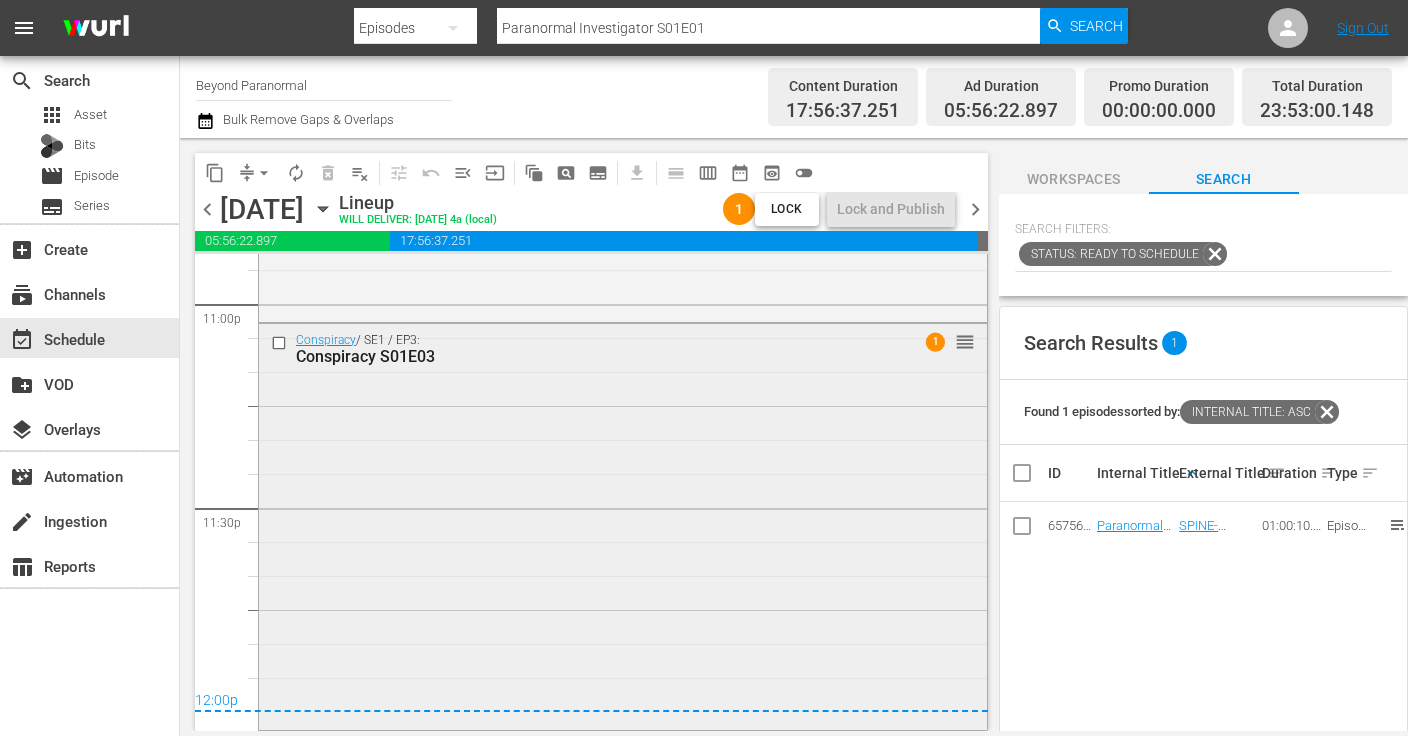 scroll, scrollTop: 9334, scrollLeft: 0, axis: vertical 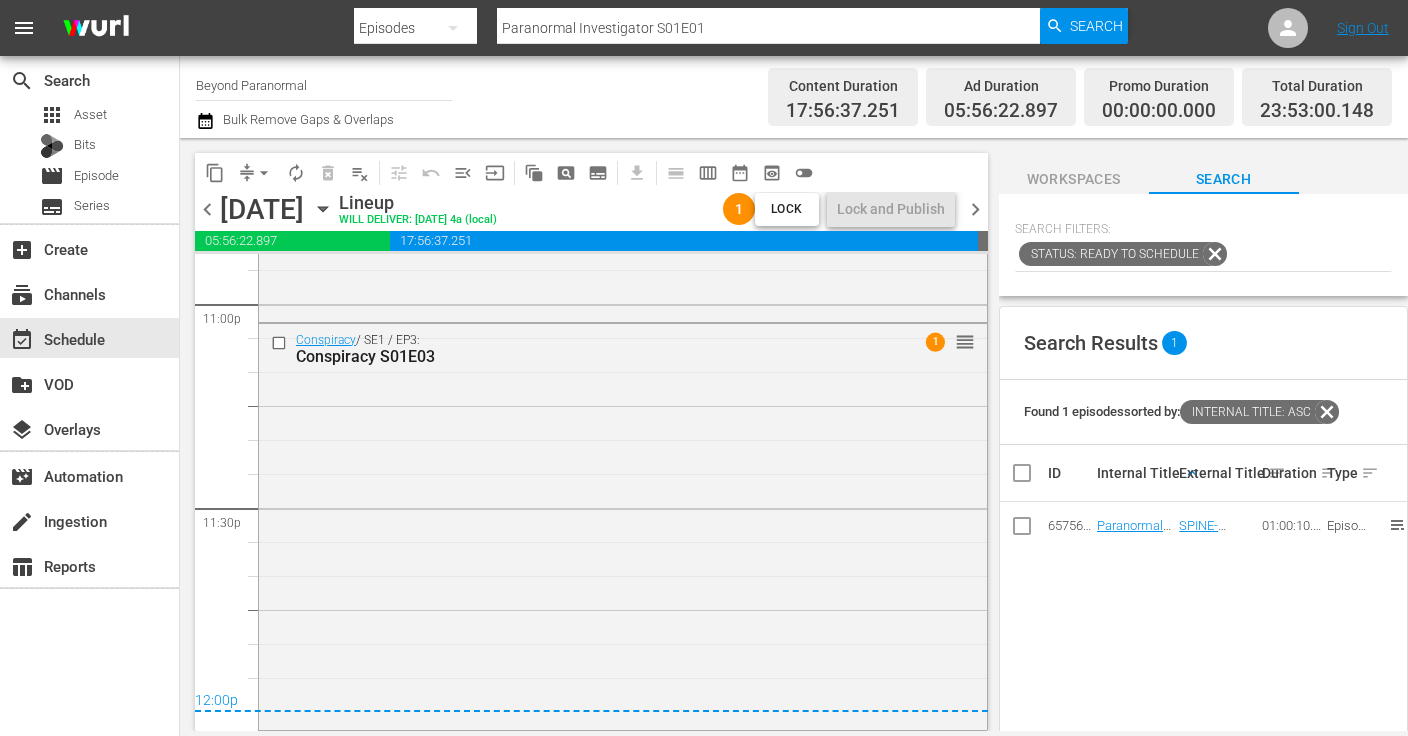 click on "chevron_right" at bounding box center (975, 209) 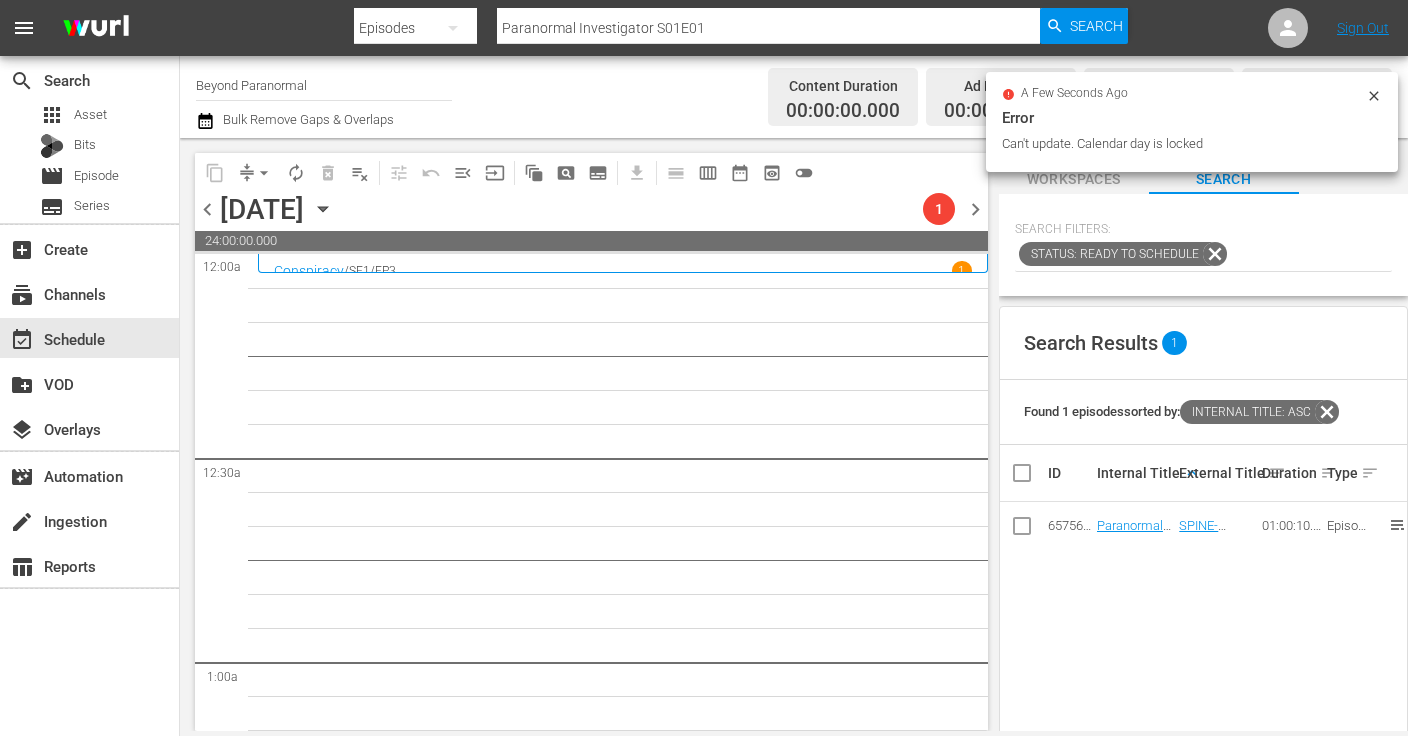 scroll, scrollTop: 0, scrollLeft: 0, axis: both 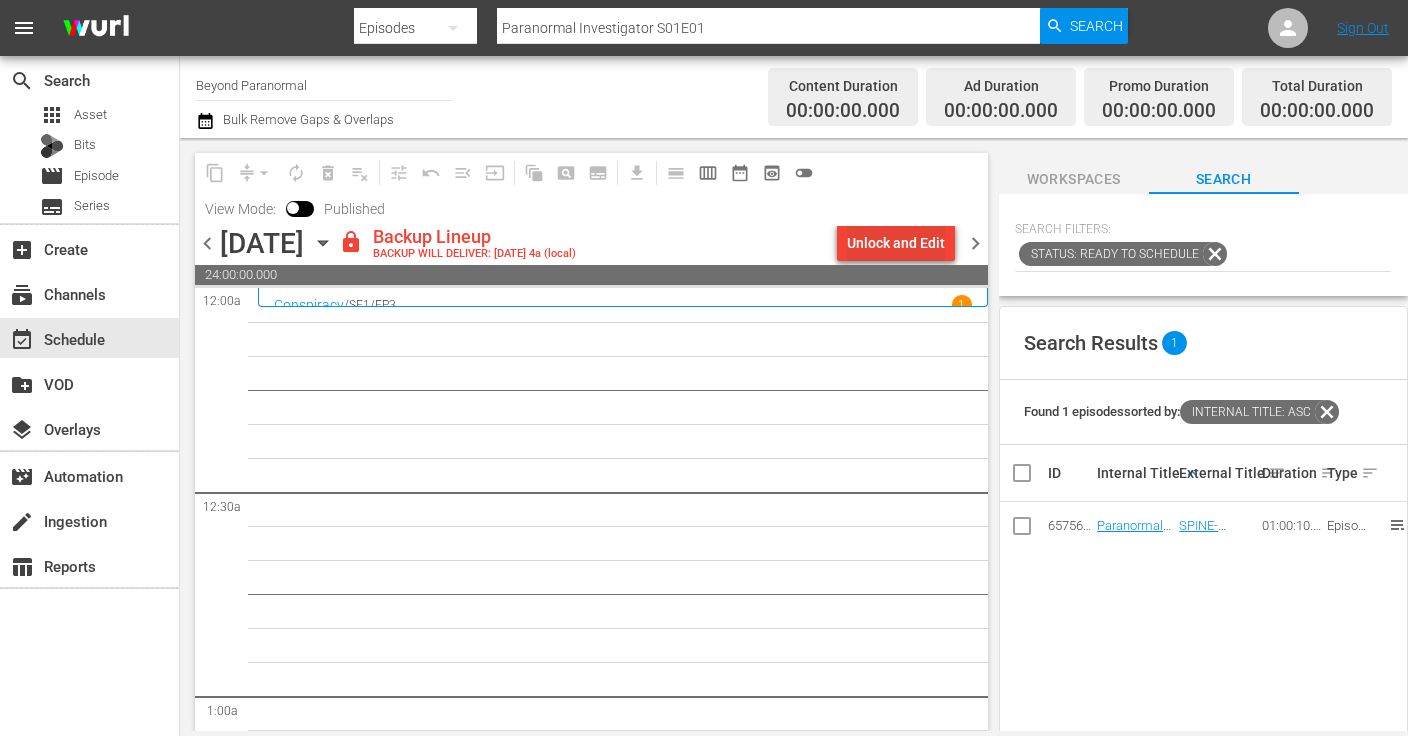 click on "Unlock and Edit" at bounding box center [896, 243] 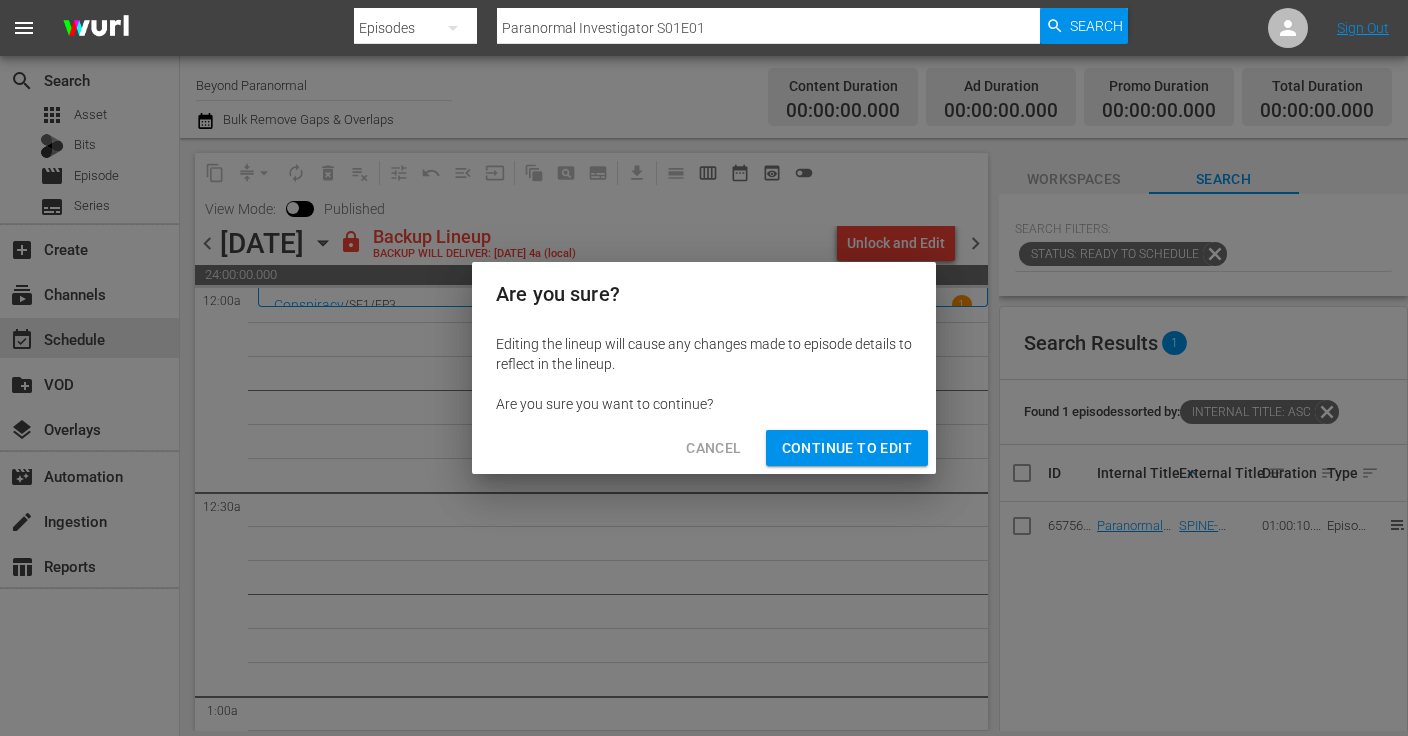 click on "Continue to Edit" at bounding box center [847, 448] 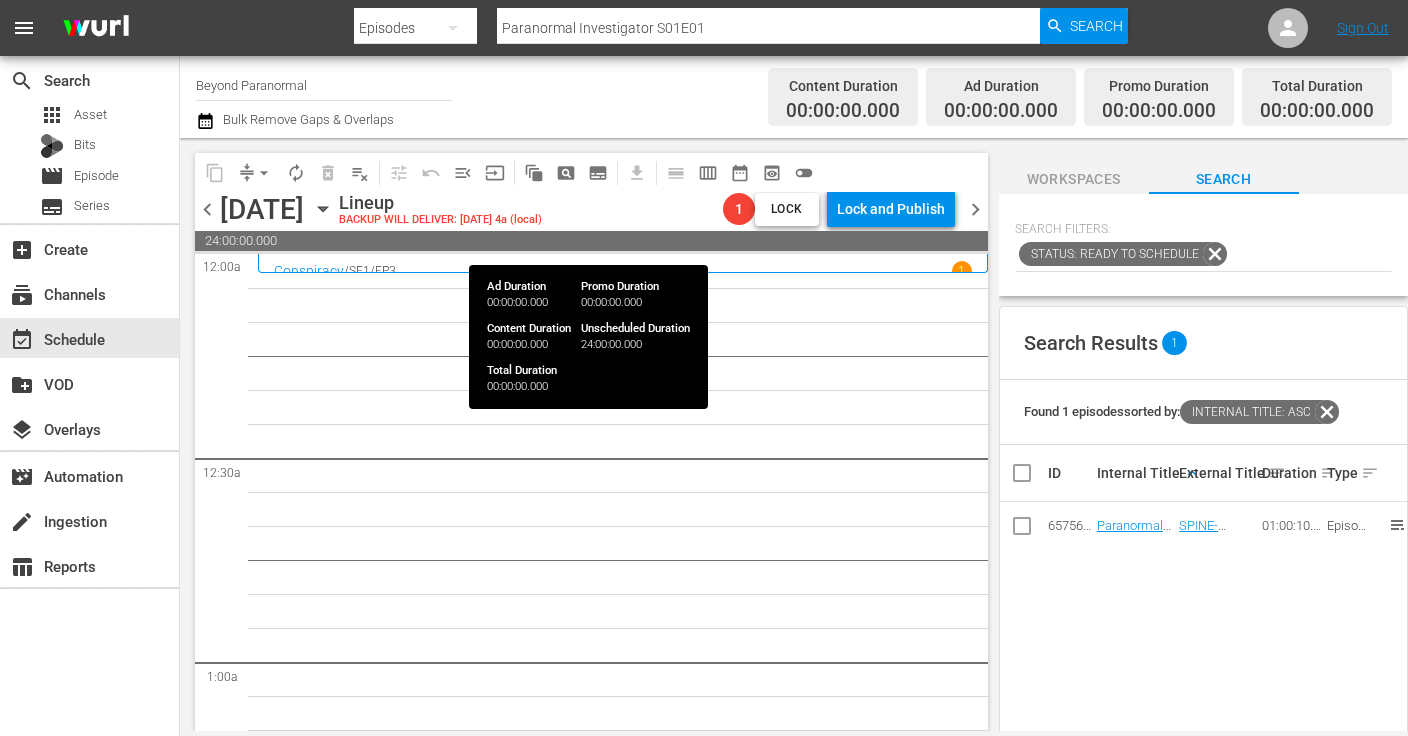 click on "24:00:00.000" at bounding box center [591, 241] 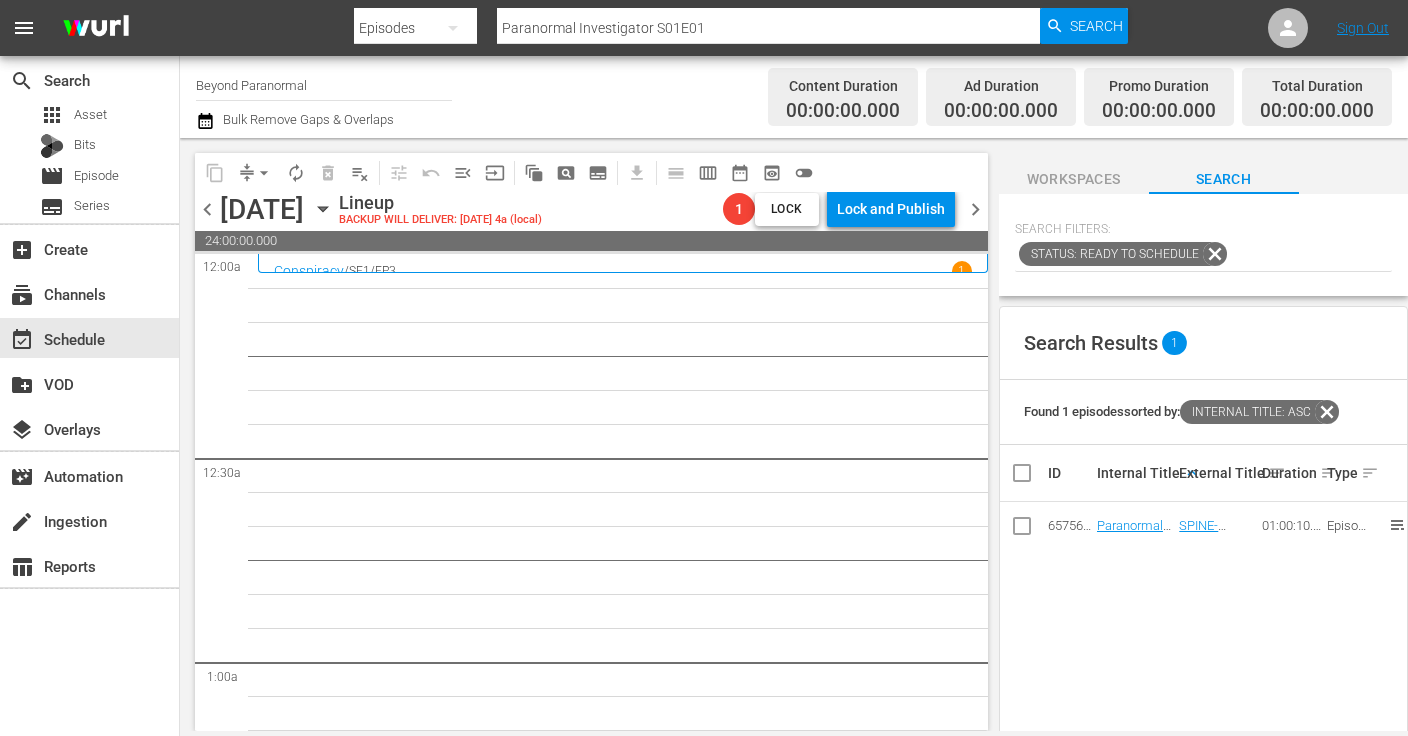 click on "chevron_left" at bounding box center [207, 209] 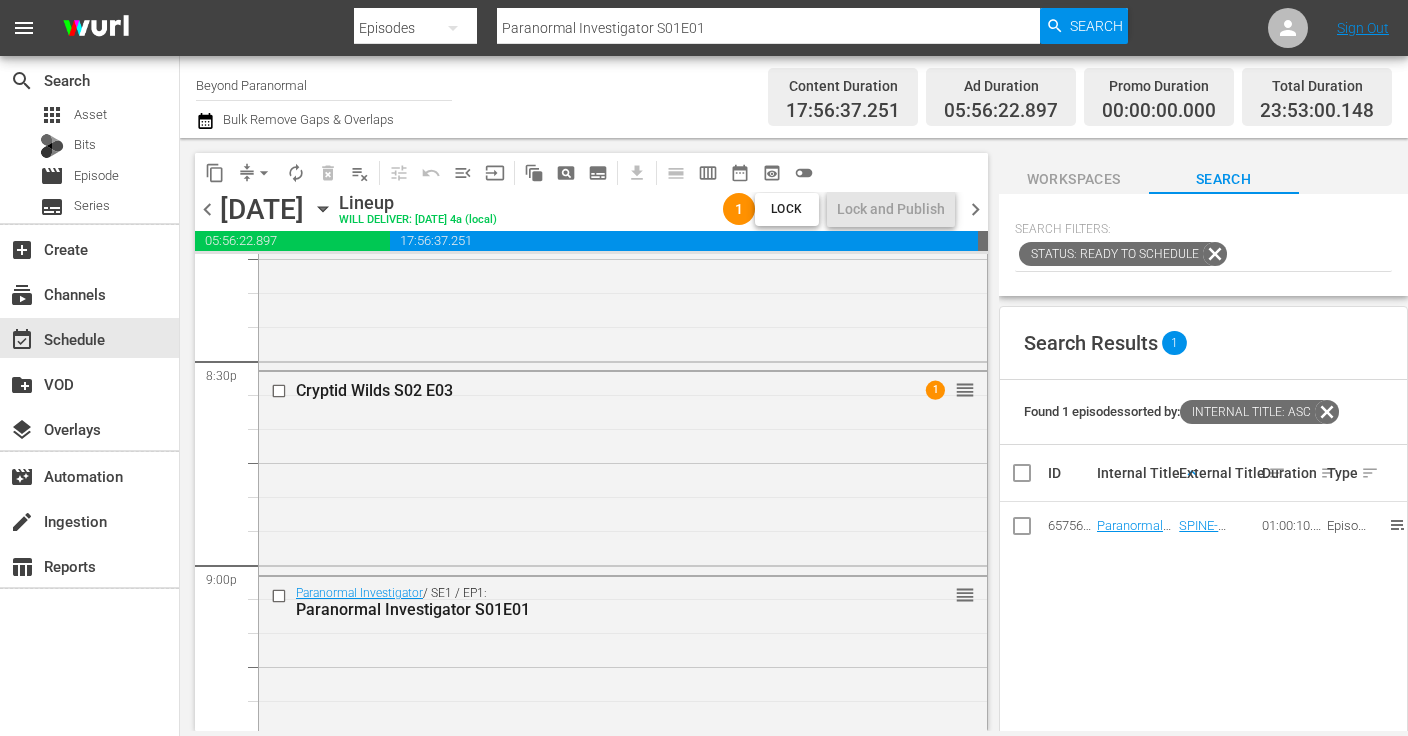 scroll, scrollTop: 8236, scrollLeft: 0, axis: vertical 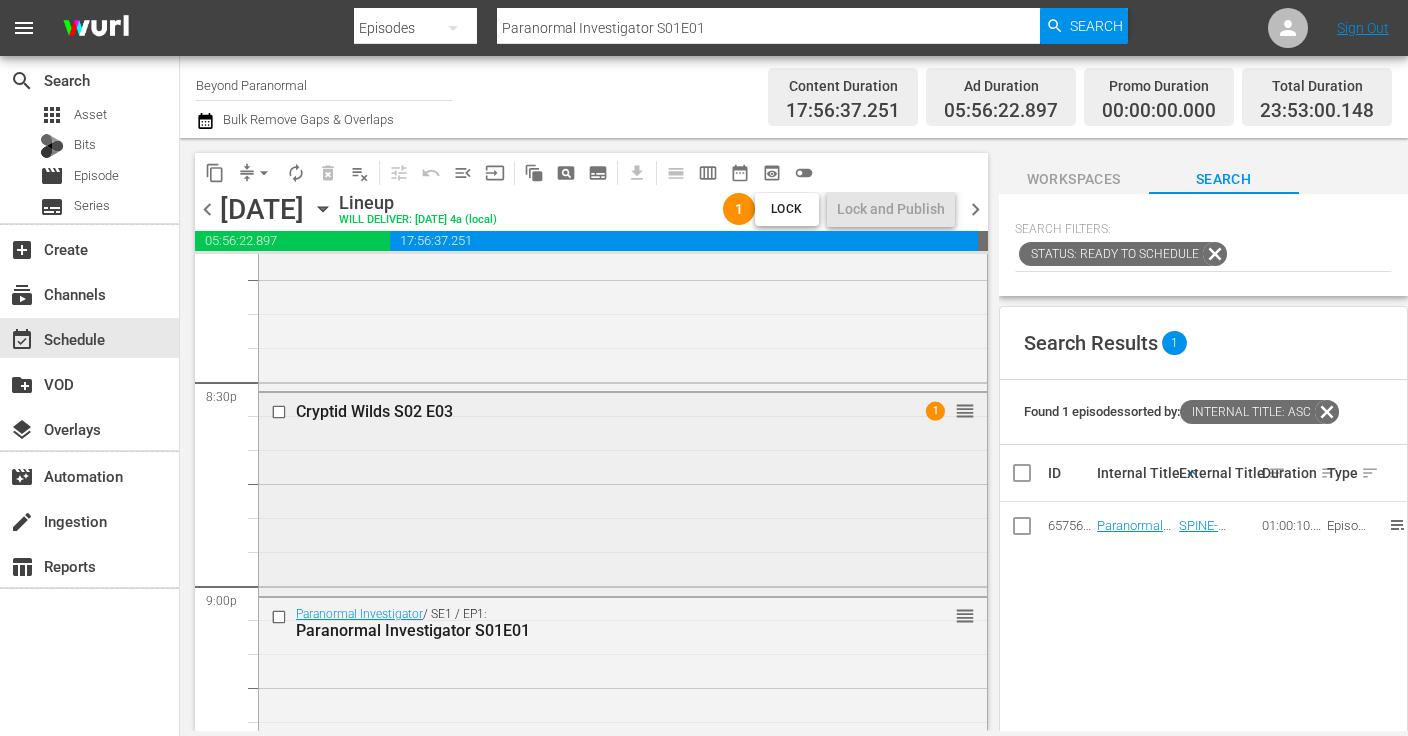 click at bounding box center (281, 411) 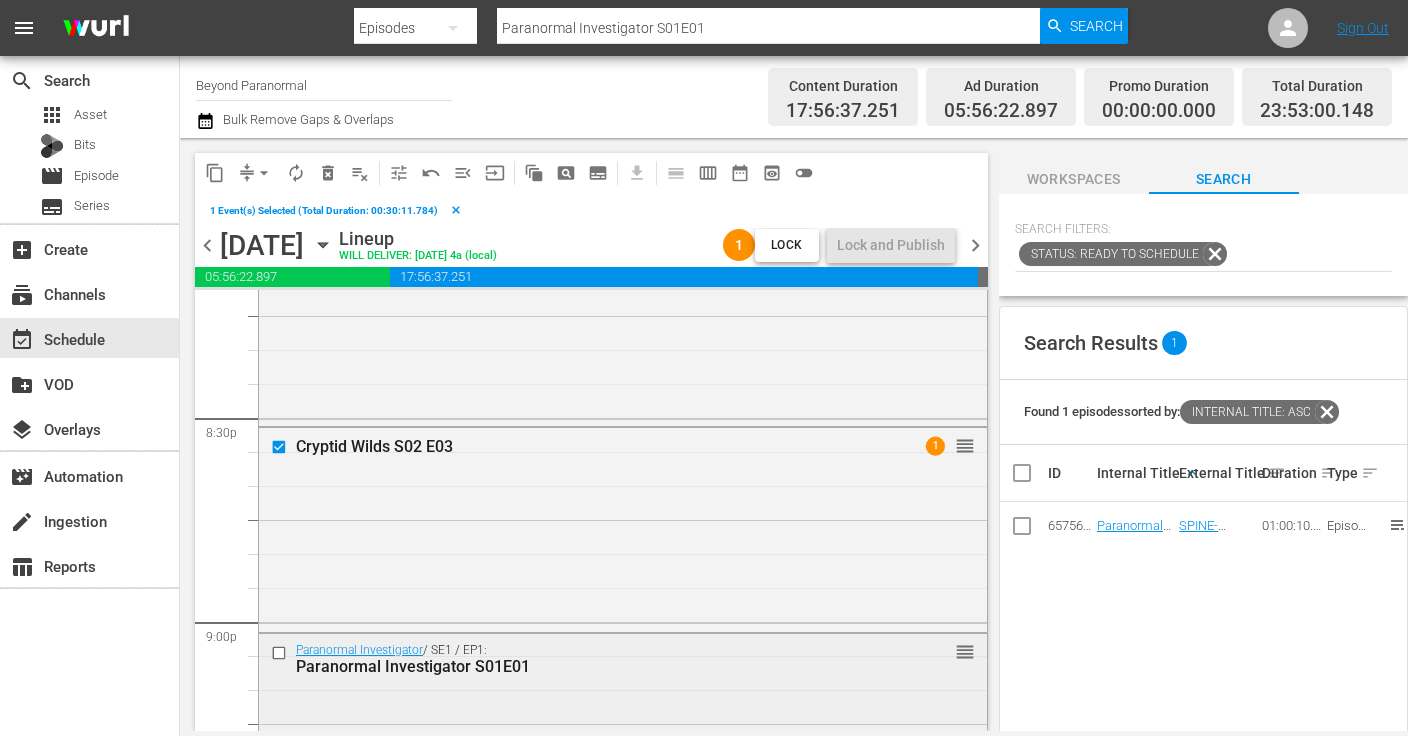 click at bounding box center [281, 653] 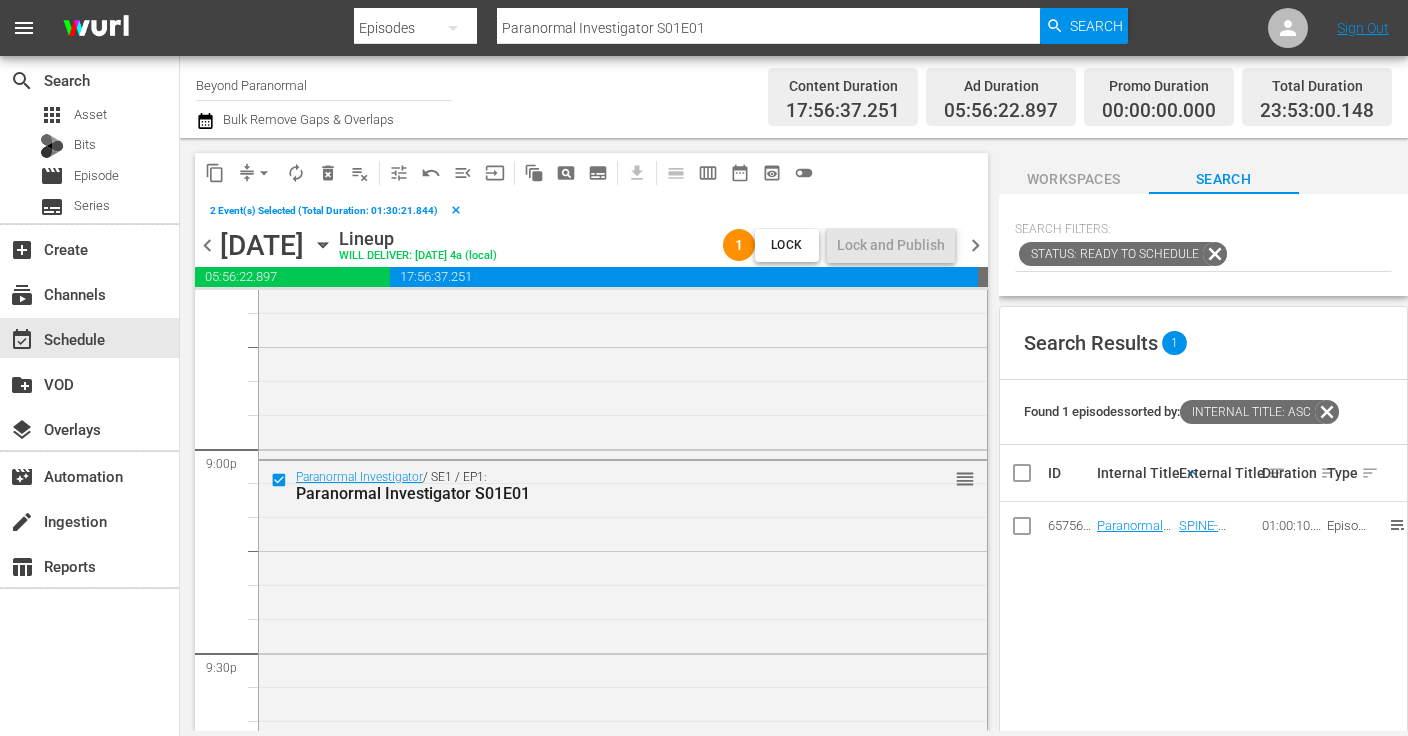 scroll, scrollTop: 8612, scrollLeft: 0, axis: vertical 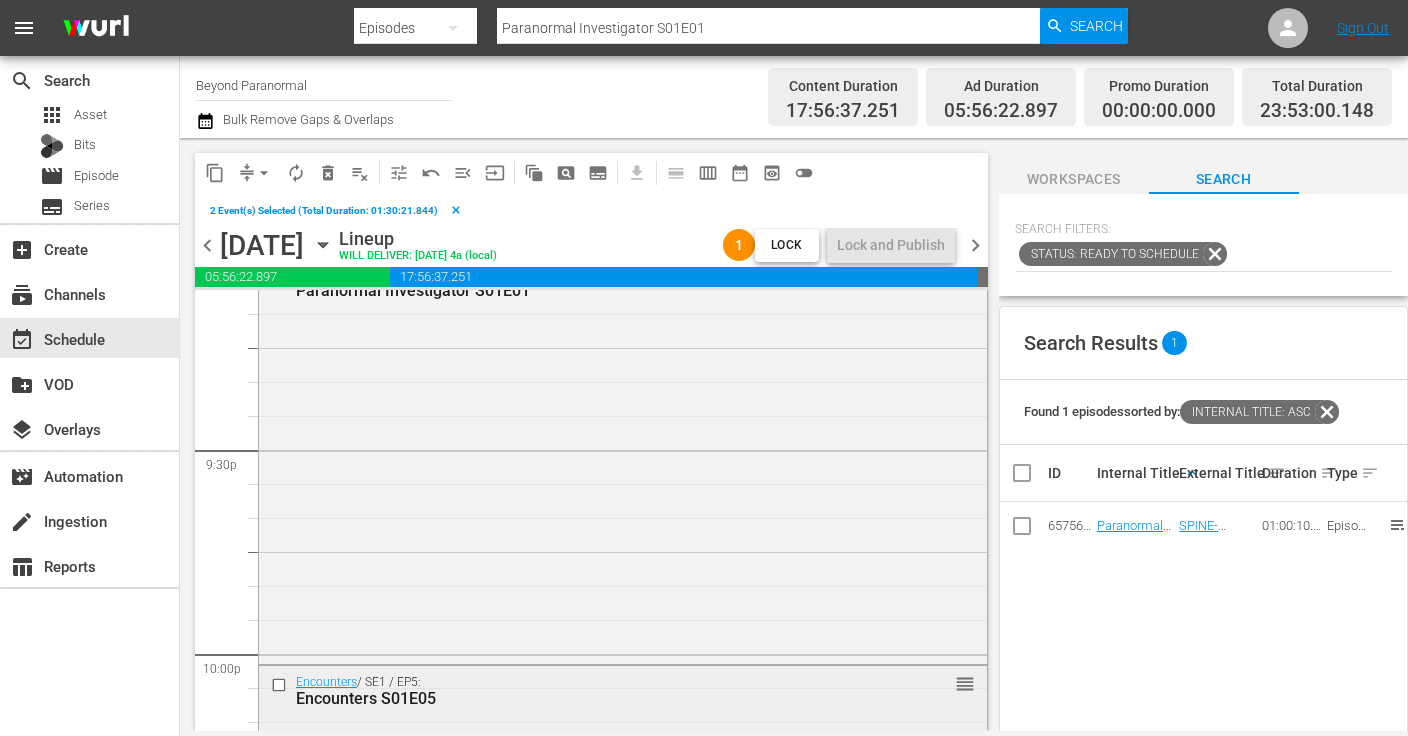 click at bounding box center (281, 685) 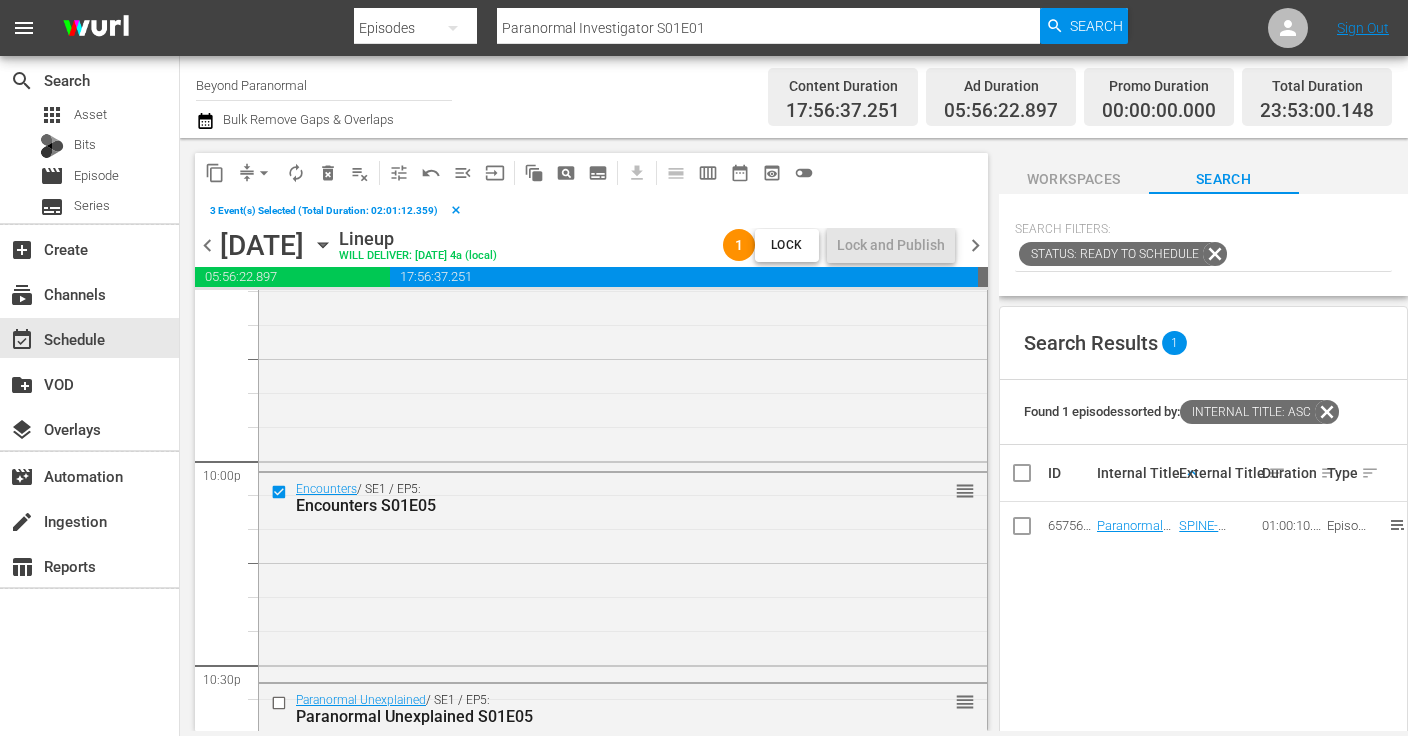 scroll, scrollTop: 8920, scrollLeft: 0, axis: vertical 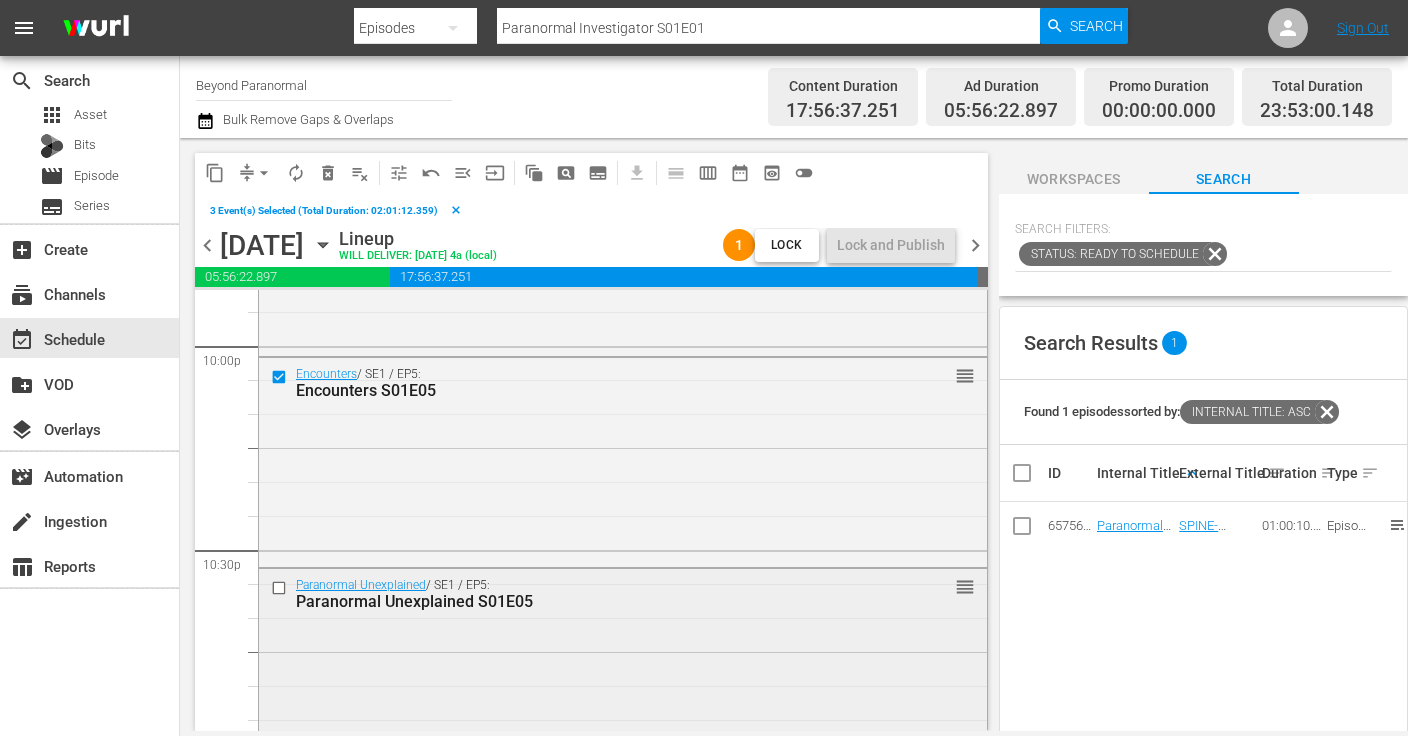 click at bounding box center (281, 587) 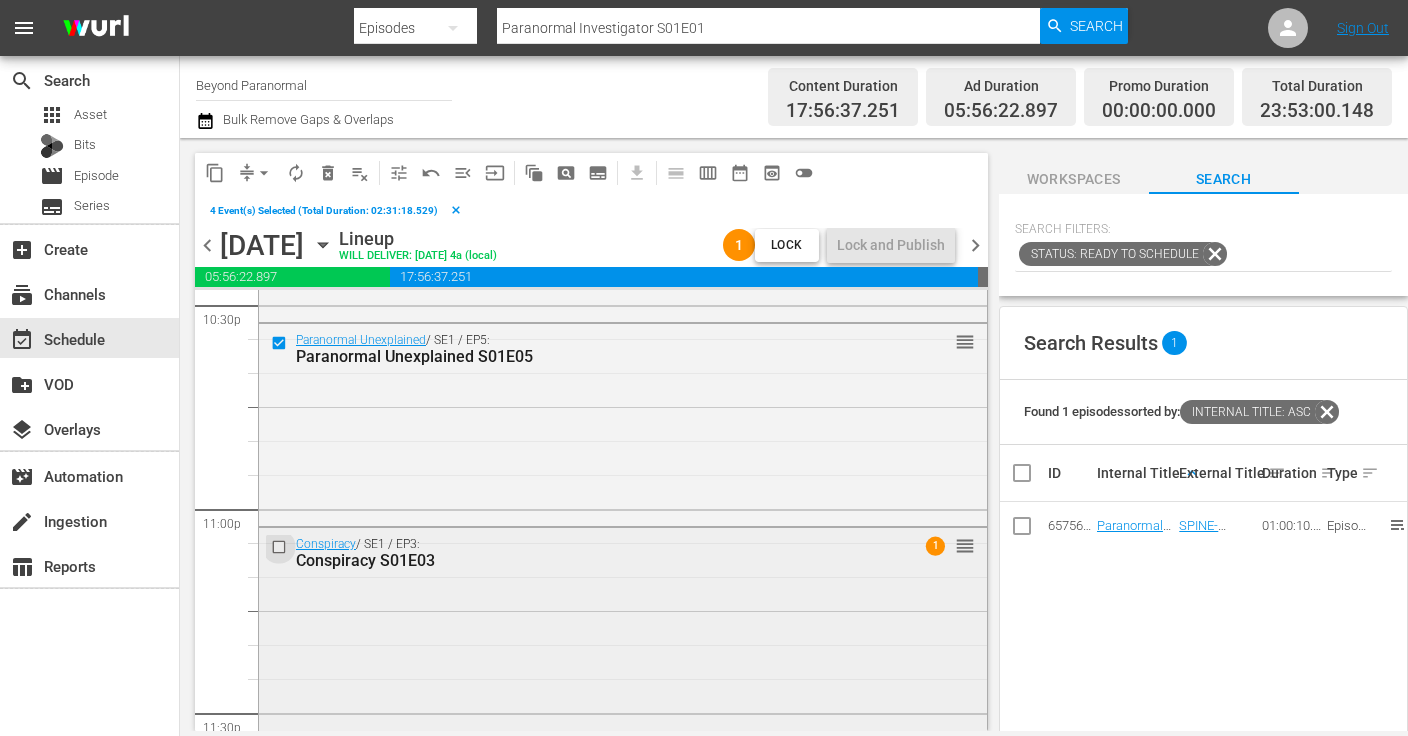 click at bounding box center [281, 547] 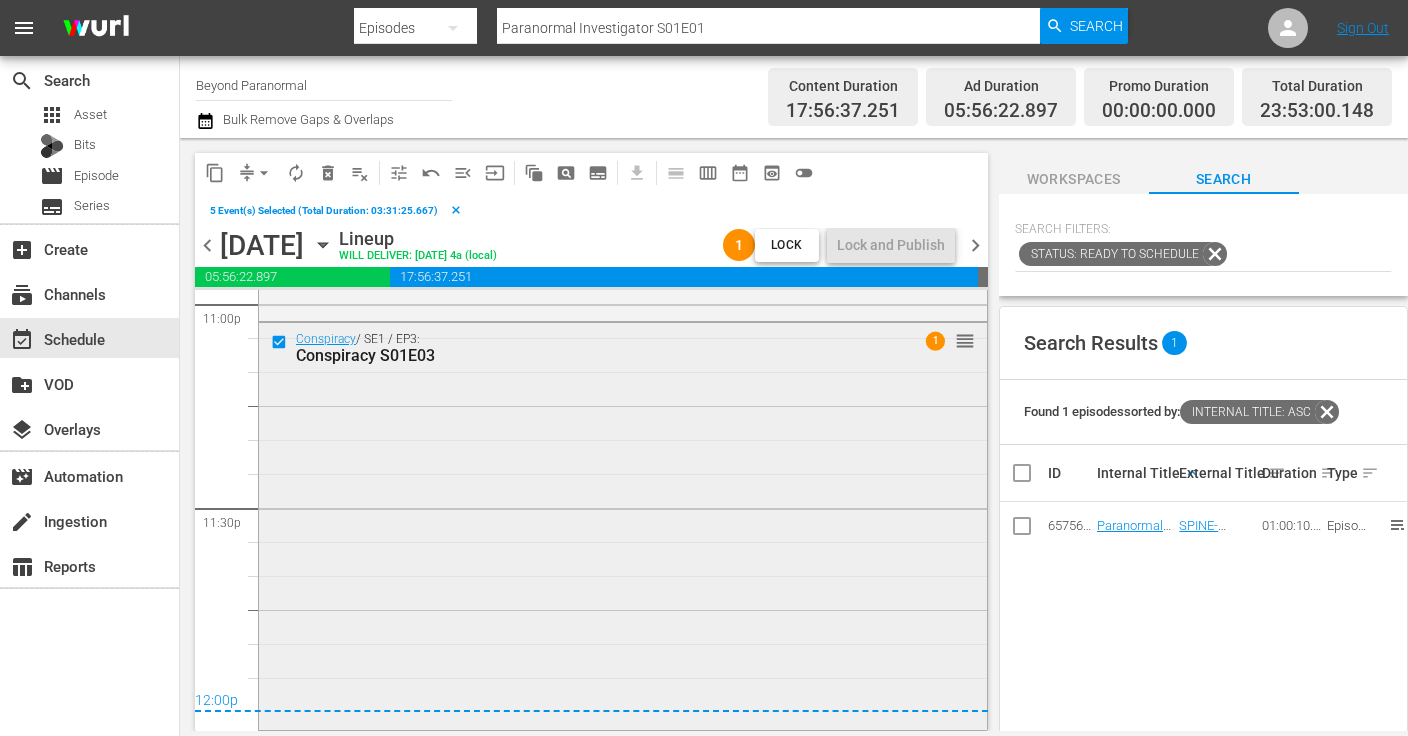 scroll, scrollTop: 9370, scrollLeft: 0, axis: vertical 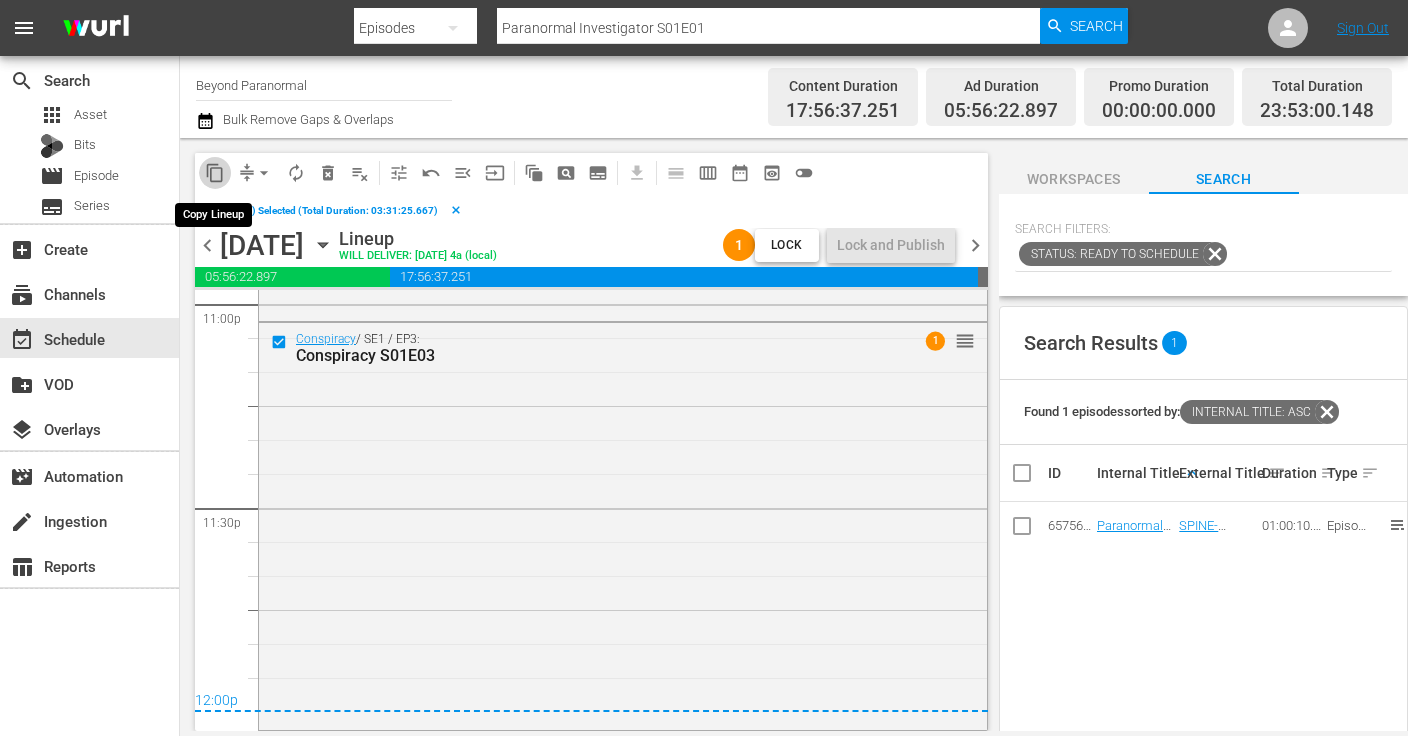 click on "content_copy" at bounding box center [215, 173] 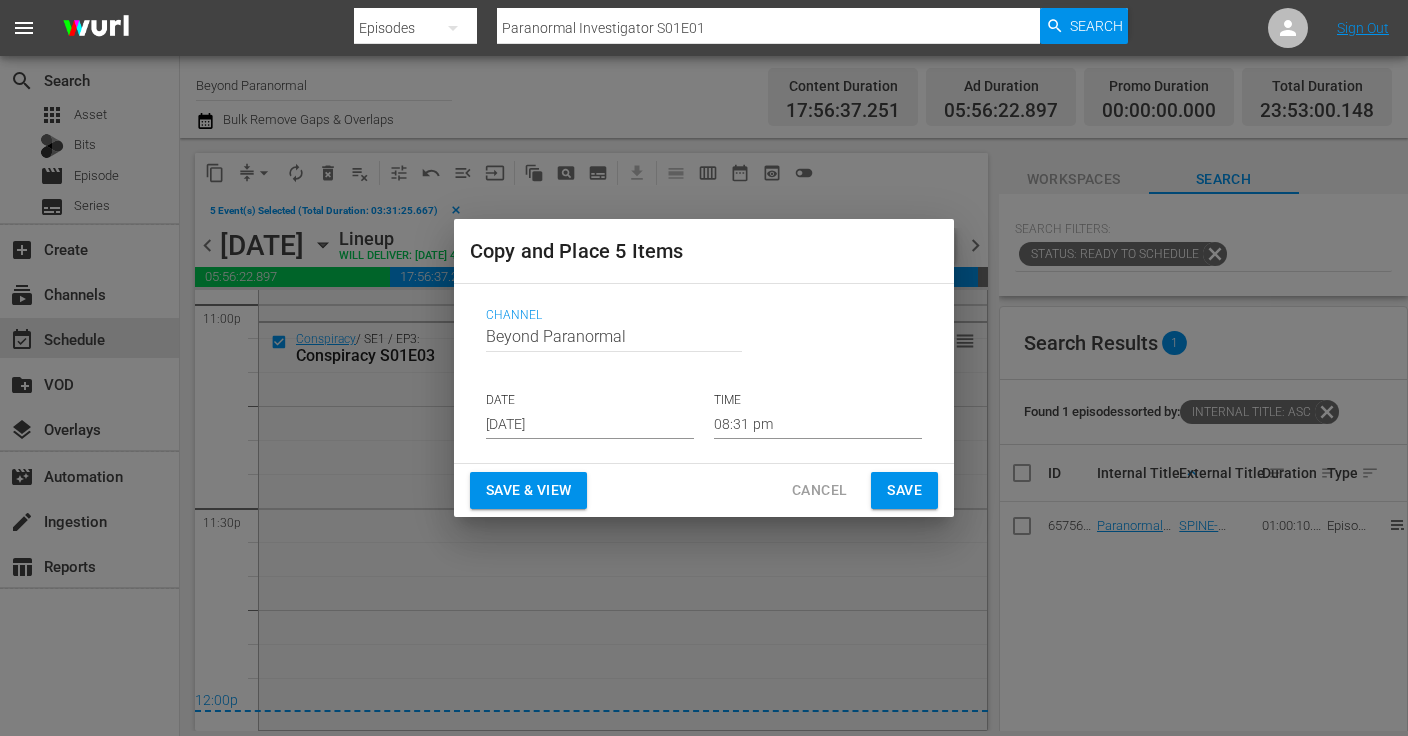 click on "[DATE]" at bounding box center [590, 424] 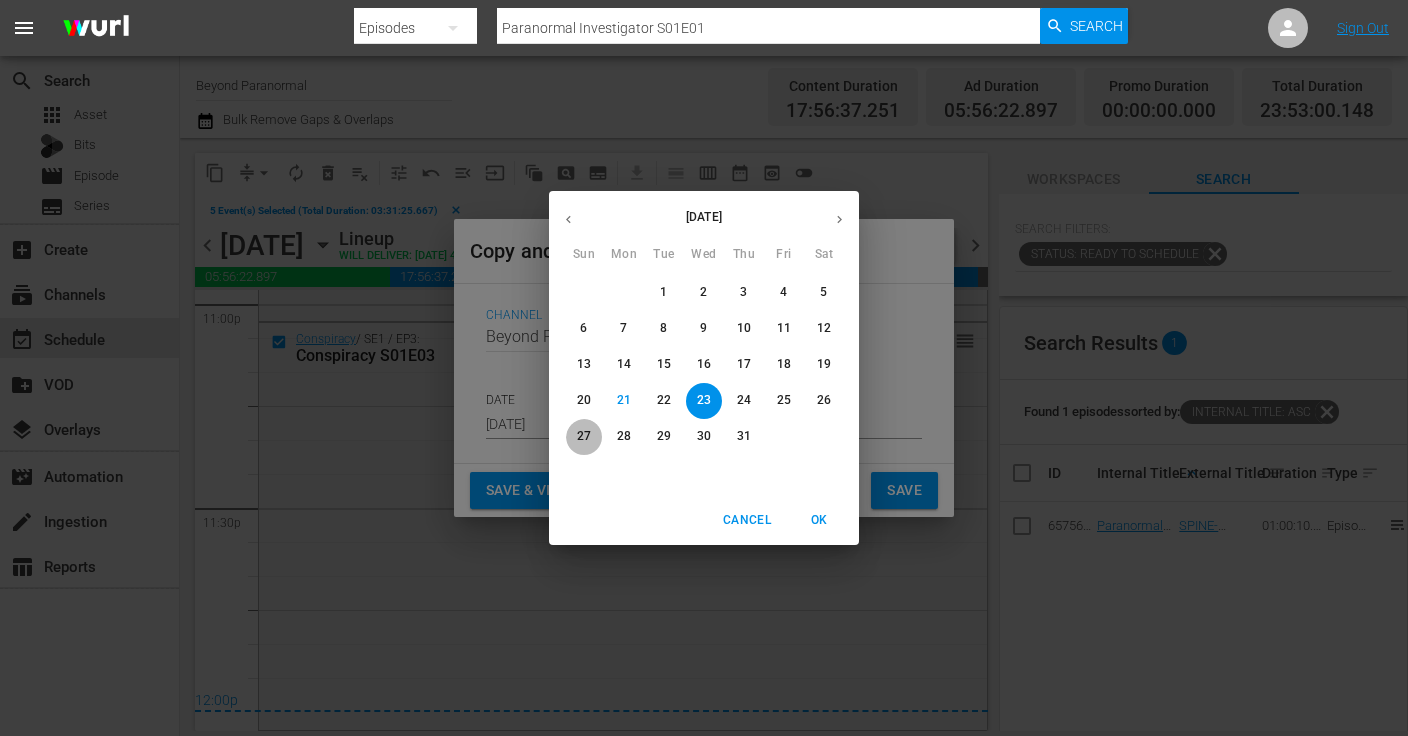click on "27" at bounding box center (584, 437) 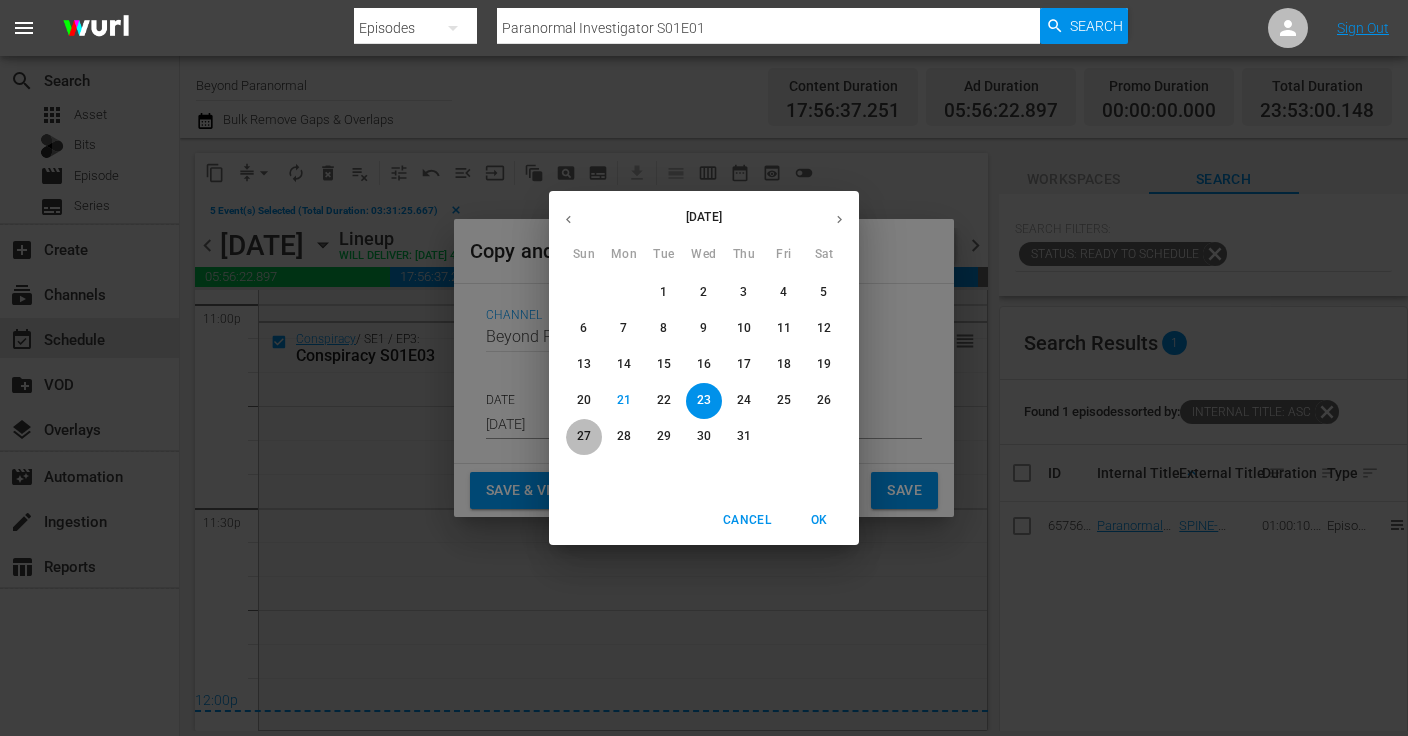 type on "Jul 27th 2025" 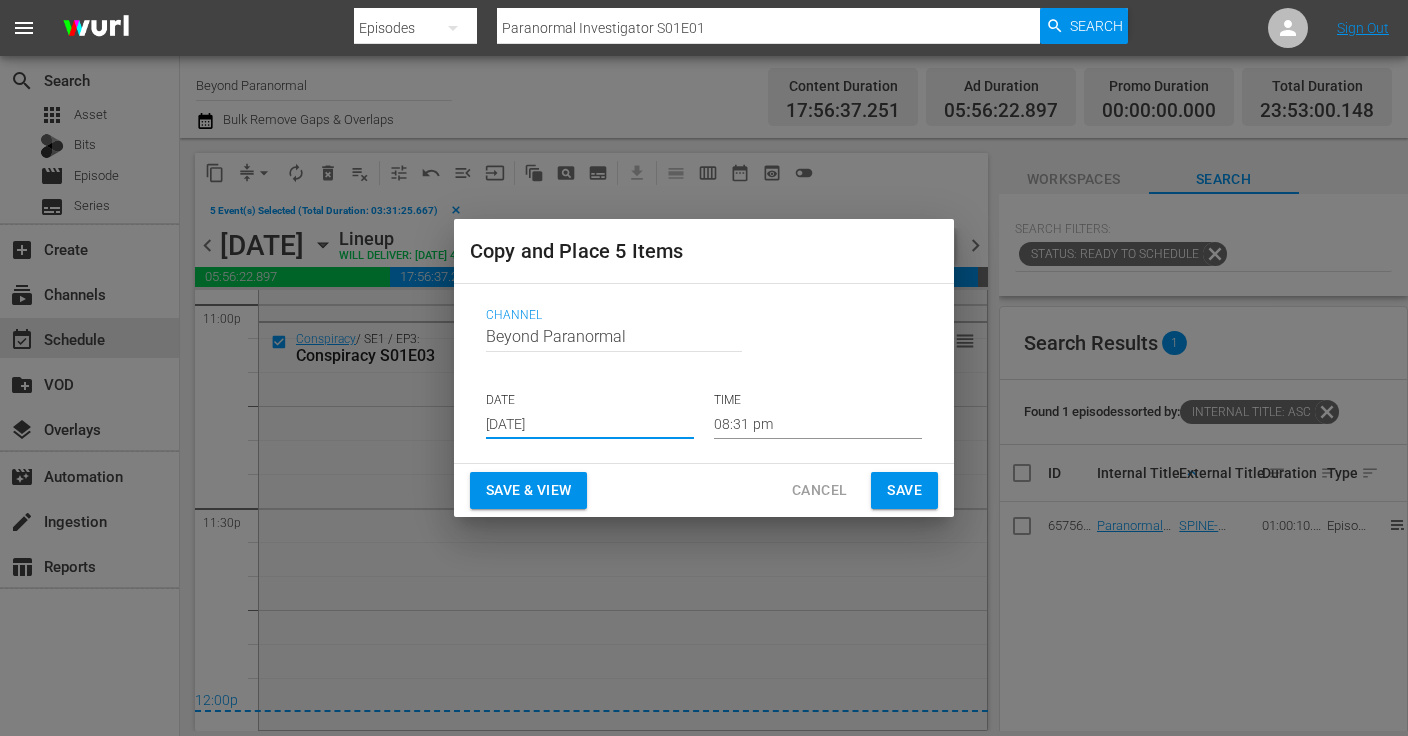 click on "08:31 pm" at bounding box center [818, 424] 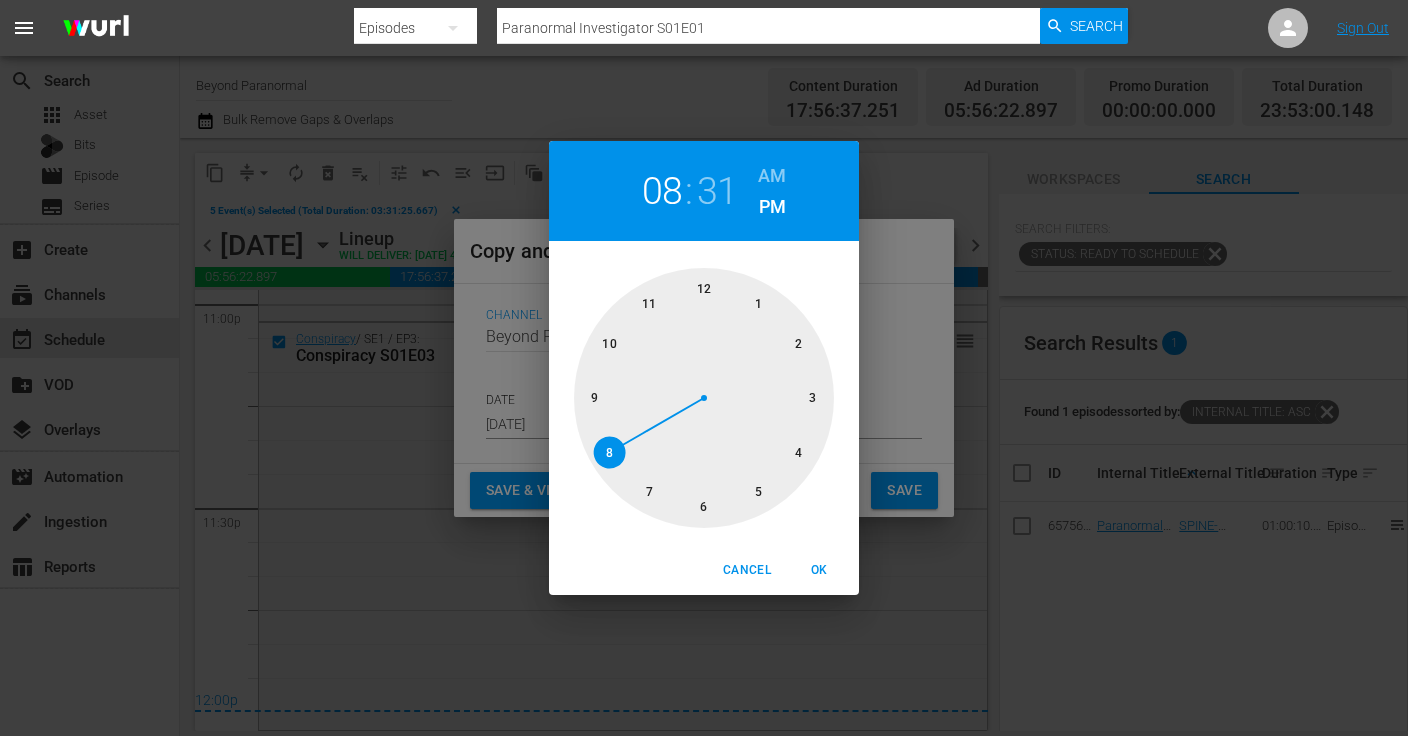 click at bounding box center [704, 398] 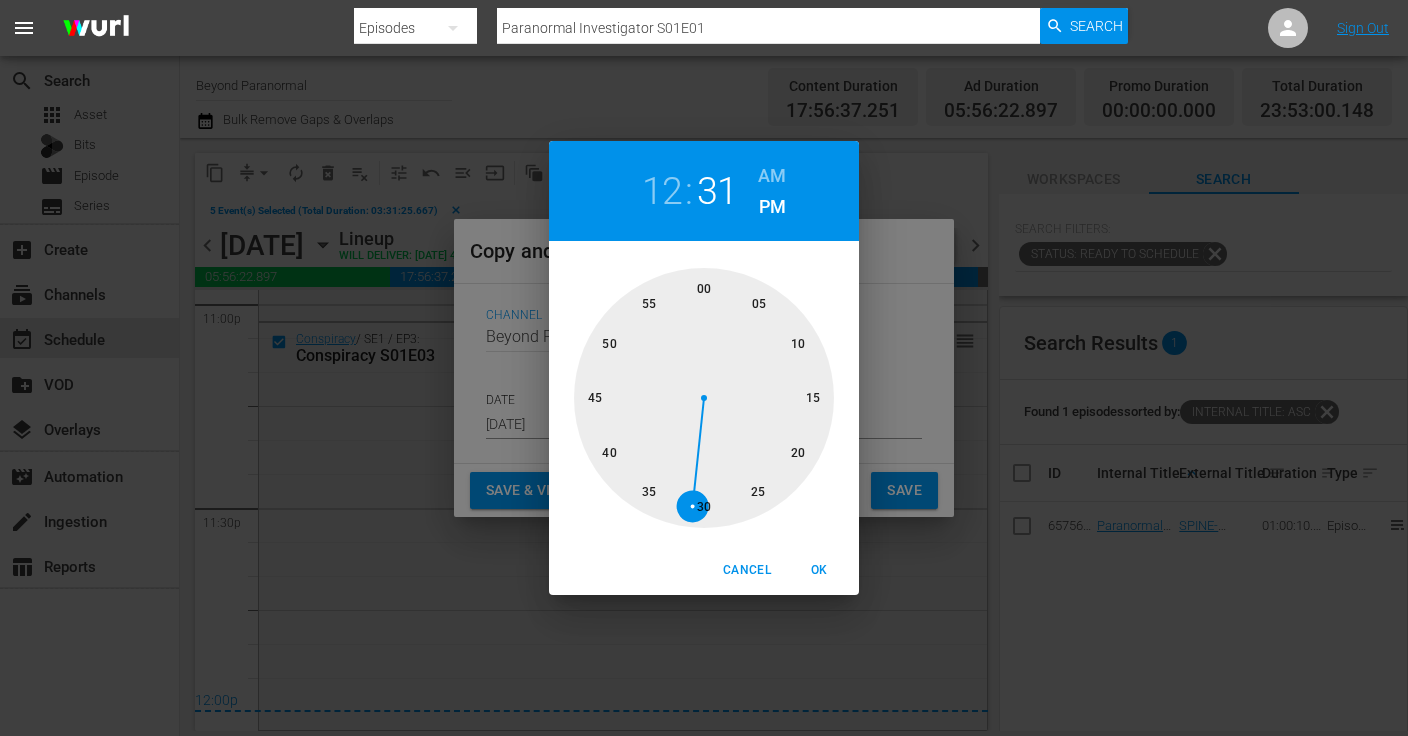 click at bounding box center (704, 398) 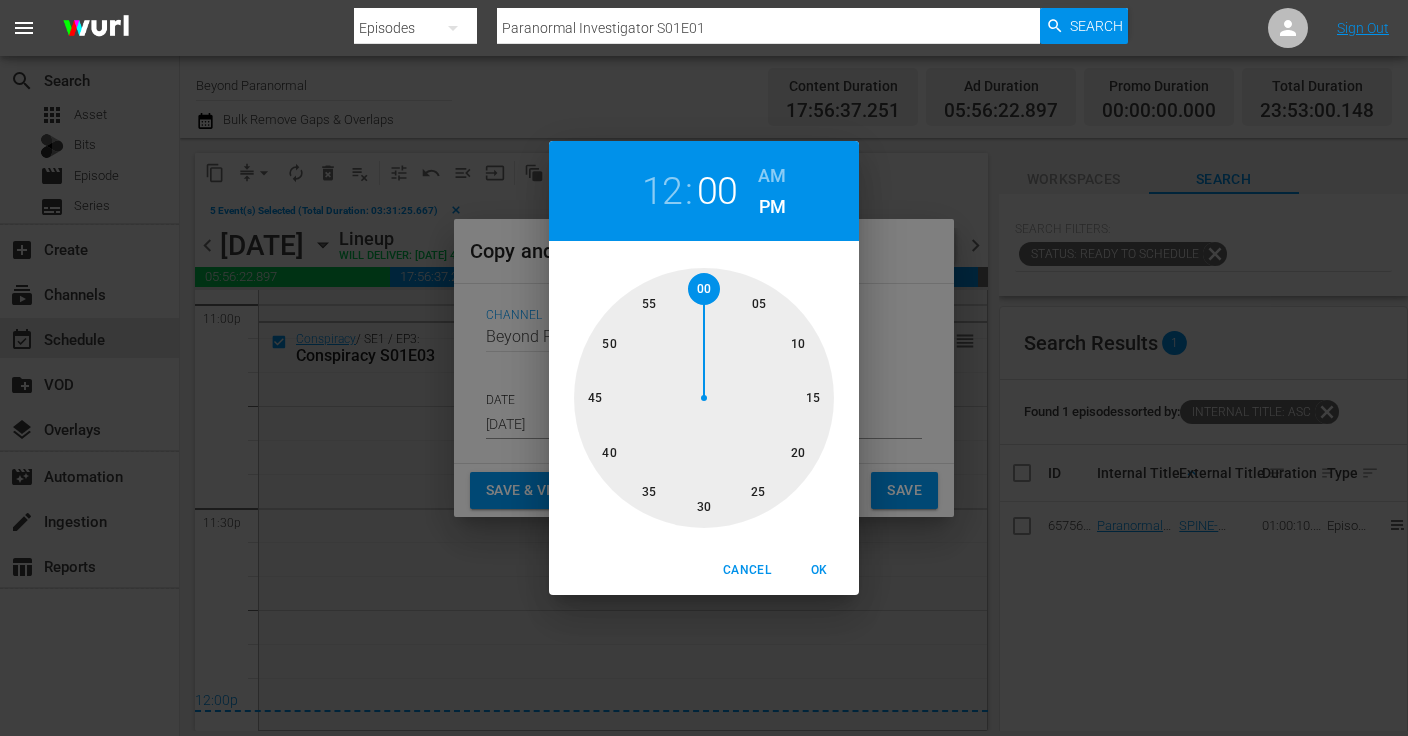 click on "AM" at bounding box center [772, 176] 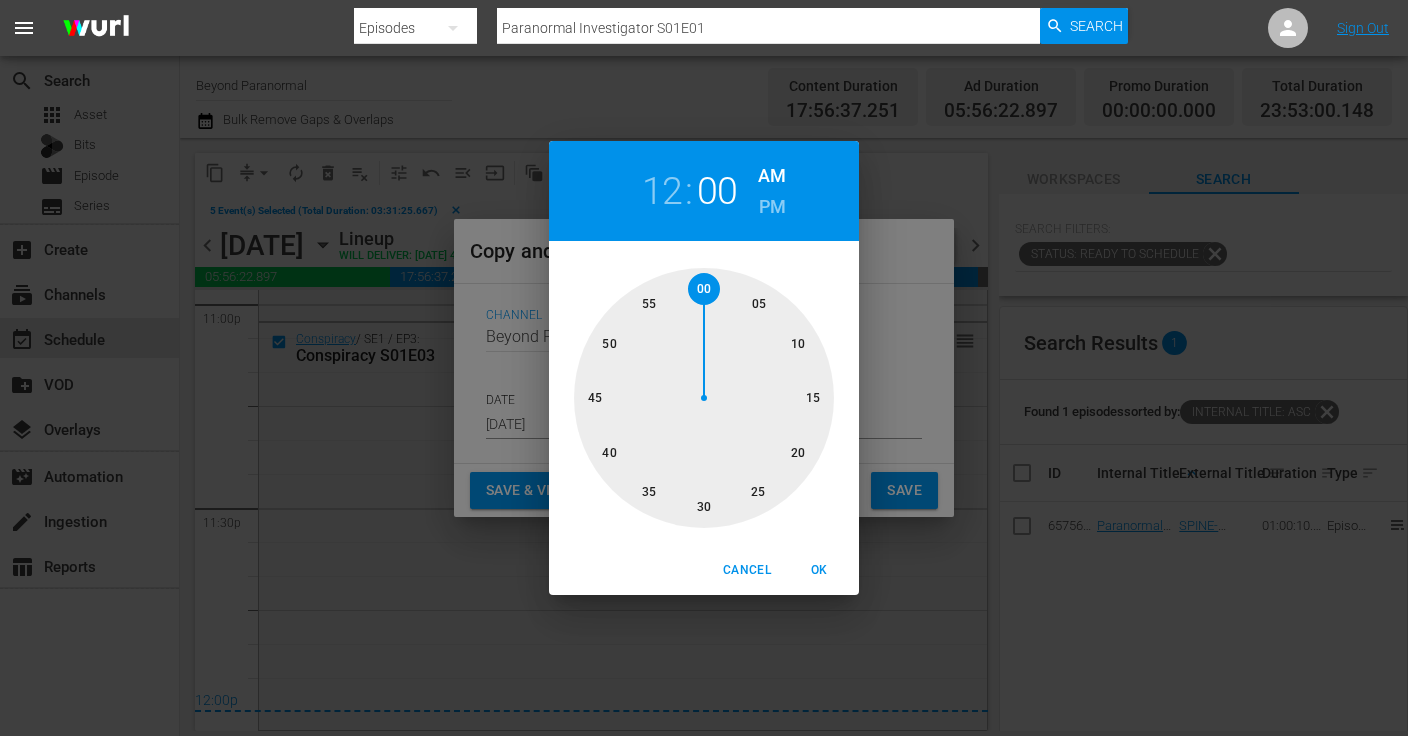 click on "OK" at bounding box center [819, 570] 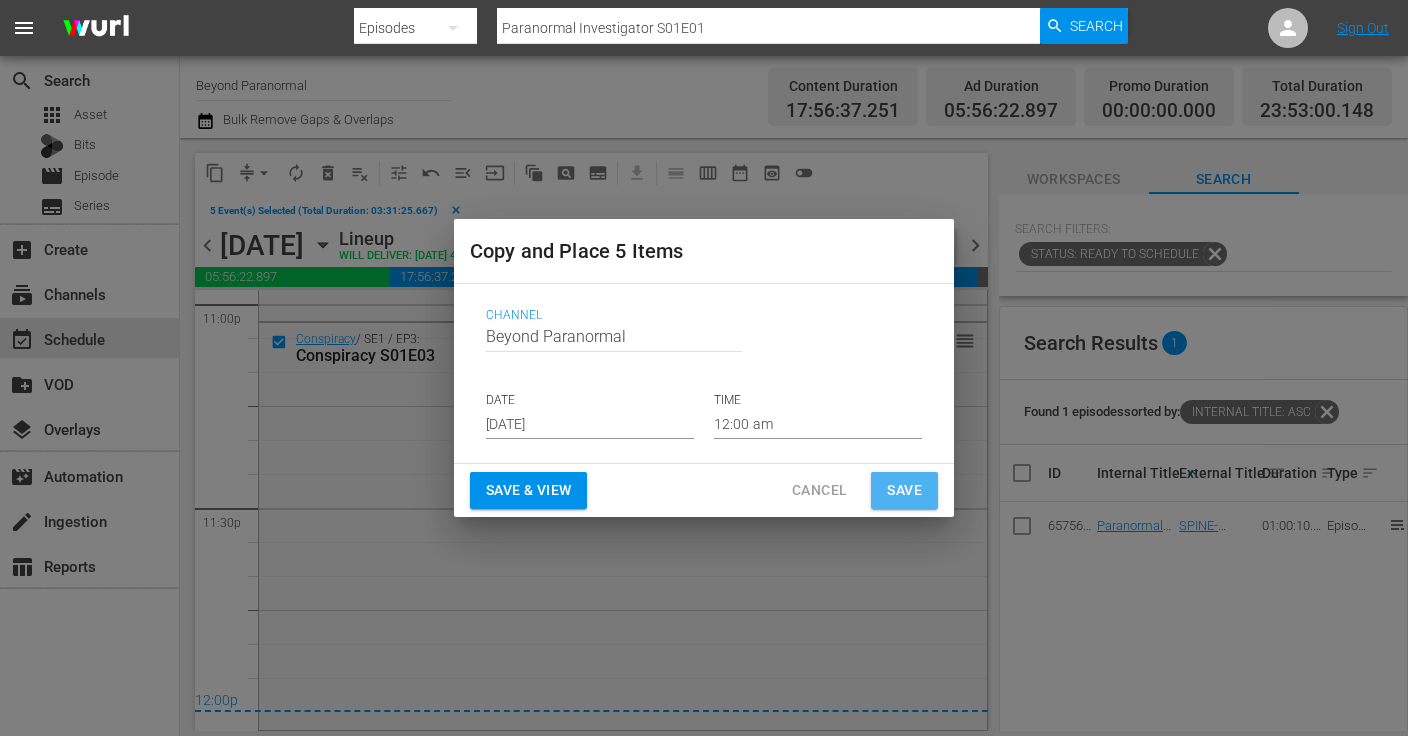 click on "Save" at bounding box center (904, 490) 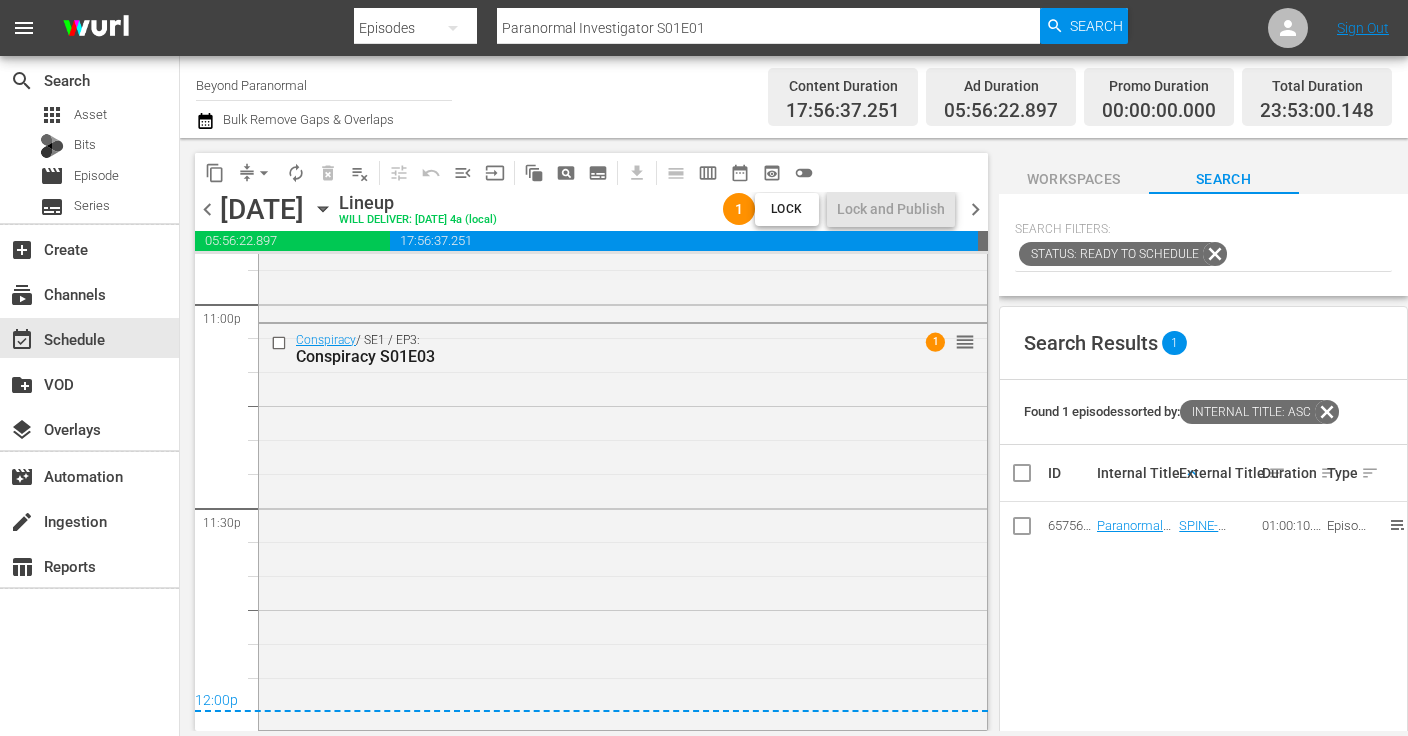 scroll, scrollTop: 9334, scrollLeft: 0, axis: vertical 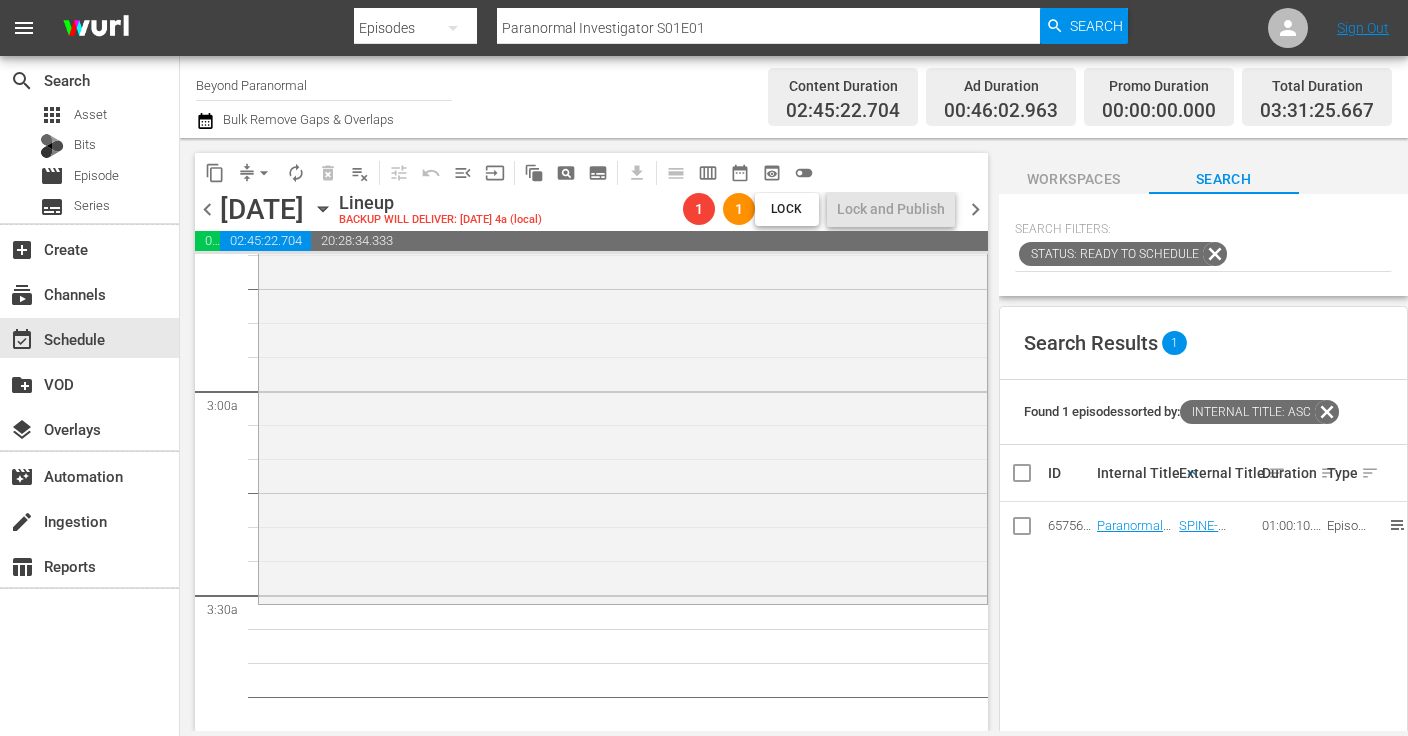 click on "content_copy" at bounding box center [215, 173] 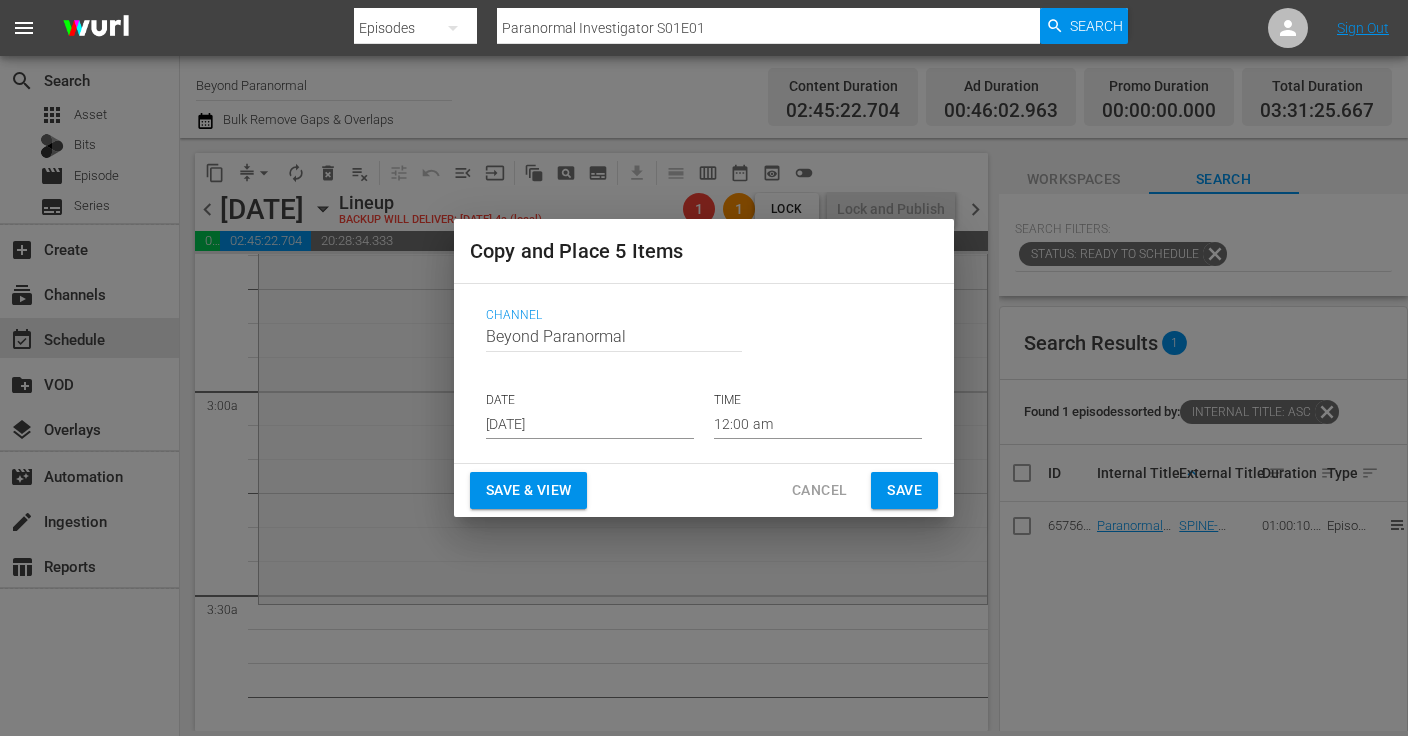 click on "[DATE]" at bounding box center (590, 424) 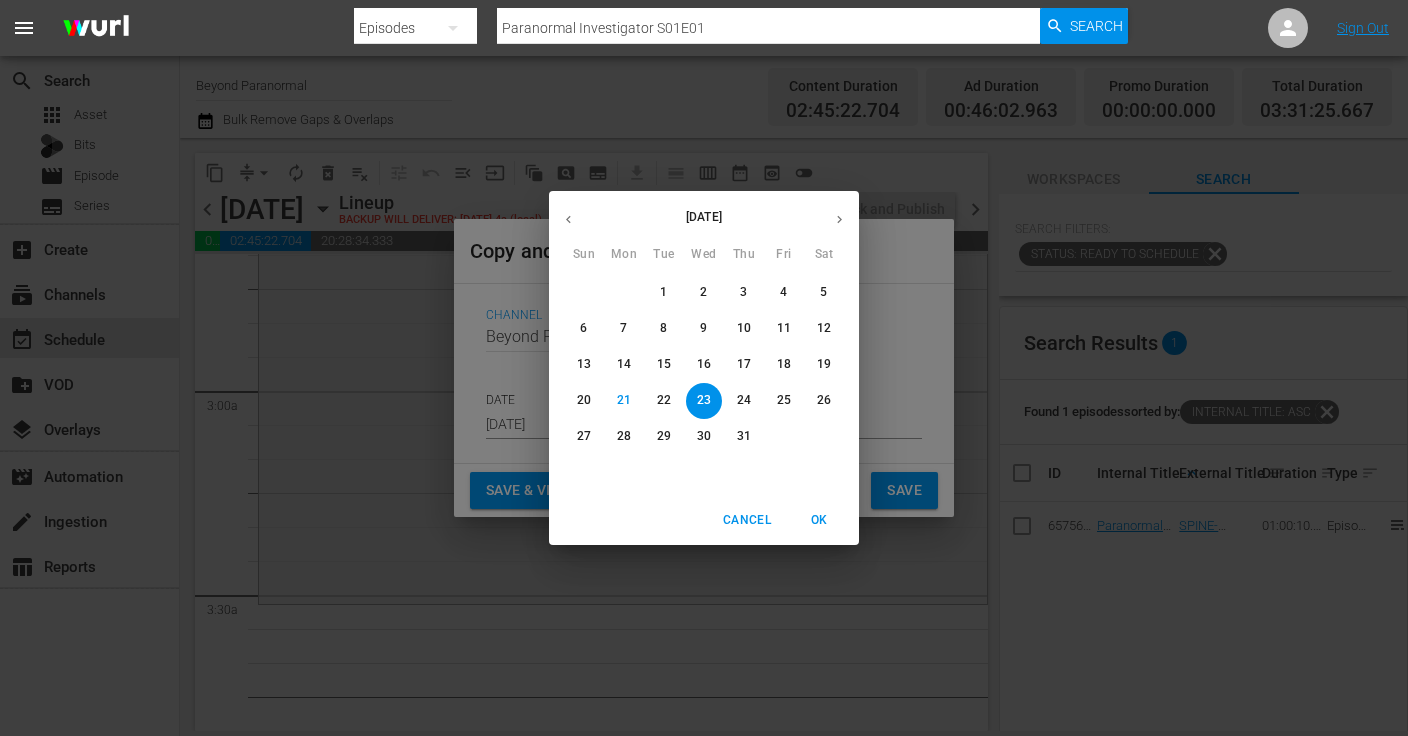 click on "27" at bounding box center [584, 436] 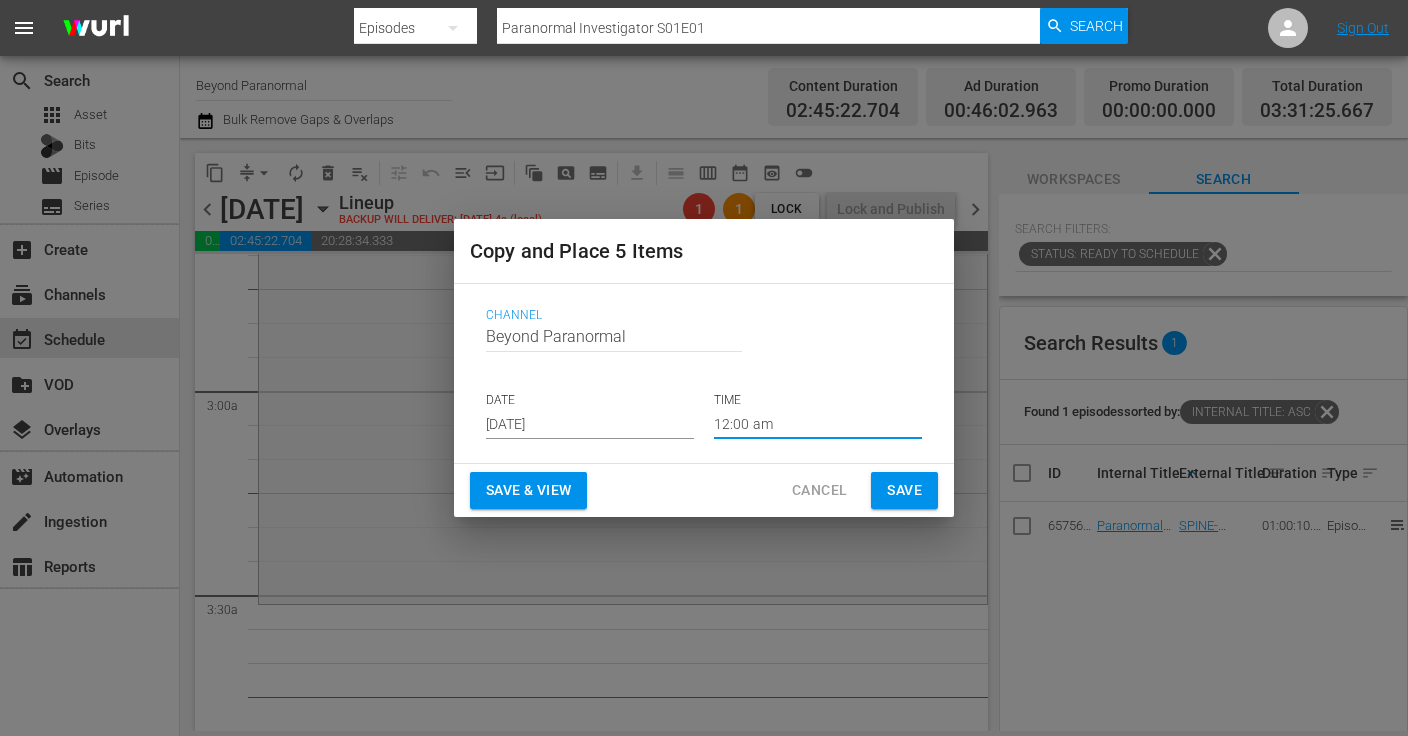 click on "12:00 am" at bounding box center (818, 424) 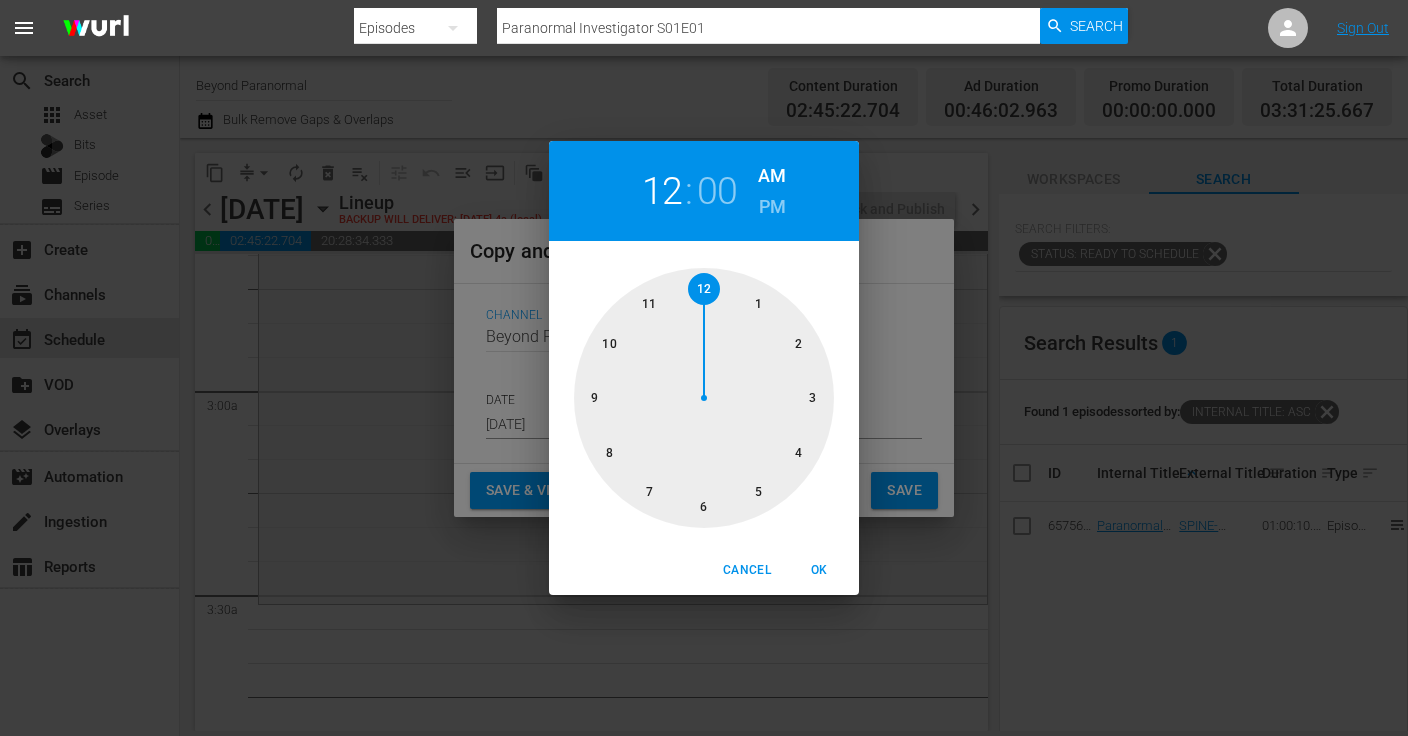 click at bounding box center [704, 398] 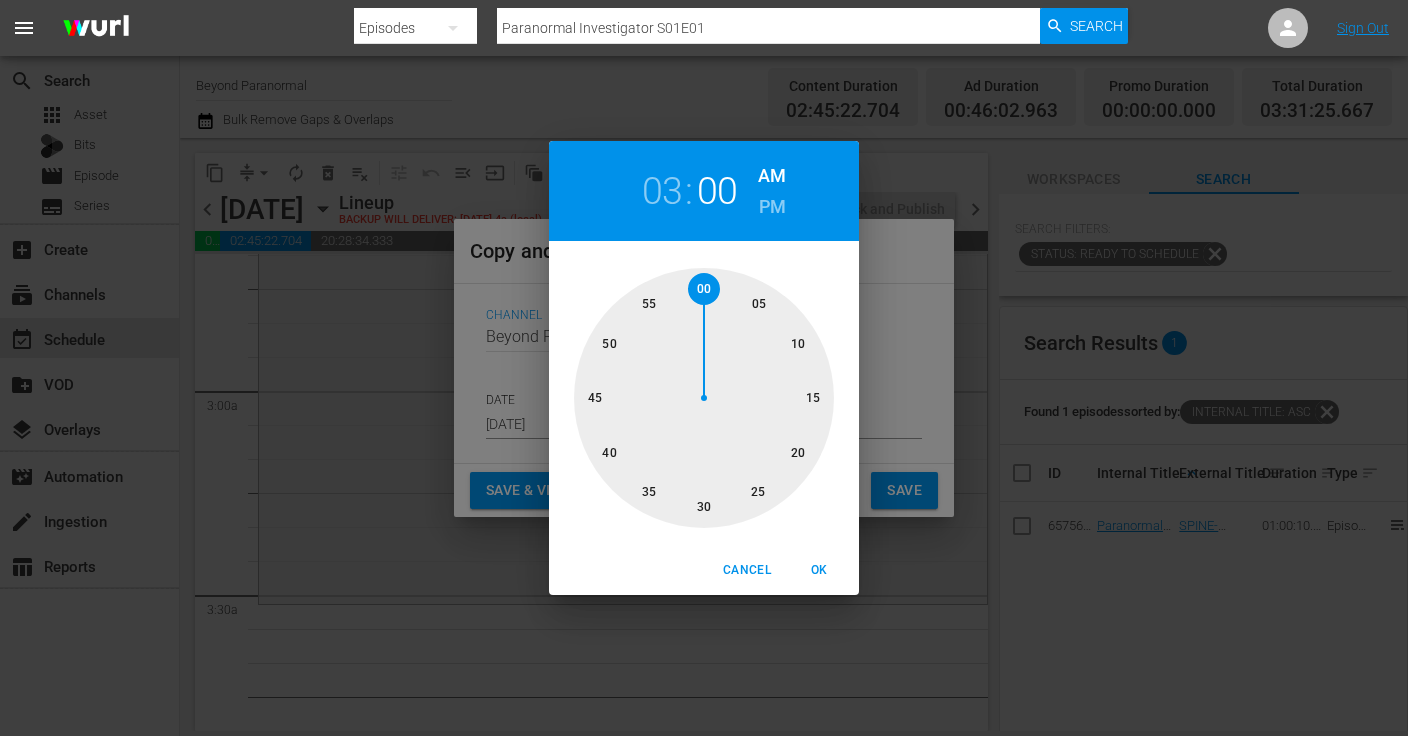 click at bounding box center [704, 398] 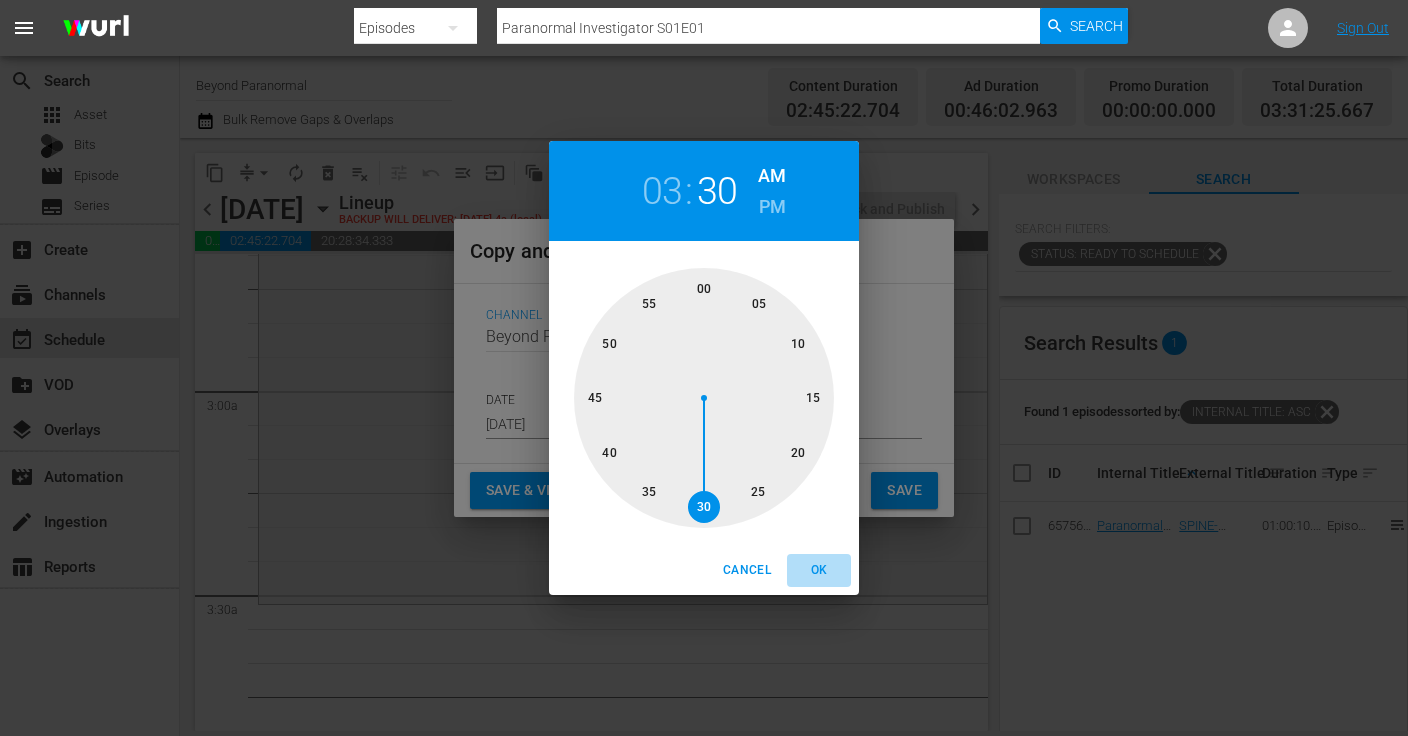 click on "OK" at bounding box center [819, 570] 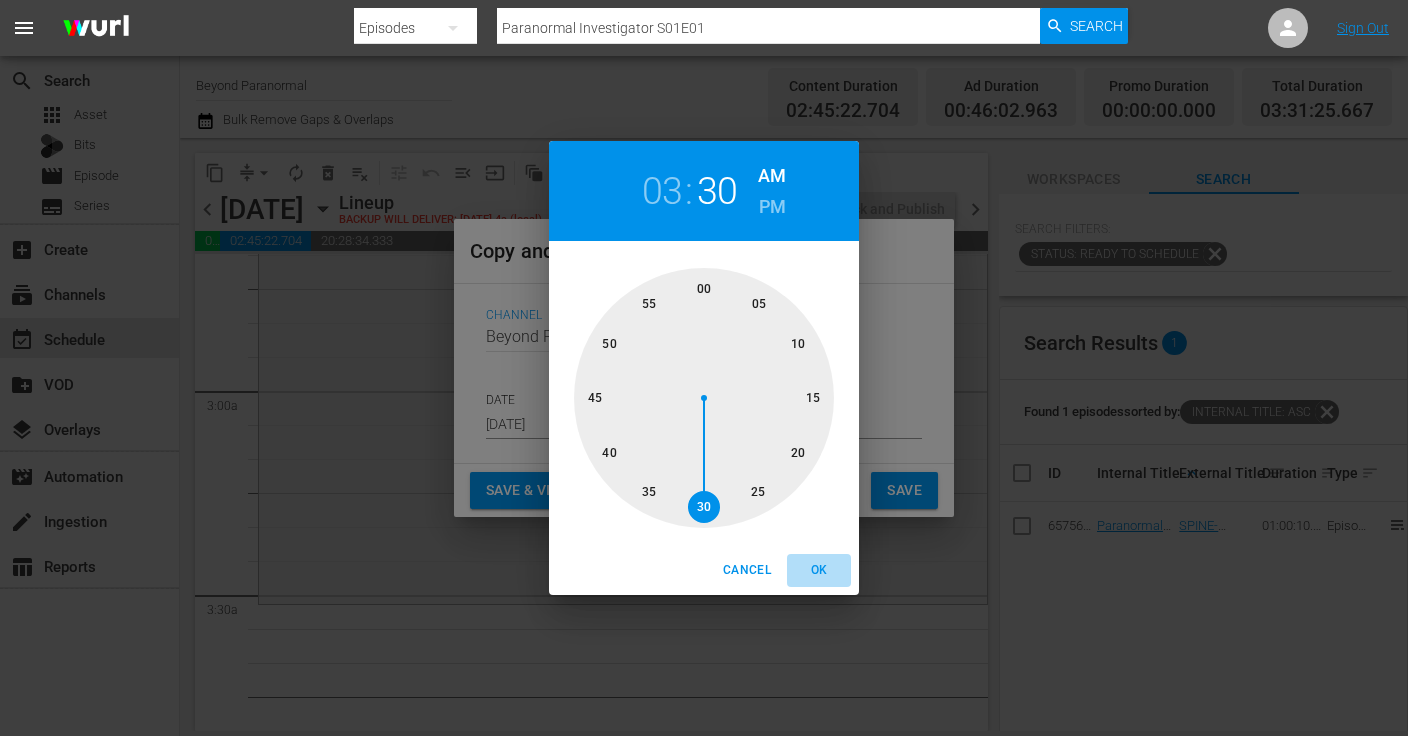 type on "03:30 am" 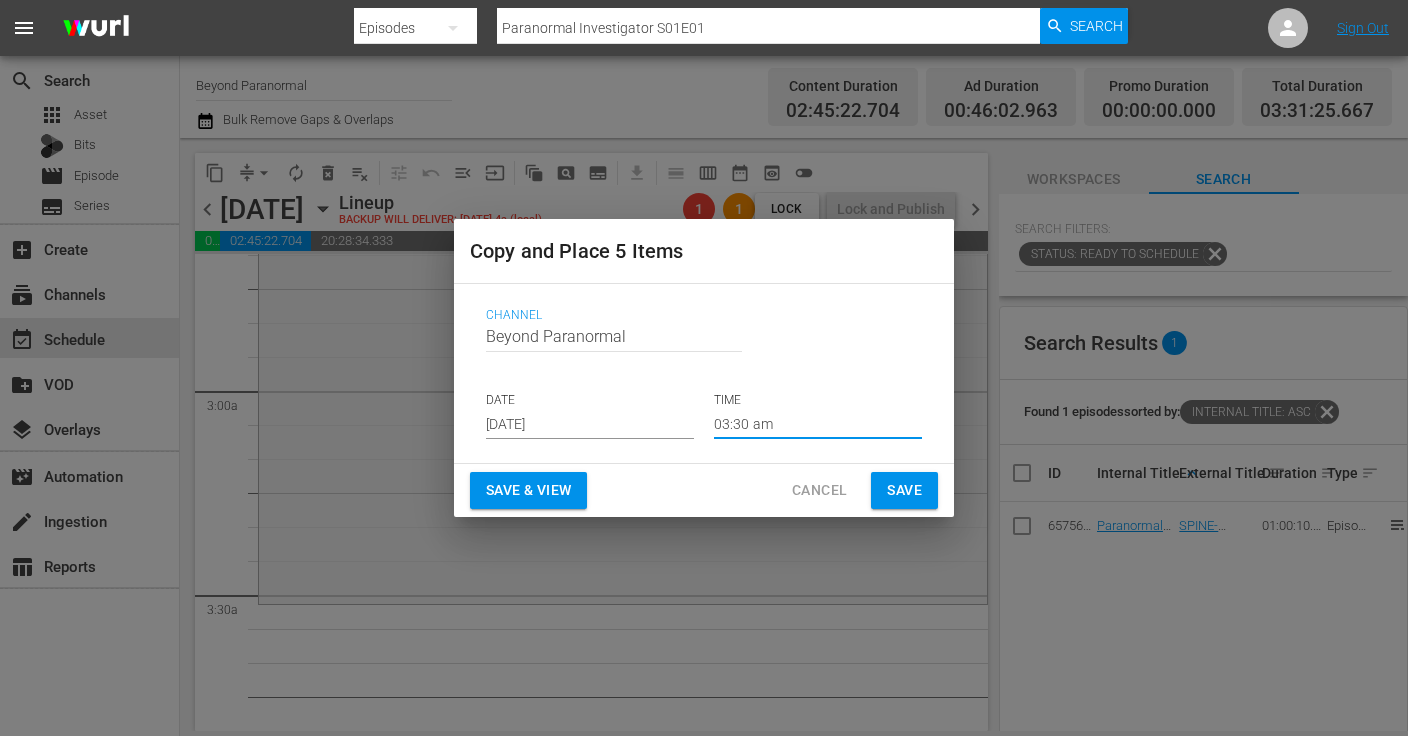click on "Save" at bounding box center (904, 490) 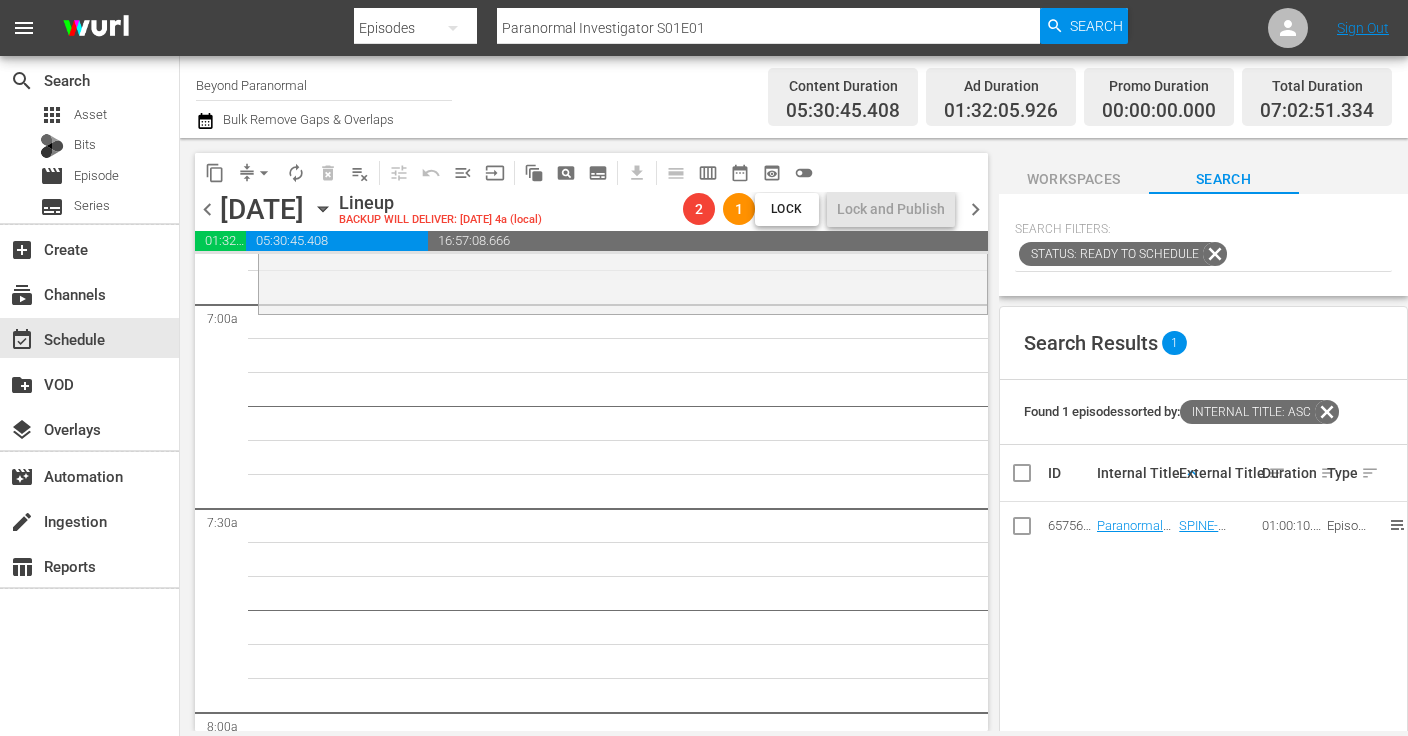scroll, scrollTop: 2832, scrollLeft: 0, axis: vertical 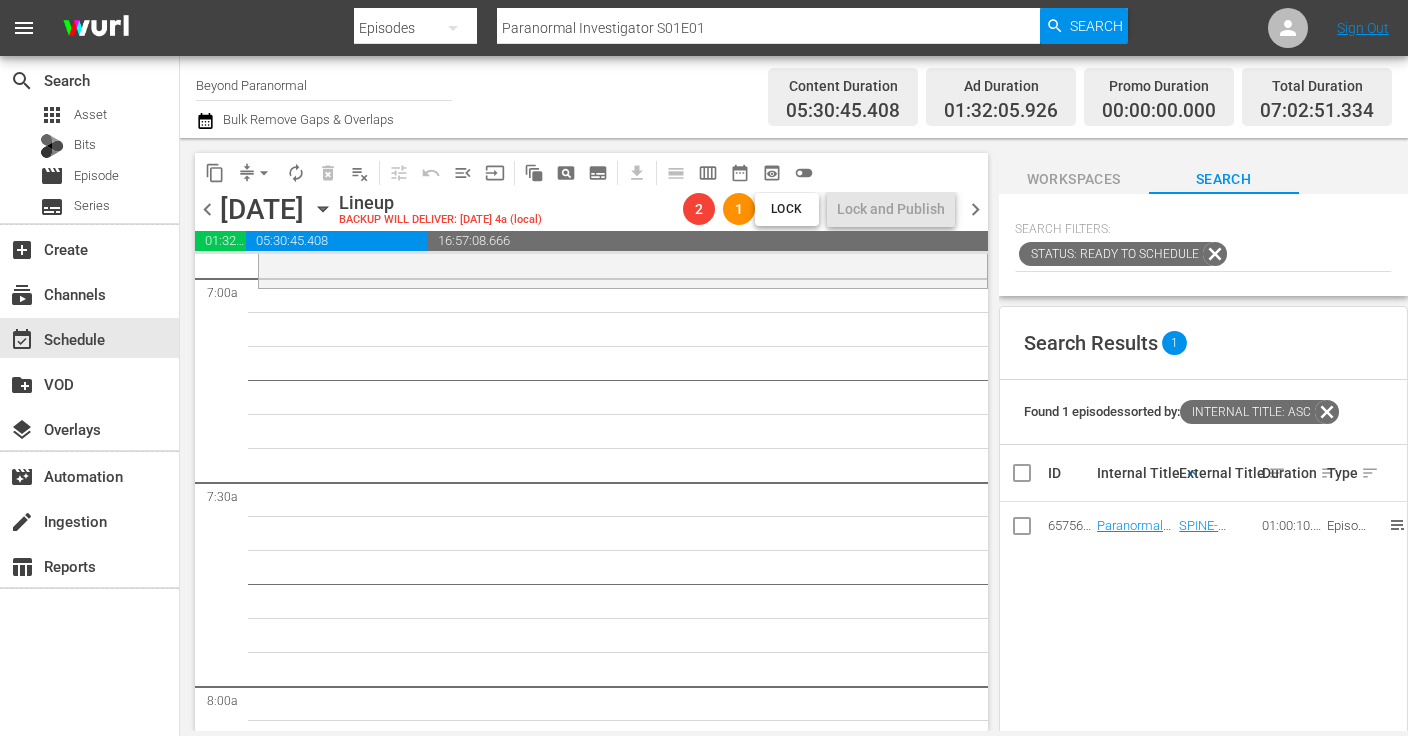 click on "content_copy" at bounding box center (215, 173) 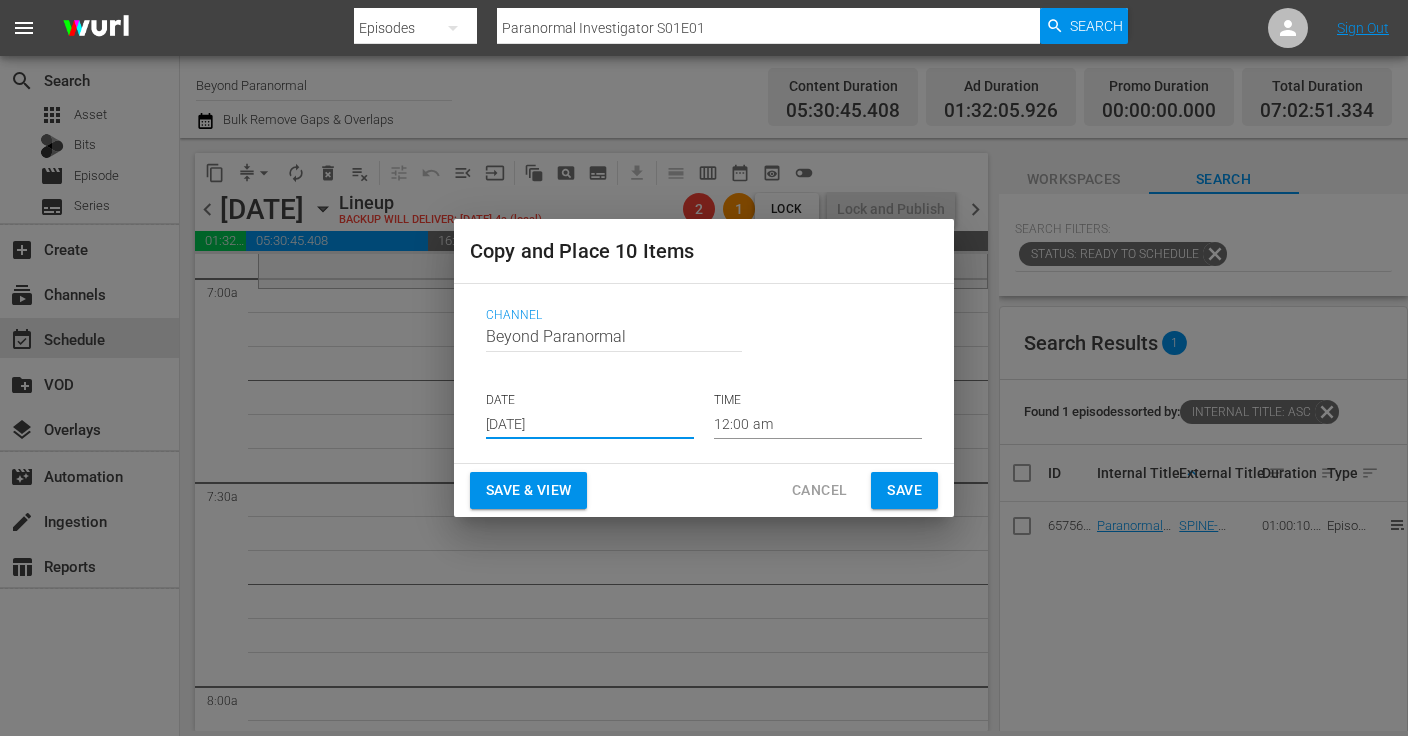 click on "[DATE]" at bounding box center [590, 424] 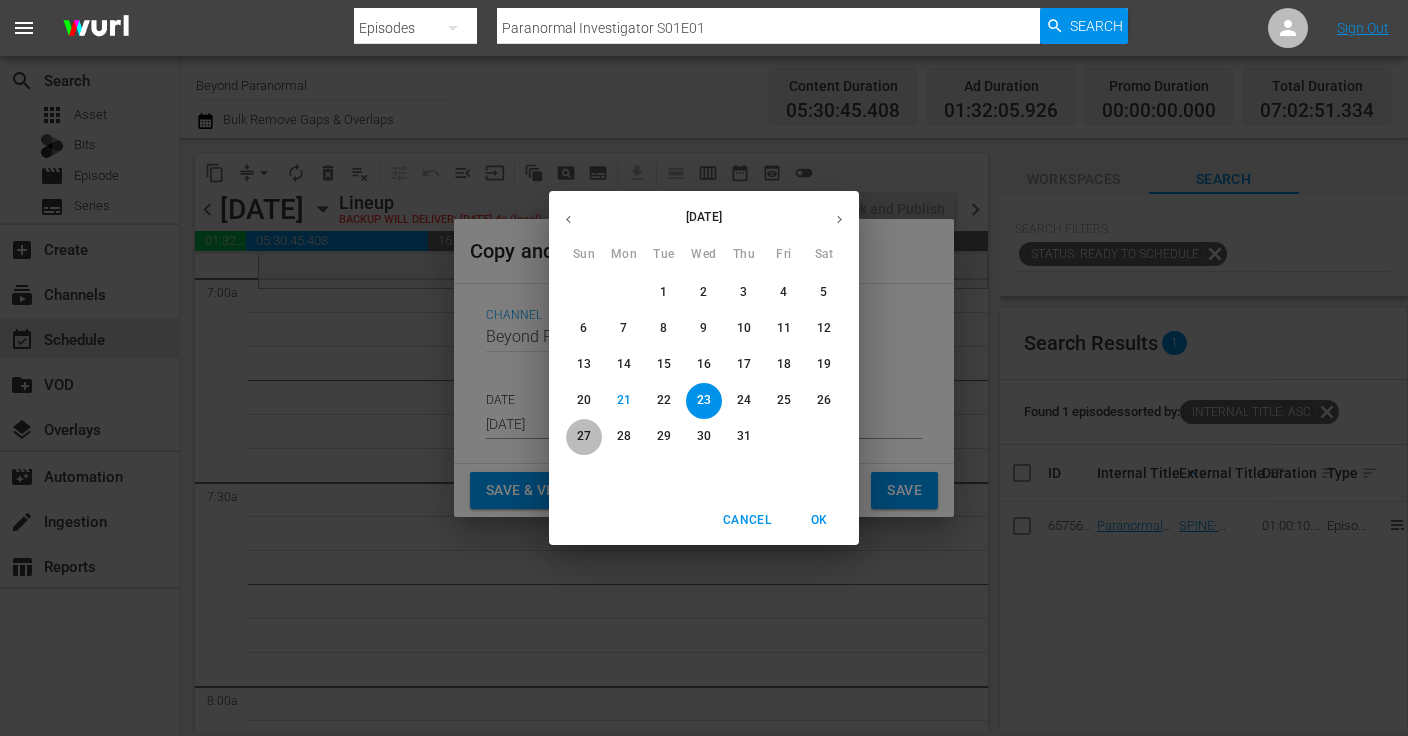 click on "27" at bounding box center [584, 436] 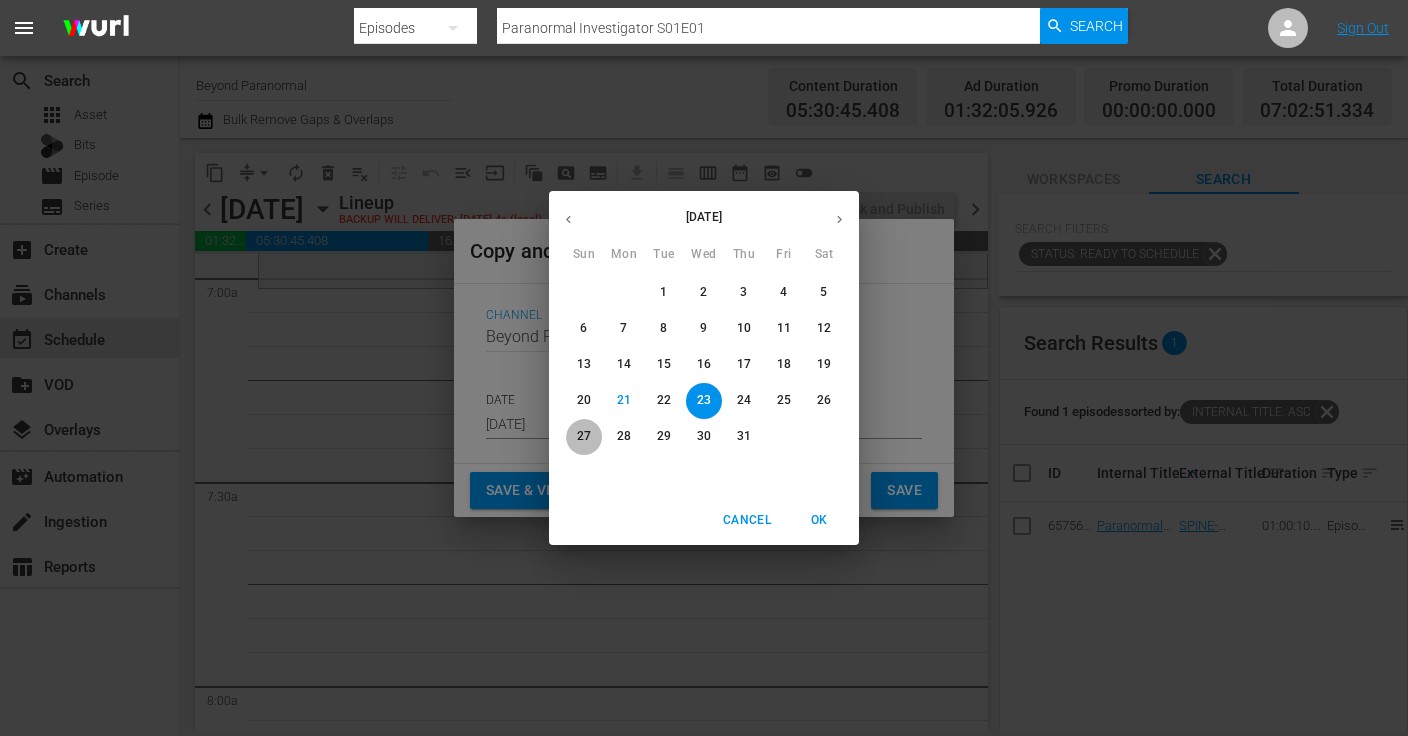 type on "Jul 27th 2025" 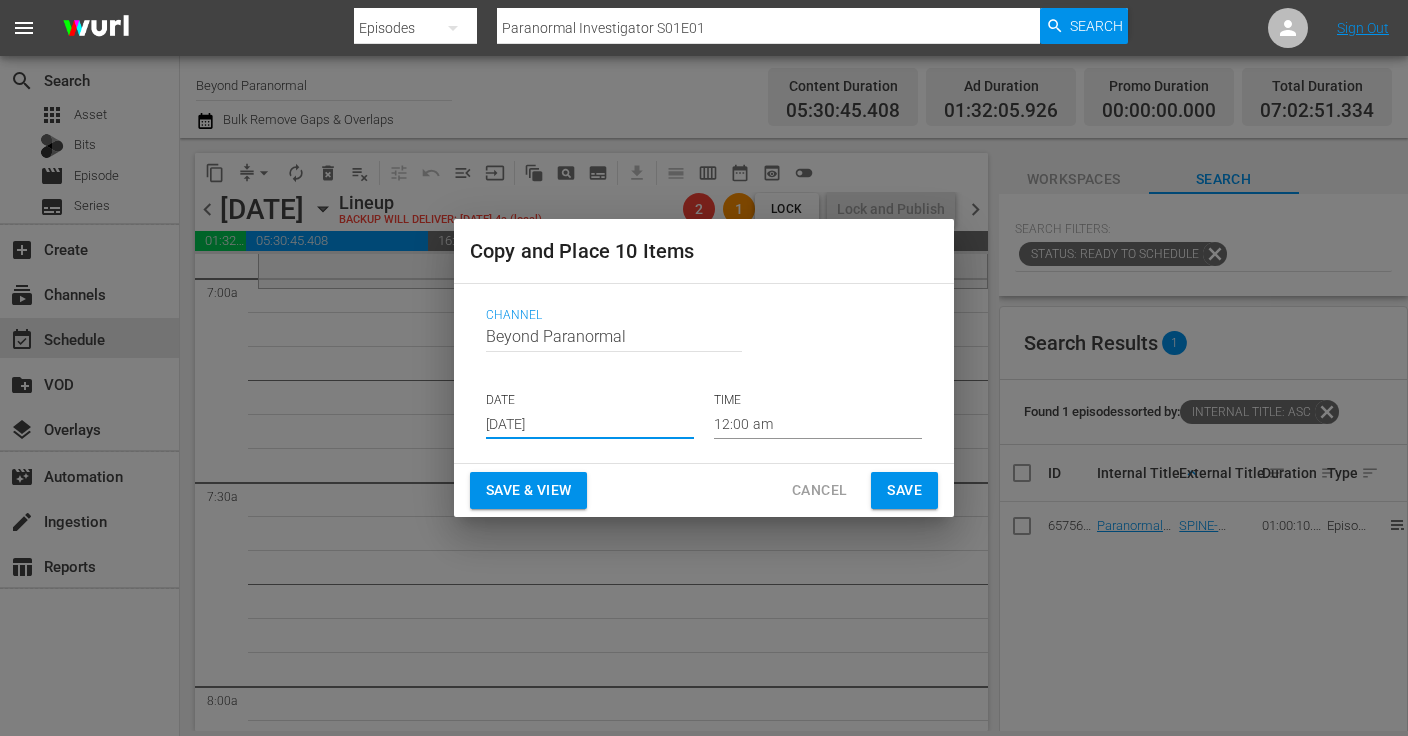 click on "12:00 am" at bounding box center (818, 424) 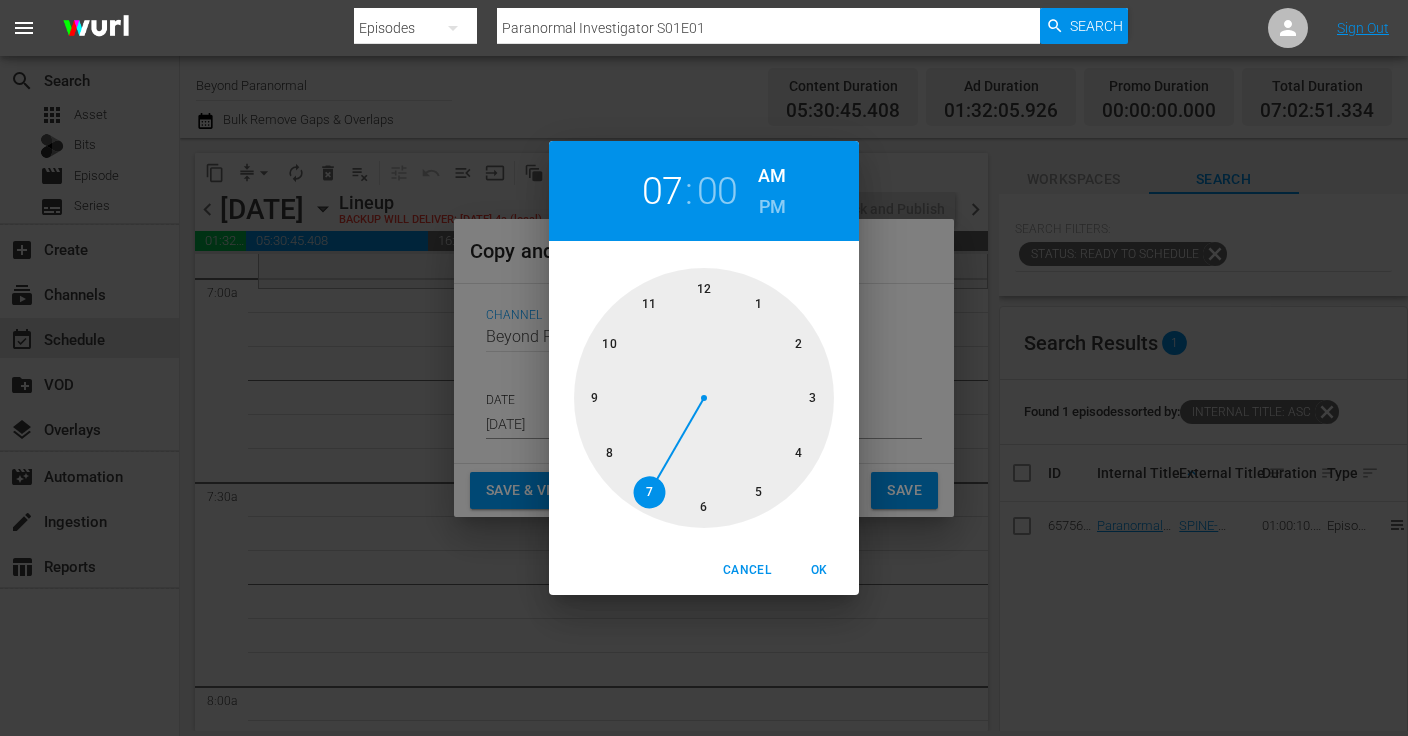 click at bounding box center (704, 398) 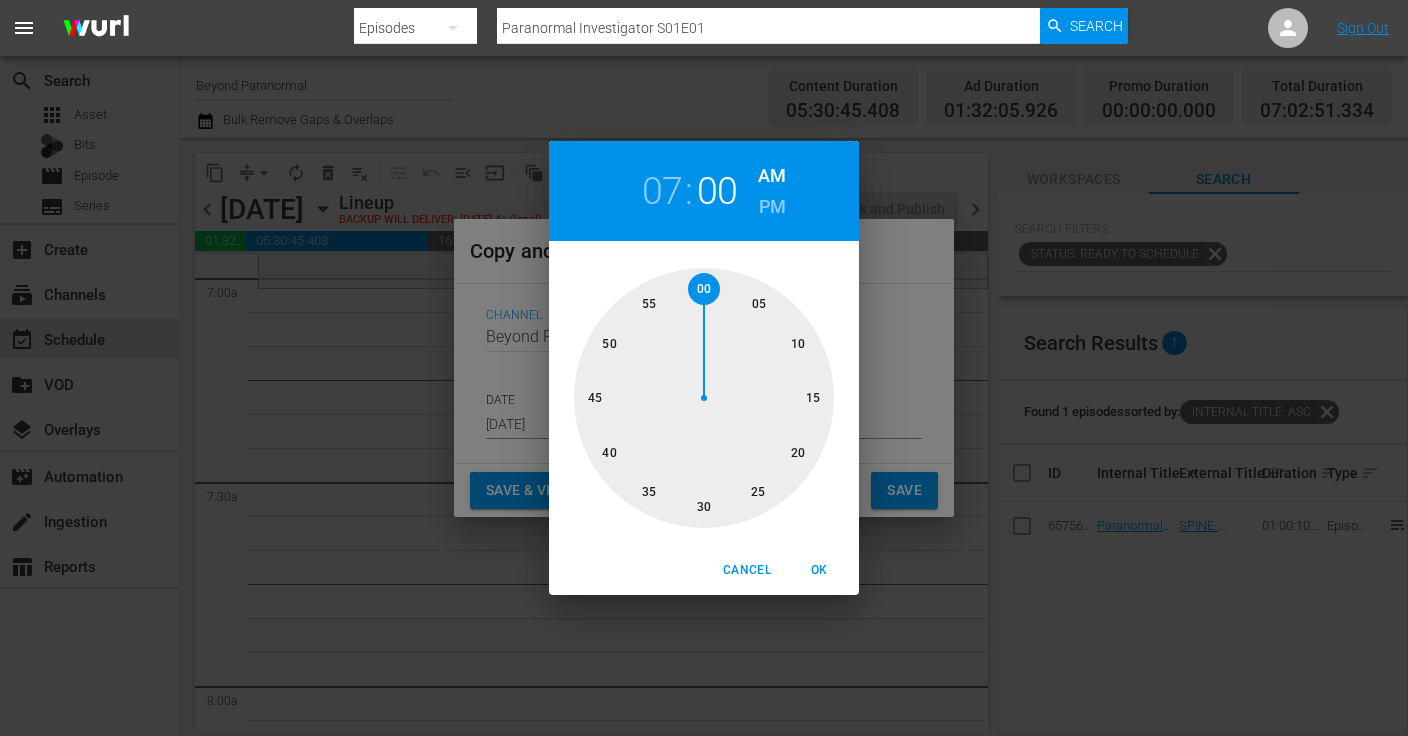 click on "OK" at bounding box center [819, 570] 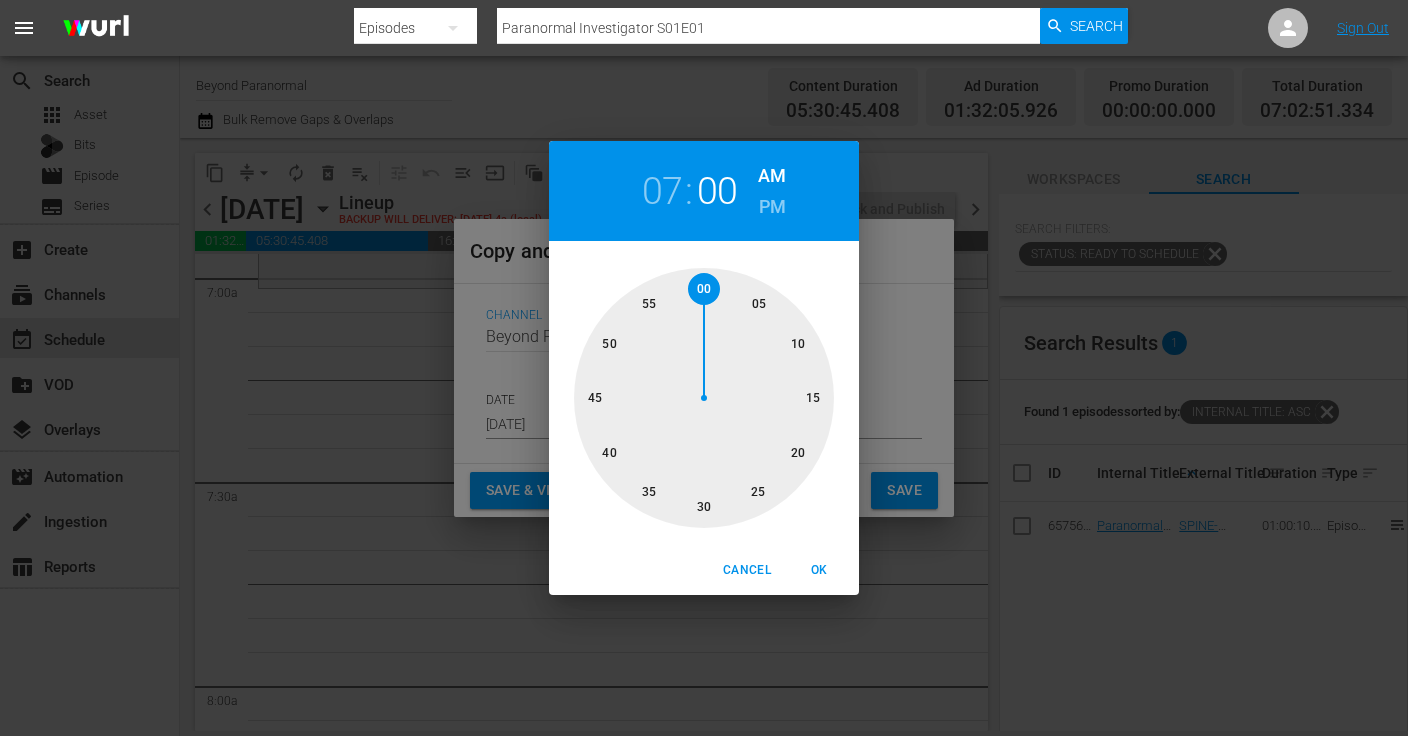 type on "07:00 am" 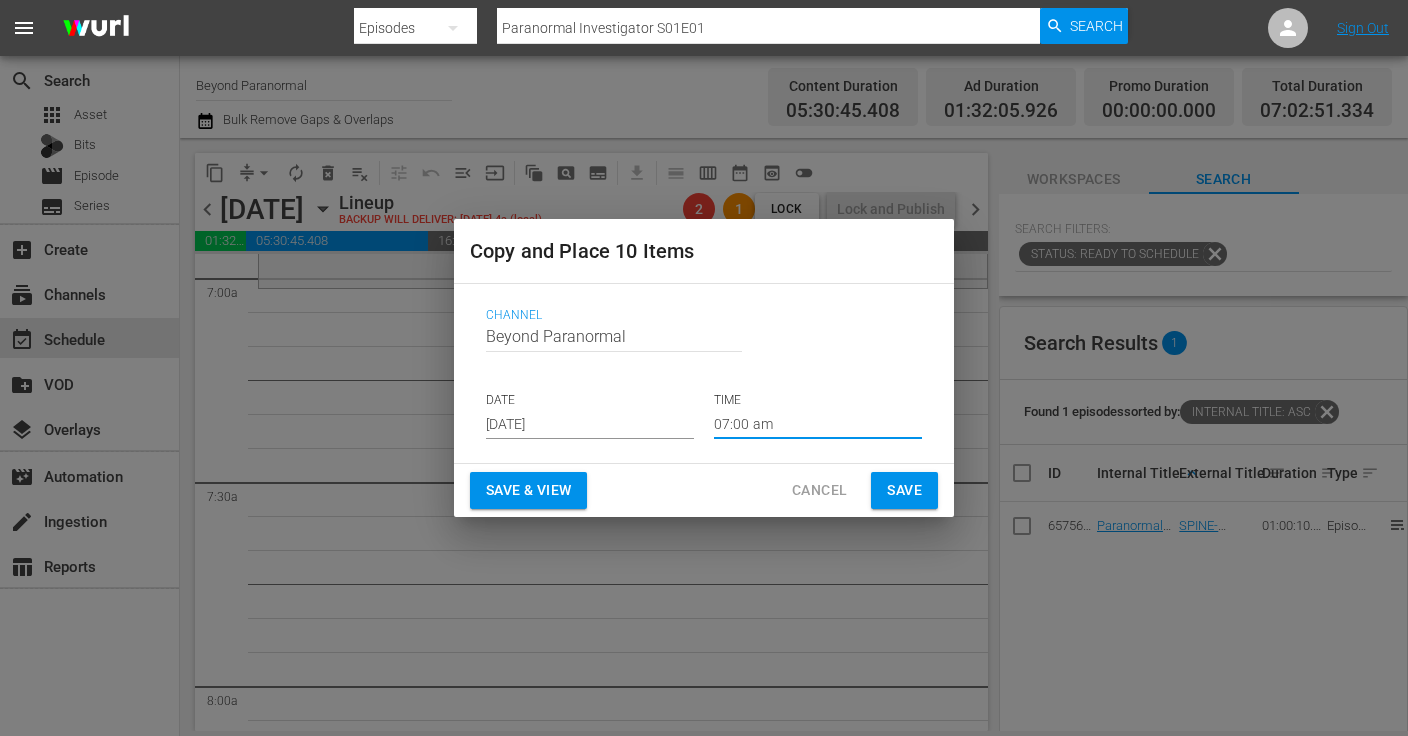 click on "Save" at bounding box center (904, 490) 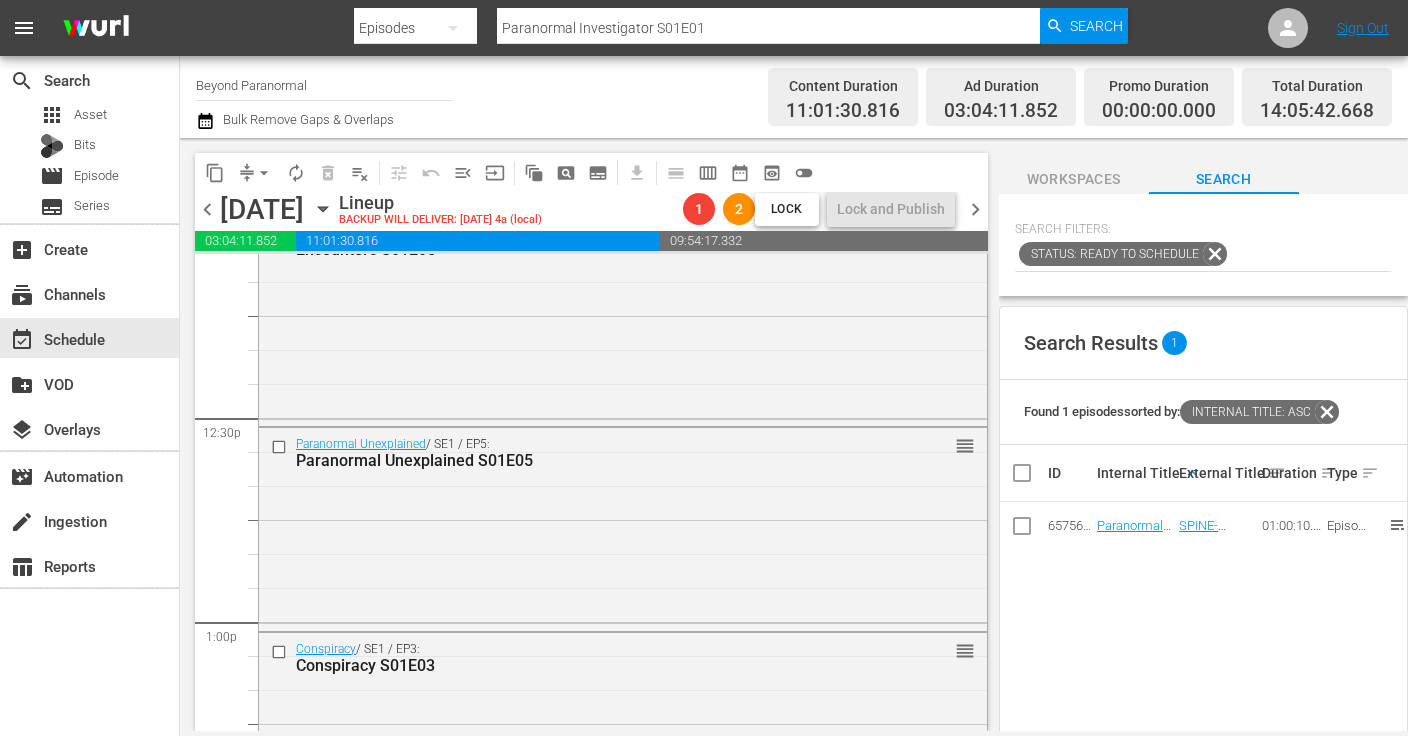 scroll, scrollTop: 4943, scrollLeft: 0, axis: vertical 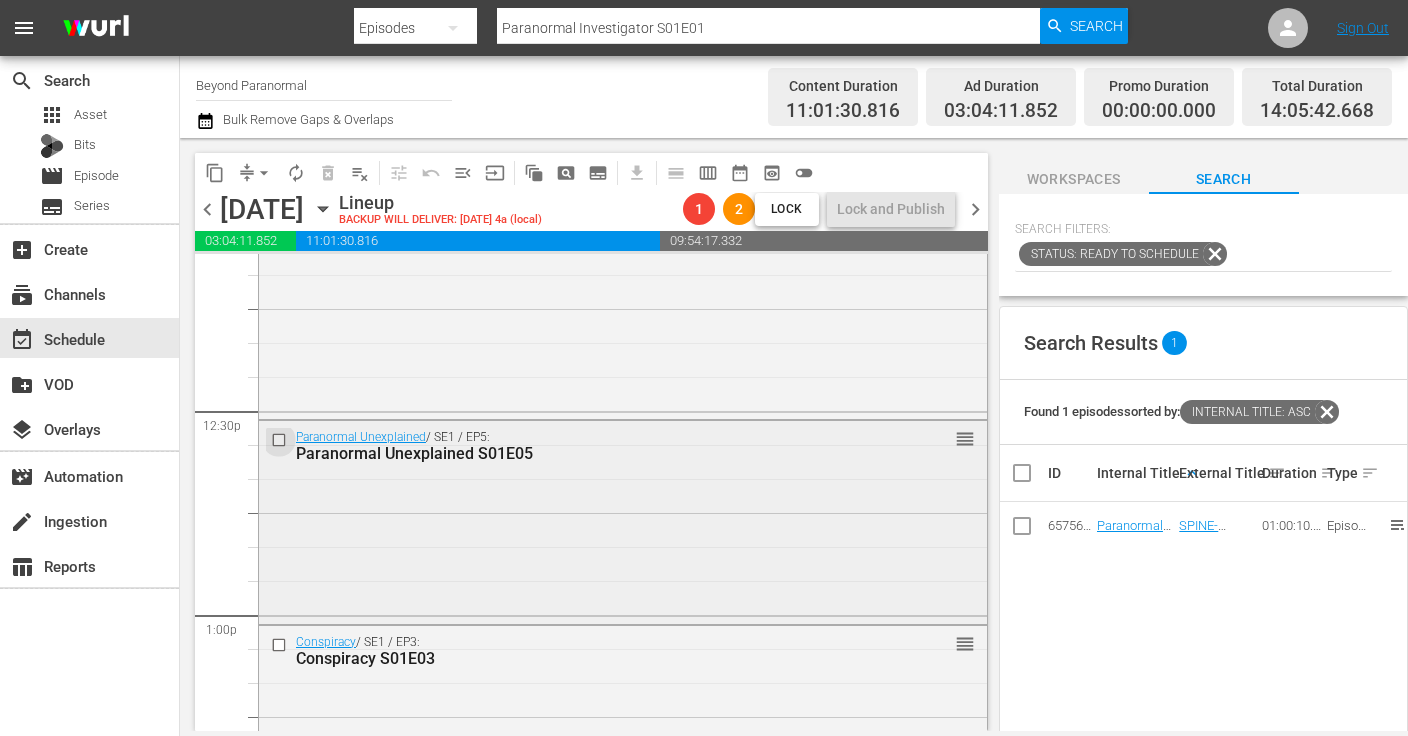 click at bounding box center [281, 440] 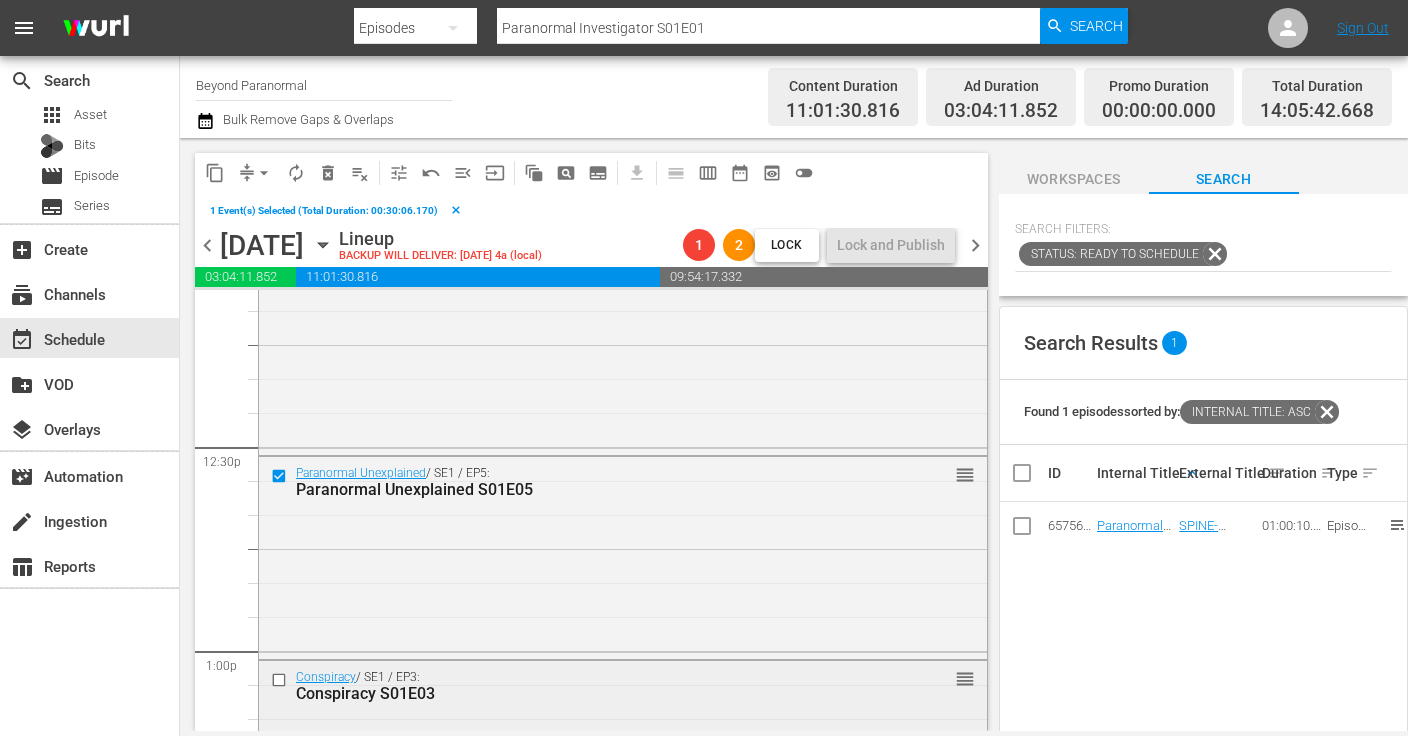 click at bounding box center [281, 680] 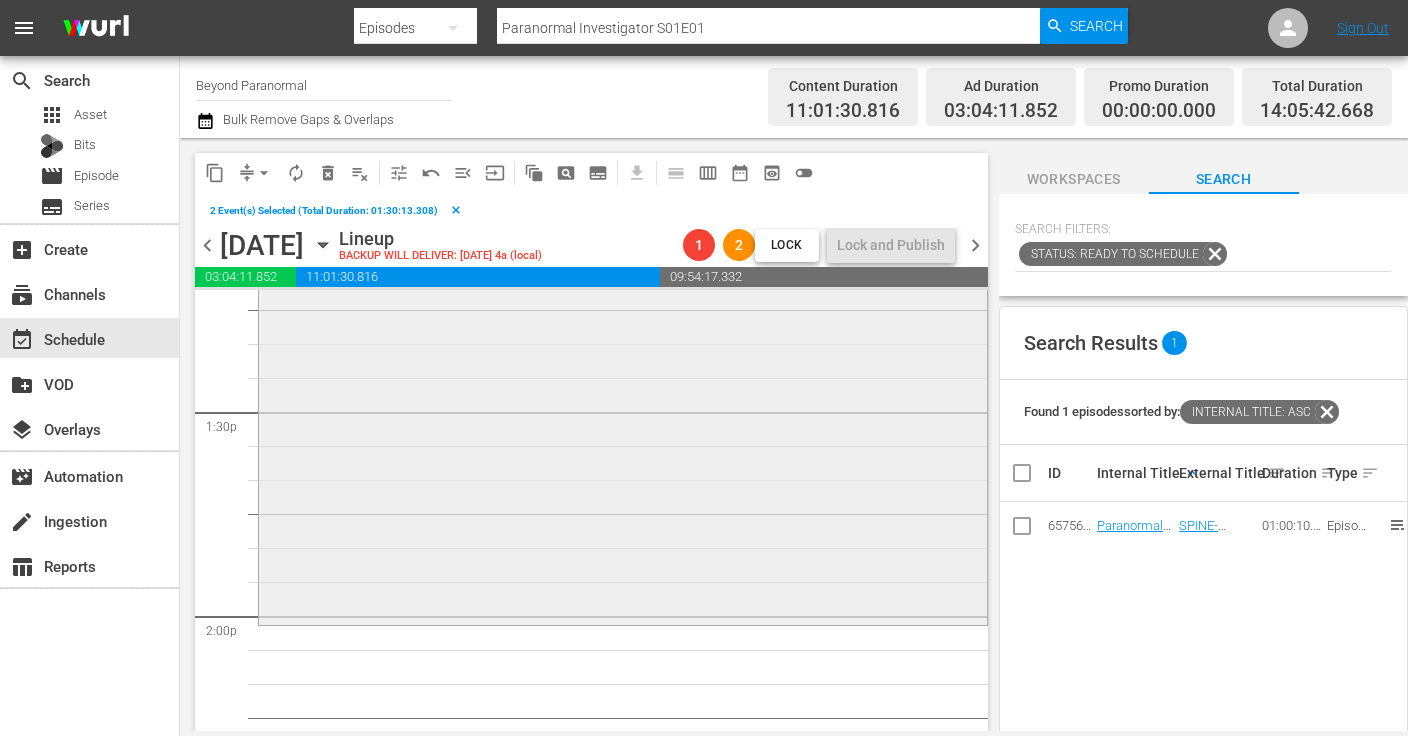 scroll, scrollTop: 5388, scrollLeft: 0, axis: vertical 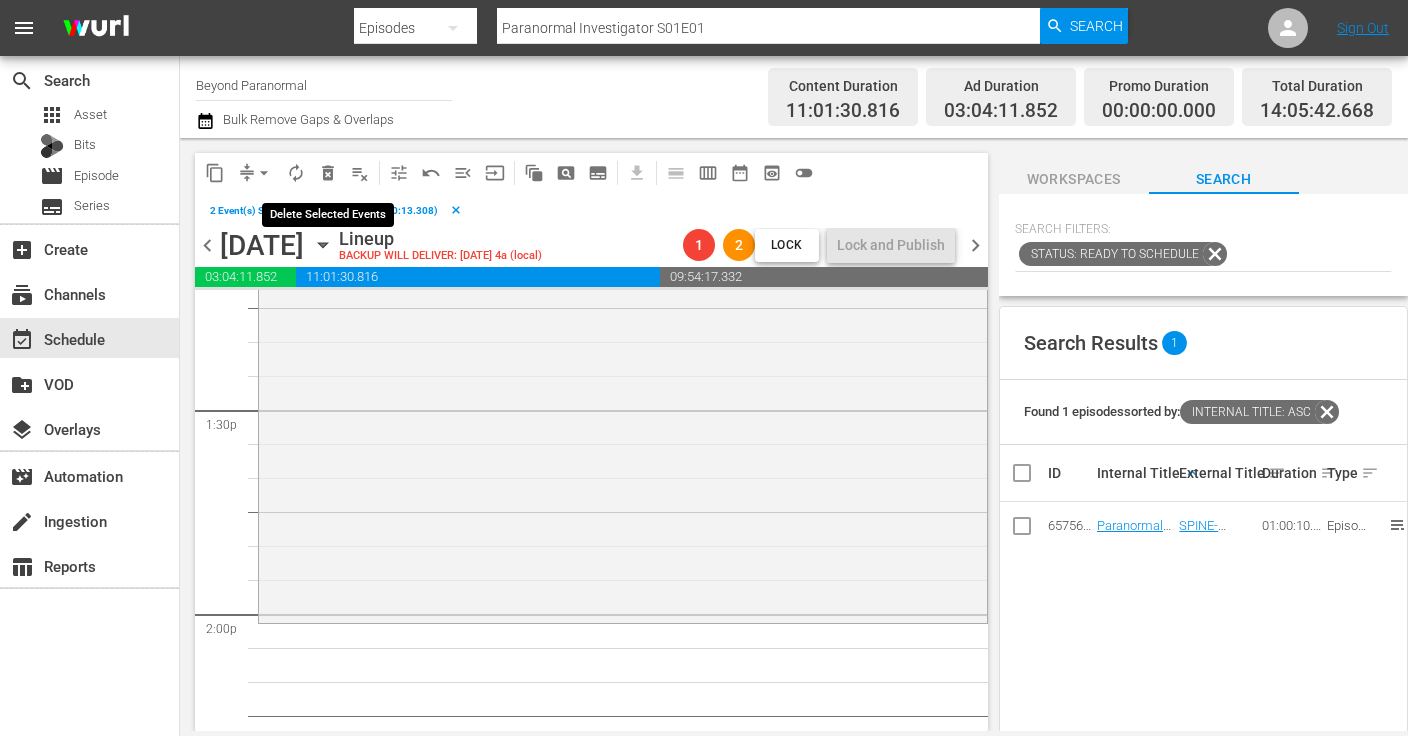 click on "delete_forever_outlined" at bounding box center [328, 173] 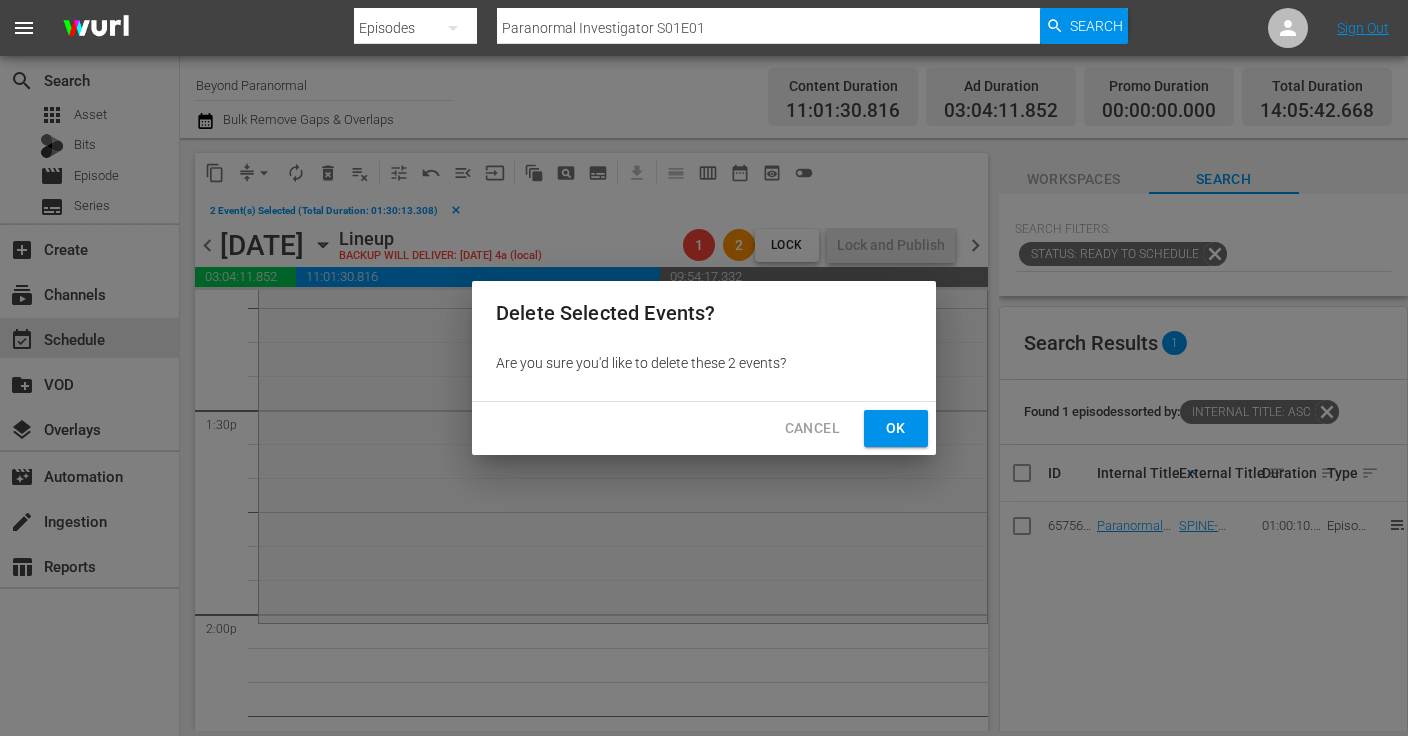 click on "Ok" at bounding box center [896, 428] 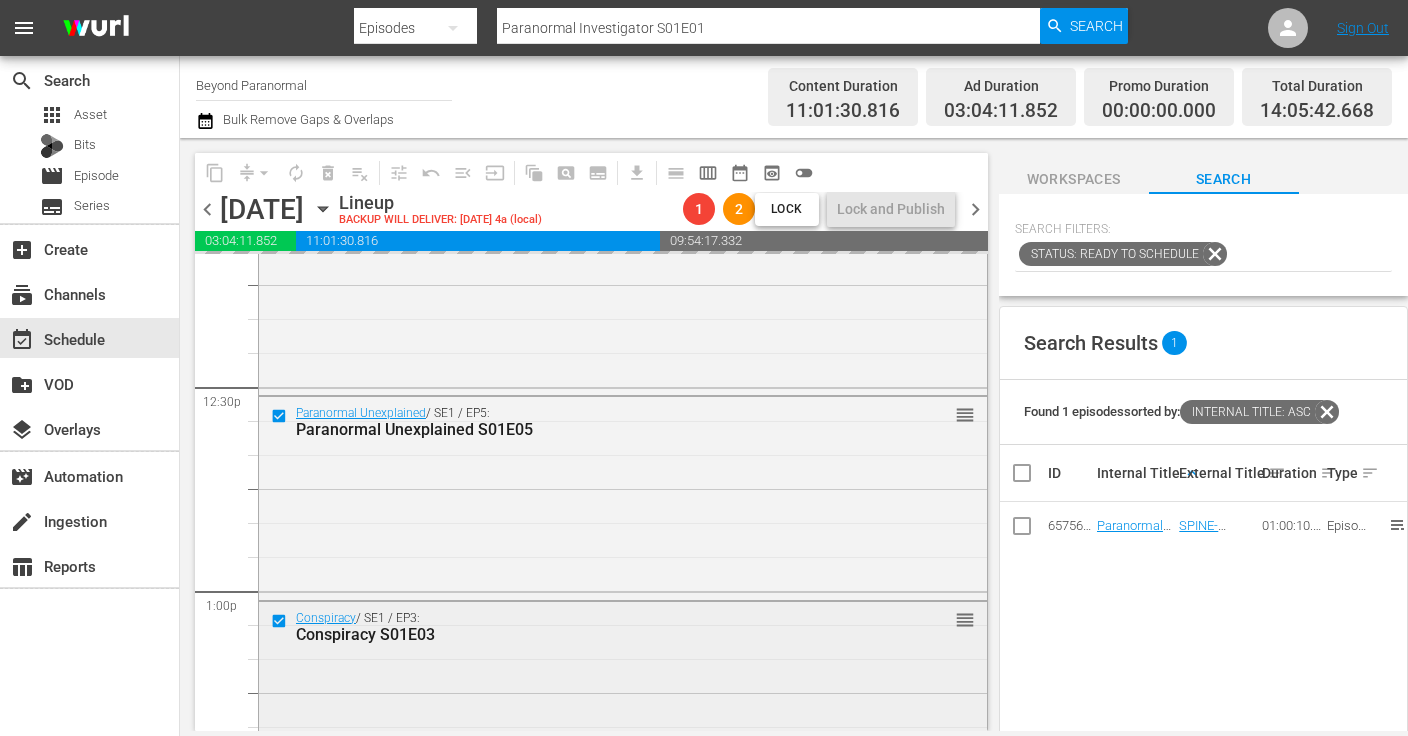 scroll, scrollTop: 4971, scrollLeft: 0, axis: vertical 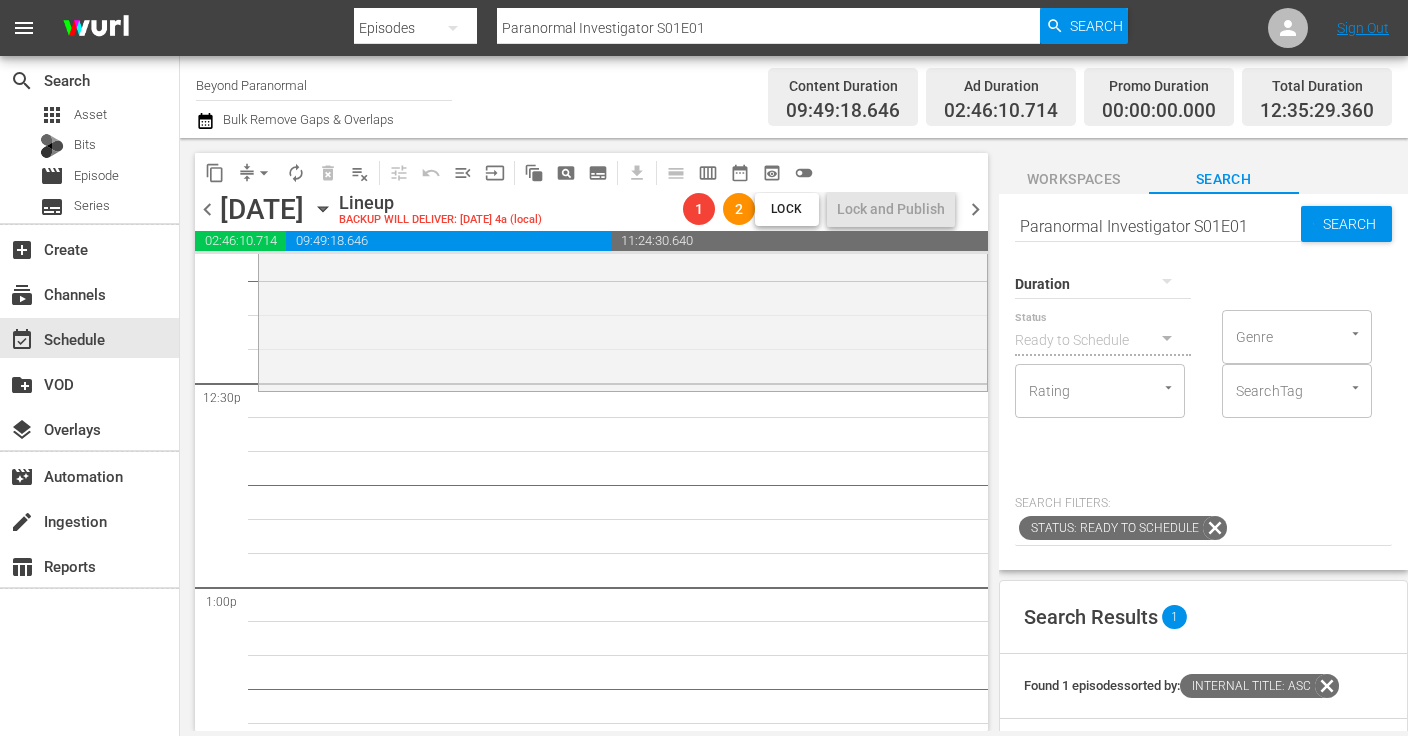 click on "Paranormal Investigator S01E01" at bounding box center [1158, 226] 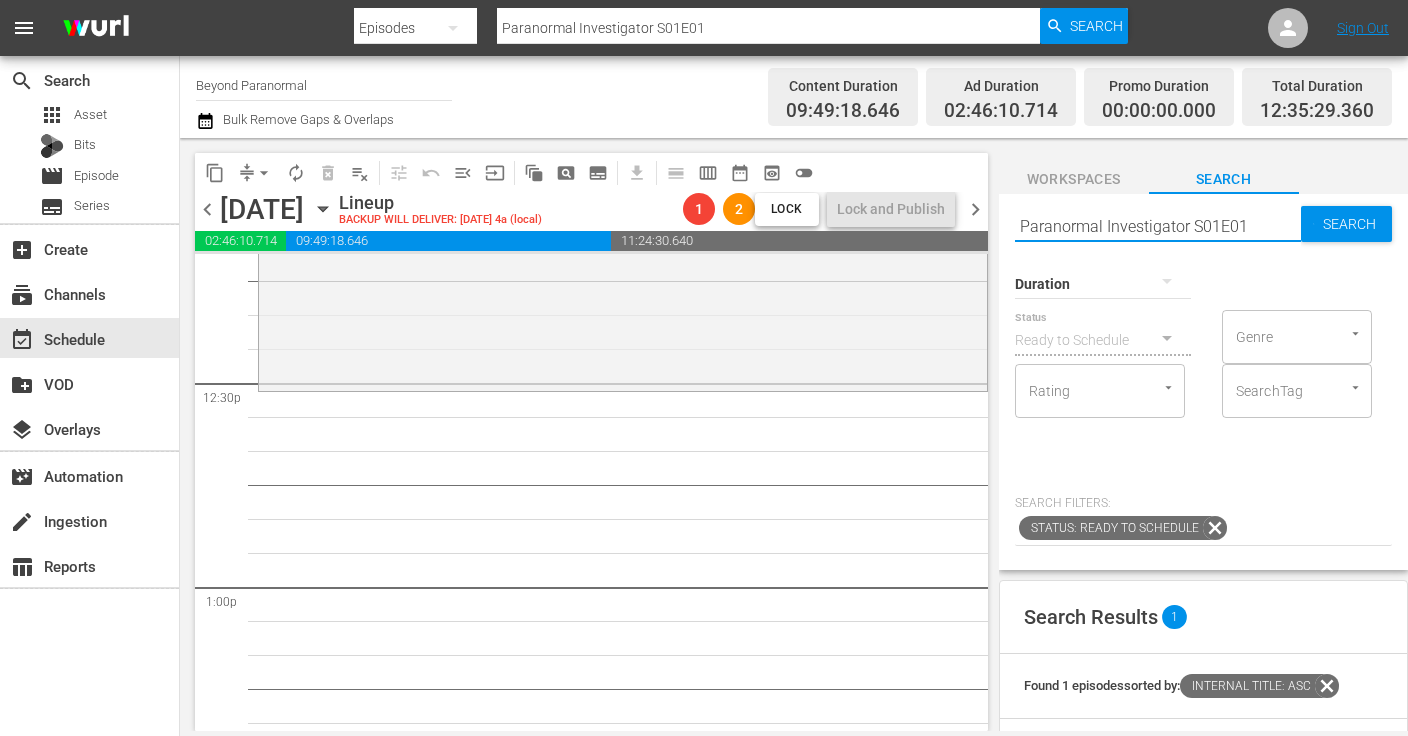 click on "Paranormal Investigator S01E01" at bounding box center (1158, 226) 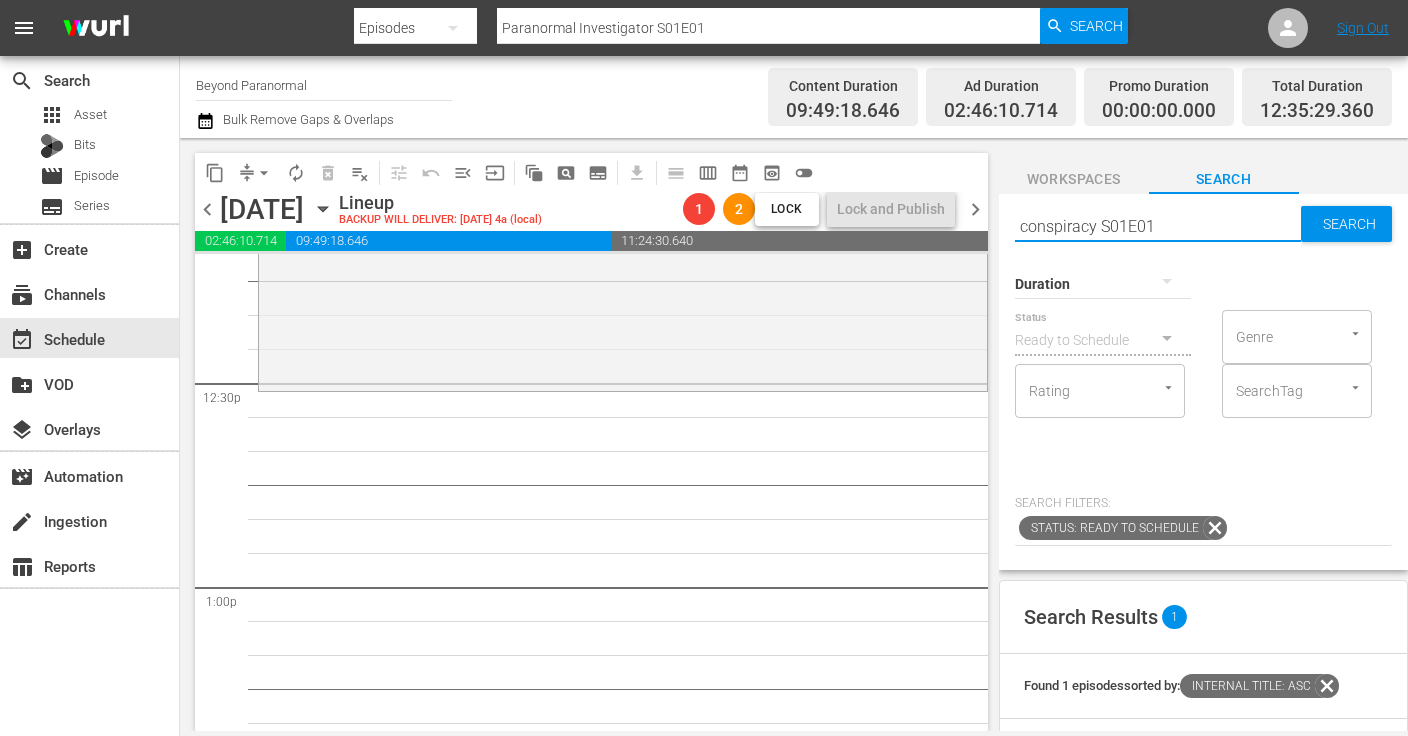 type on "conspiracy S01E01" 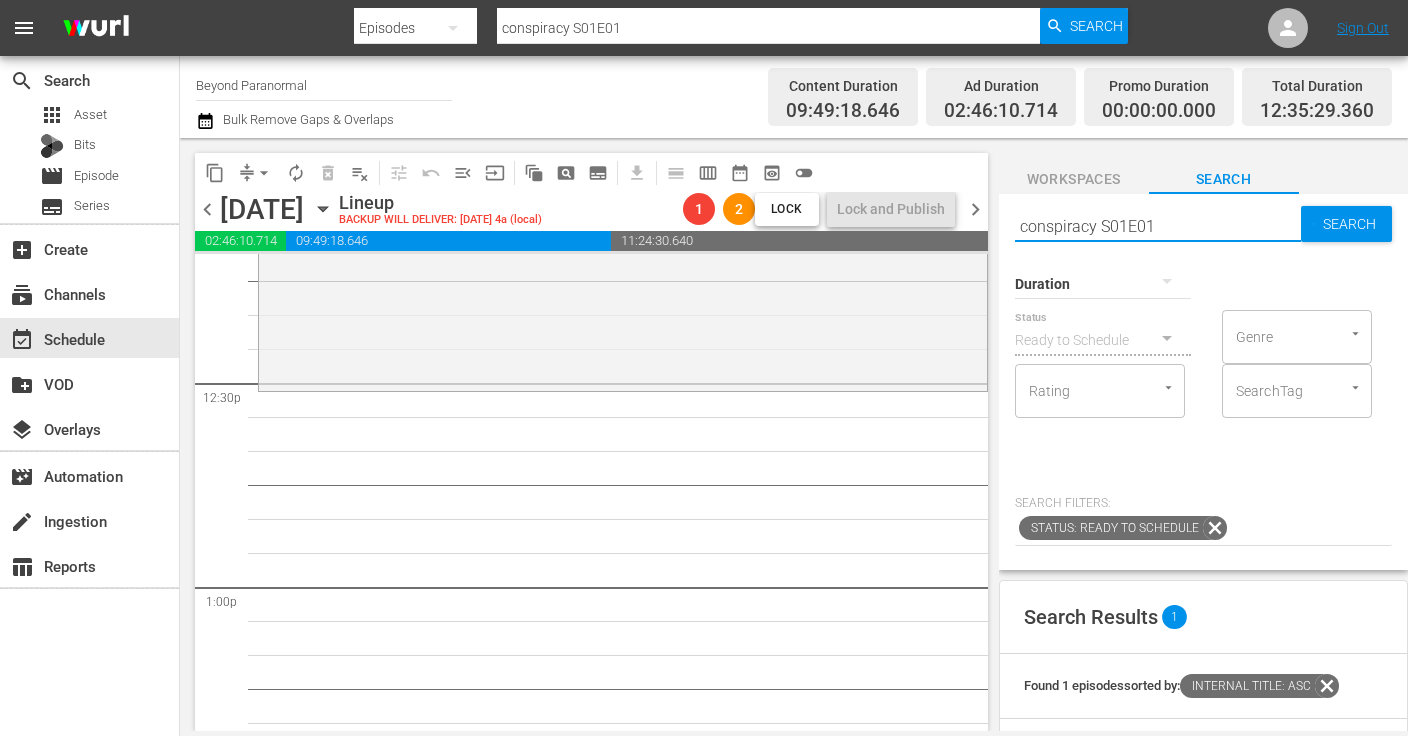 drag, startPoint x: 1134, startPoint y: 230, endPoint x: 1260, endPoint y: 227, distance: 126.035706 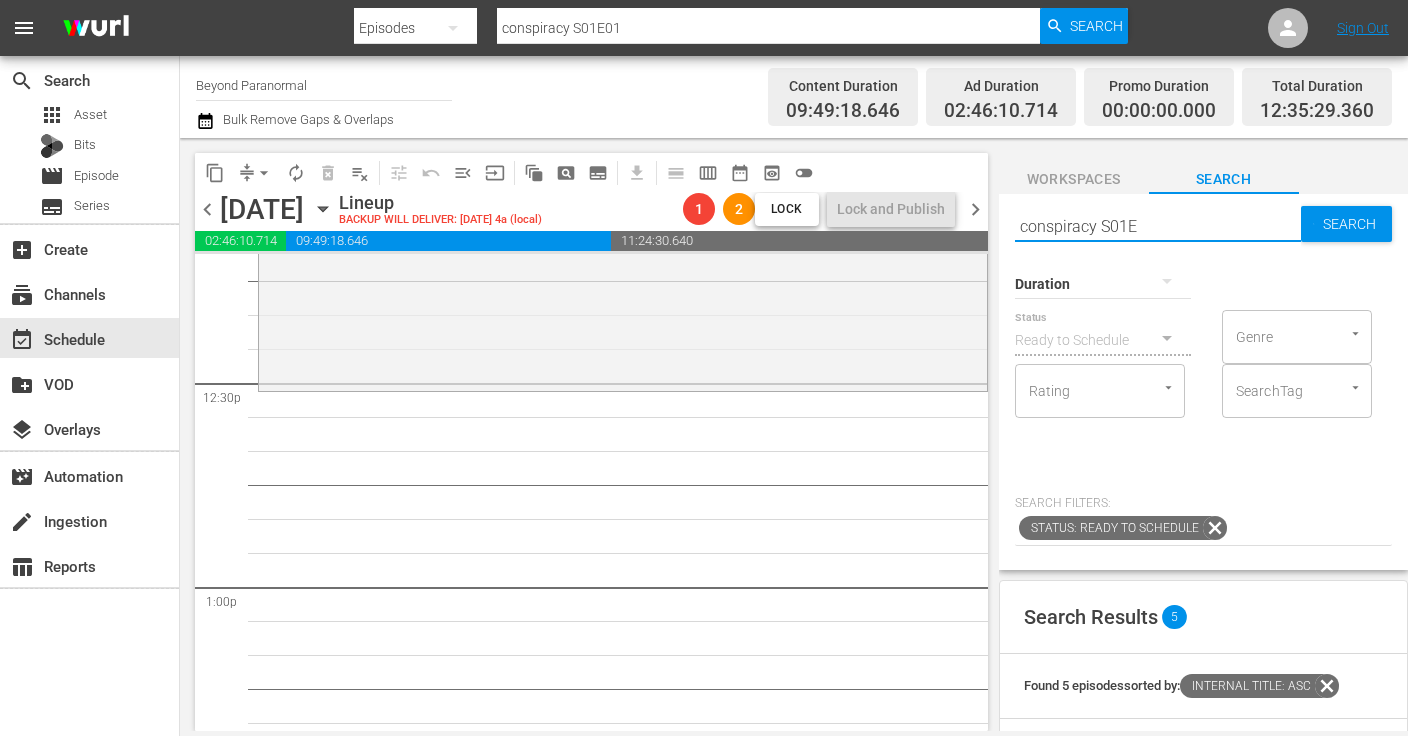 type on "conspiracy S01E" 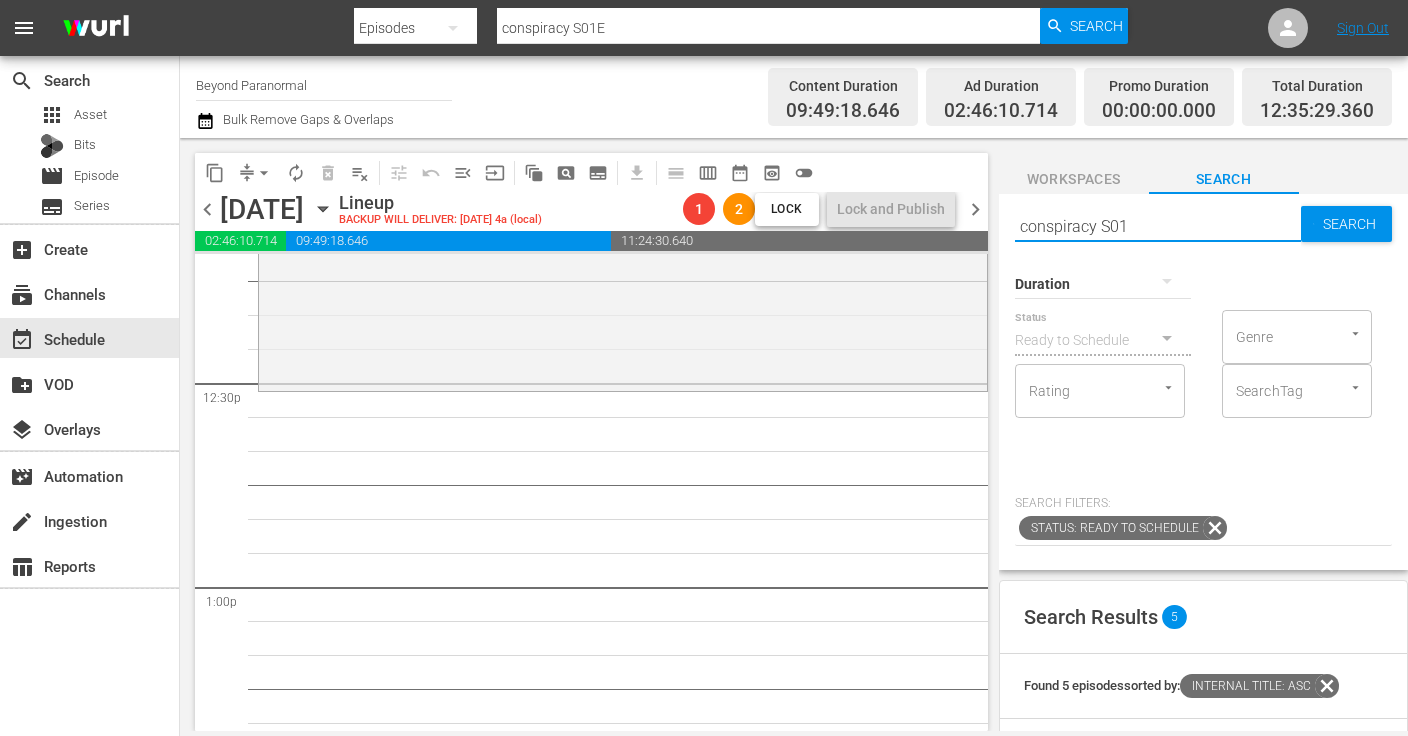 type on "conspiracy S01" 